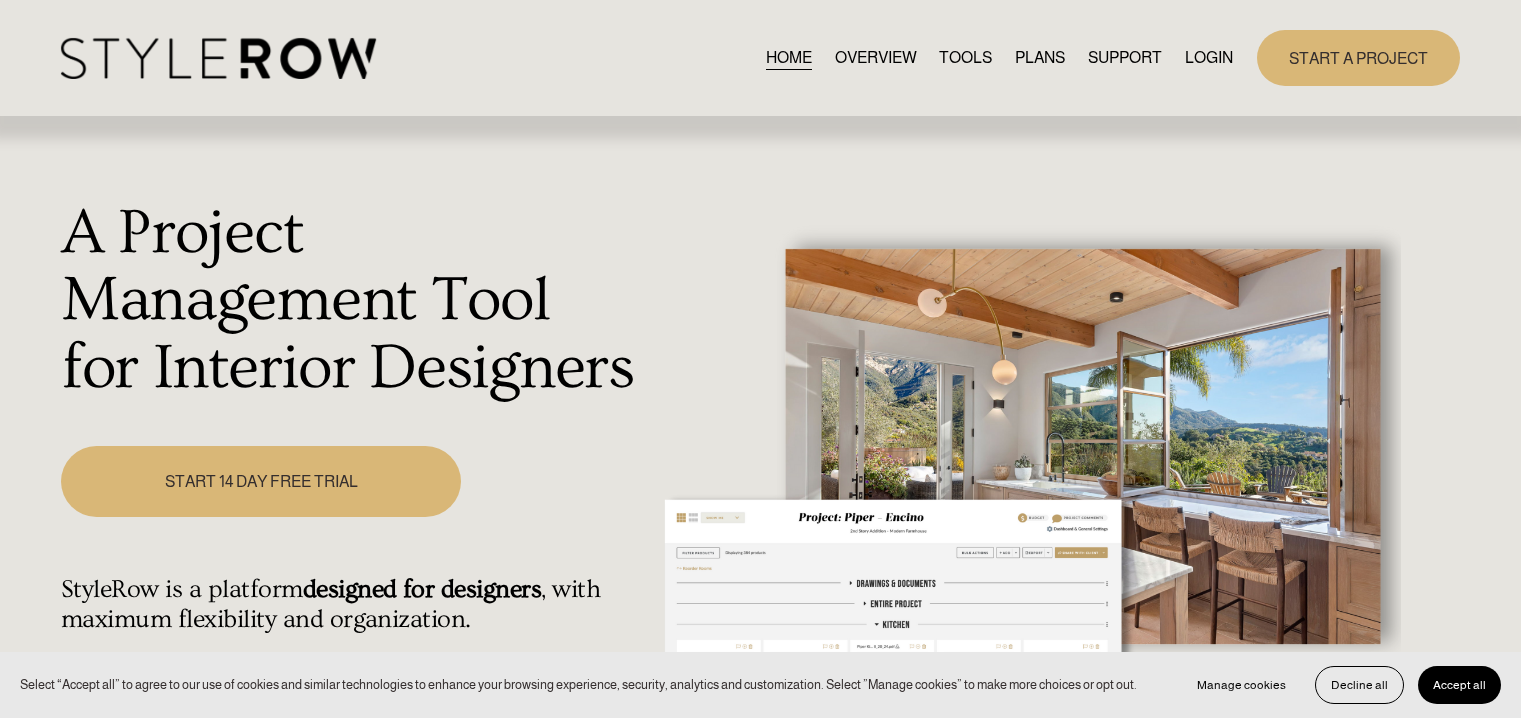 click on "LOGIN" at bounding box center [1209, 57] 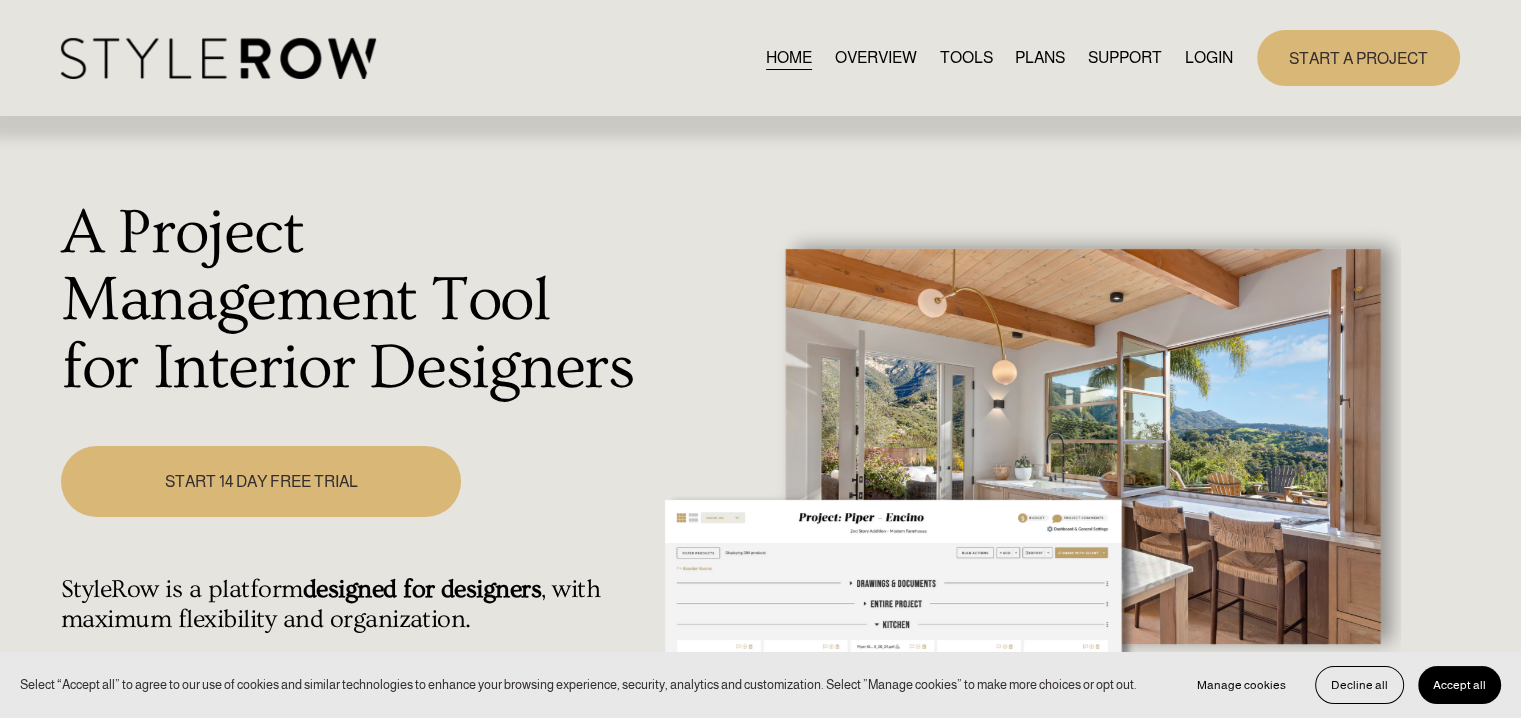 scroll, scrollTop: 0, scrollLeft: 0, axis: both 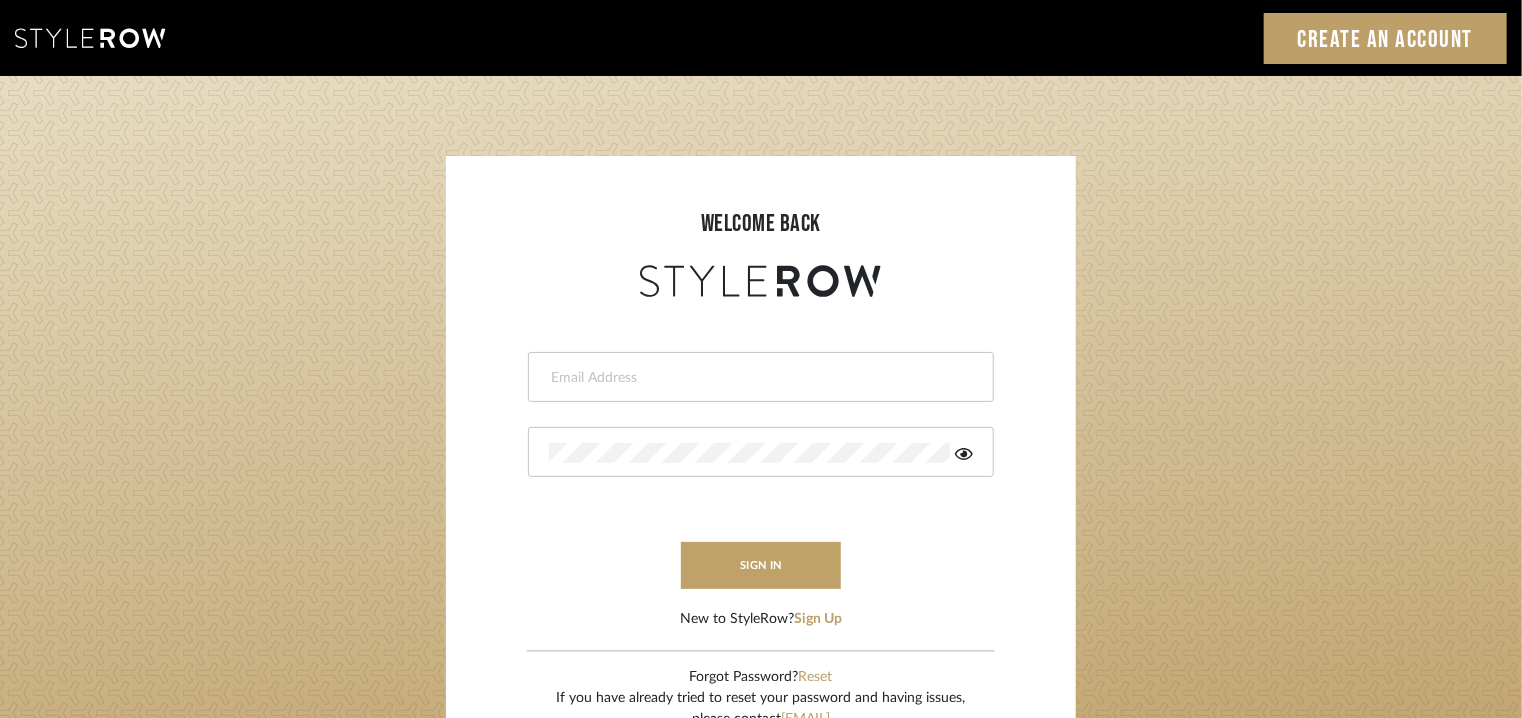 click at bounding box center [761, 377] 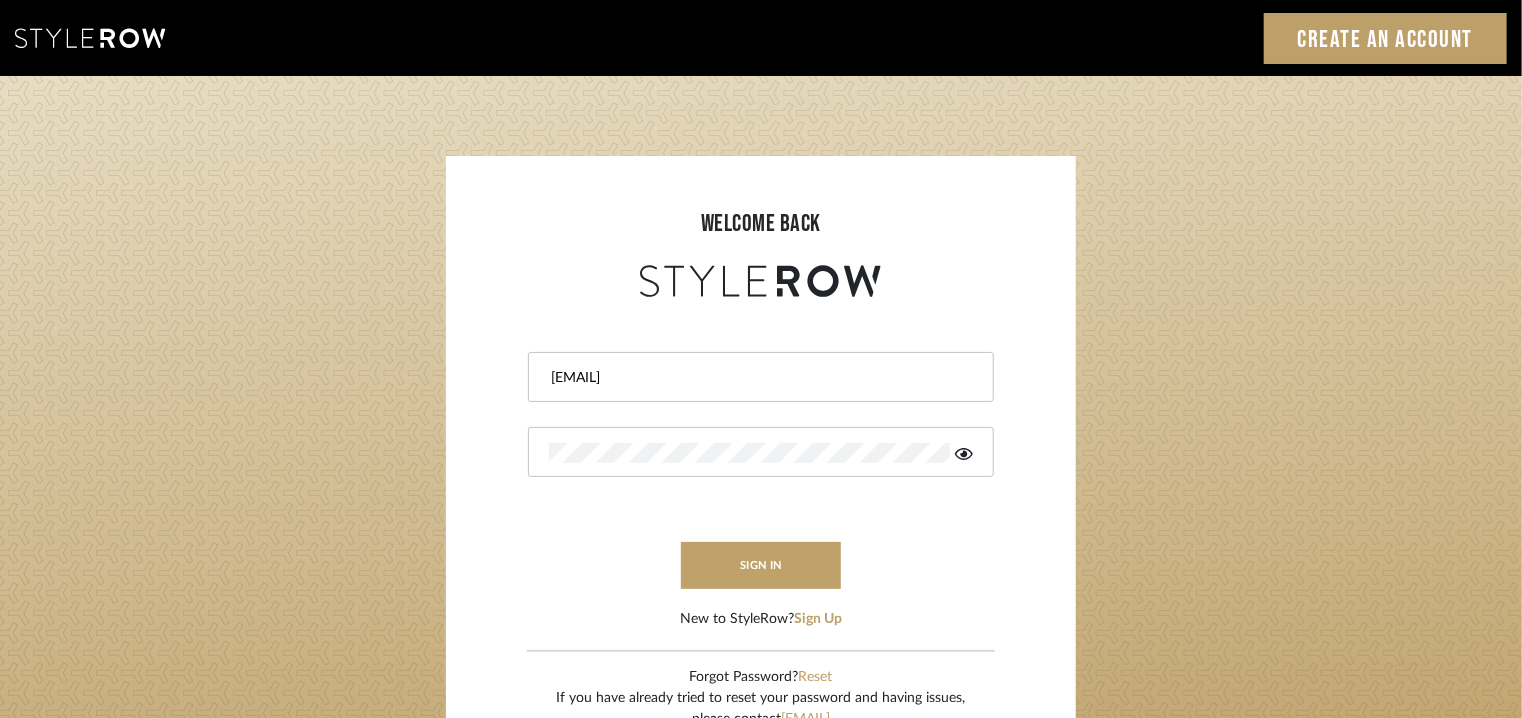 click at bounding box center [761, 452] 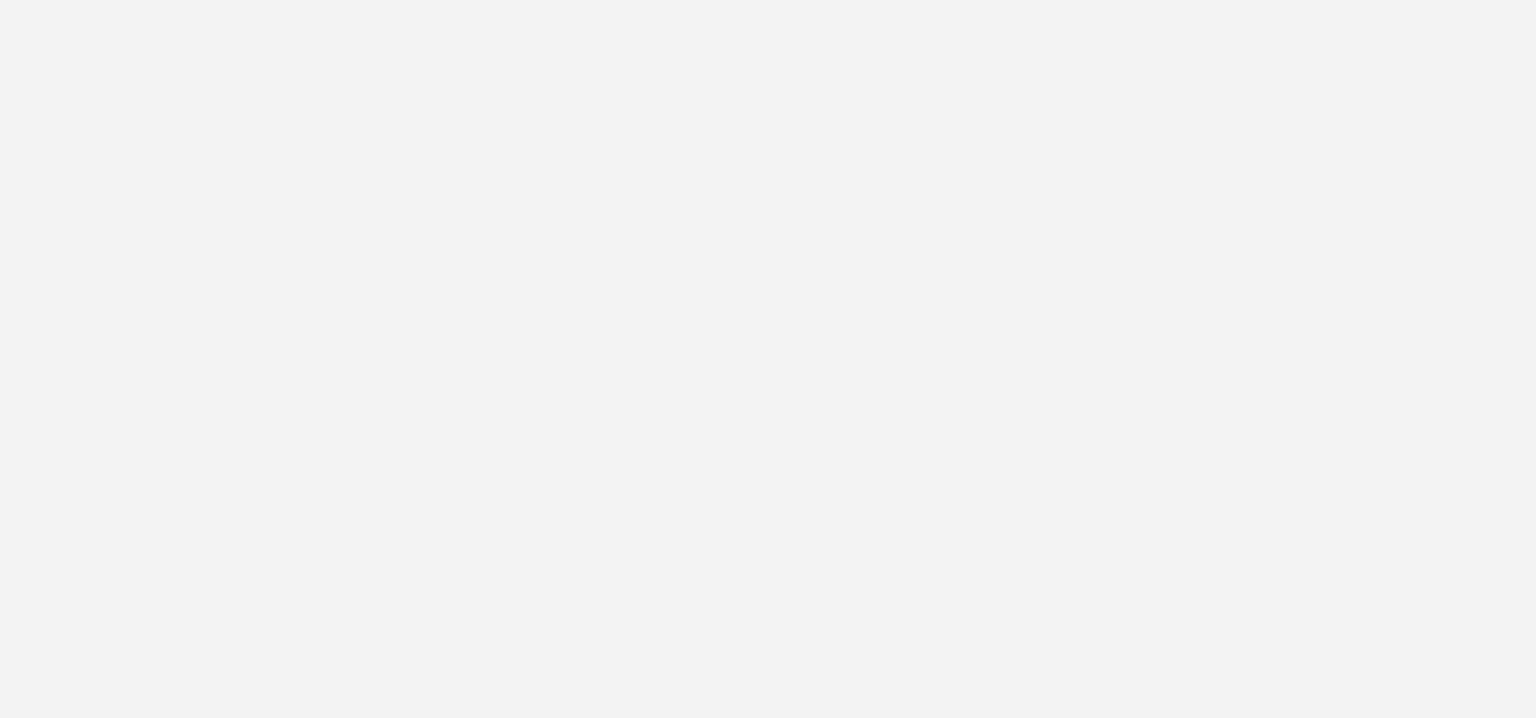 scroll, scrollTop: 0, scrollLeft: 0, axis: both 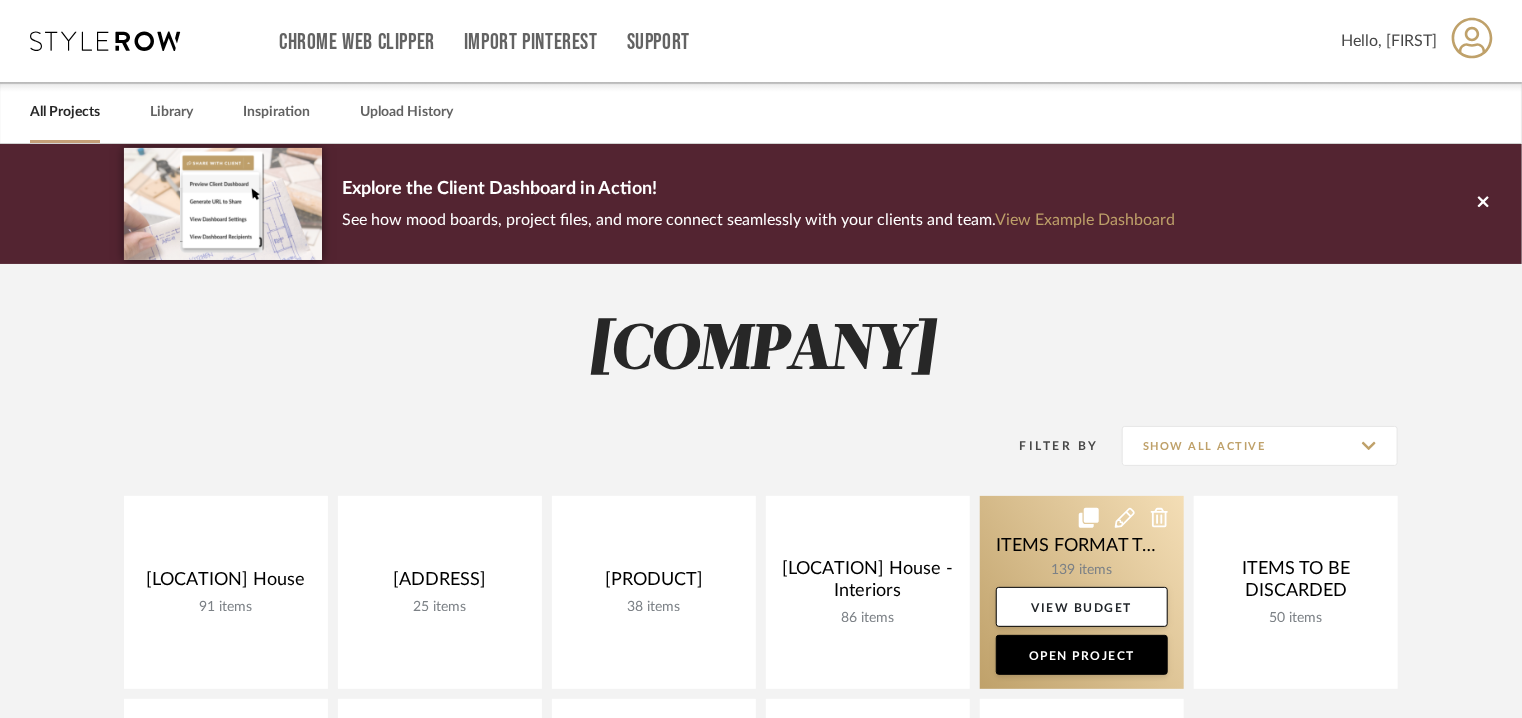 click 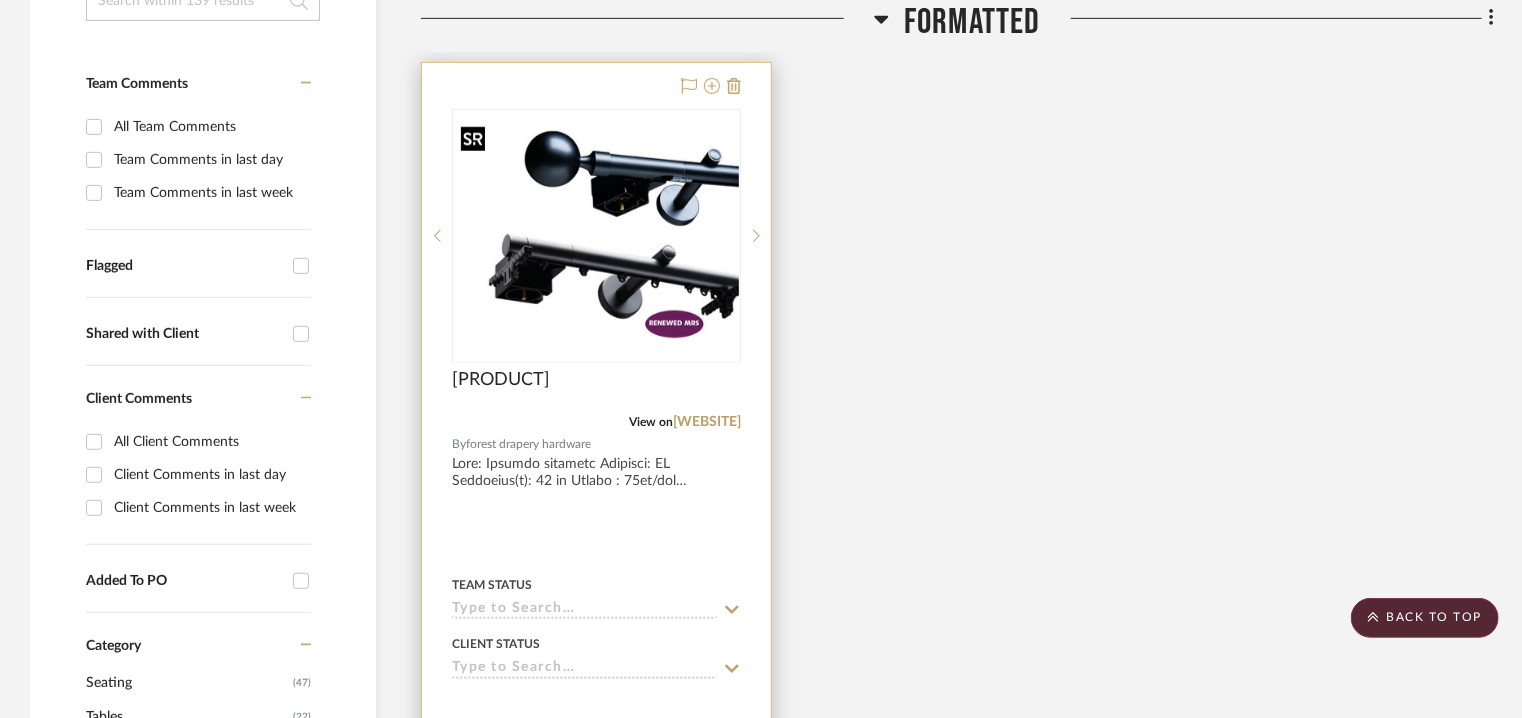 scroll, scrollTop: 400, scrollLeft: 0, axis: vertical 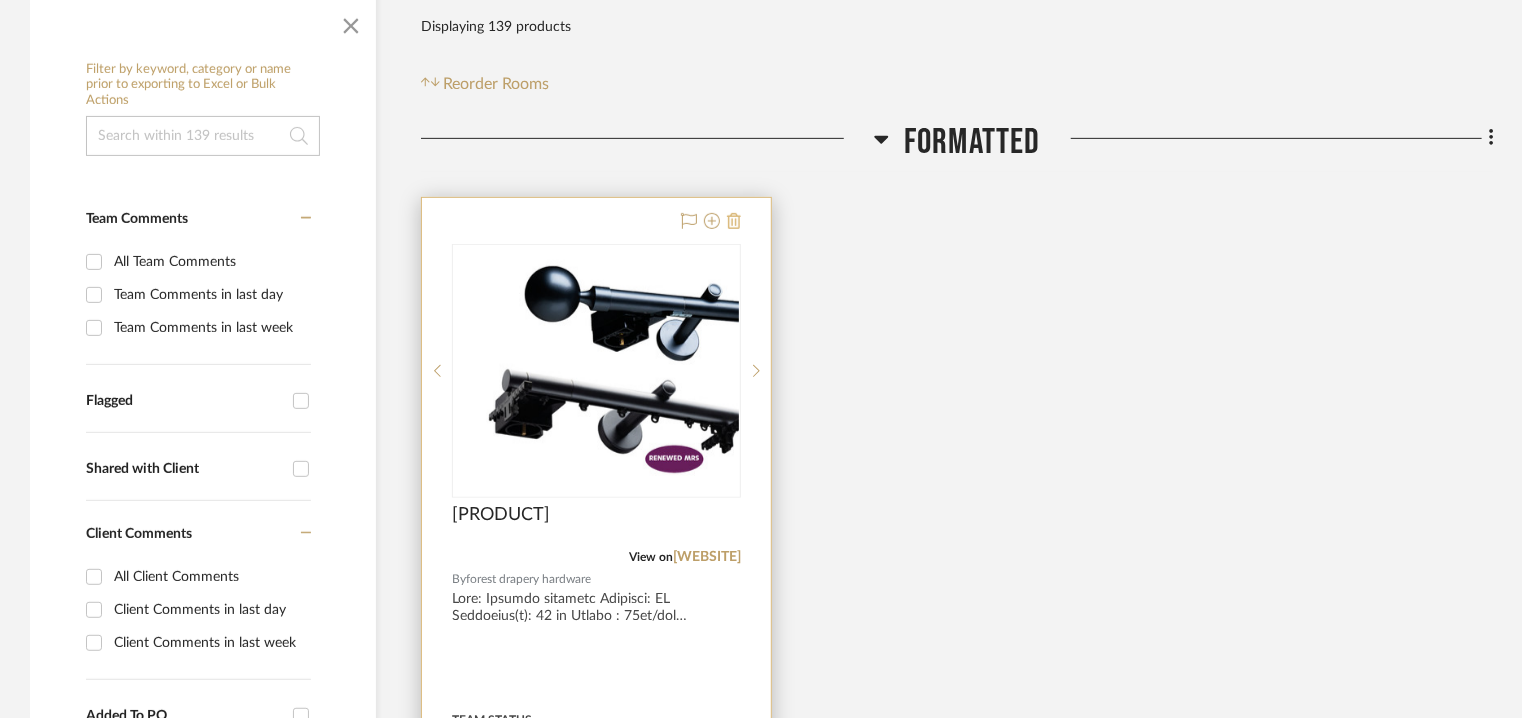 click 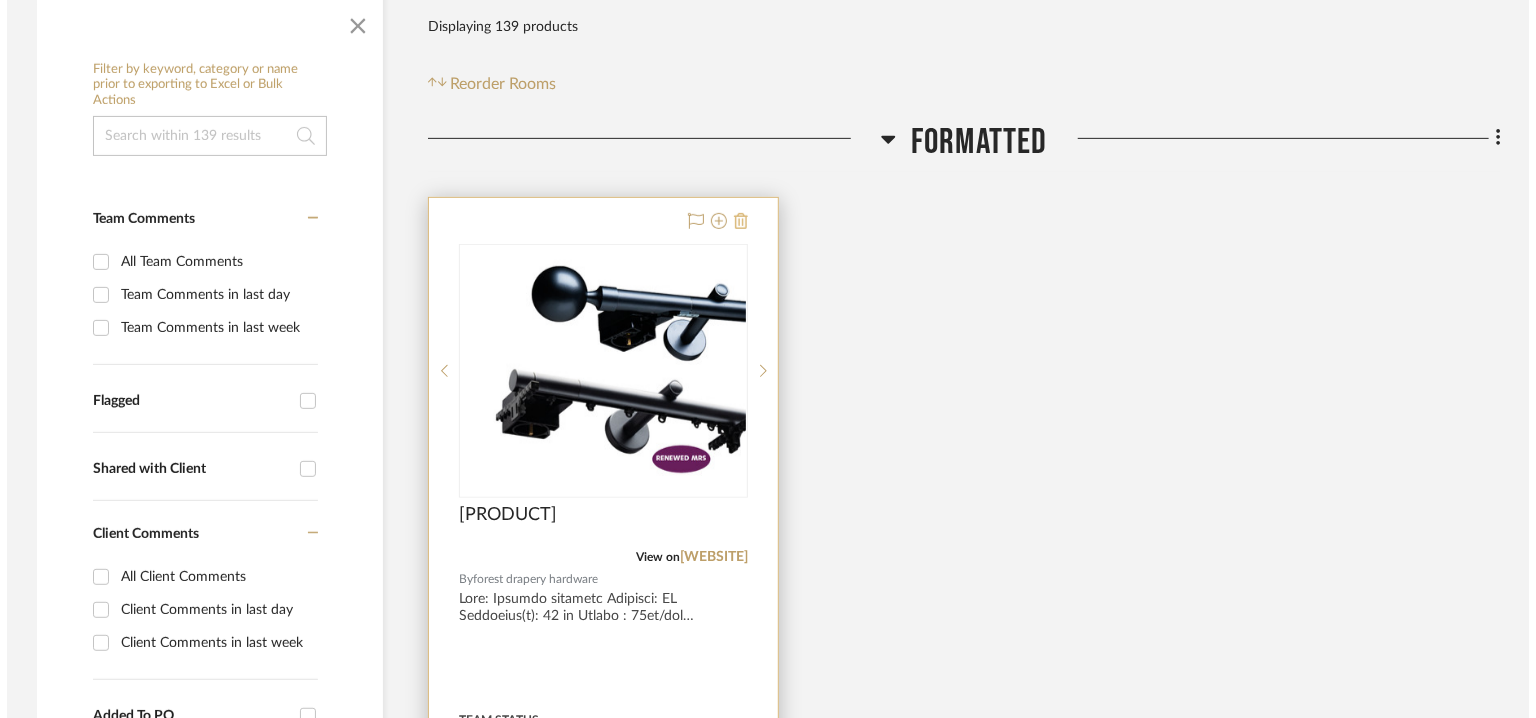 scroll, scrollTop: 0, scrollLeft: 0, axis: both 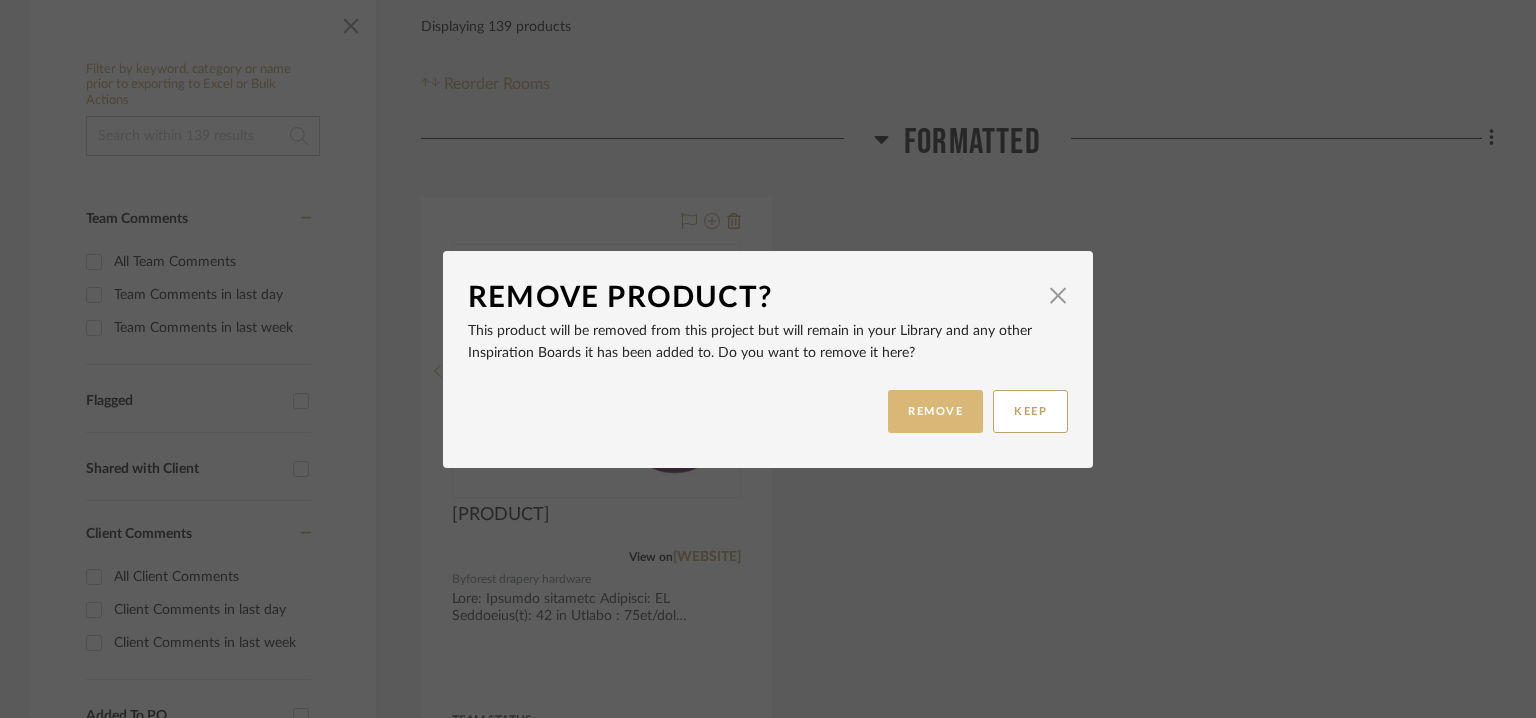 click on "REMOVE" at bounding box center [935, 411] 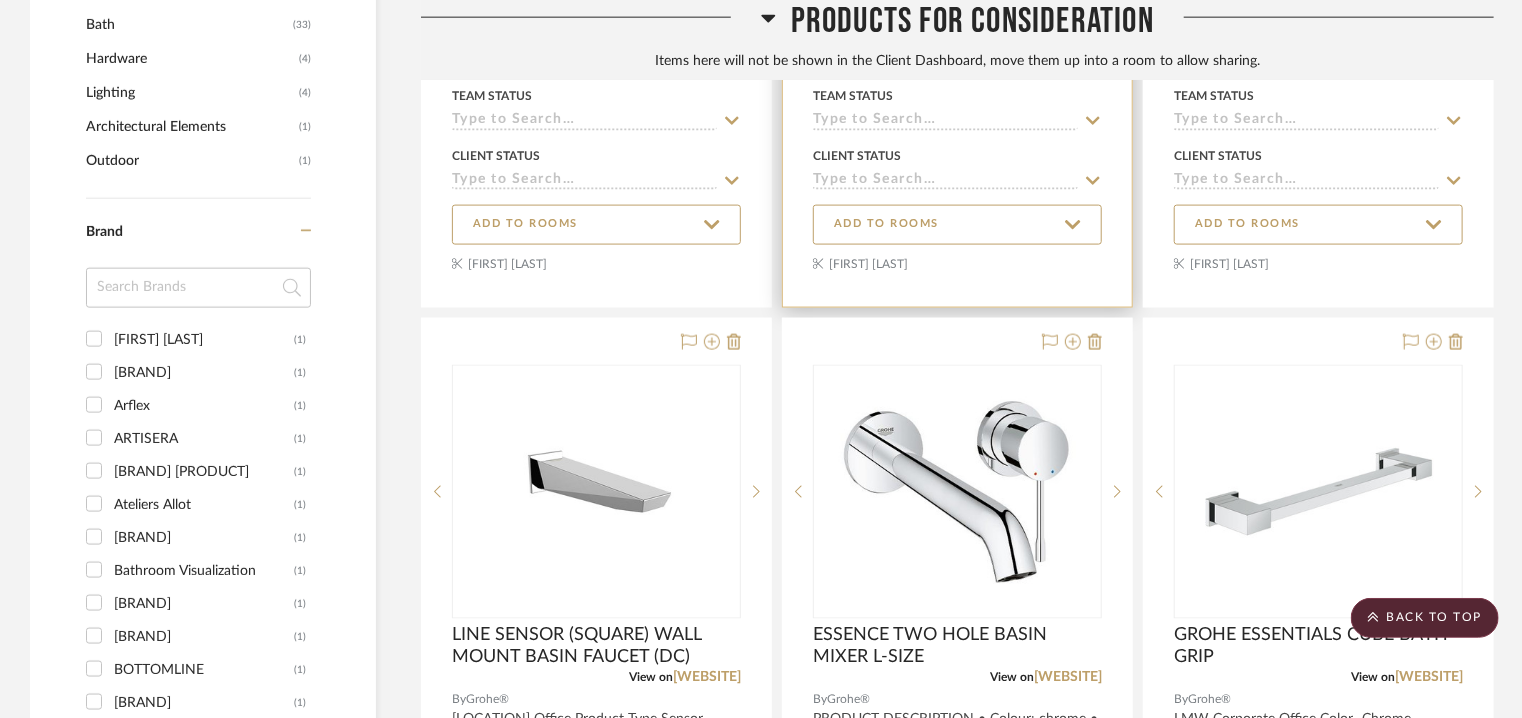 scroll, scrollTop: 1400, scrollLeft: 0, axis: vertical 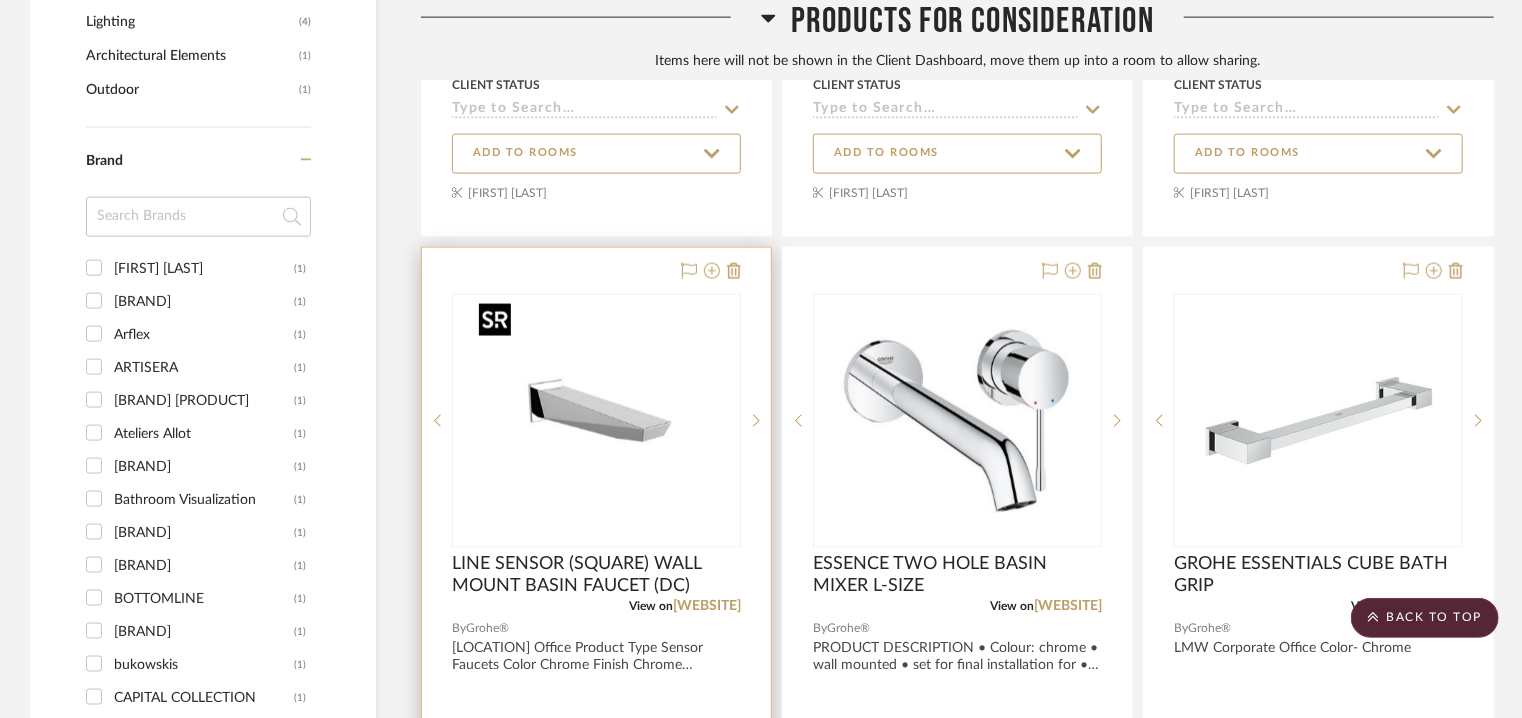 click at bounding box center [0, 0] 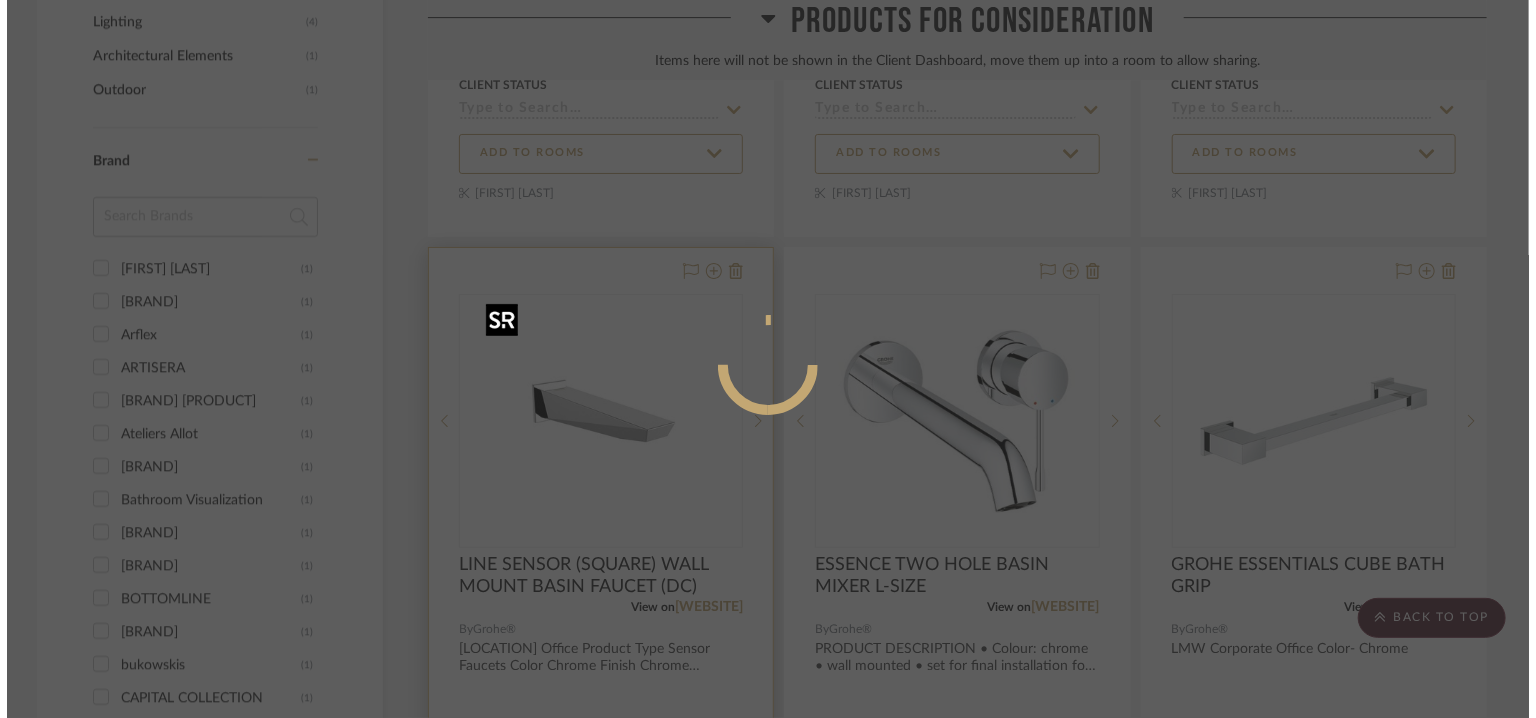 scroll, scrollTop: 0, scrollLeft: 0, axis: both 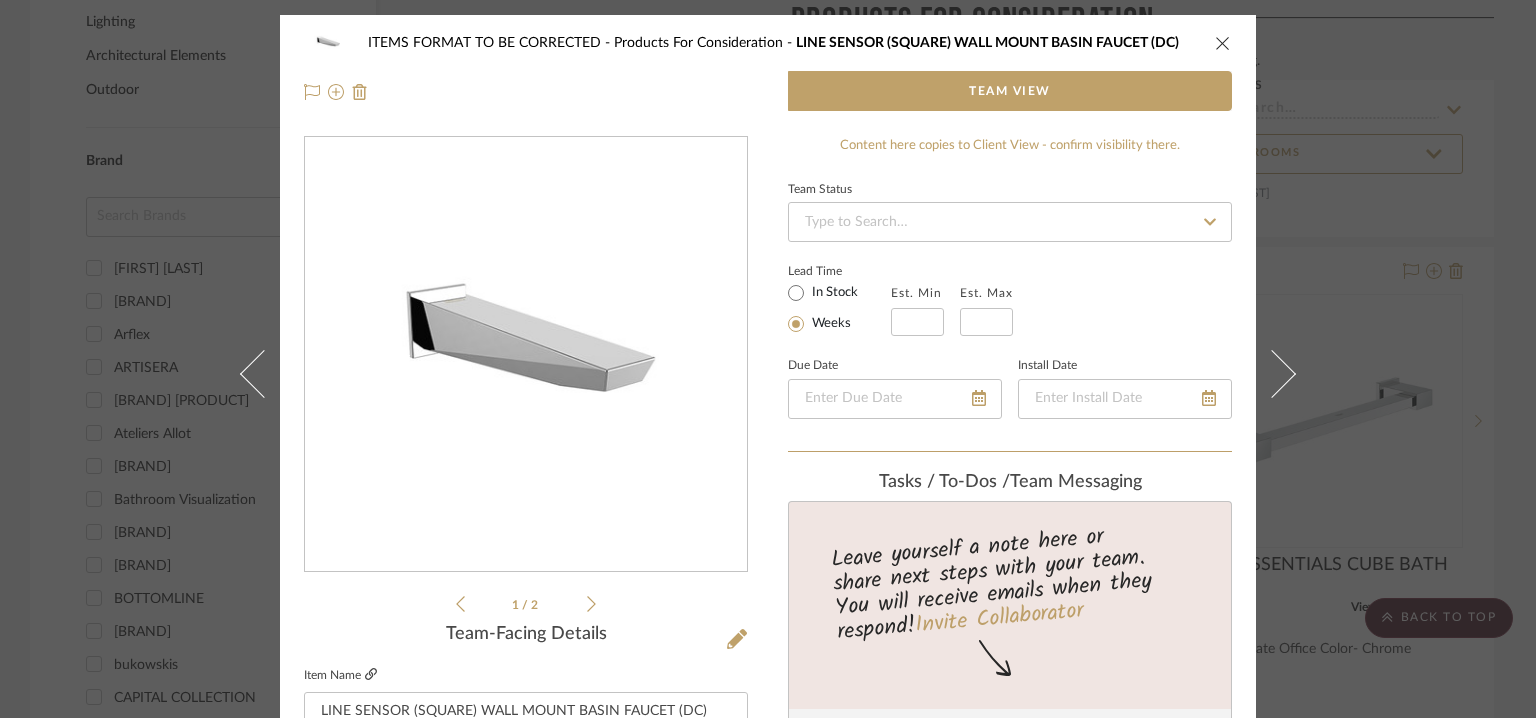 click 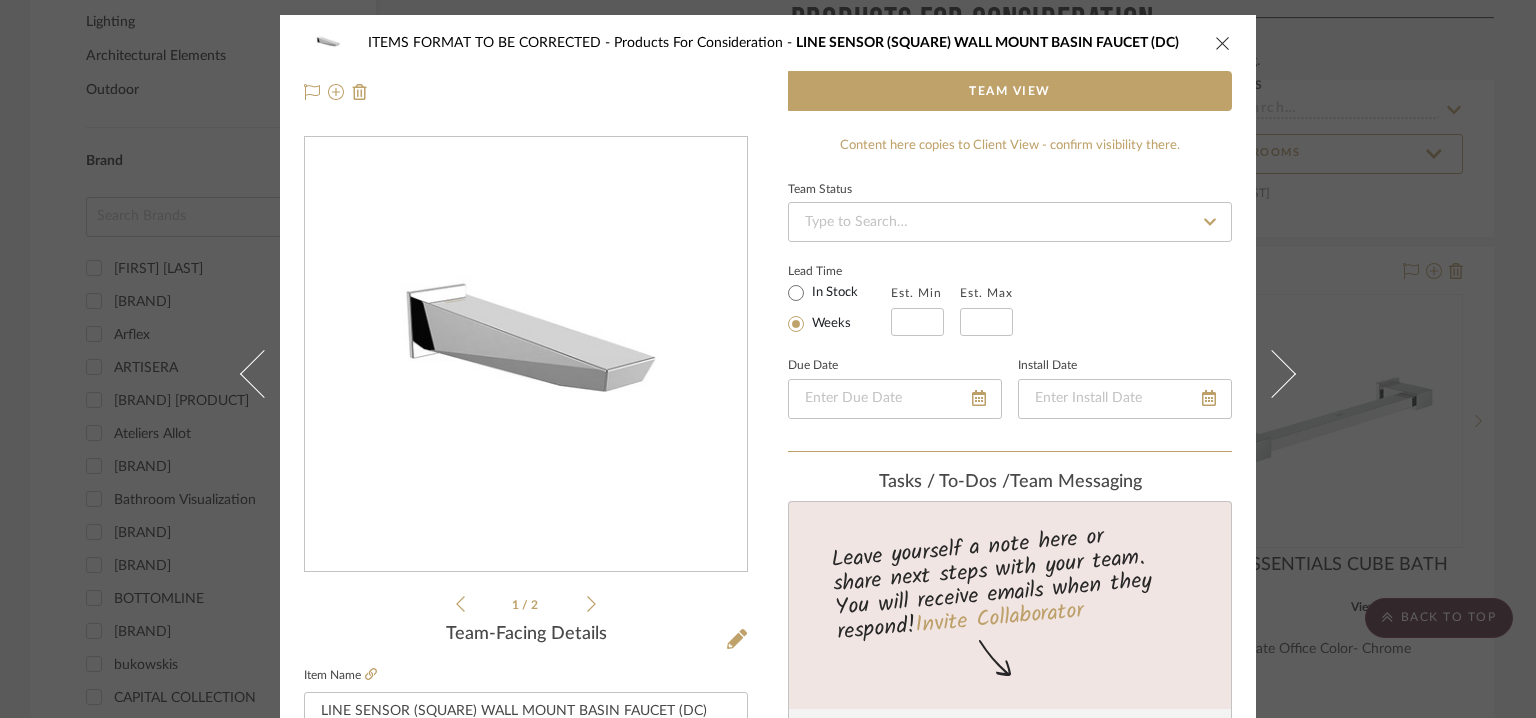 click on "ITEMS FORMAT TO BE CORRECTED Products For Consideration LINE SENSOR (SQUARE) WALL MOUNT BASIN FAUCET (DC) Team View" at bounding box center [768, 67] 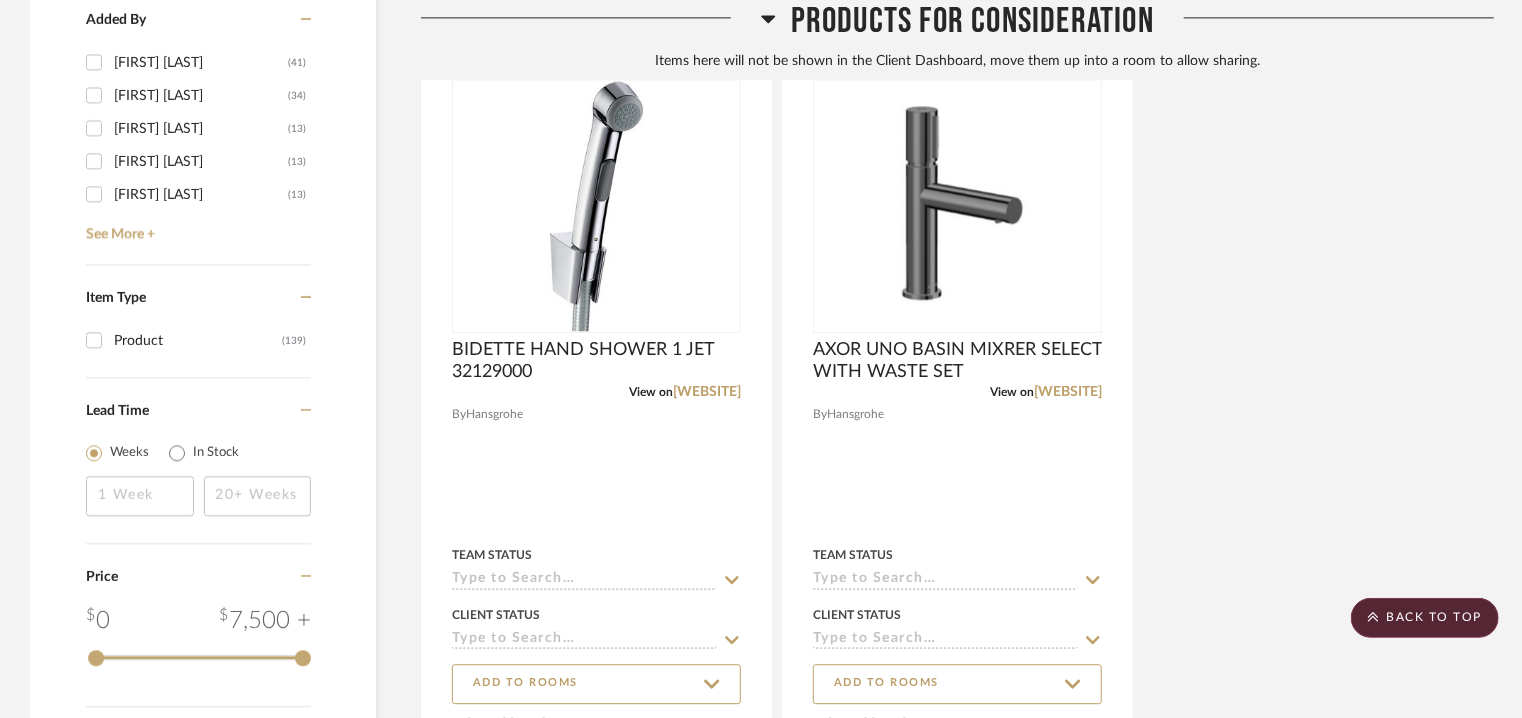 scroll, scrollTop: 2621, scrollLeft: 0, axis: vertical 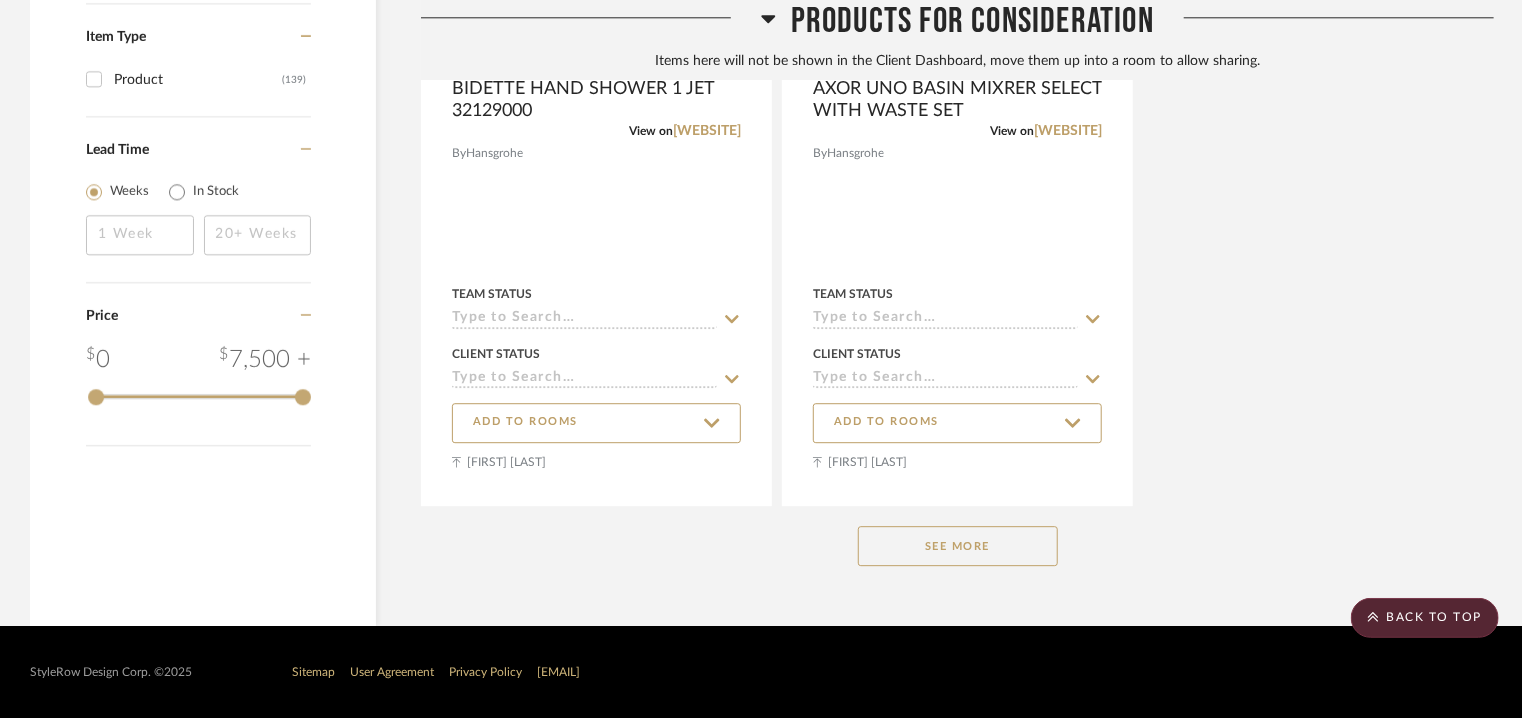 click on "See More" 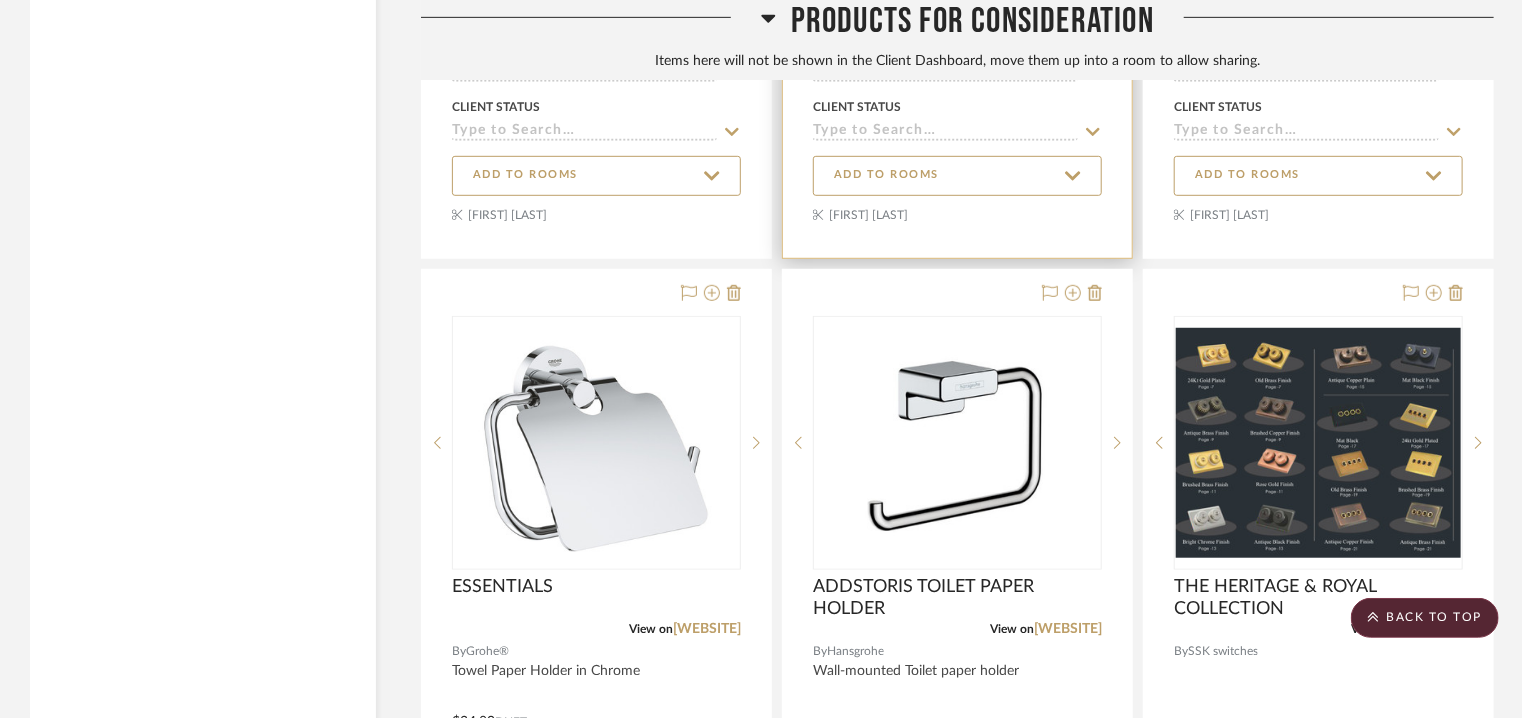 scroll, scrollTop: 4521, scrollLeft: 0, axis: vertical 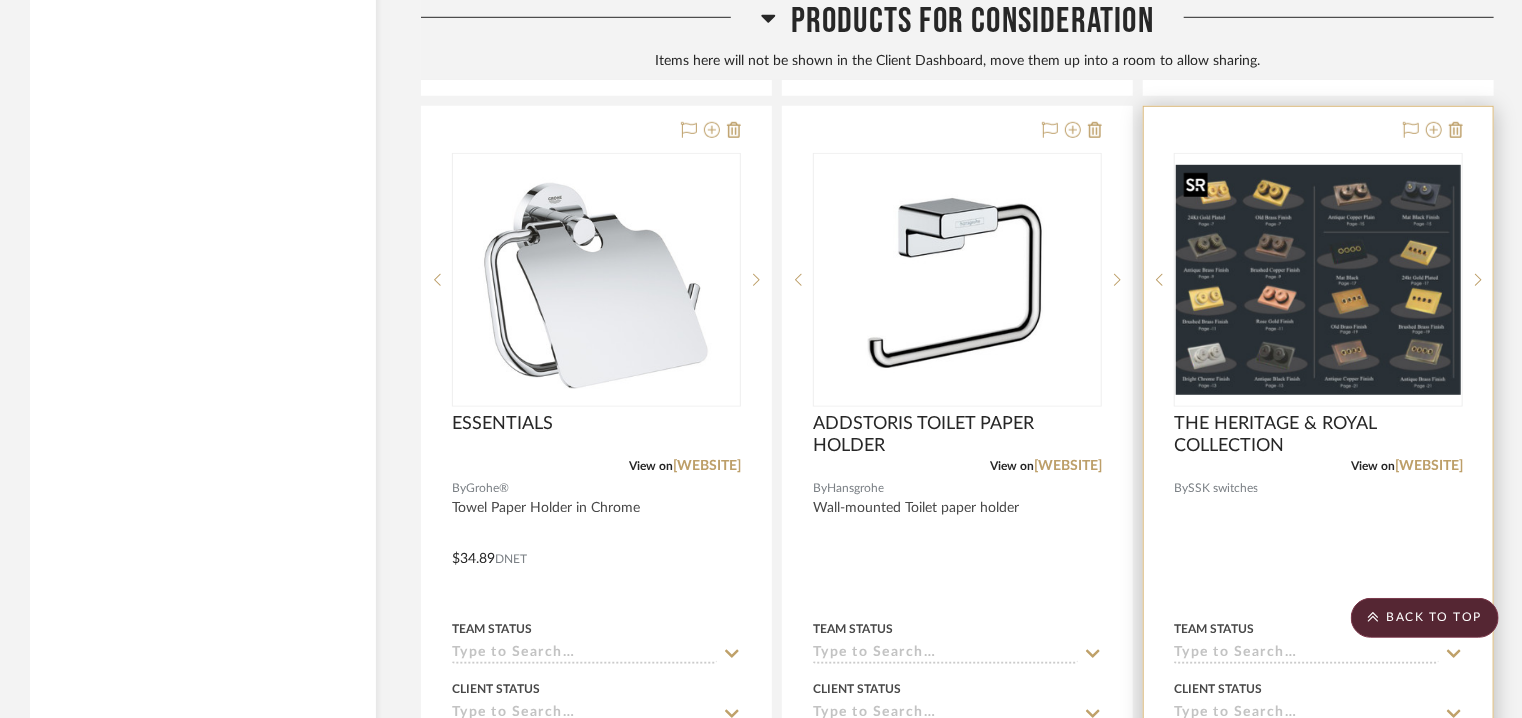 click at bounding box center (1318, 280) 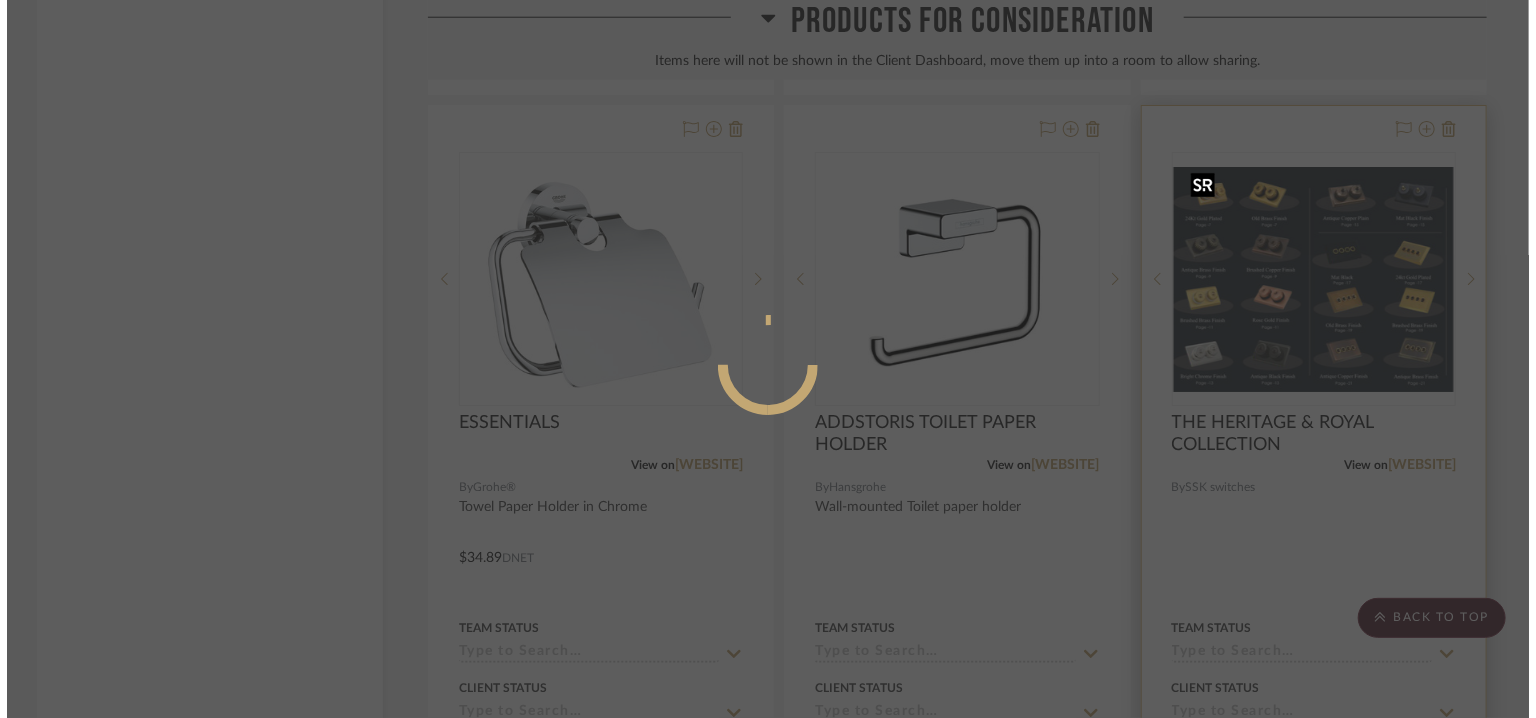 scroll, scrollTop: 0, scrollLeft: 0, axis: both 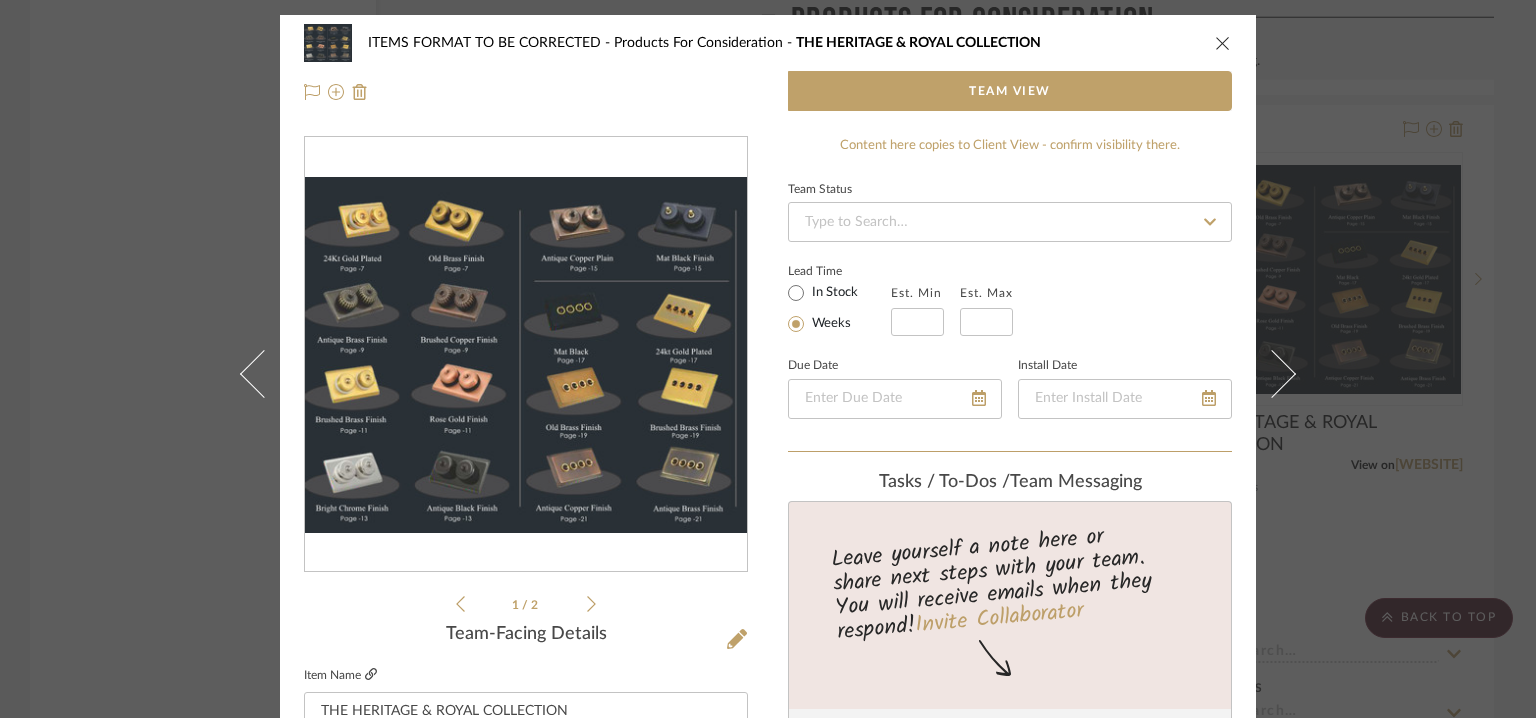 click 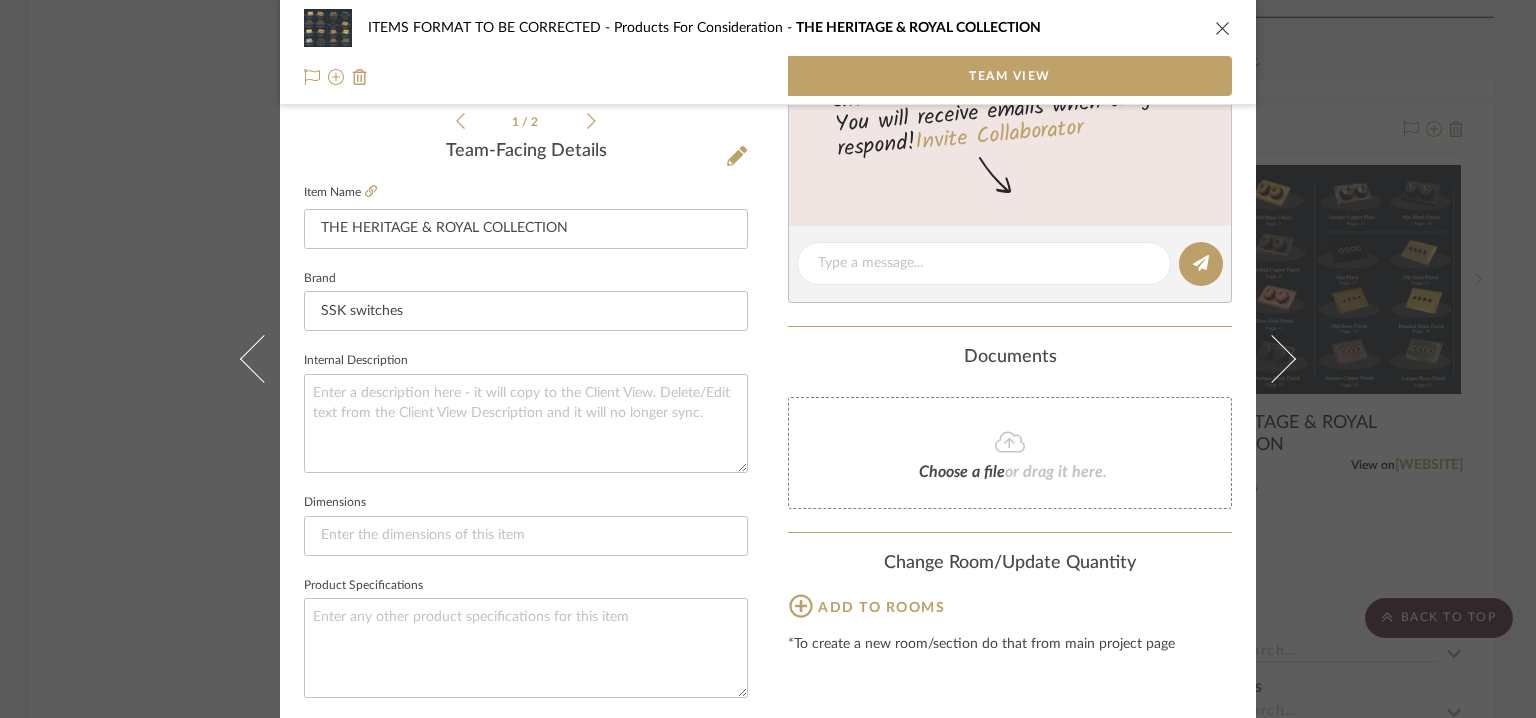 scroll, scrollTop: 557, scrollLeft: 0, axis: vertical 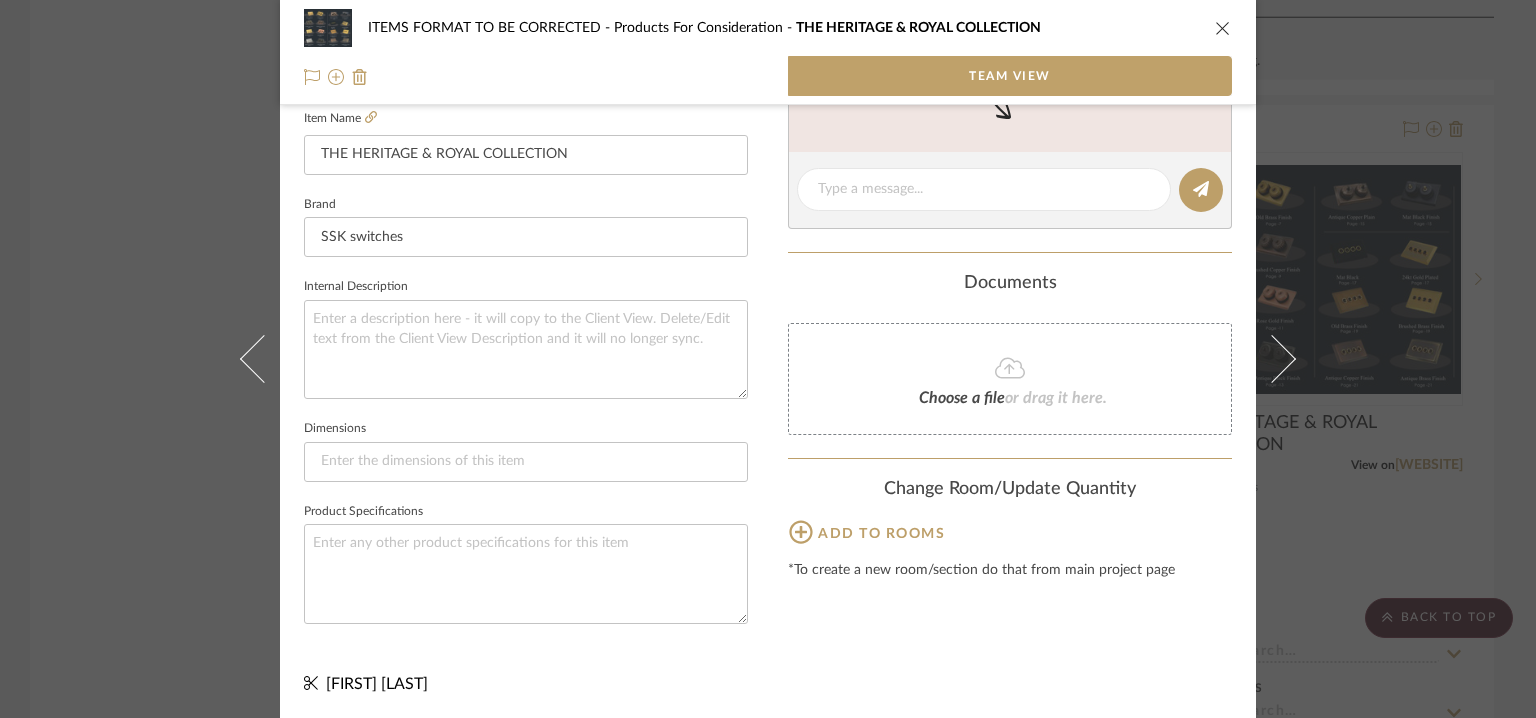 click 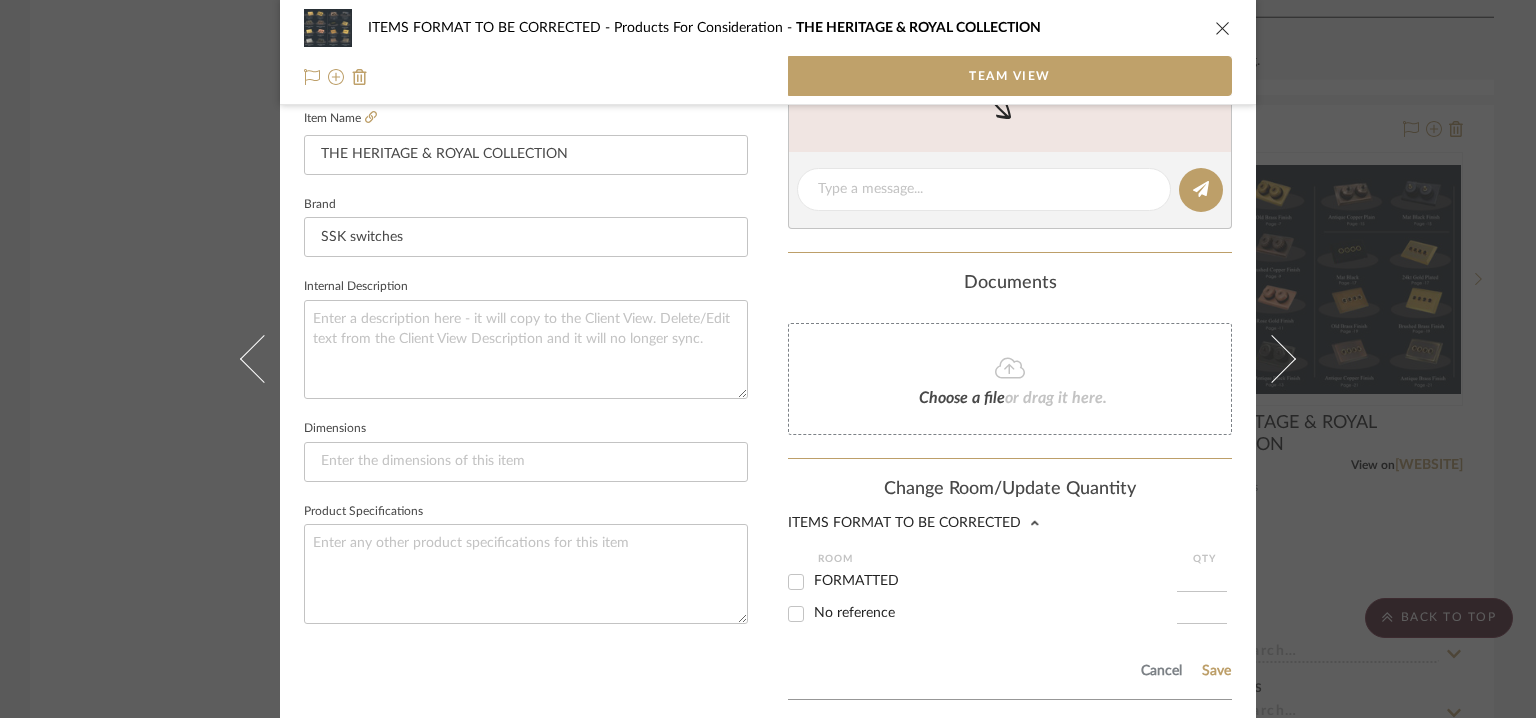 click on "FORMATTED" at bounding box center [796, 582] 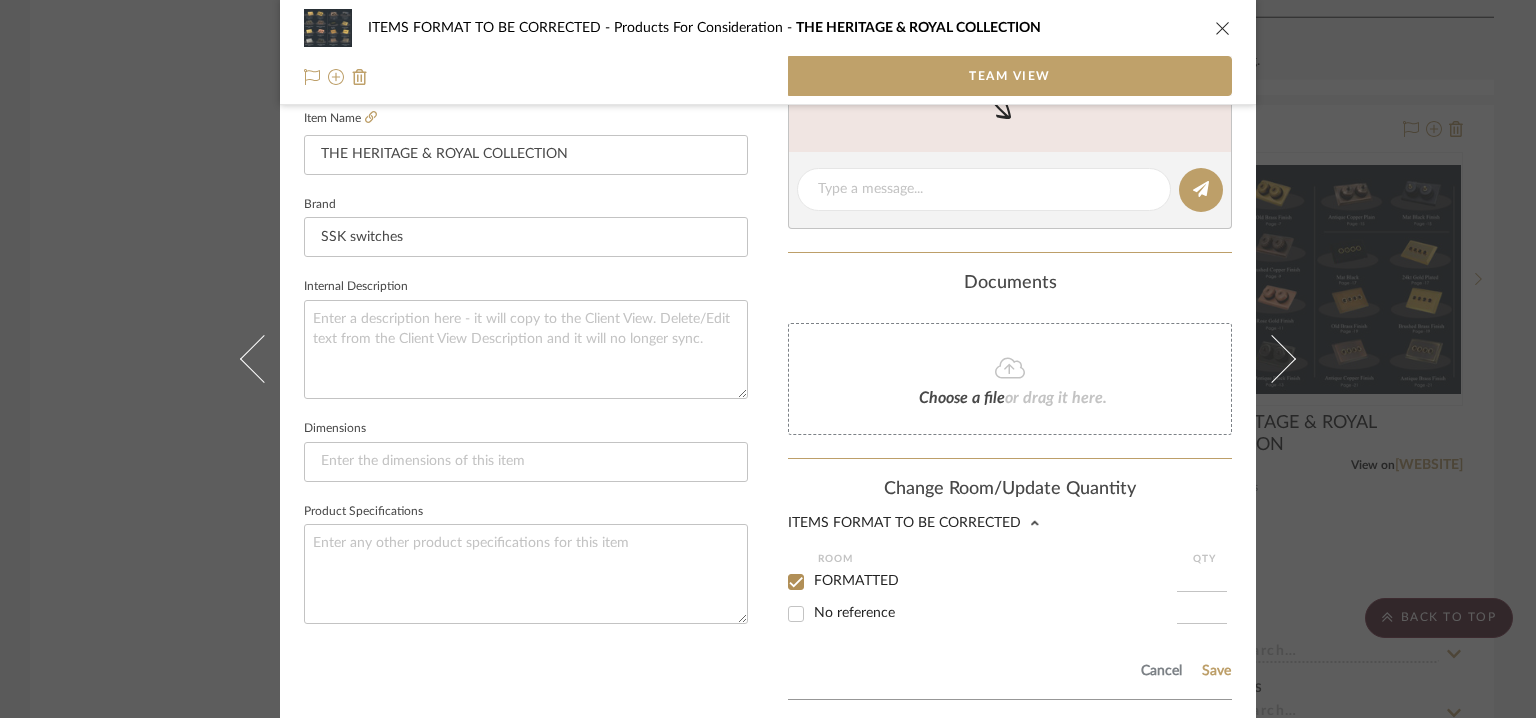 checkbox on "true" 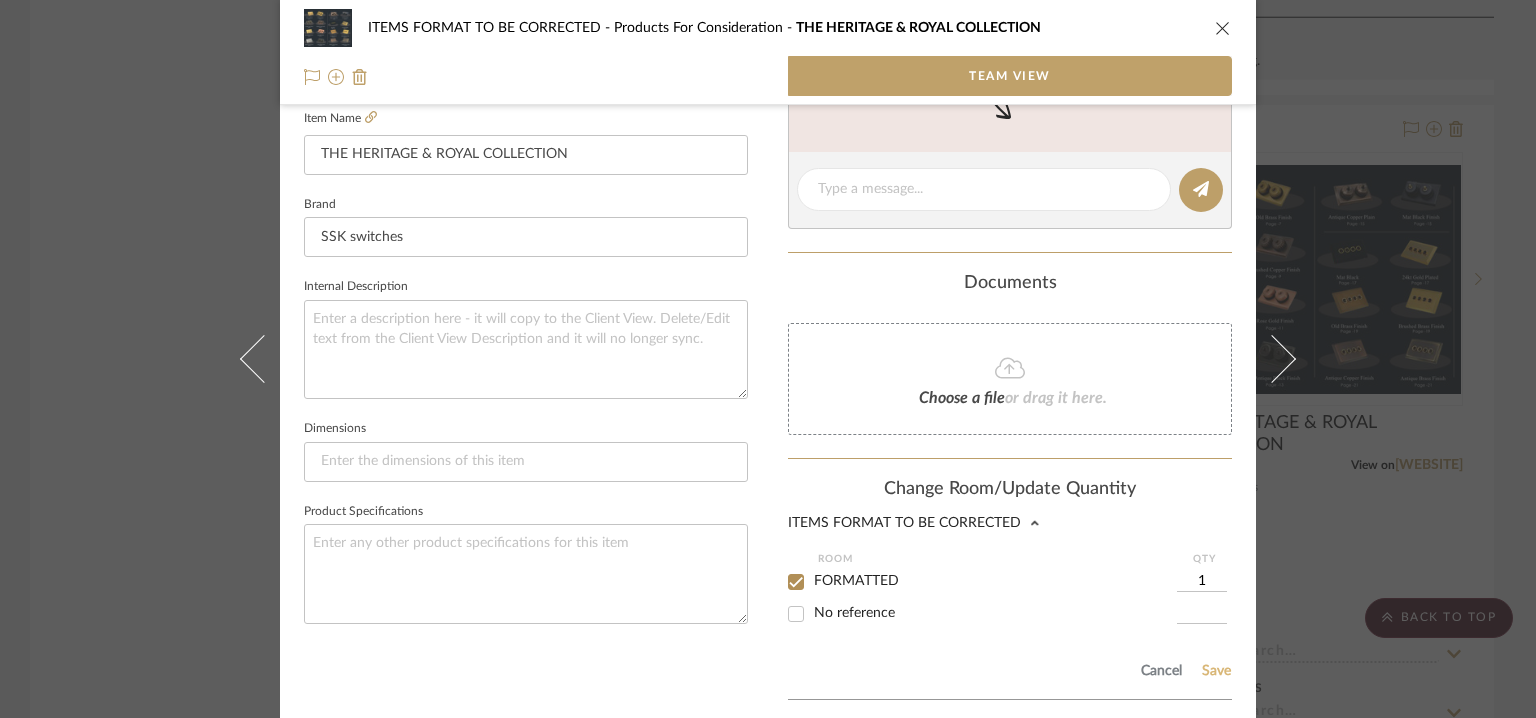 click on "Save" 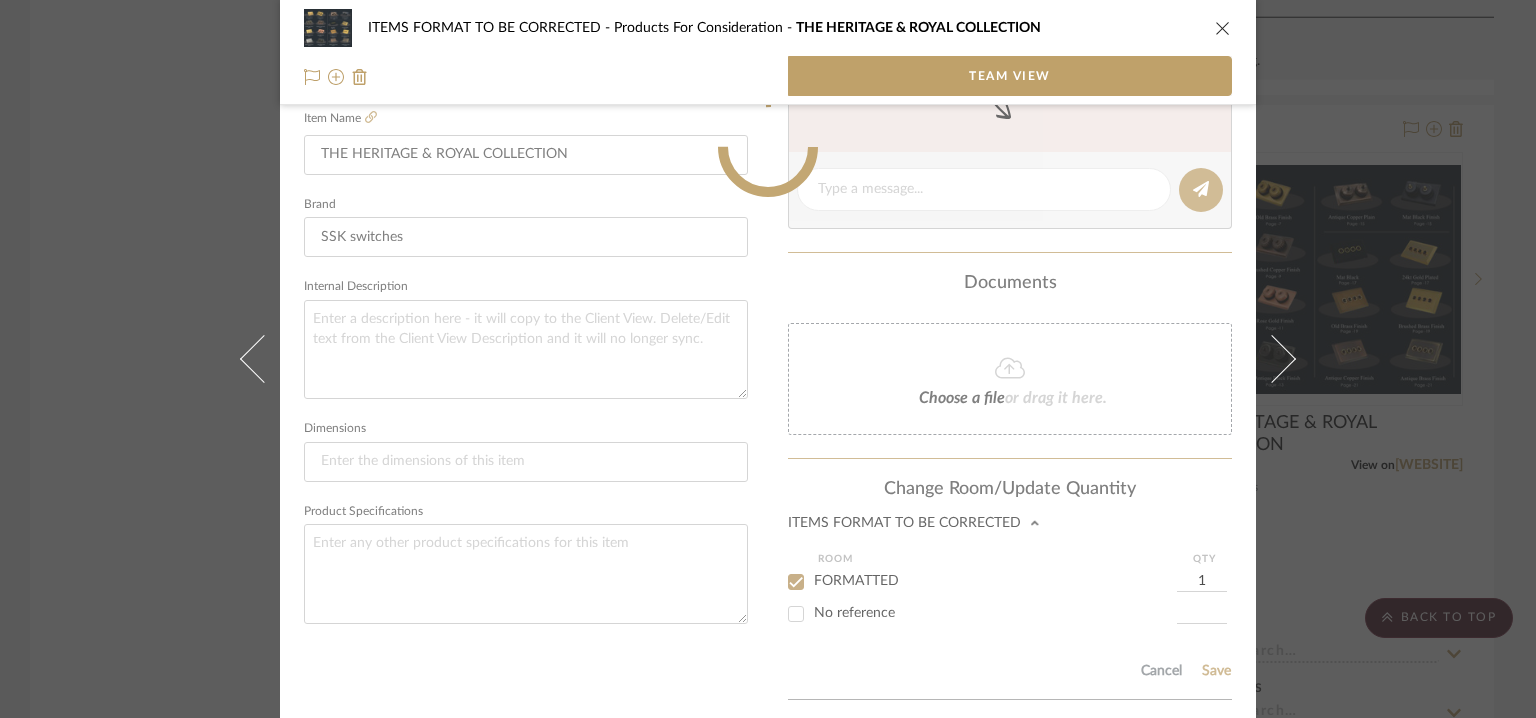 click 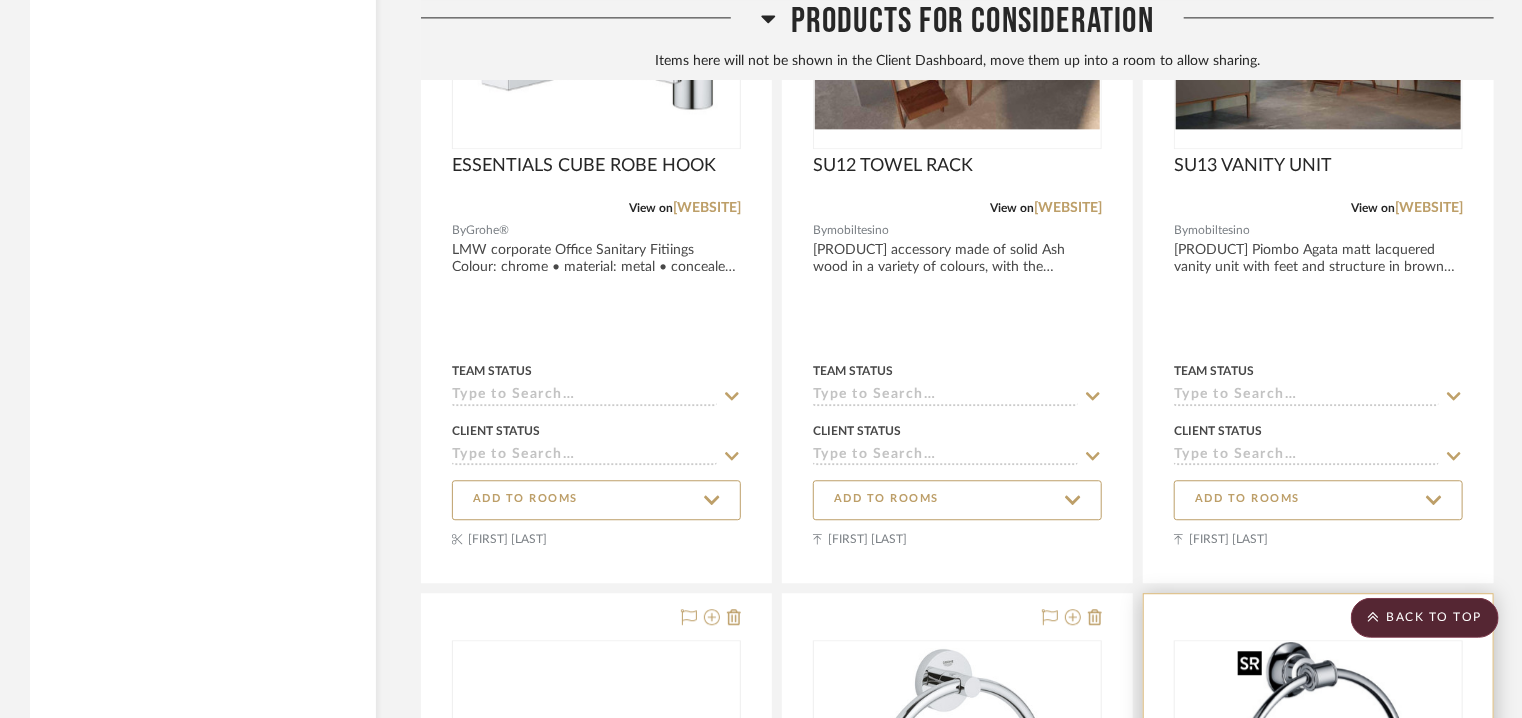 scroll, scrollTop: 5921, scrollLeft: 0, axis: vertical 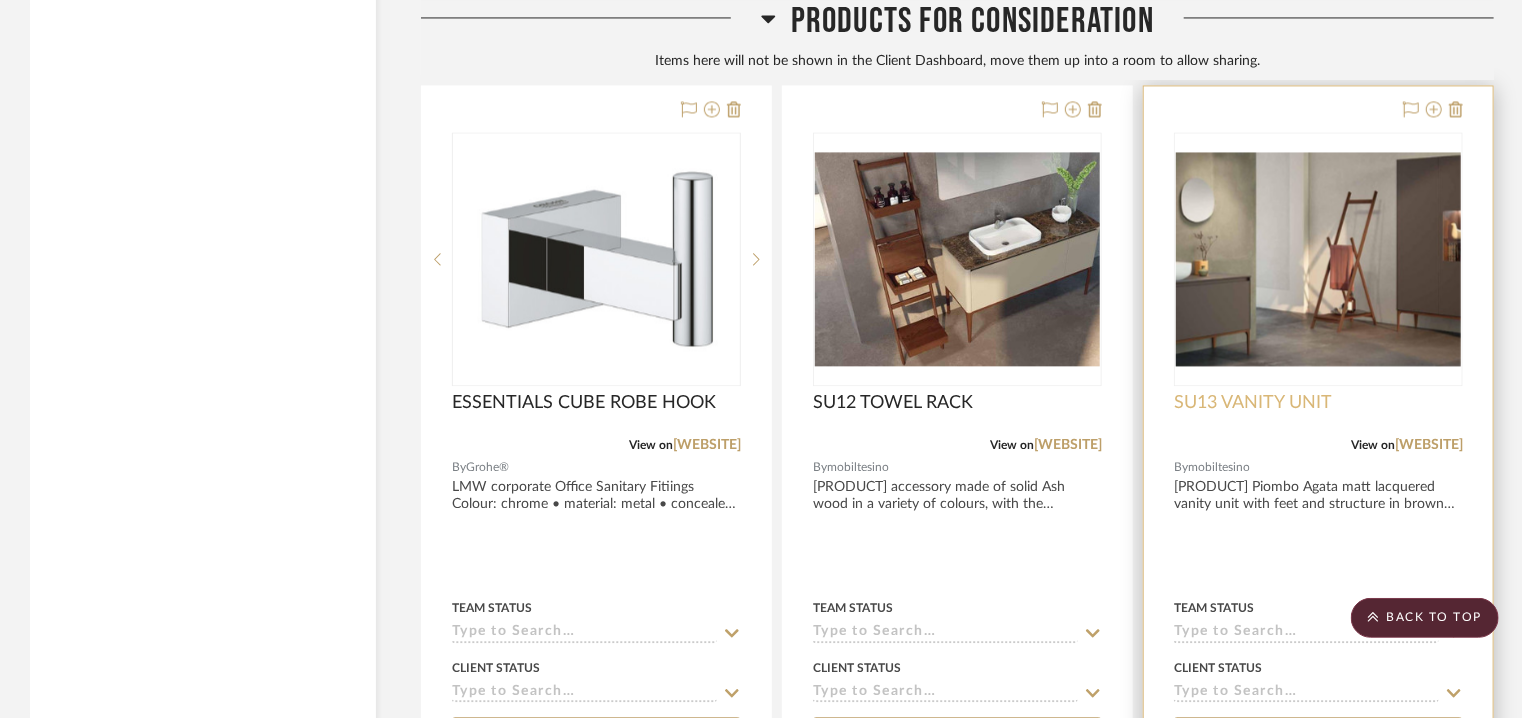 click on "SU13 VANITY UNIT" at bounding box center [1253, 403] 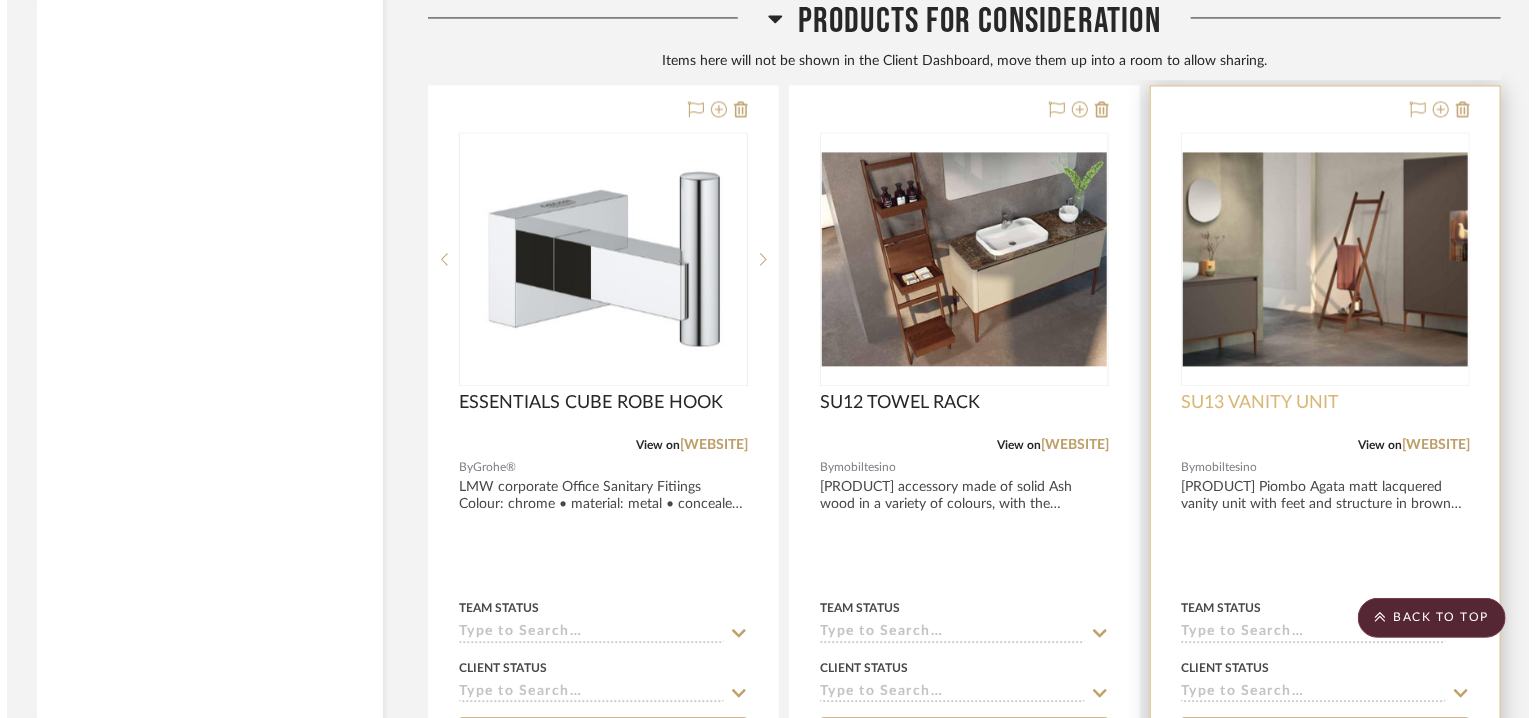 scroll, scrollTop: 0, scrollLeft: 0, axis: both 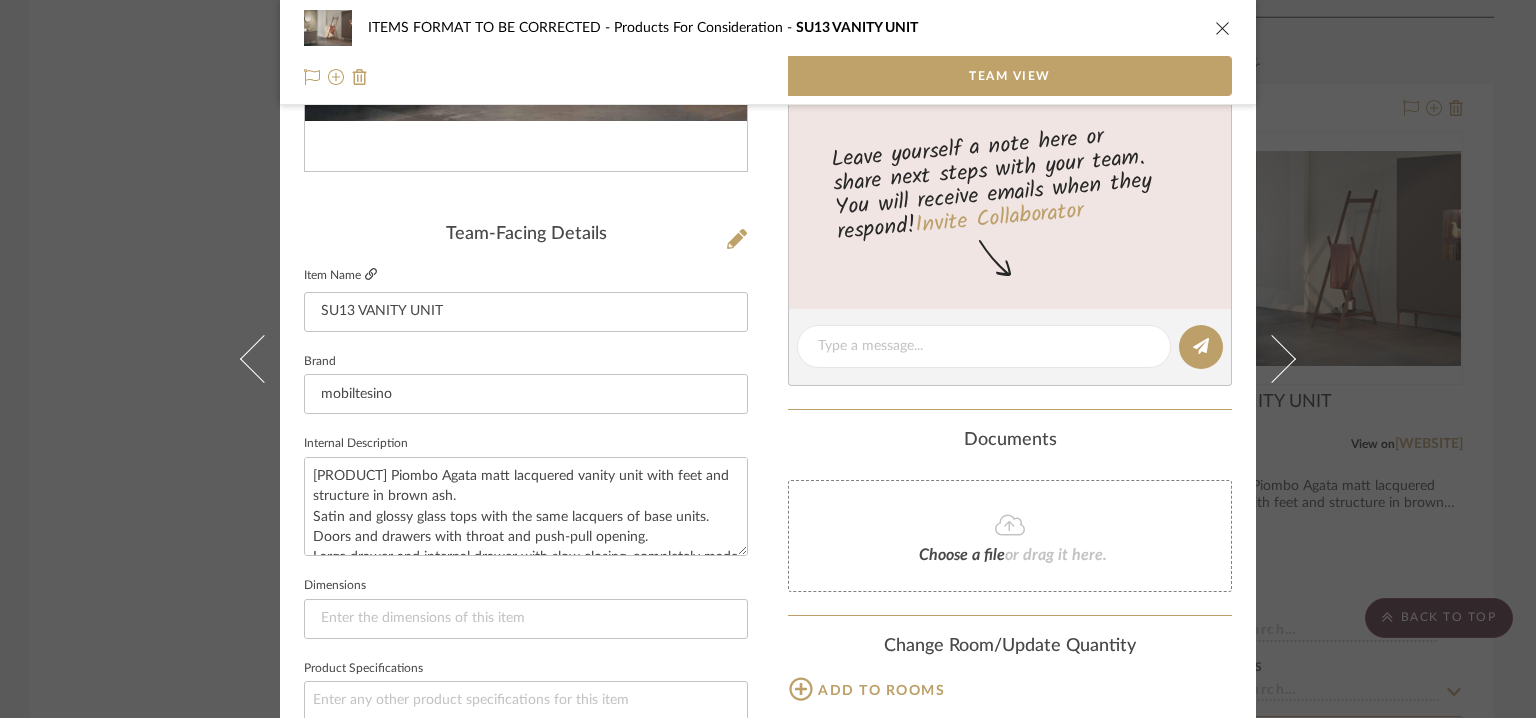 click 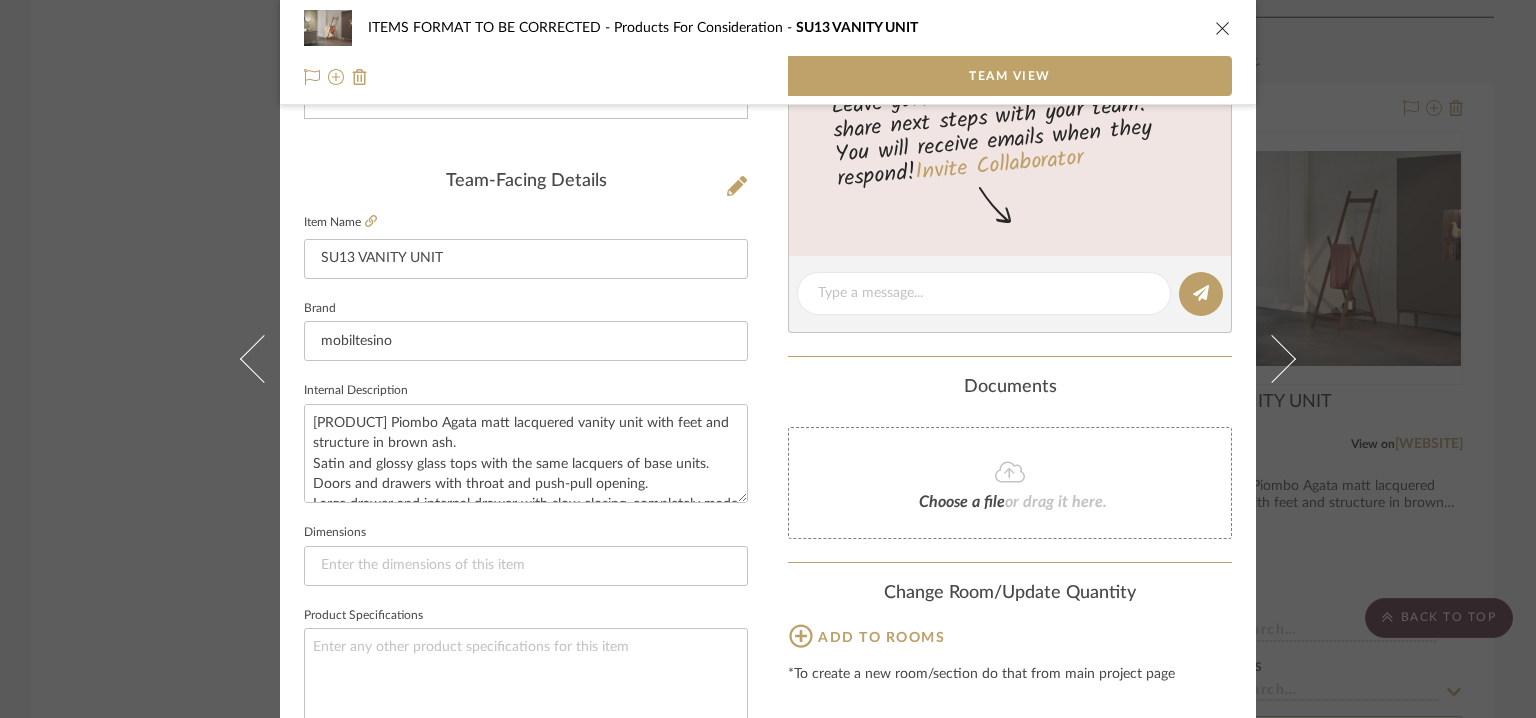 scroll, scrollTop: 557, scrollLeft: 0, axis: vertical 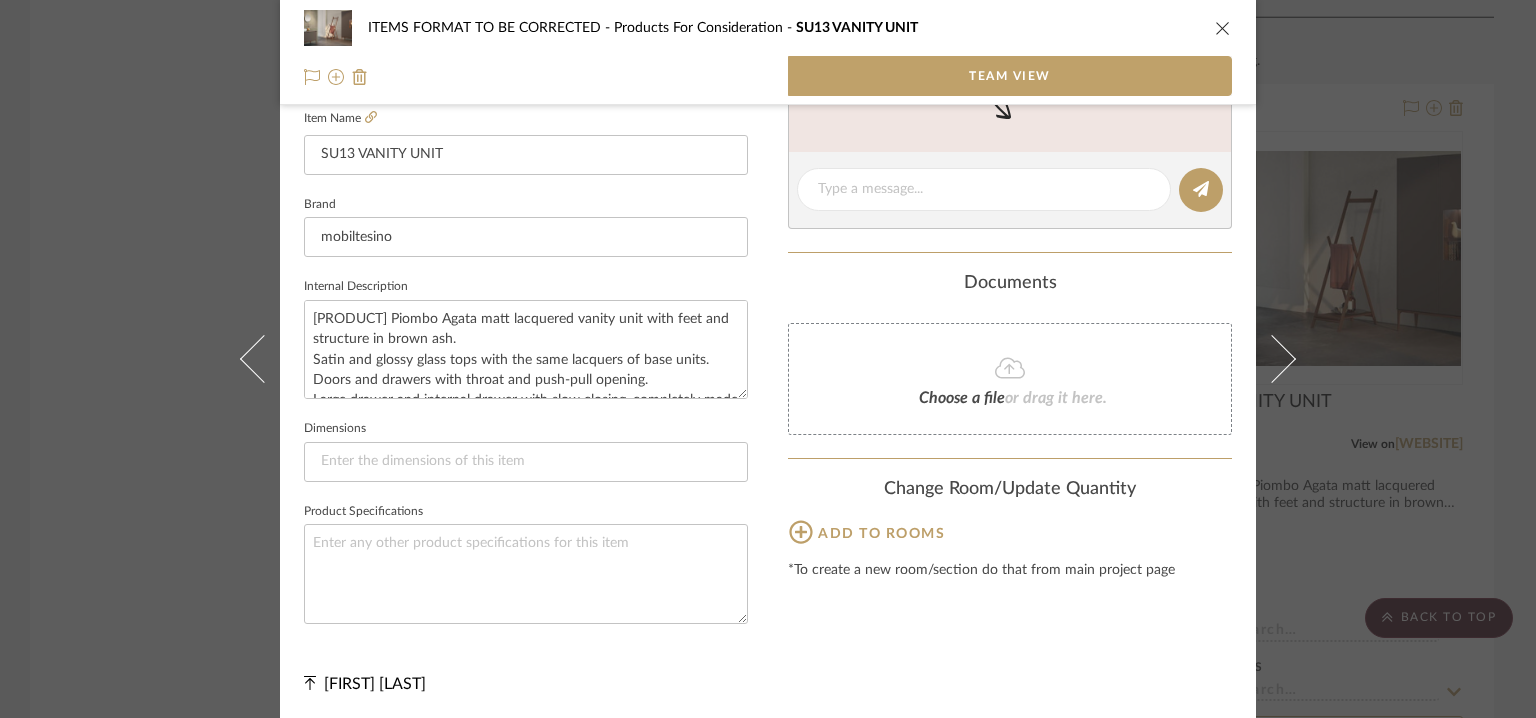 click 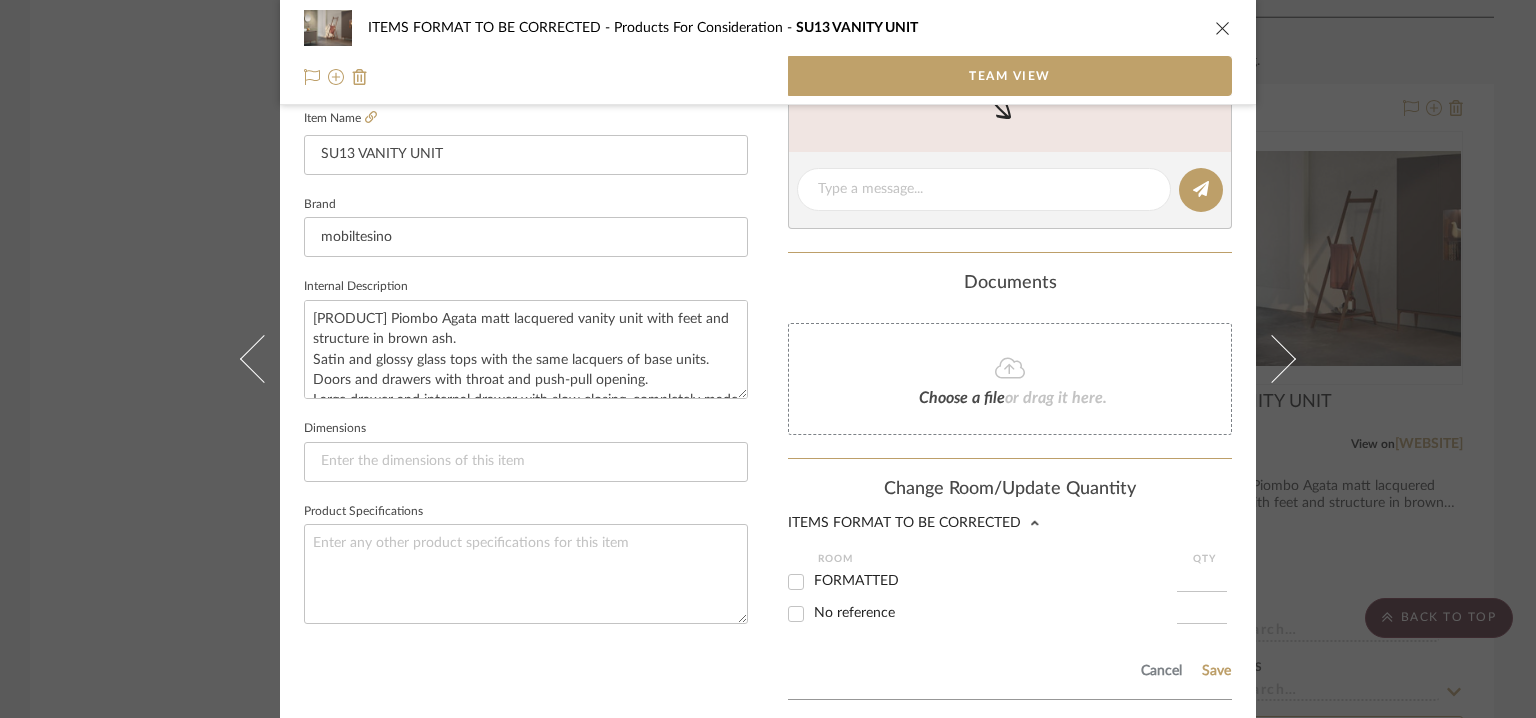 click on "FORMATTED" at bounding box center [796, 582] 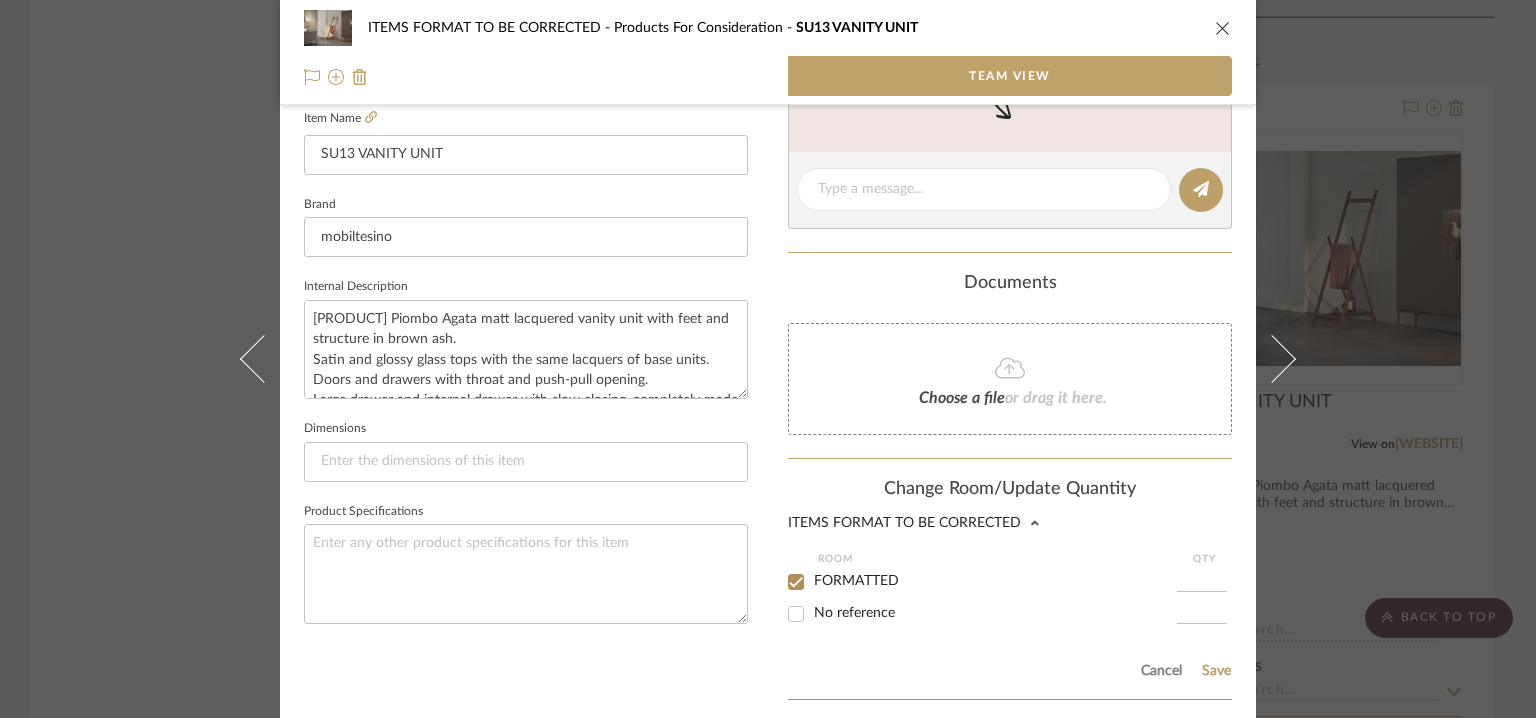checkbox on "true" 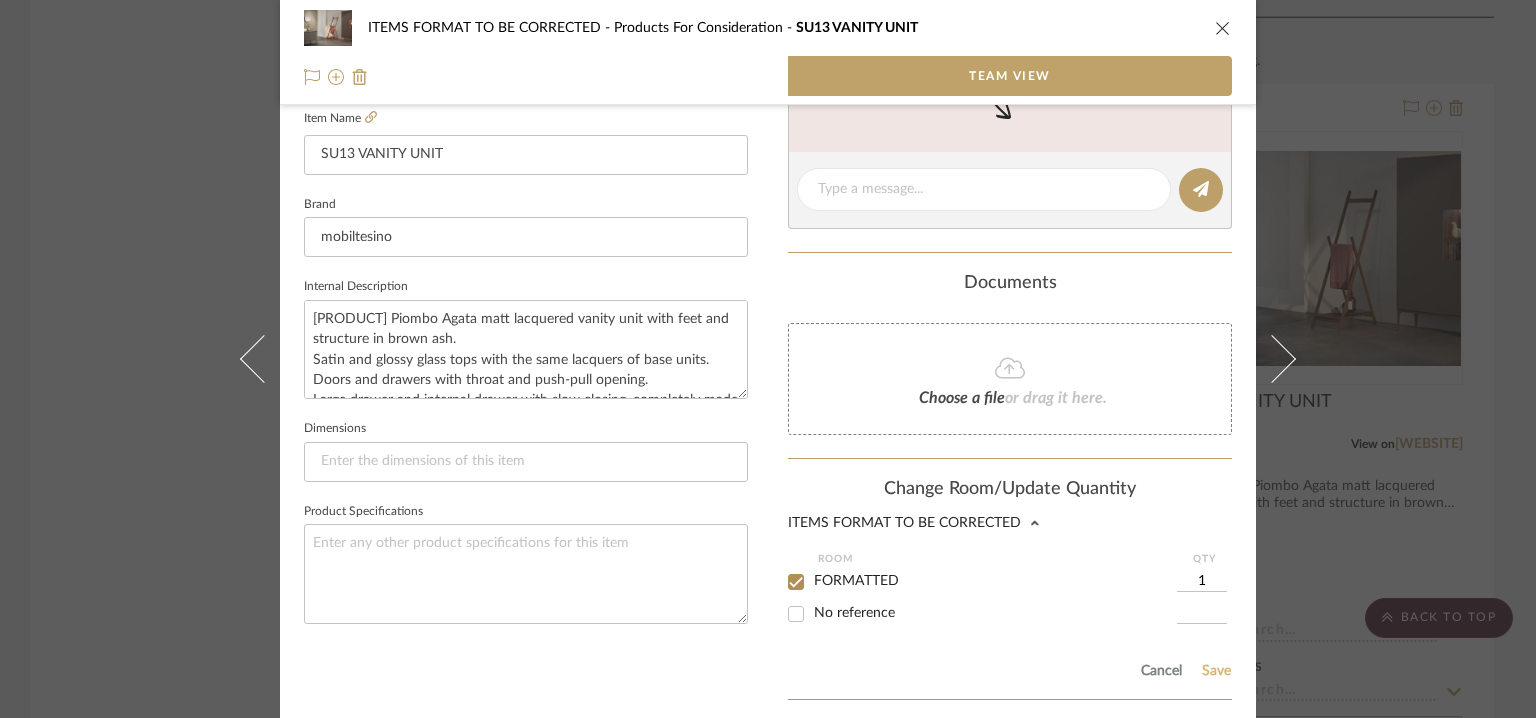 click on "Save" 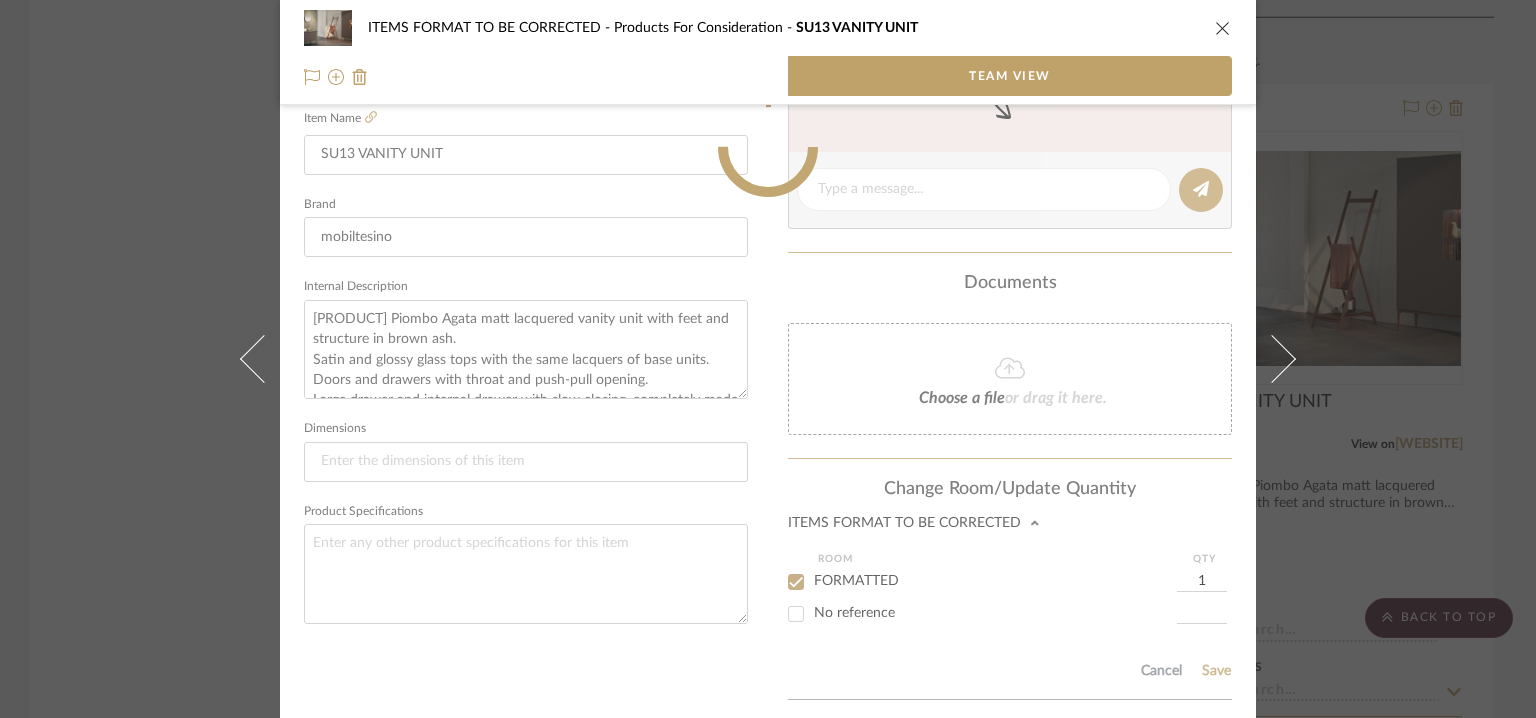 type 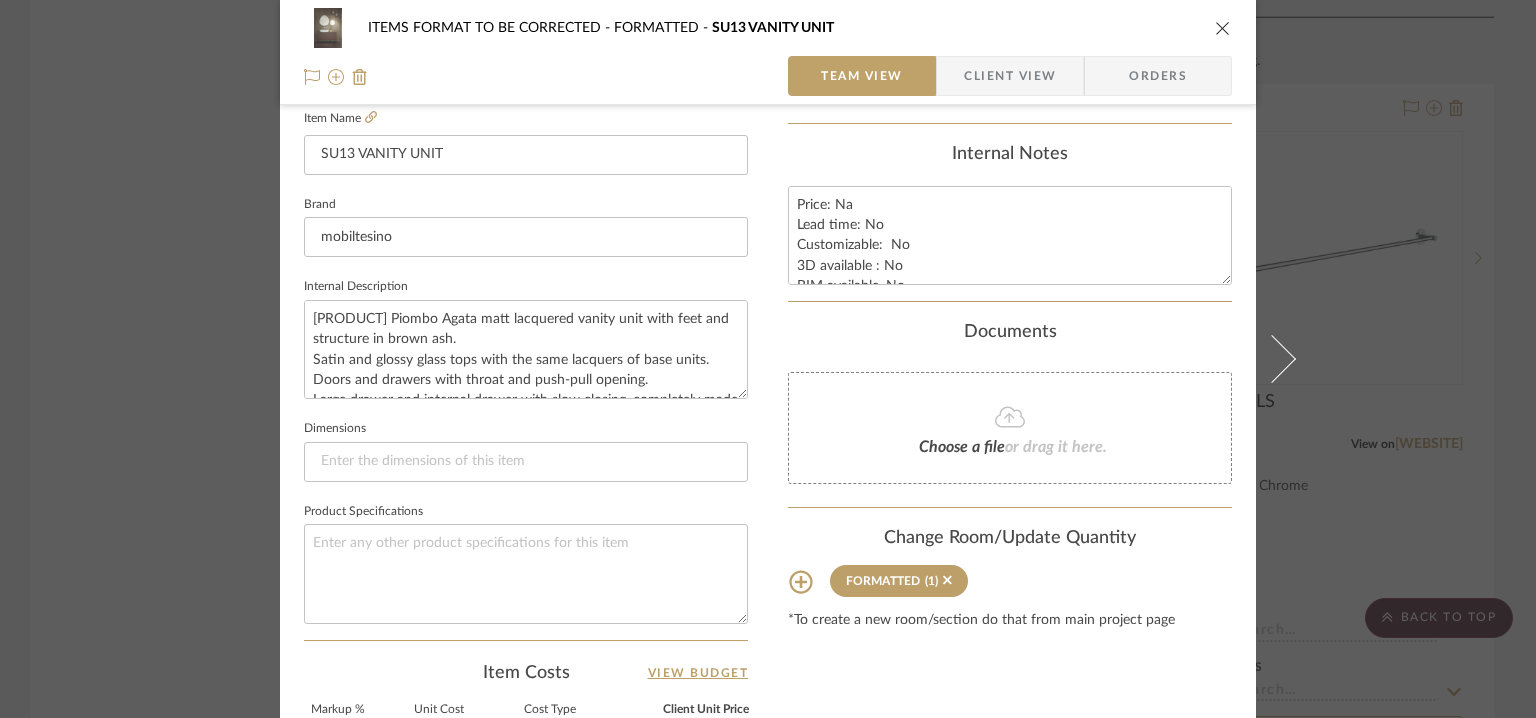 type 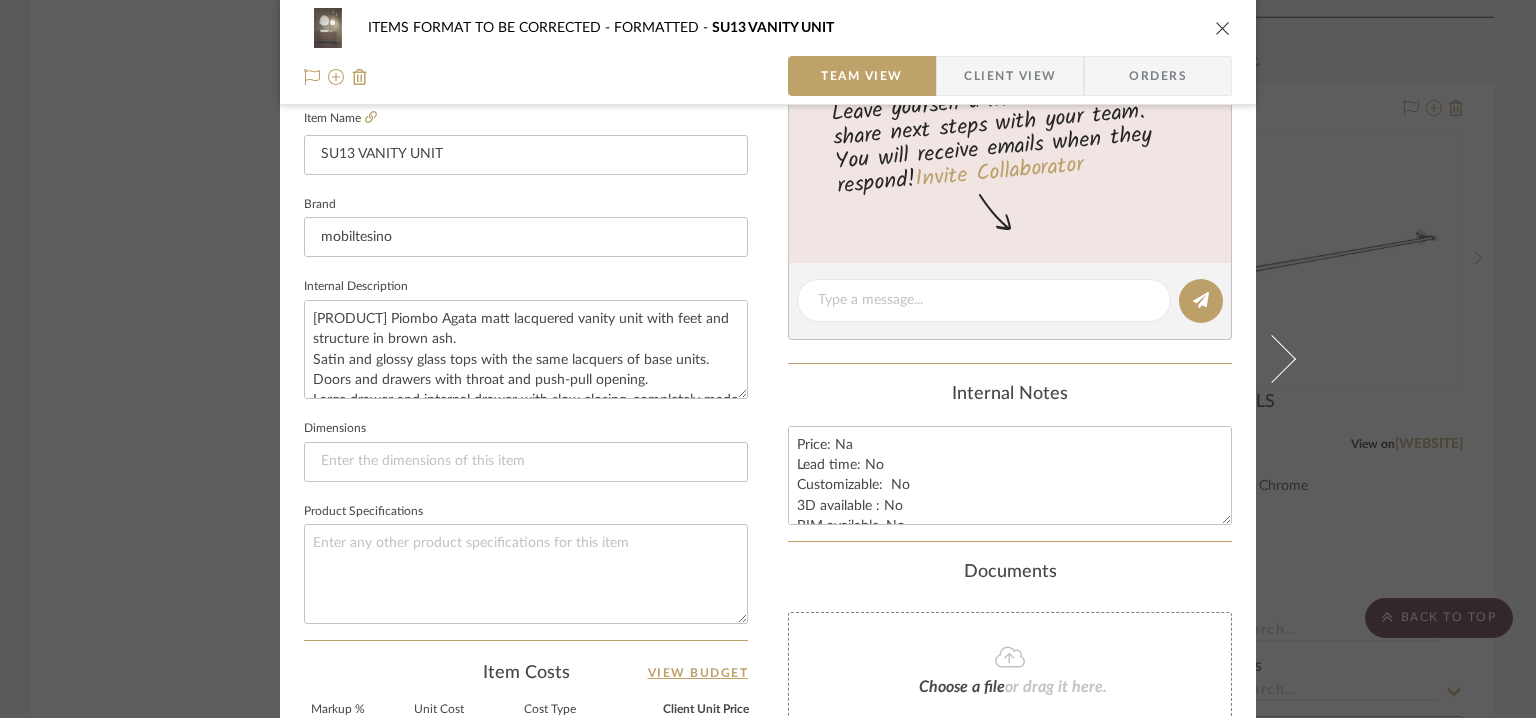 click at bounding box center [1223, 28] 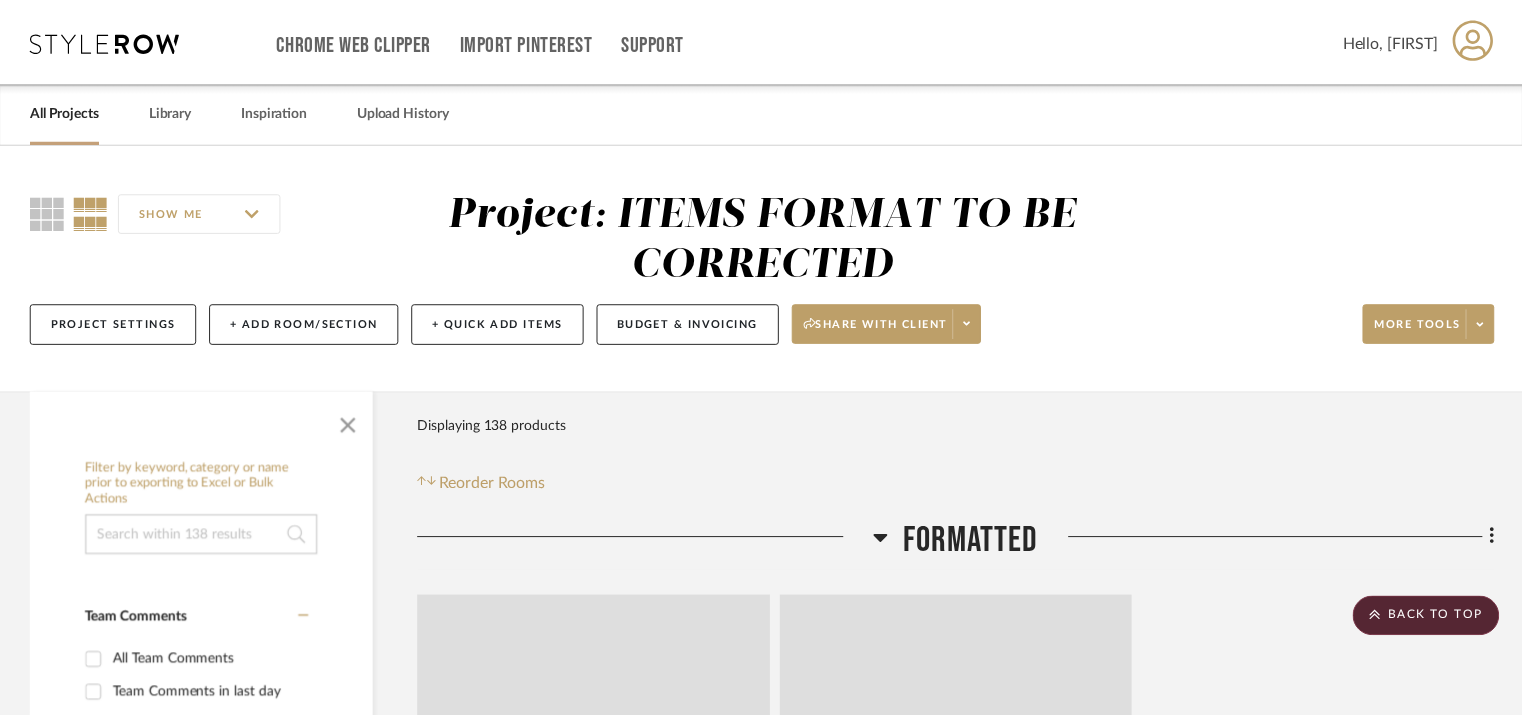 scroll, scrollTop: 5921, scrollLeft: 0, axis: vertical 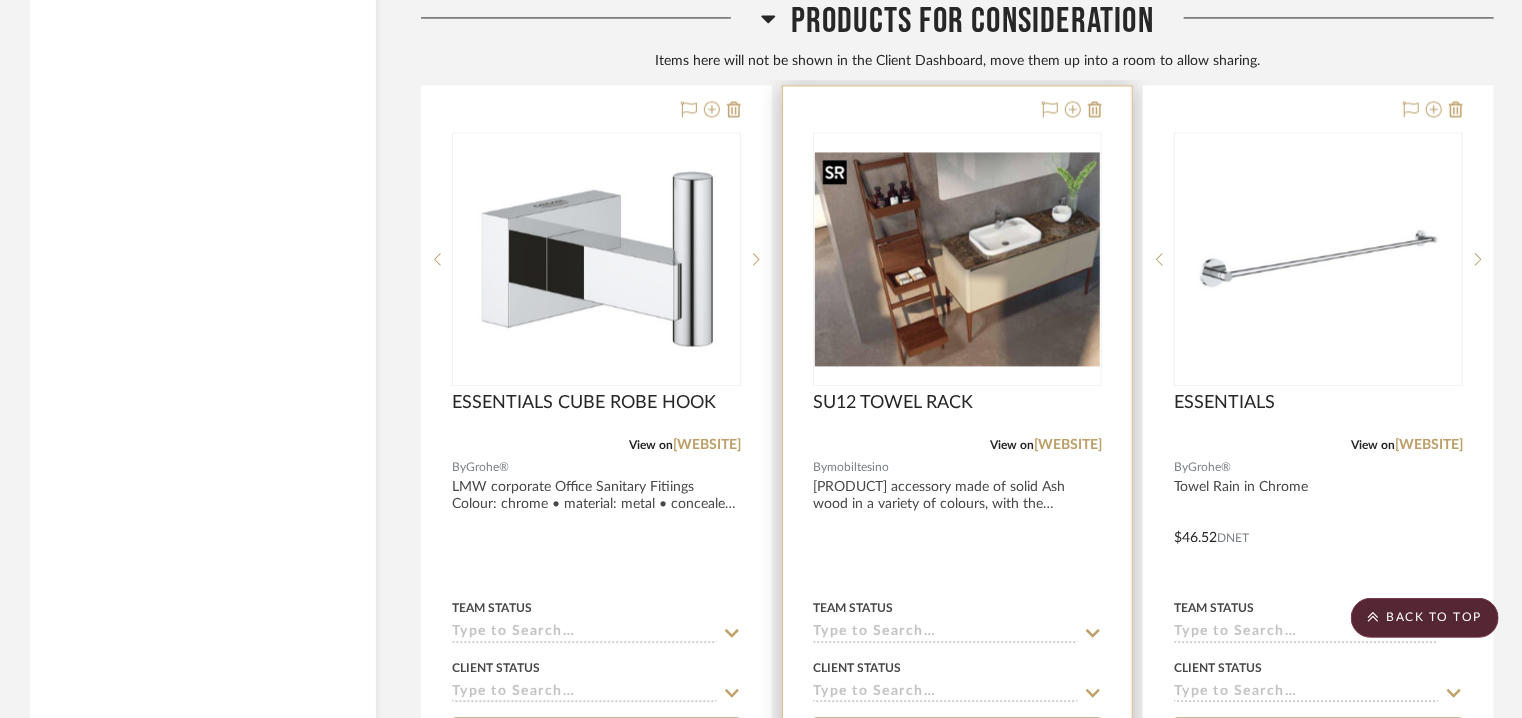 click at bounding box center (957, 259) 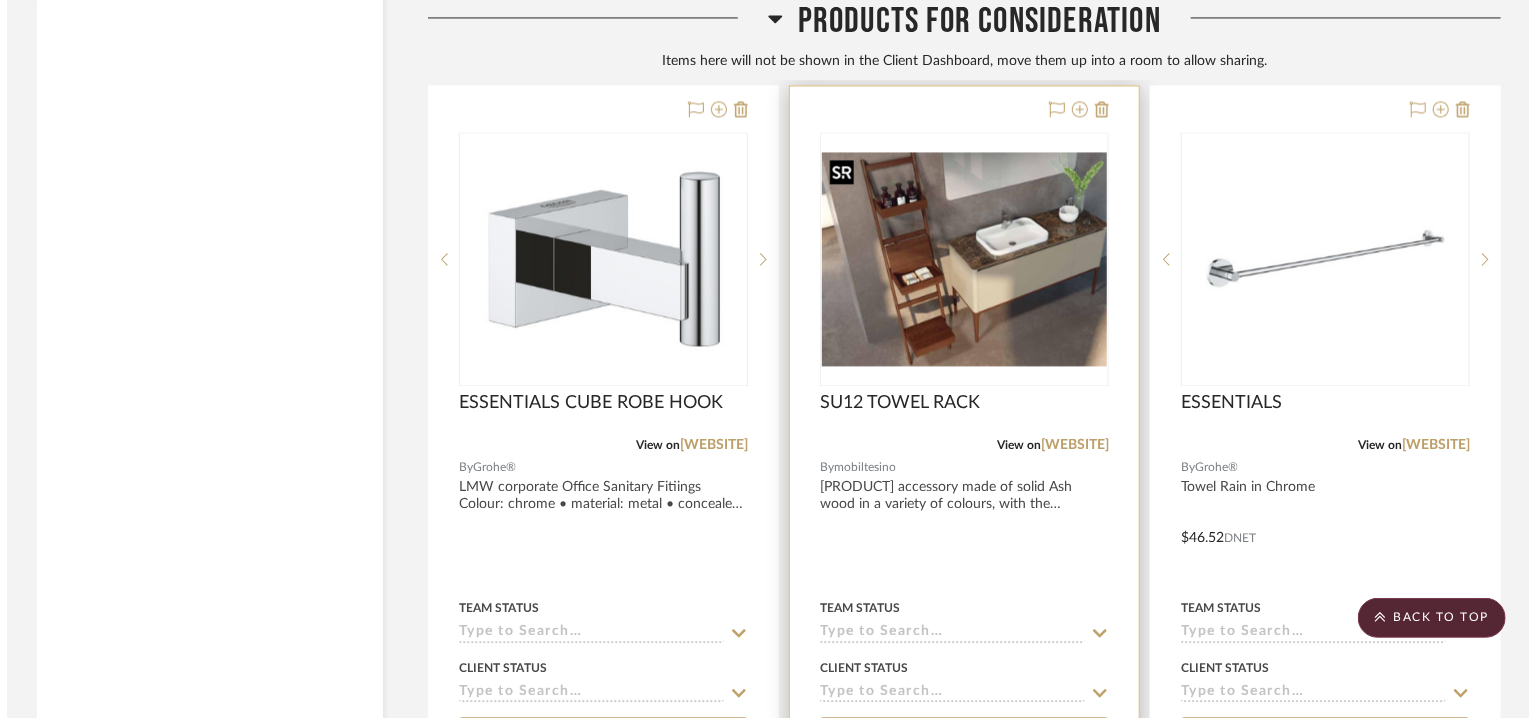 scroll, scrollTop: 0, scrollLeft: 0, axis: both 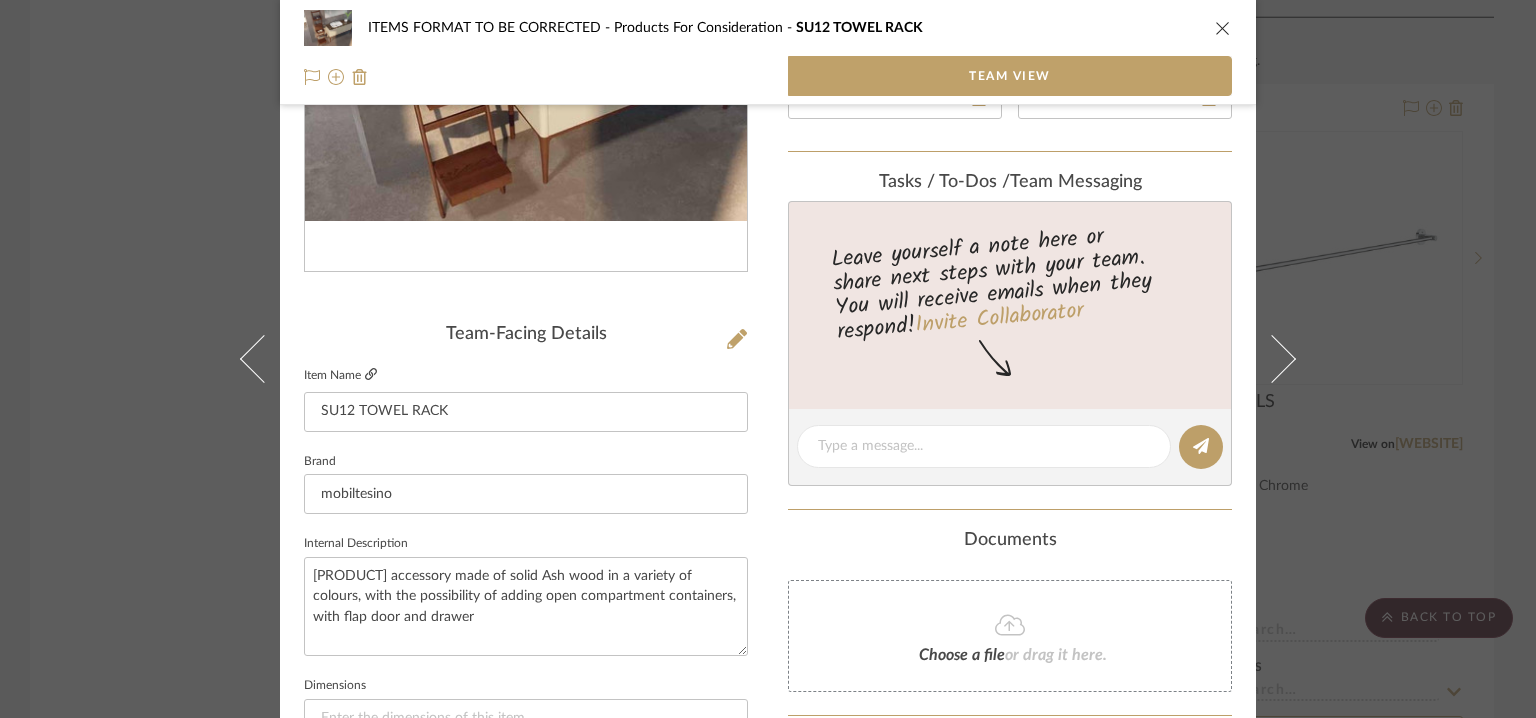click 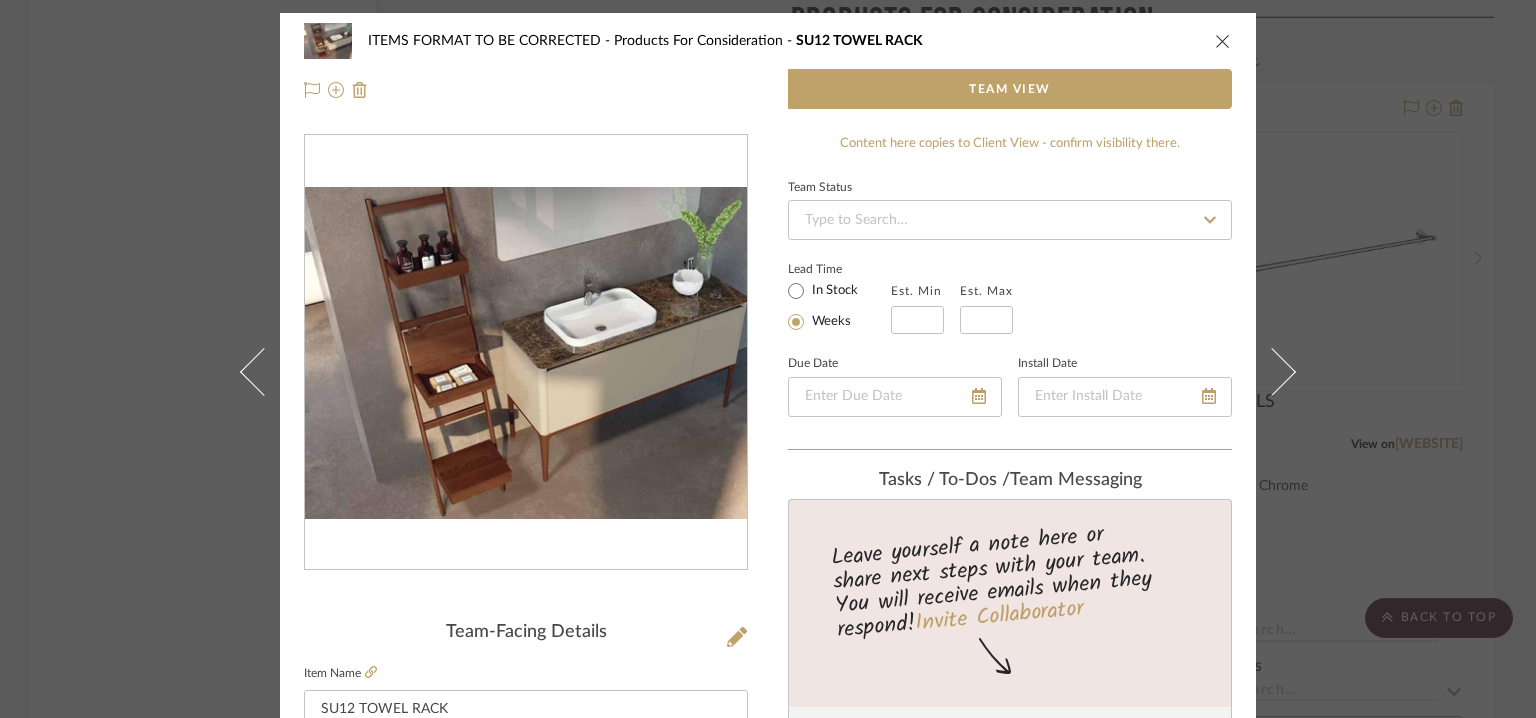 scroll, scrollTop: 0, scrollLeft: 0, axis: both 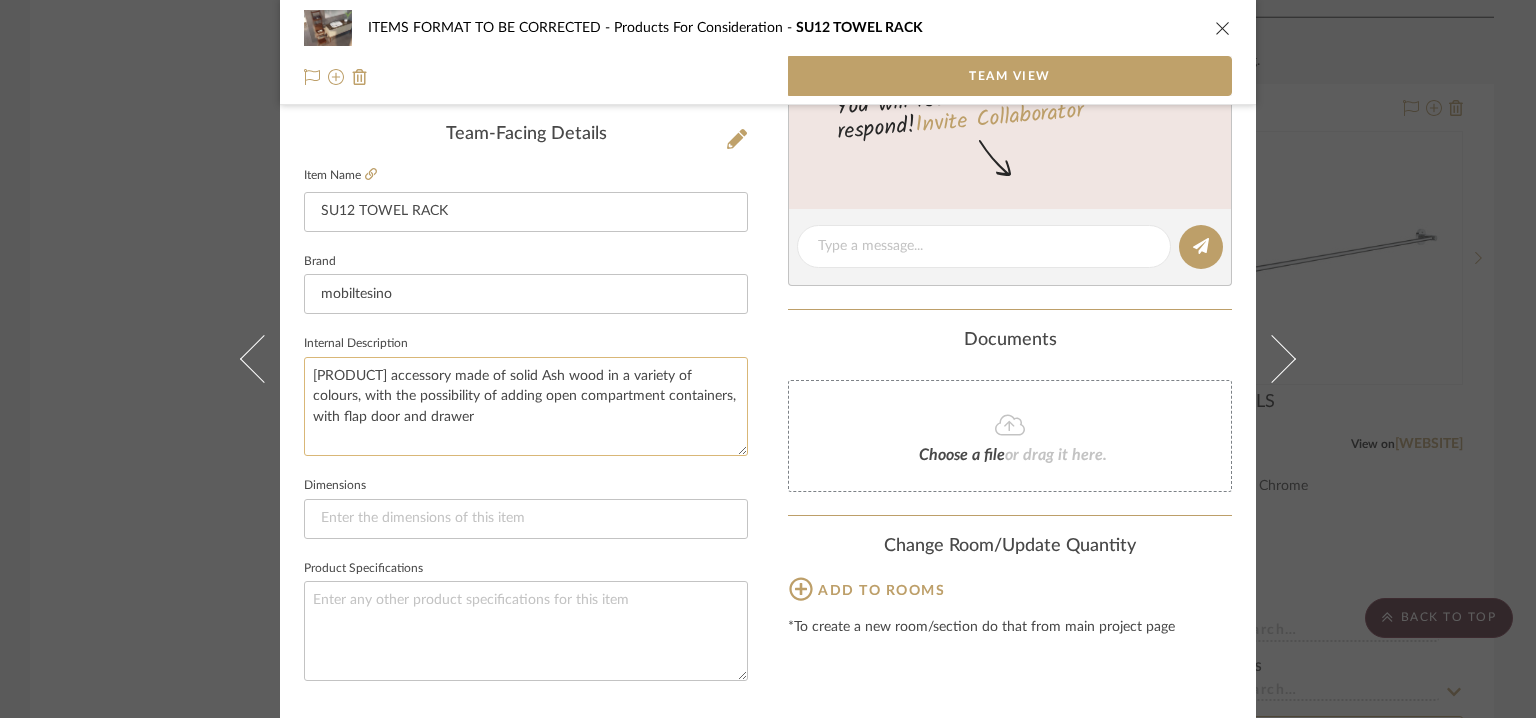 drag, startPoint x: 492, startPoint y: 427, endPoint x: 300, endPoint y: 369, distance: 200.56918 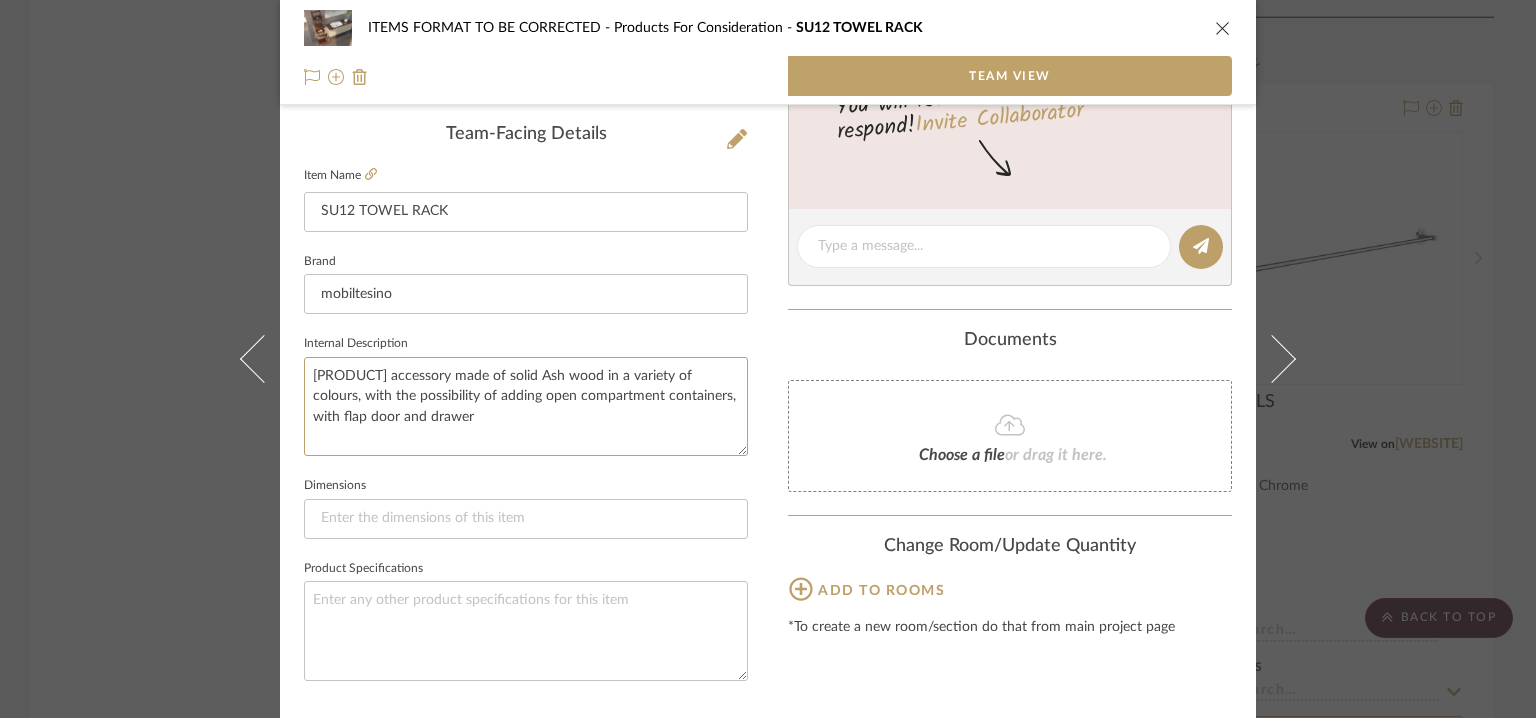 scroll, scrollTop: 557, scrollLeft: 0, axis: vertical 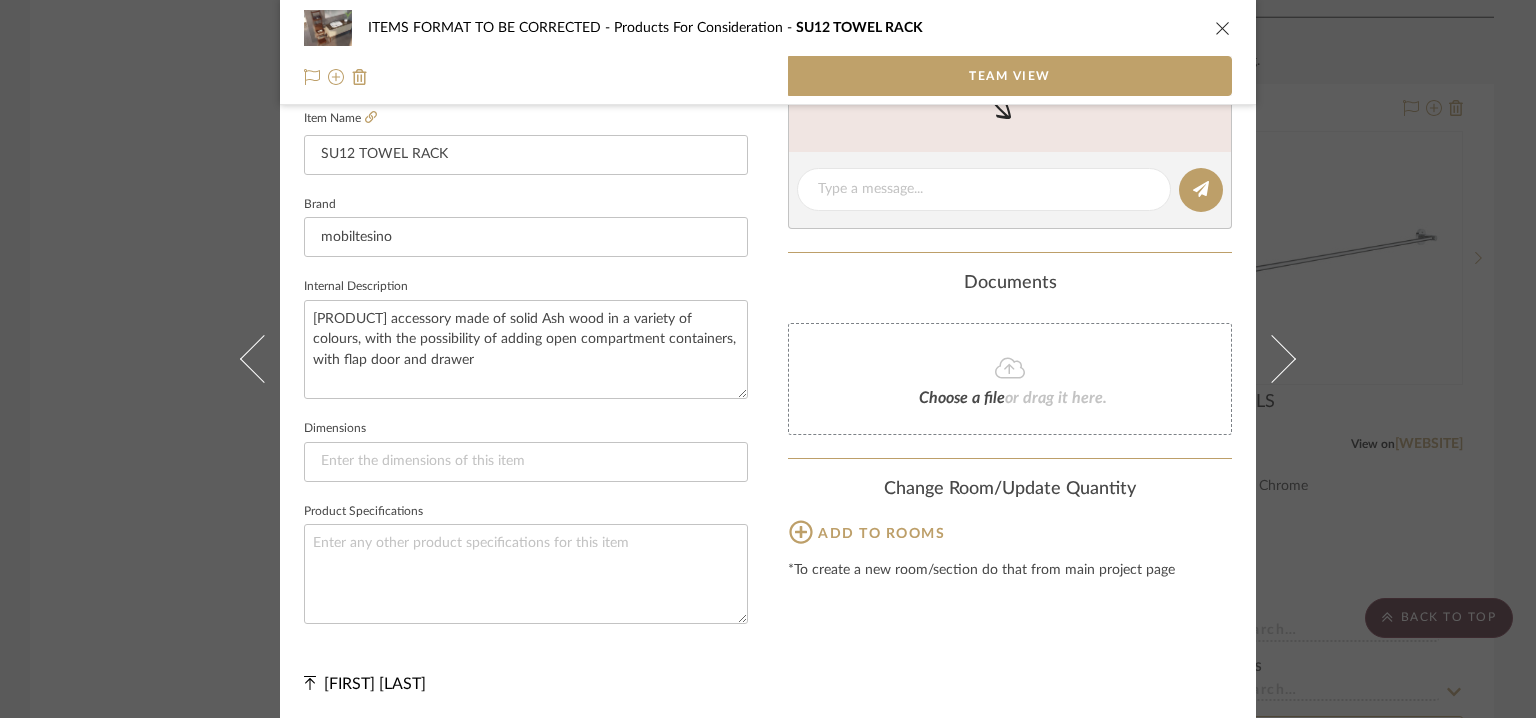 click 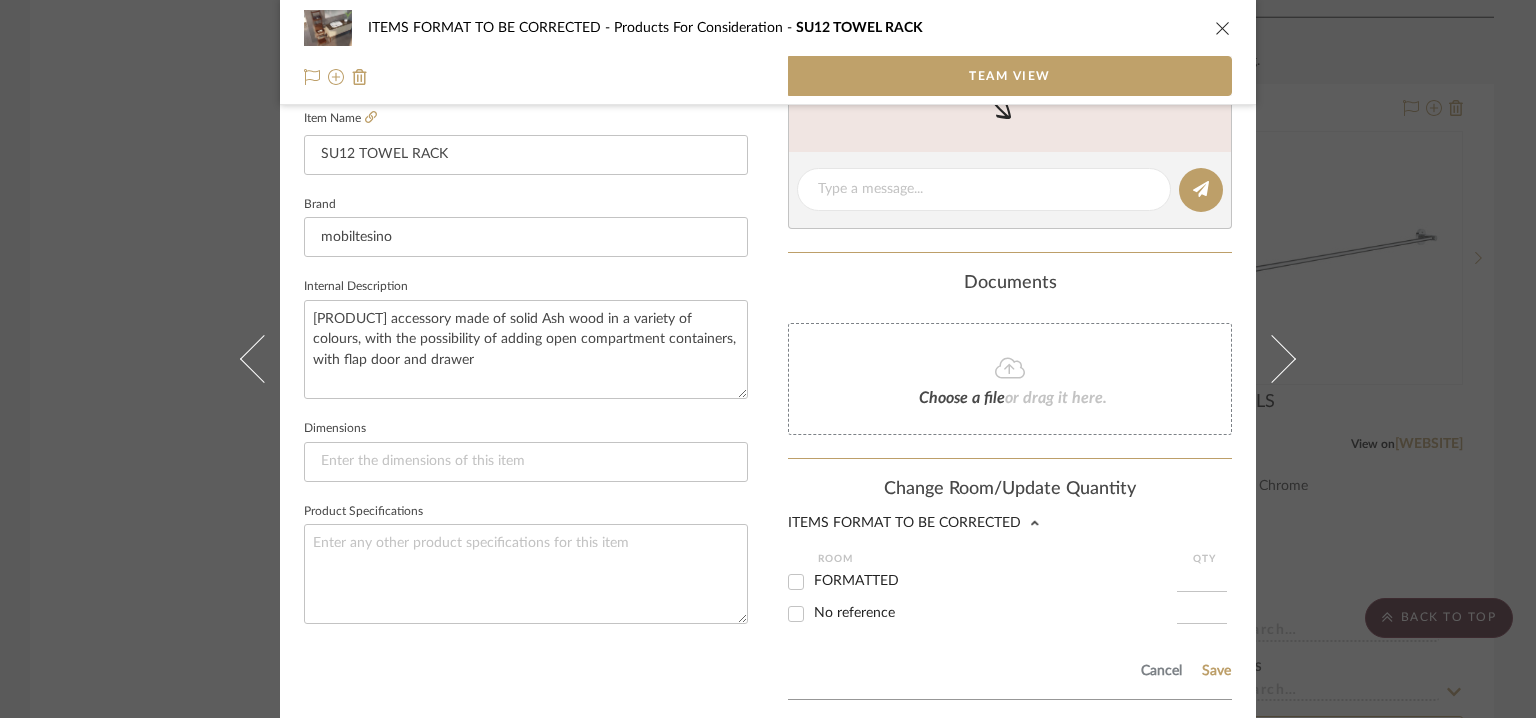 click on "FORMATTED" at bounding box center (796, 582) 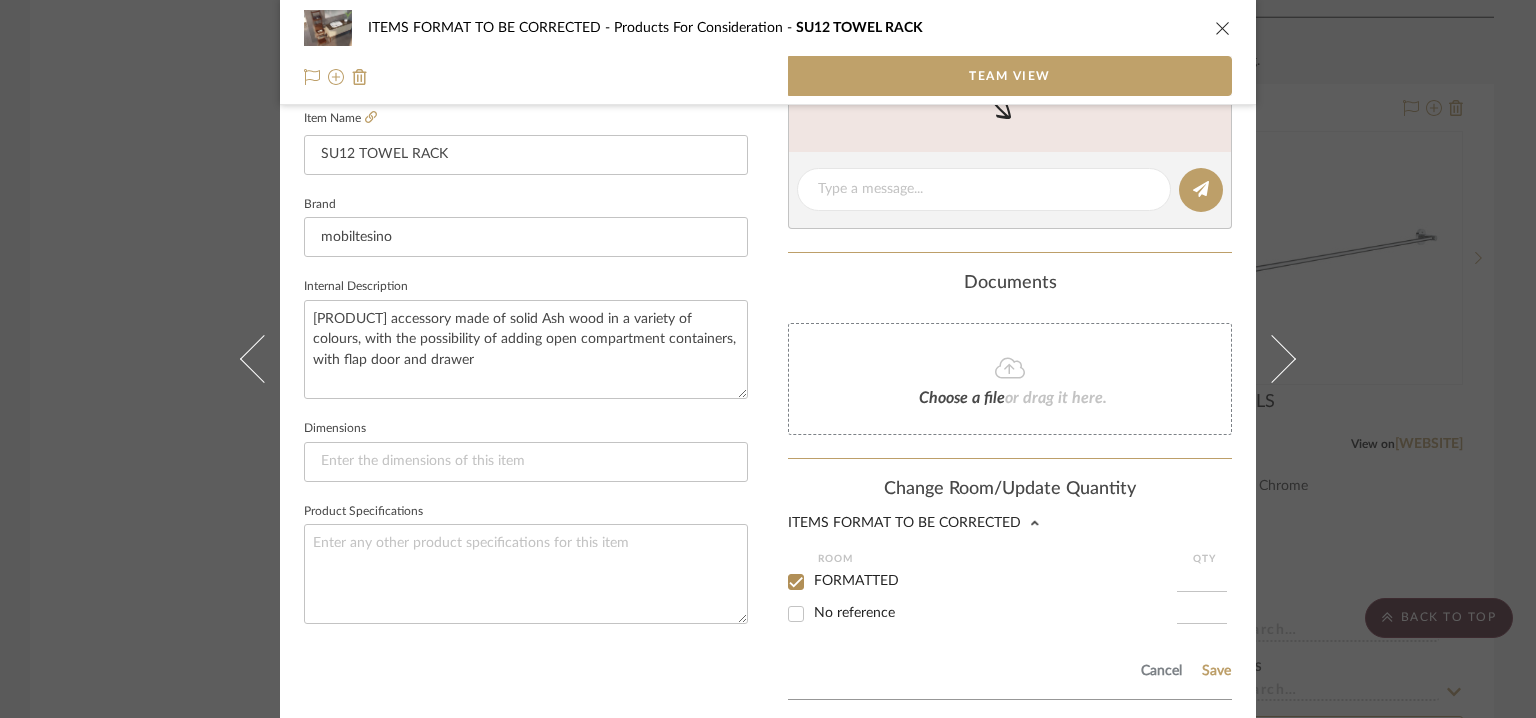 checkbox on "true" 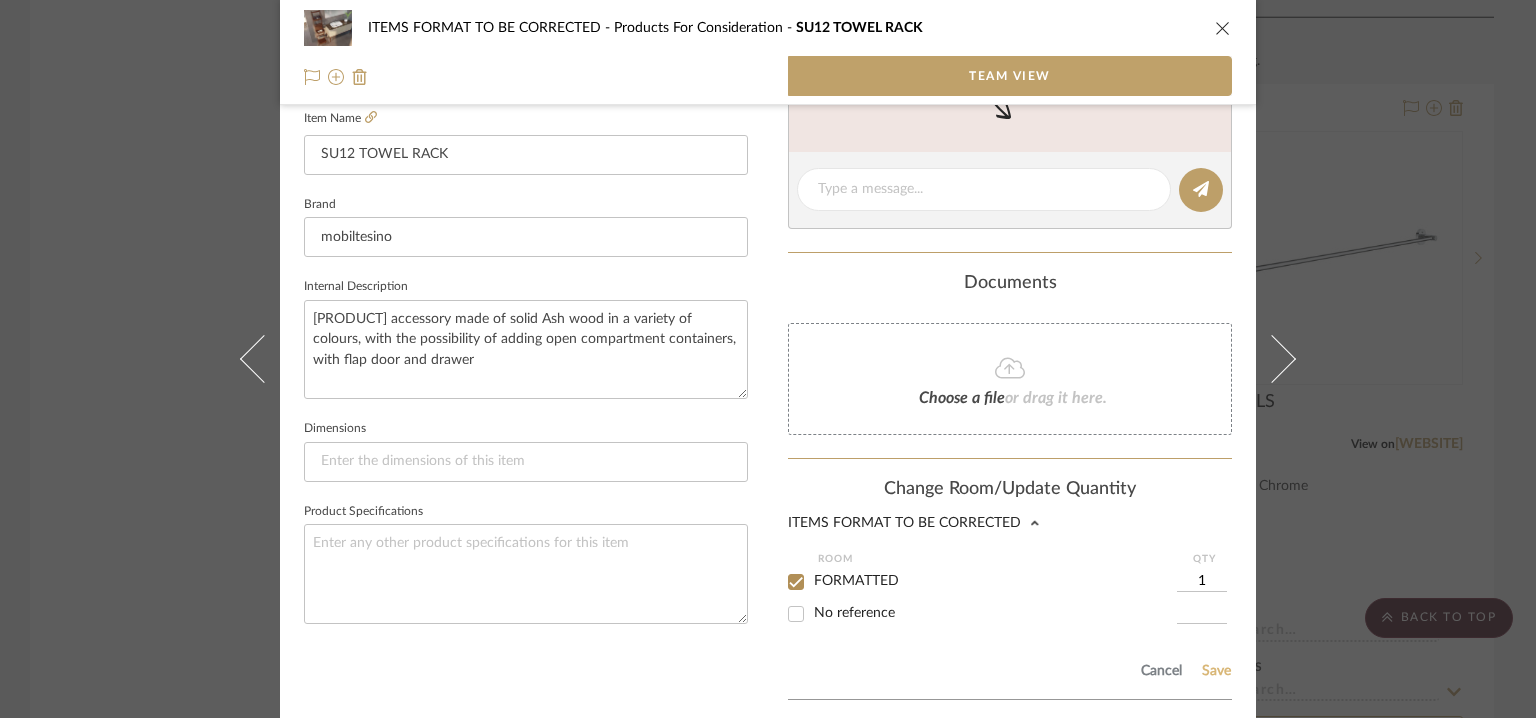 click on "Save" 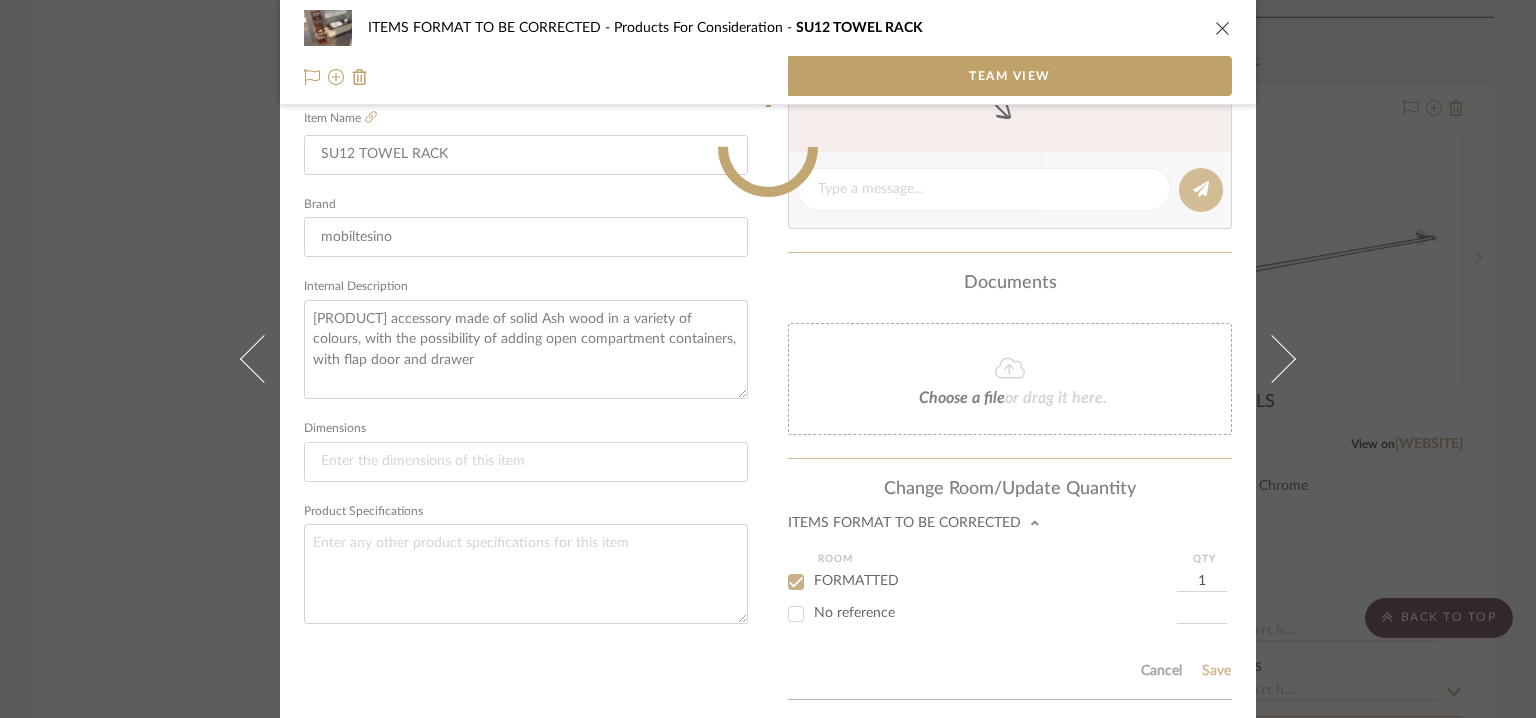 type 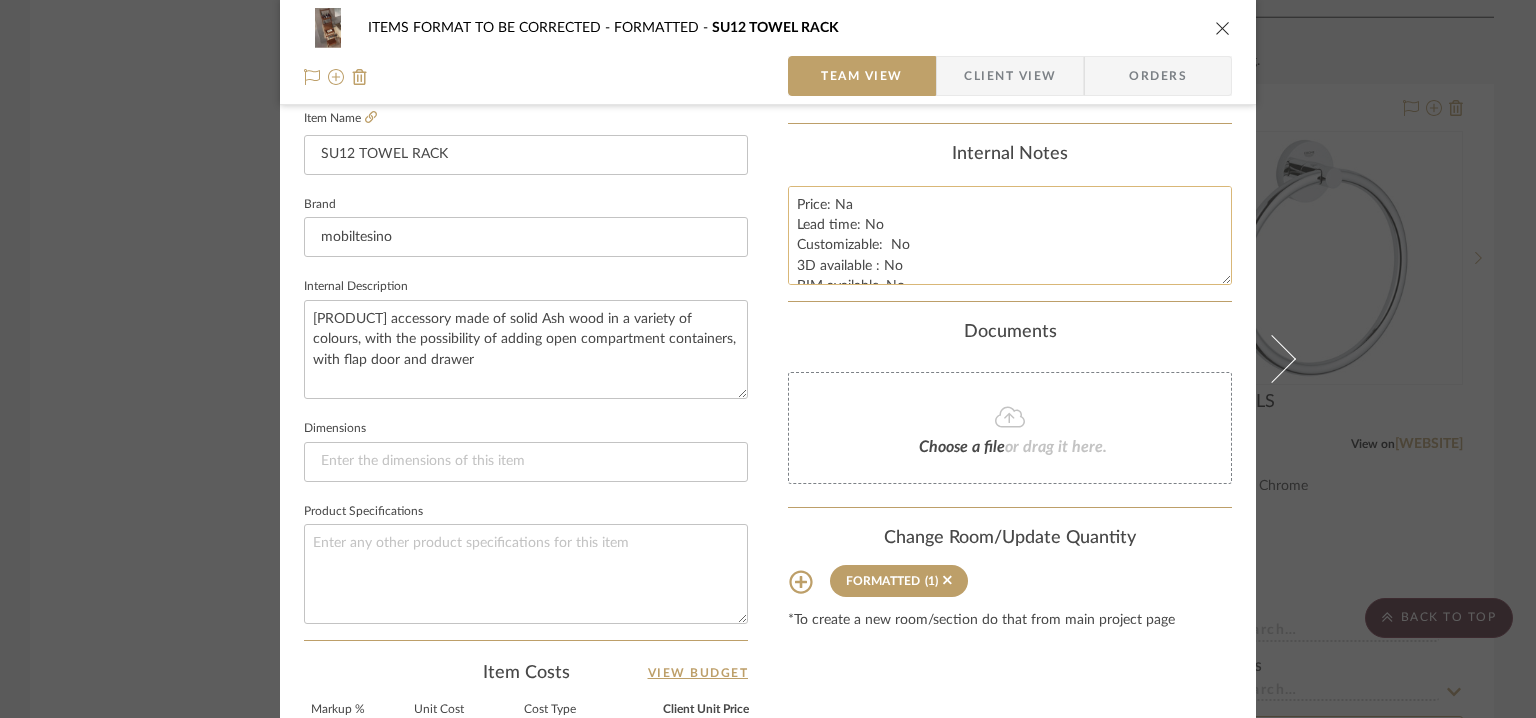 type 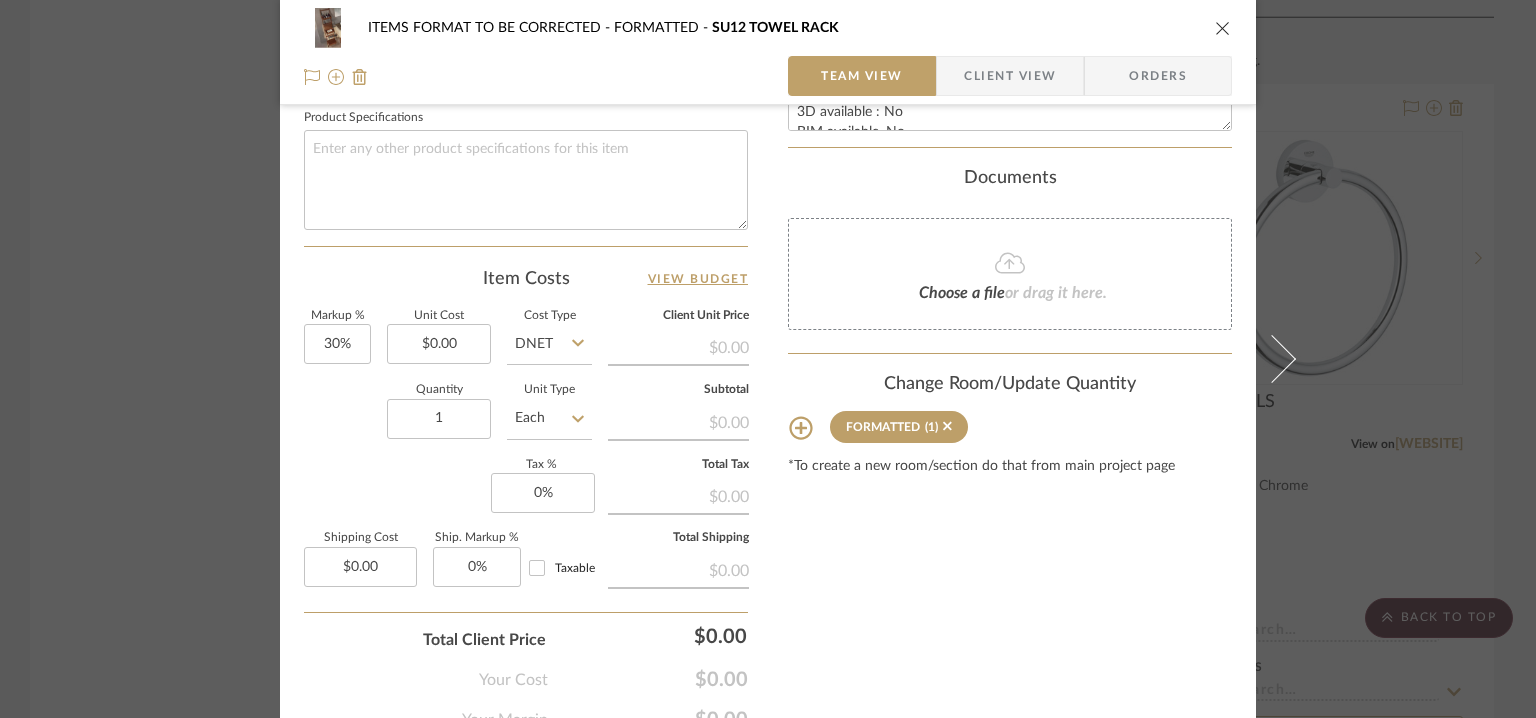 scroll, scrollTop: 957, scrollLeft: 0, axis: vertical 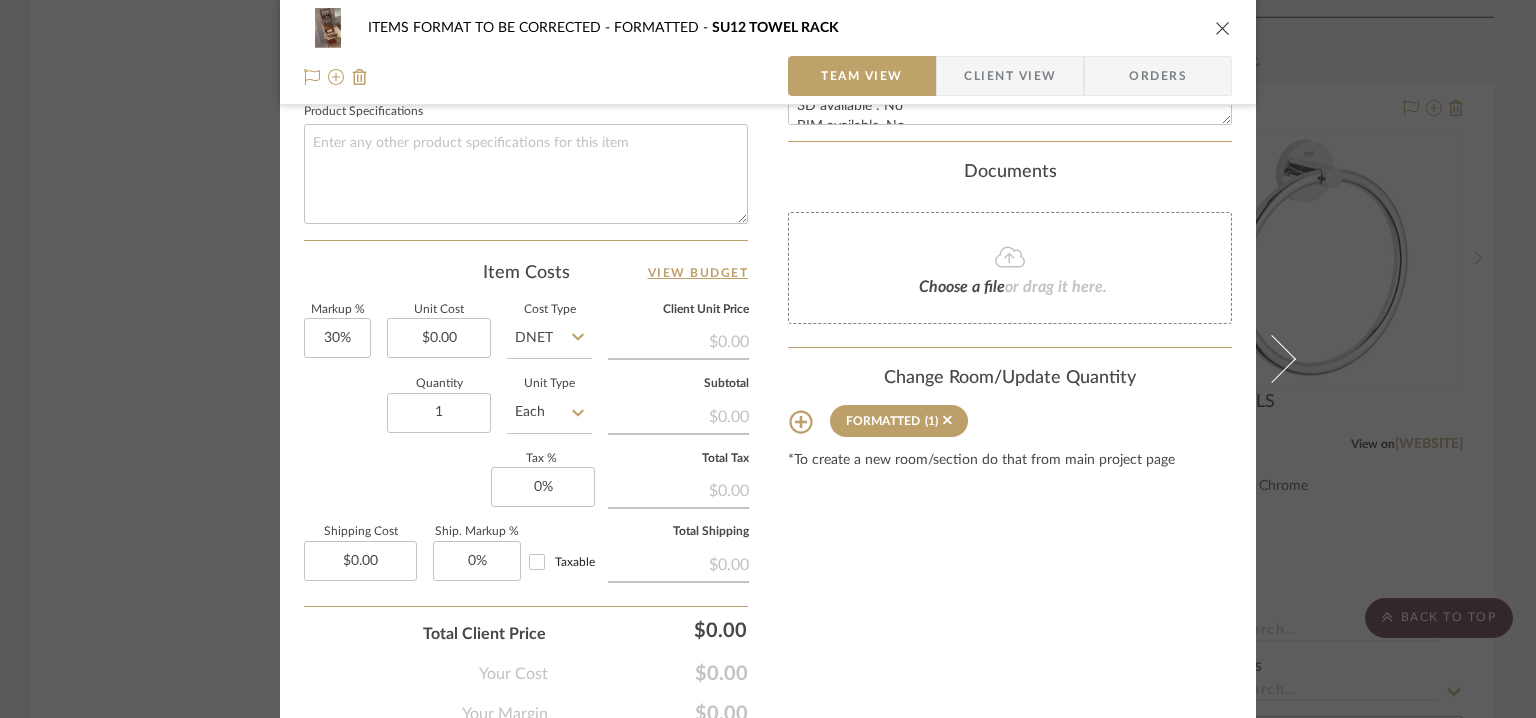 click at bounding box center [1223, 28] 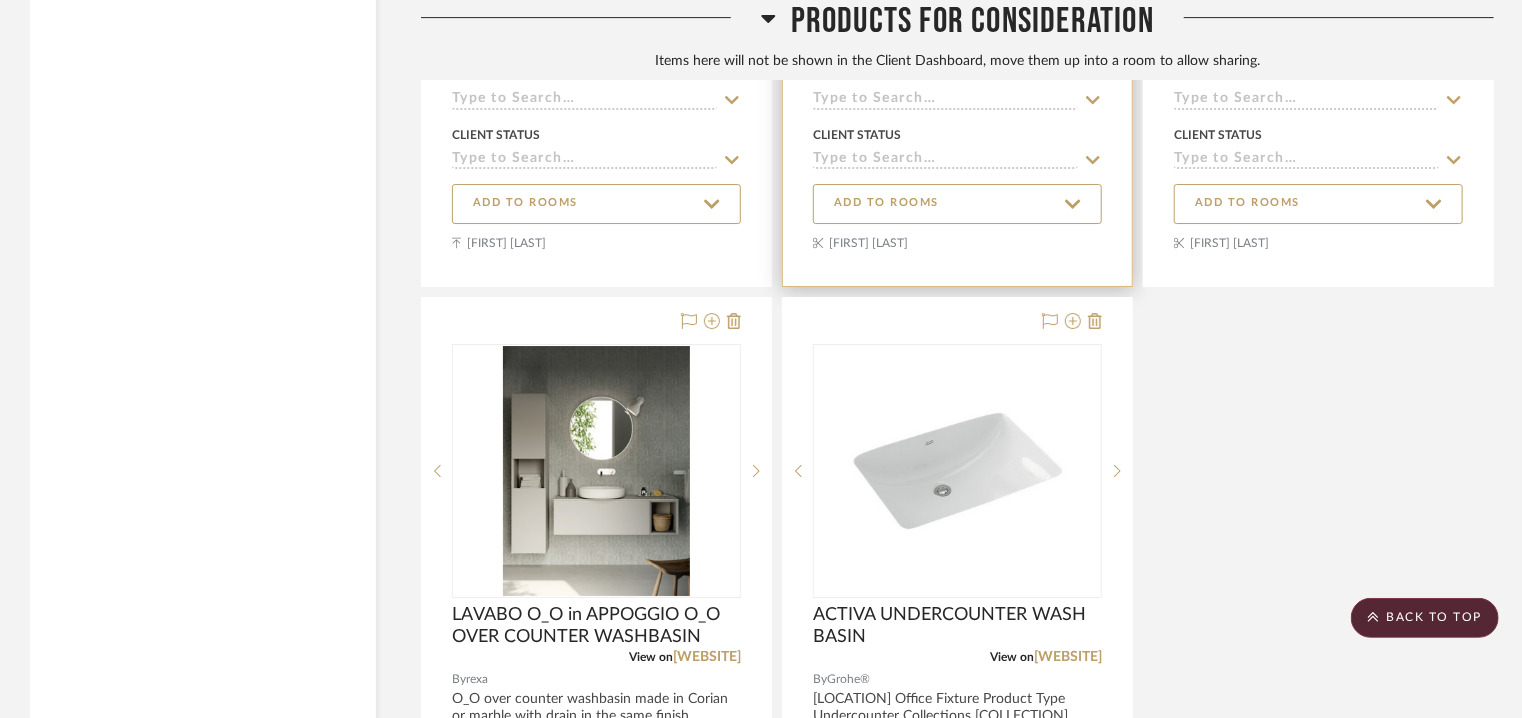 scroll, scrollTop: 7221, scrollLeft: 0, axis: vertical 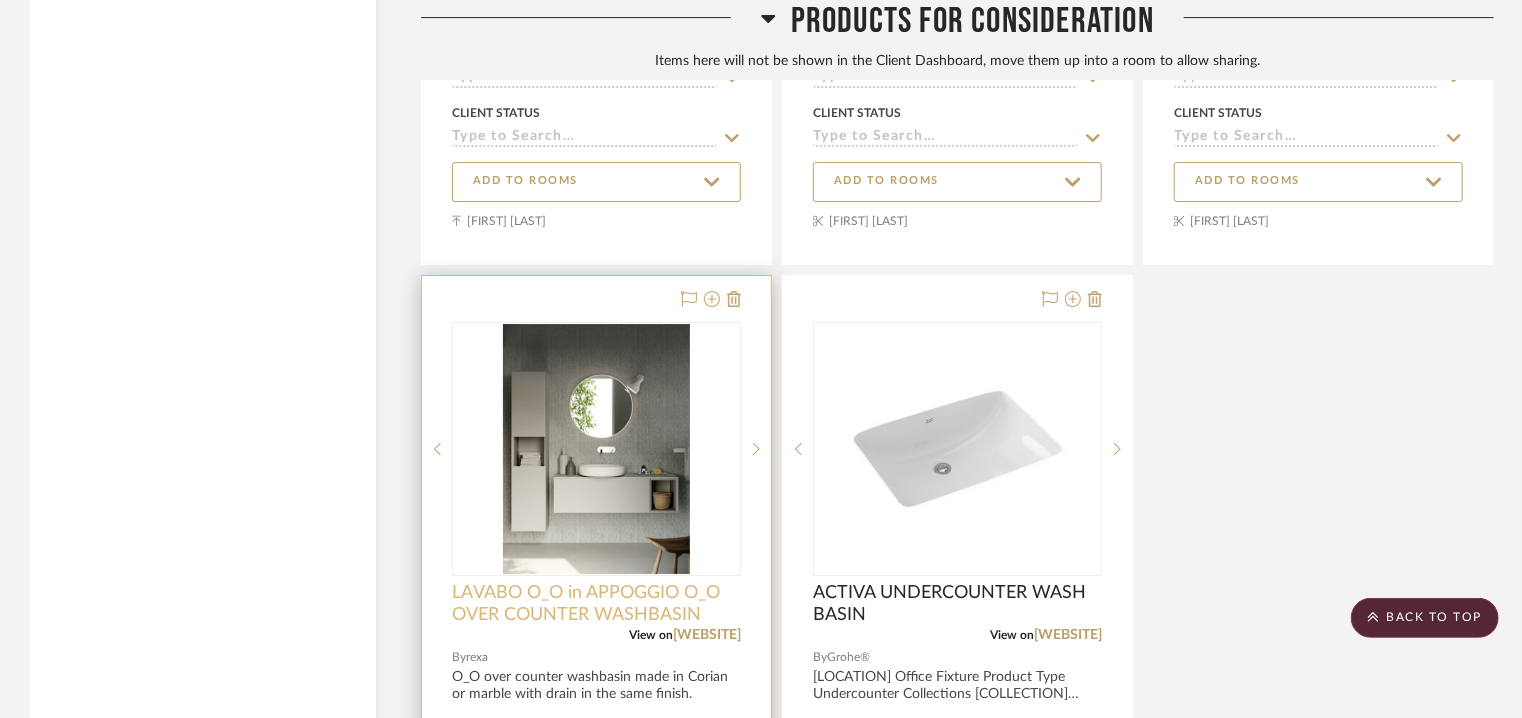 click on "LAVABO O_O in APPOGGIO O_O OVER COUNTER WASHBASIN" at bounding box center [596, 604] 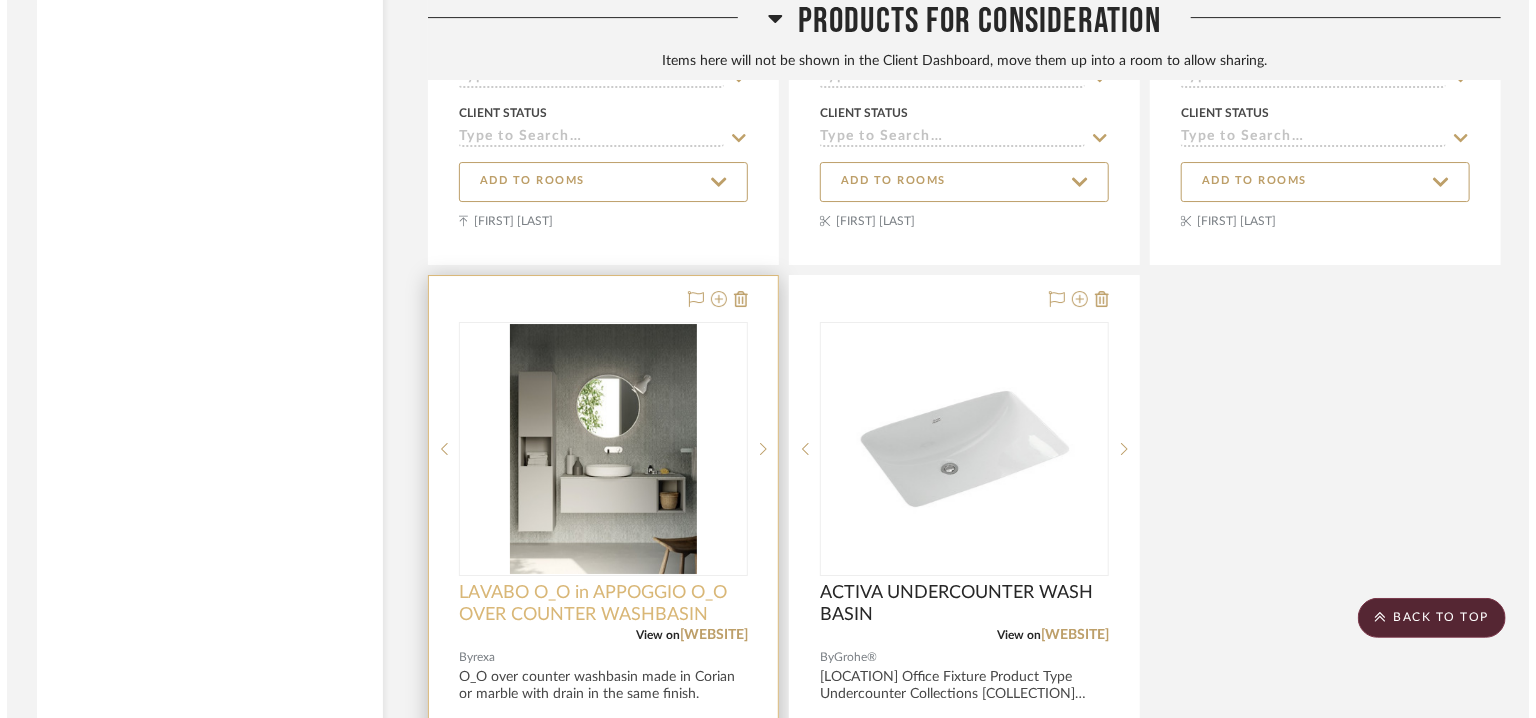 scroll, scrollTop: 0, scrollLeft: 0, axis: both 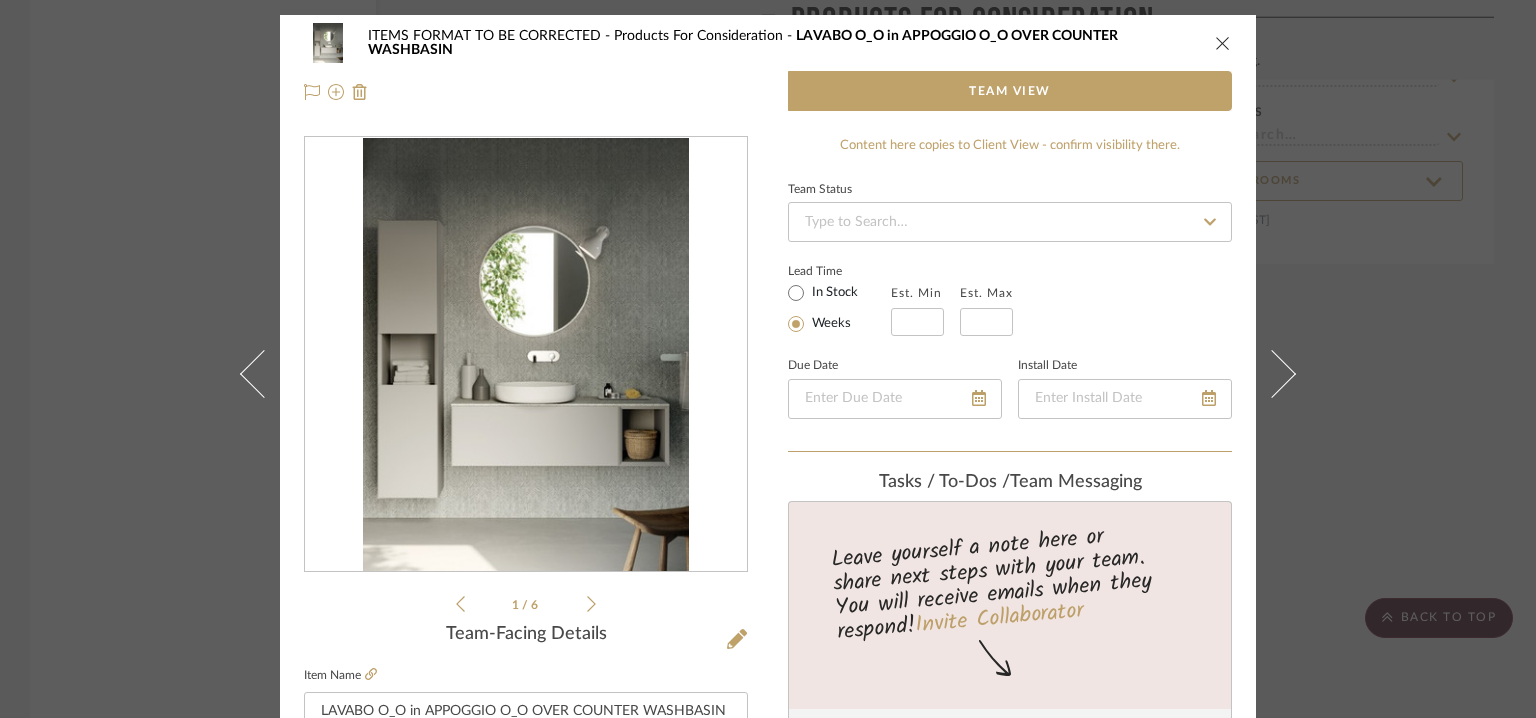 click on "Item Name  LAVABO O_O in APPOGGIO O_O OVER COUNTER WASHBASIN" 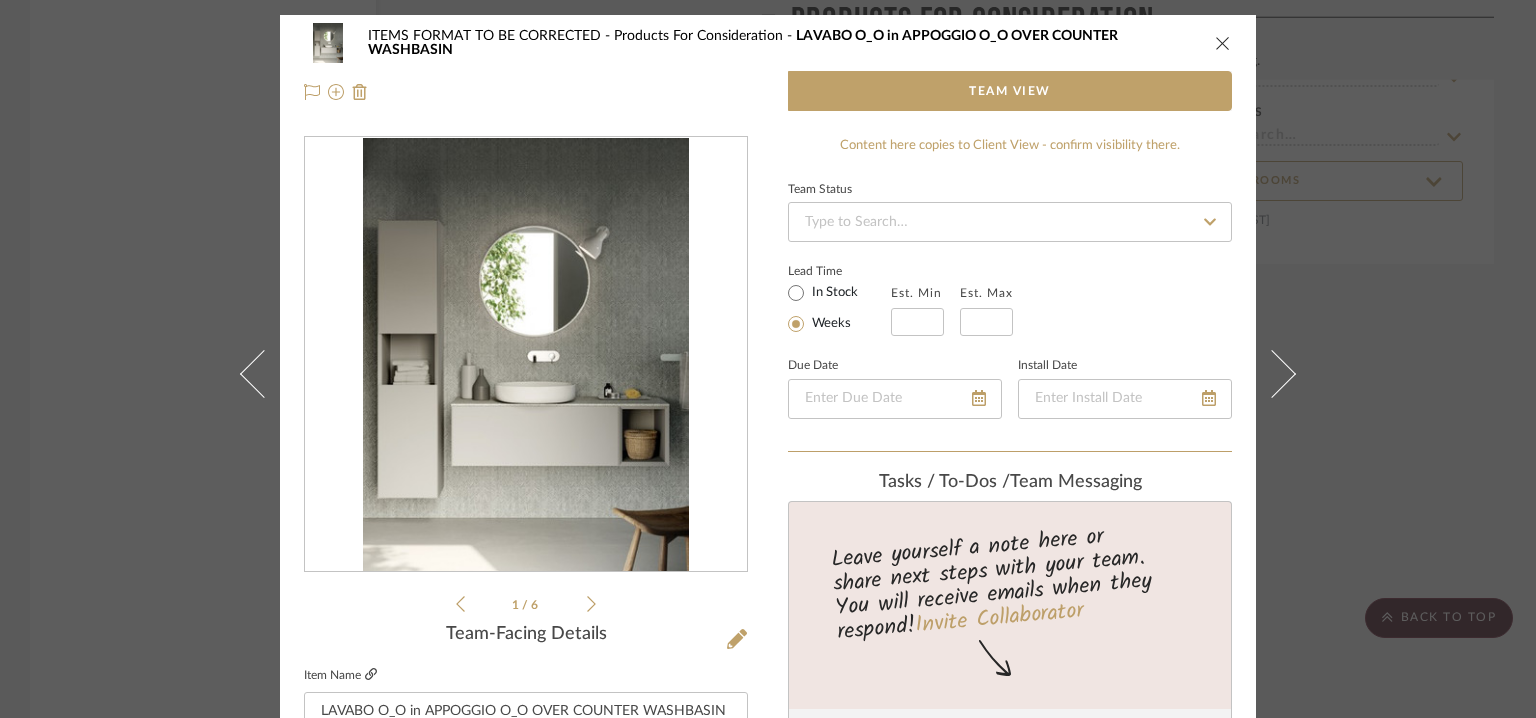 click 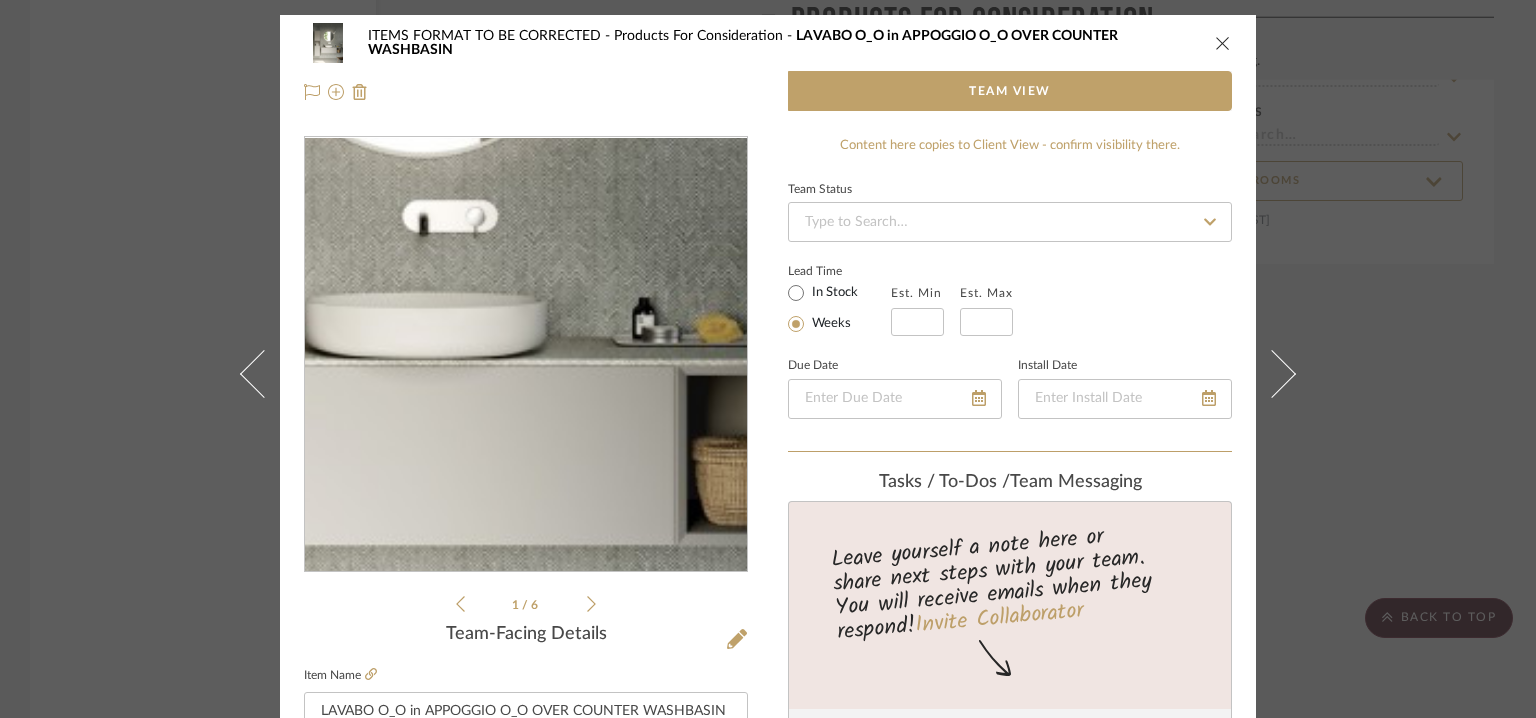 click at bounding box center (526, 355) 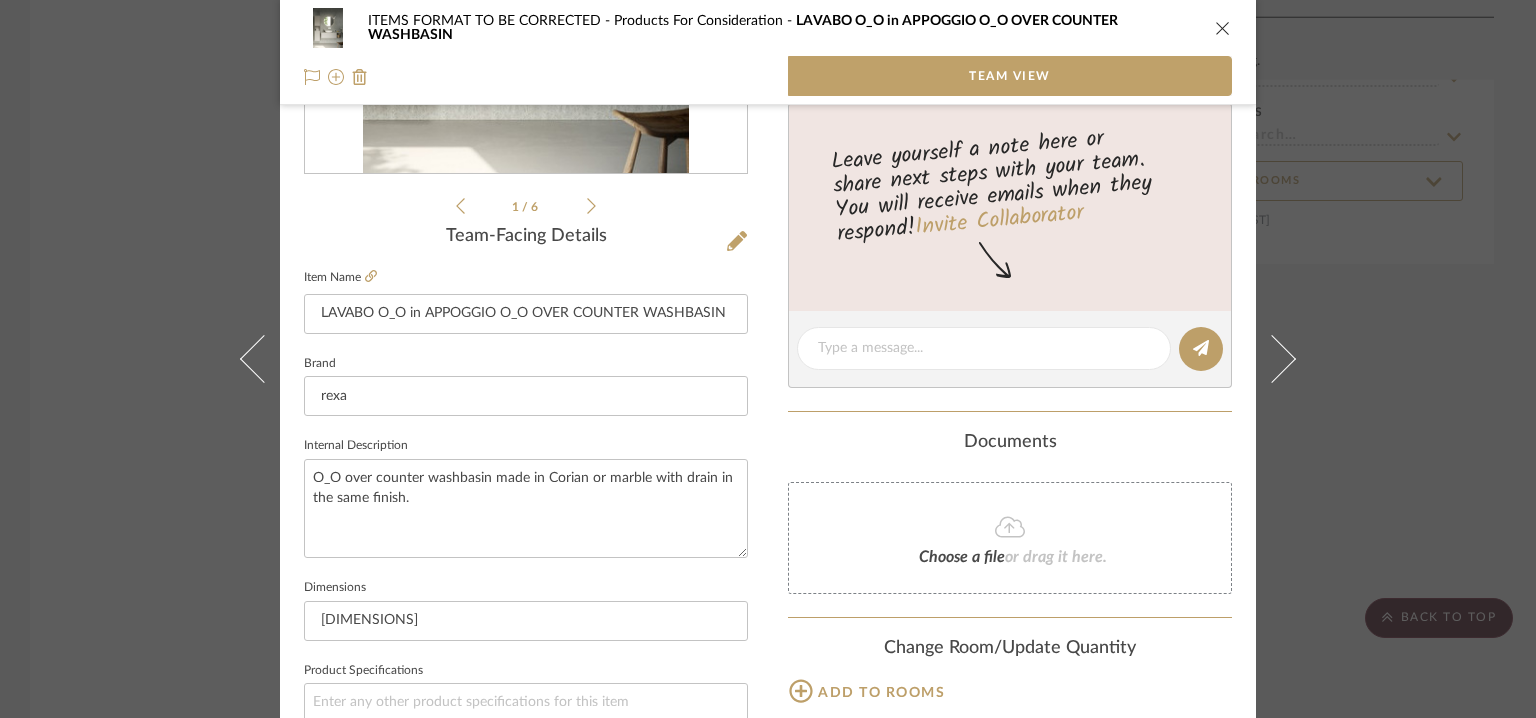scroll, scrollTop: 400, scrollLeft: 0, axis: vertical 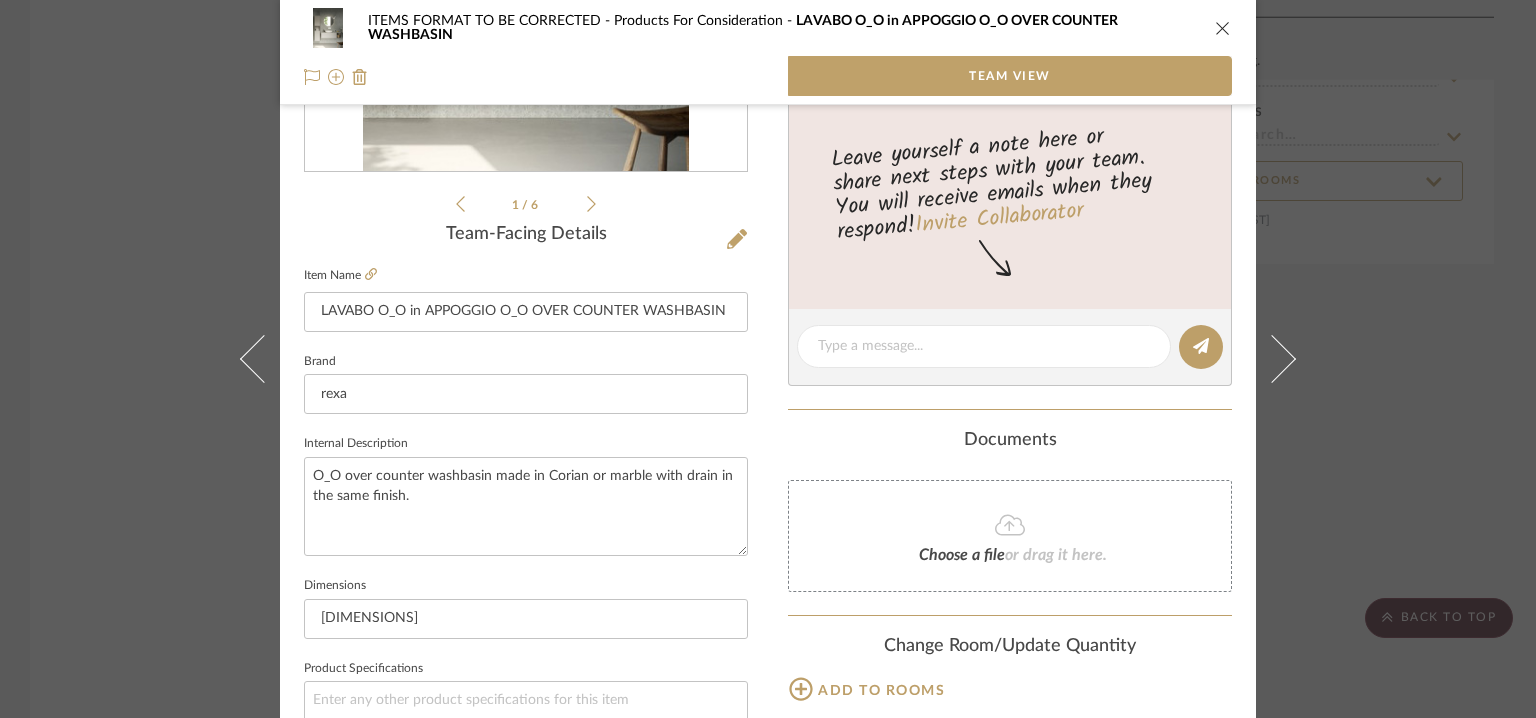 click at bounding box center [1223, 28] 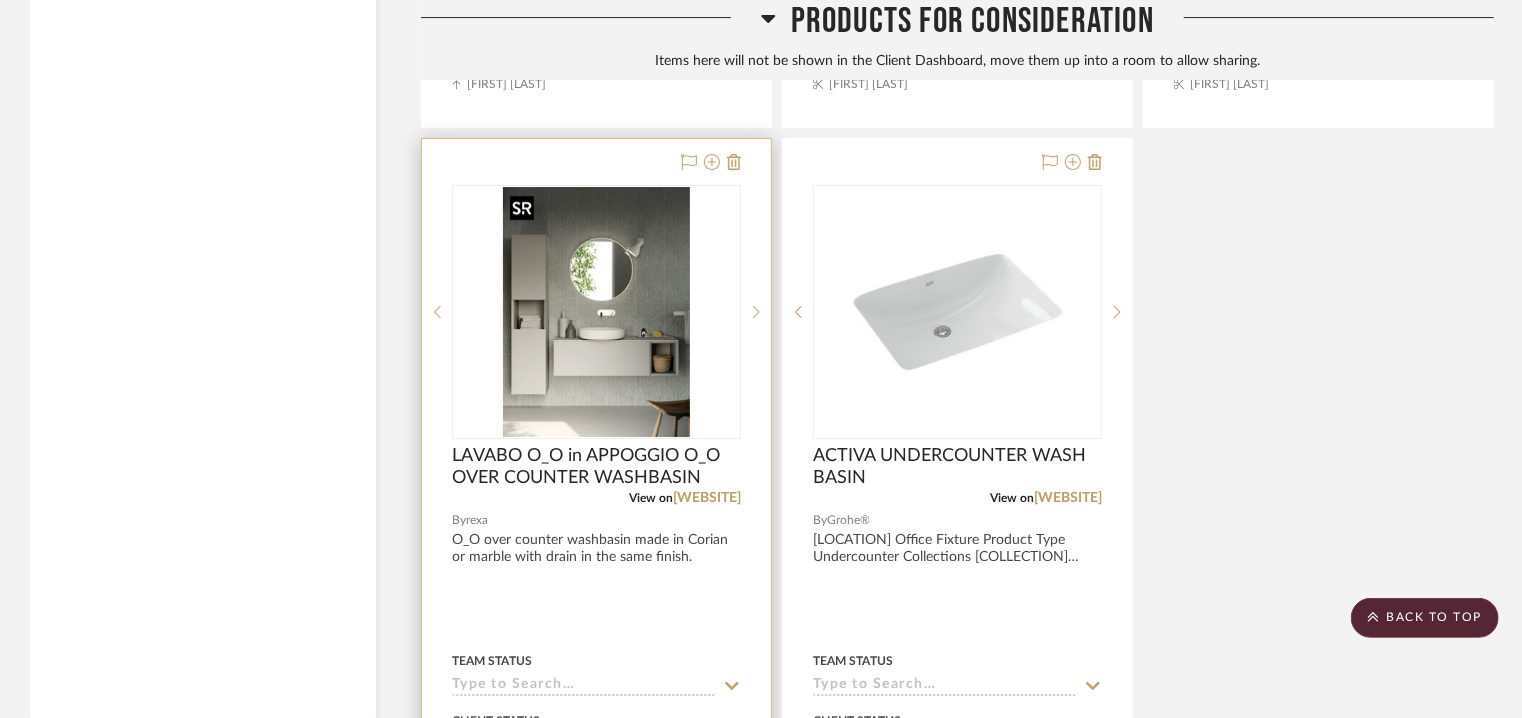 scroll, scrollTop: 7521, scrollLeft: 0, axis: vertical 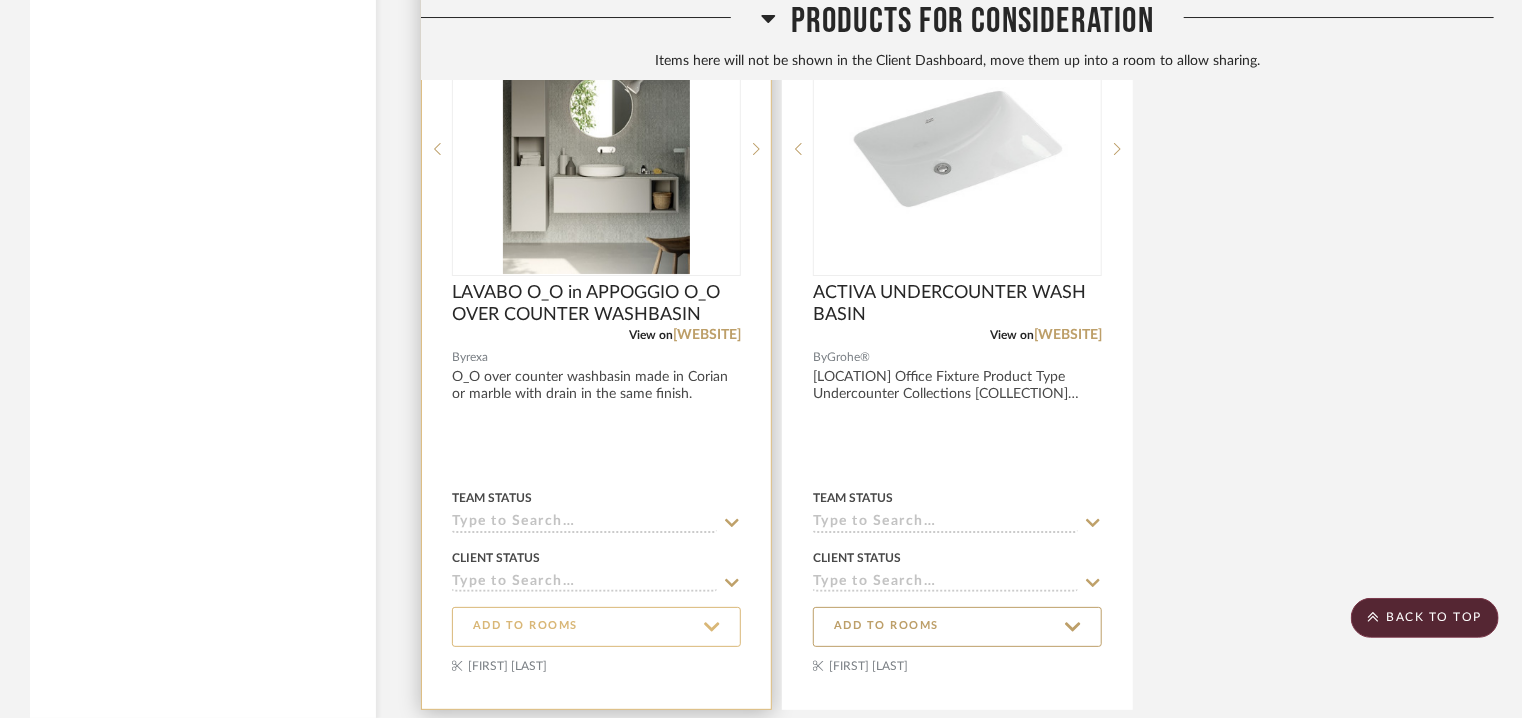 click on "ADD TO ROOMS" at bounding box center (596, 627) 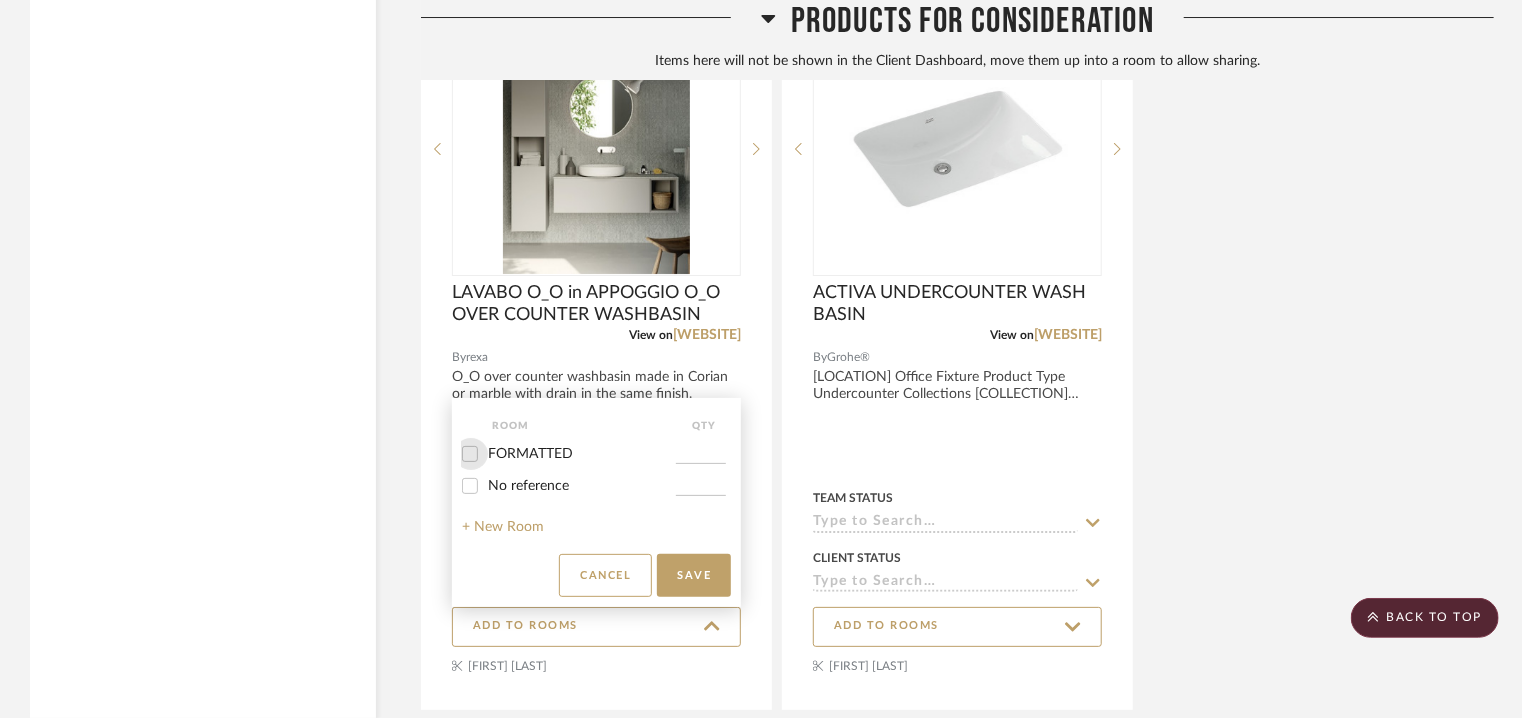 click on "FORMATTED" at bounding box center [470, 454] 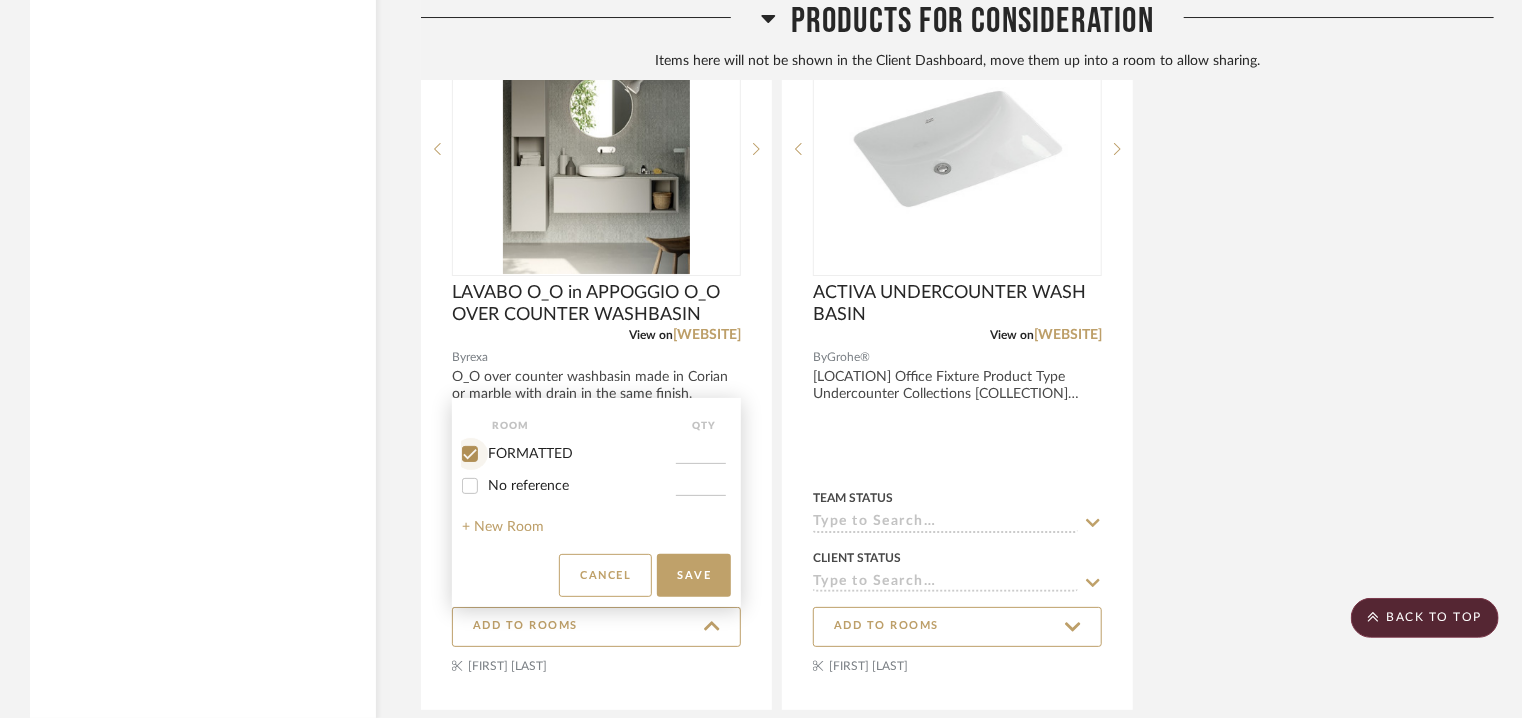 checkbox on "true" 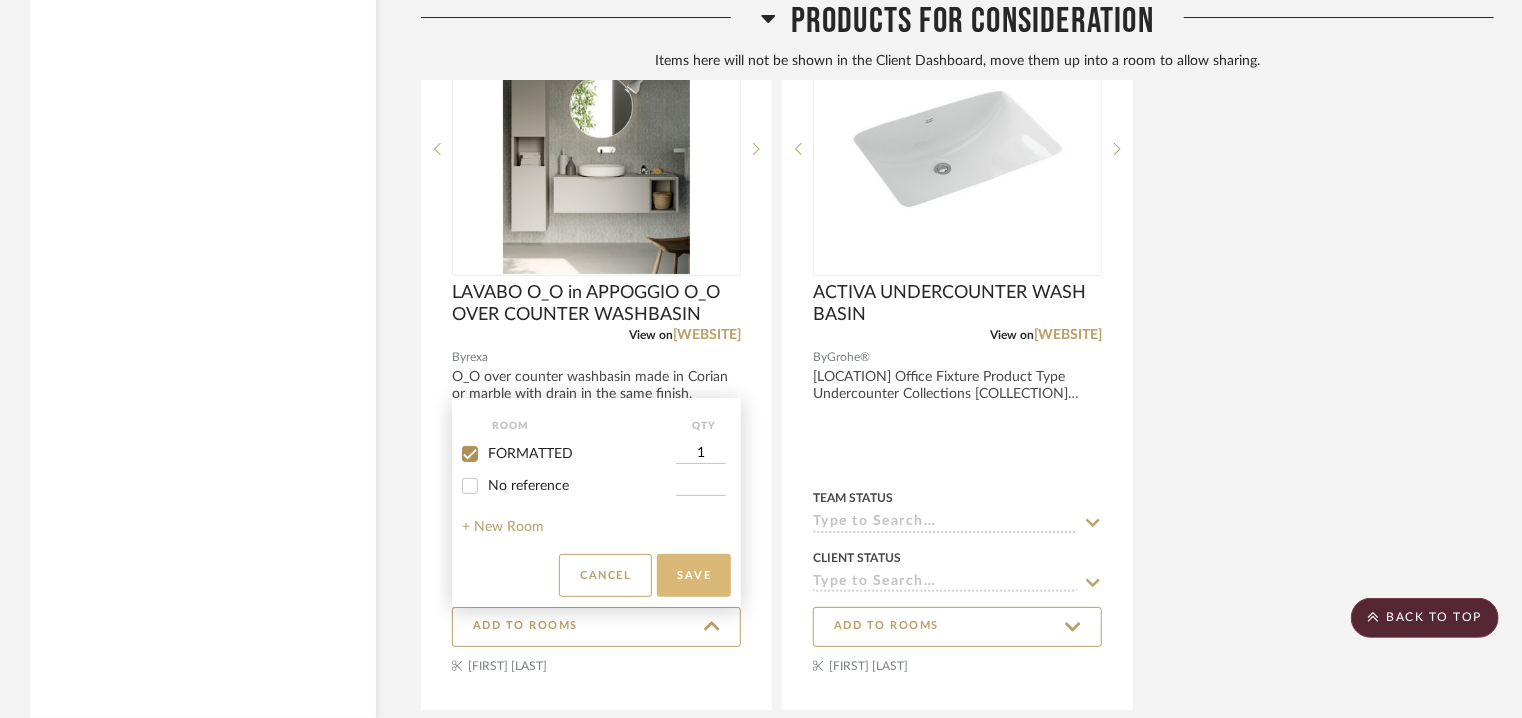 click on "Save" at bounding box center (694, 575) 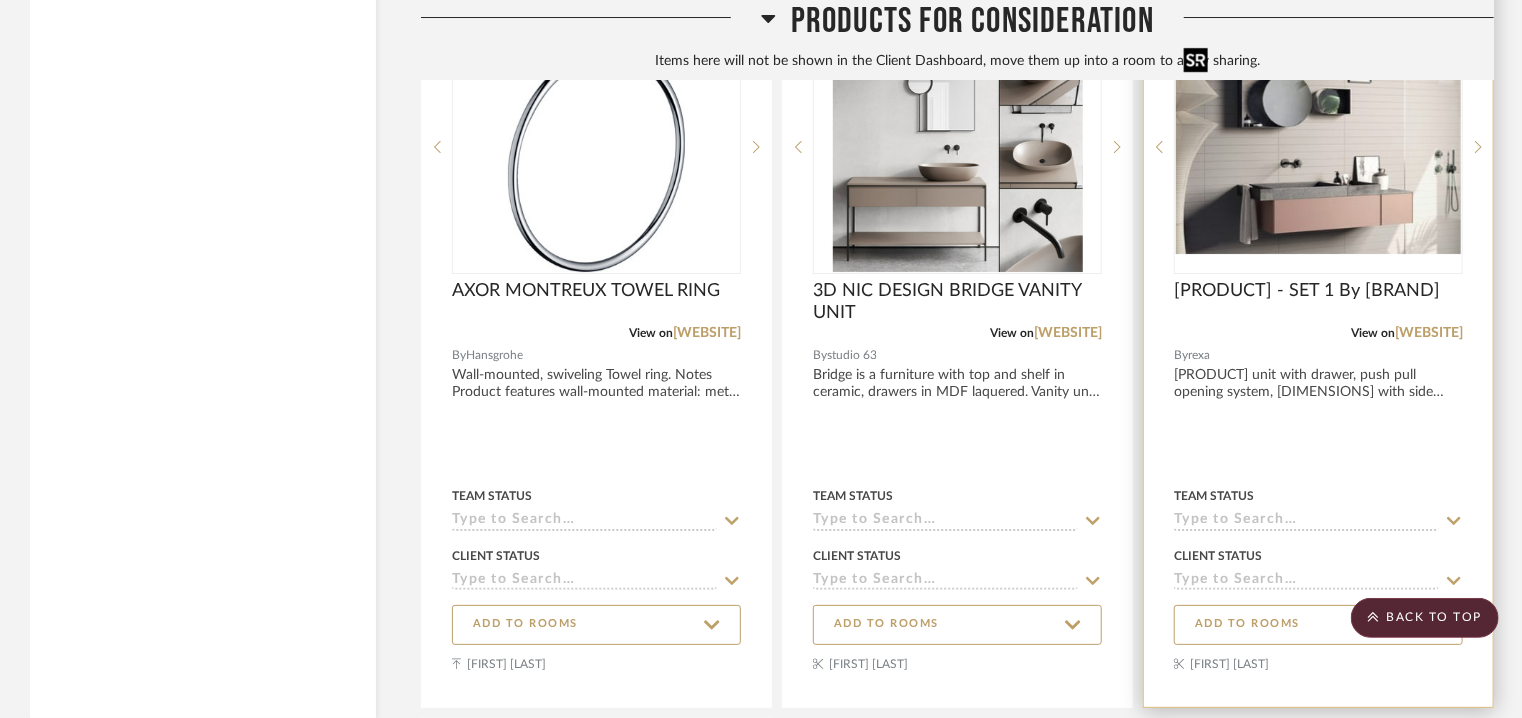 click at bounding box center (1318, 147) 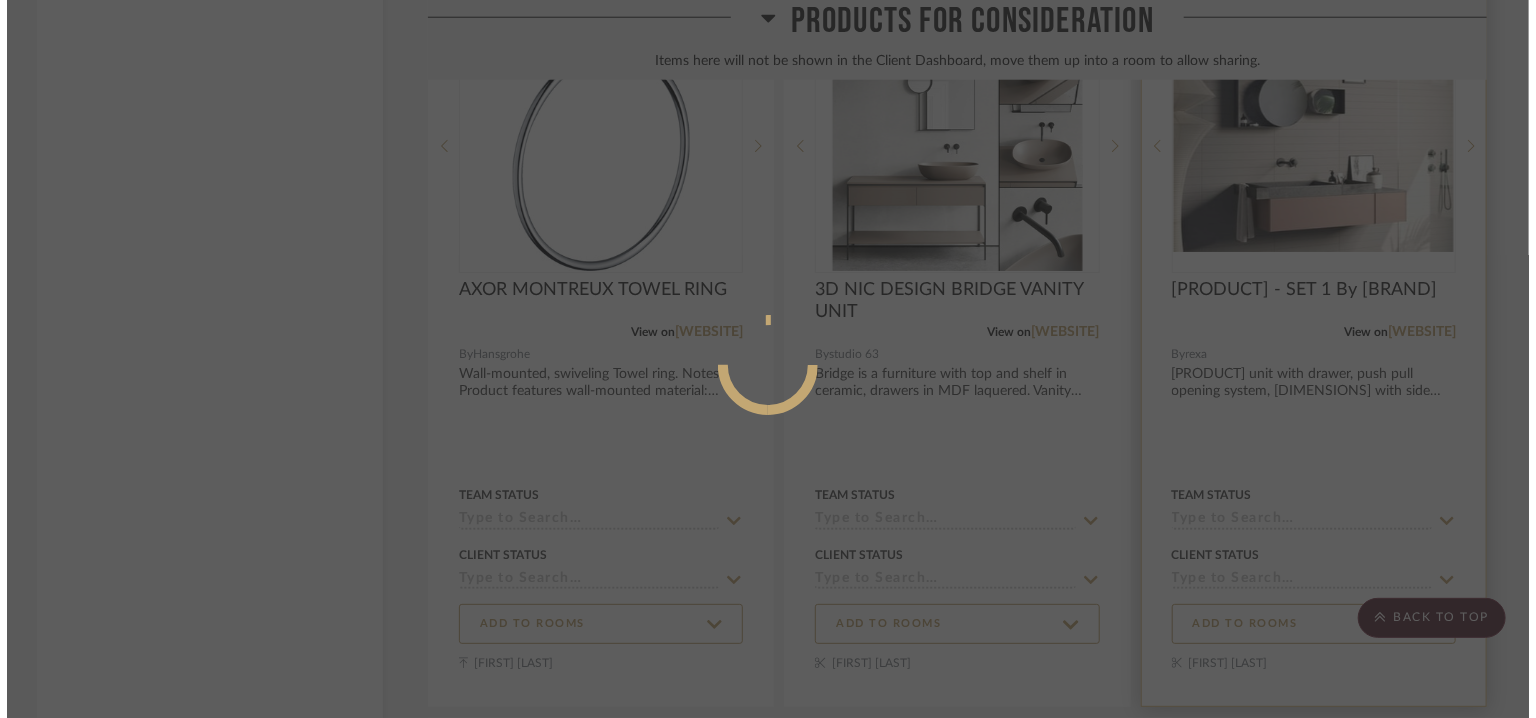 scroll, scrollTop: 0, scrollLeft: 0, axis: both 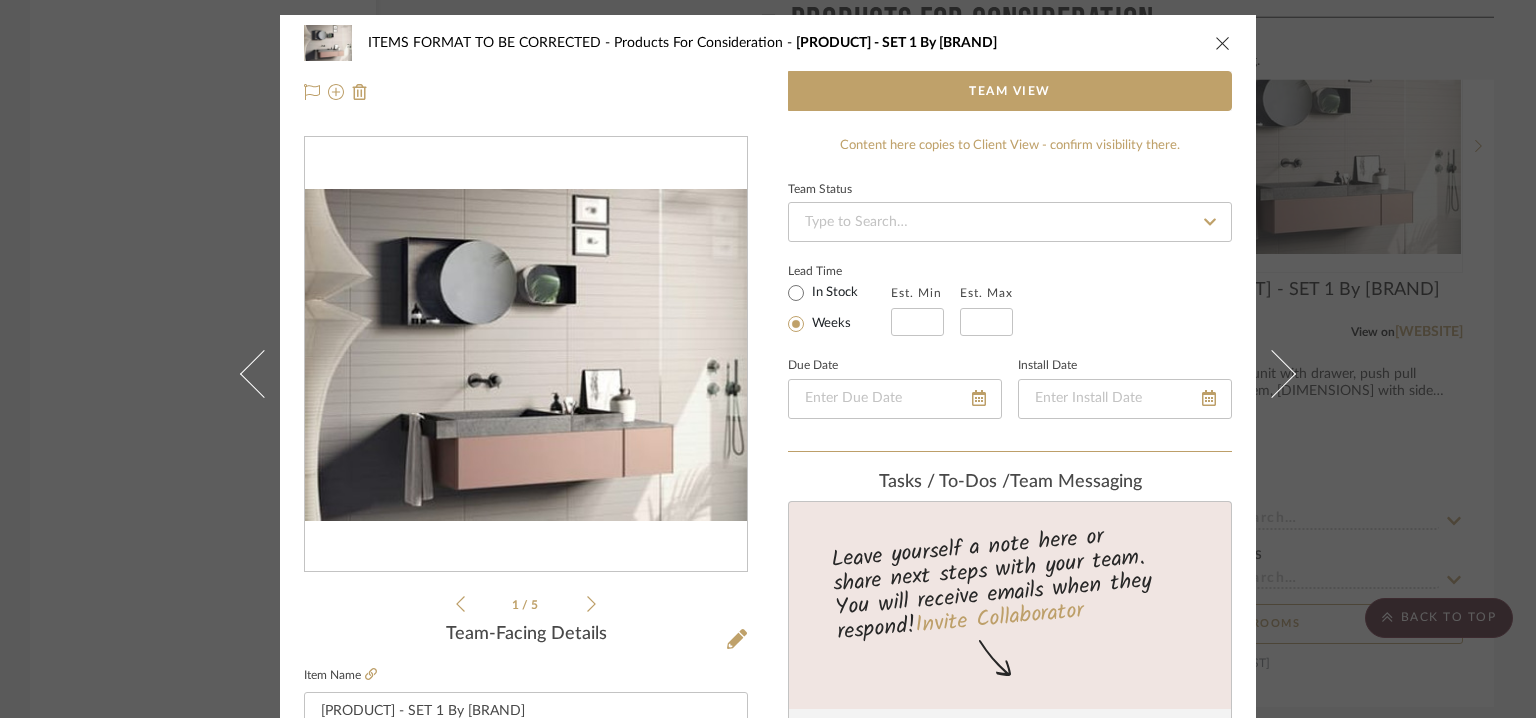 click at bounding box center (1223, 43) 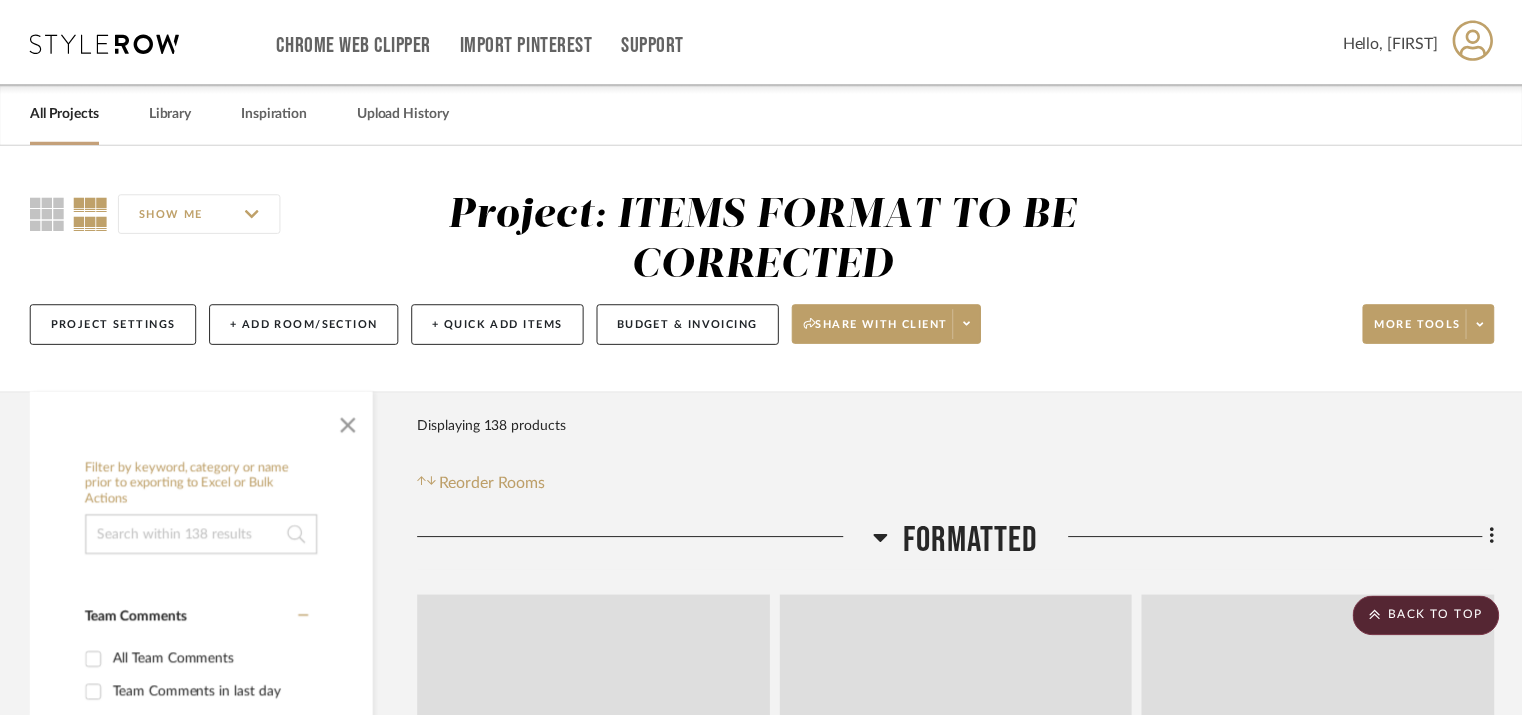 scroll, scrollTop: 7521, scrollLeft: 0, axis: vertical 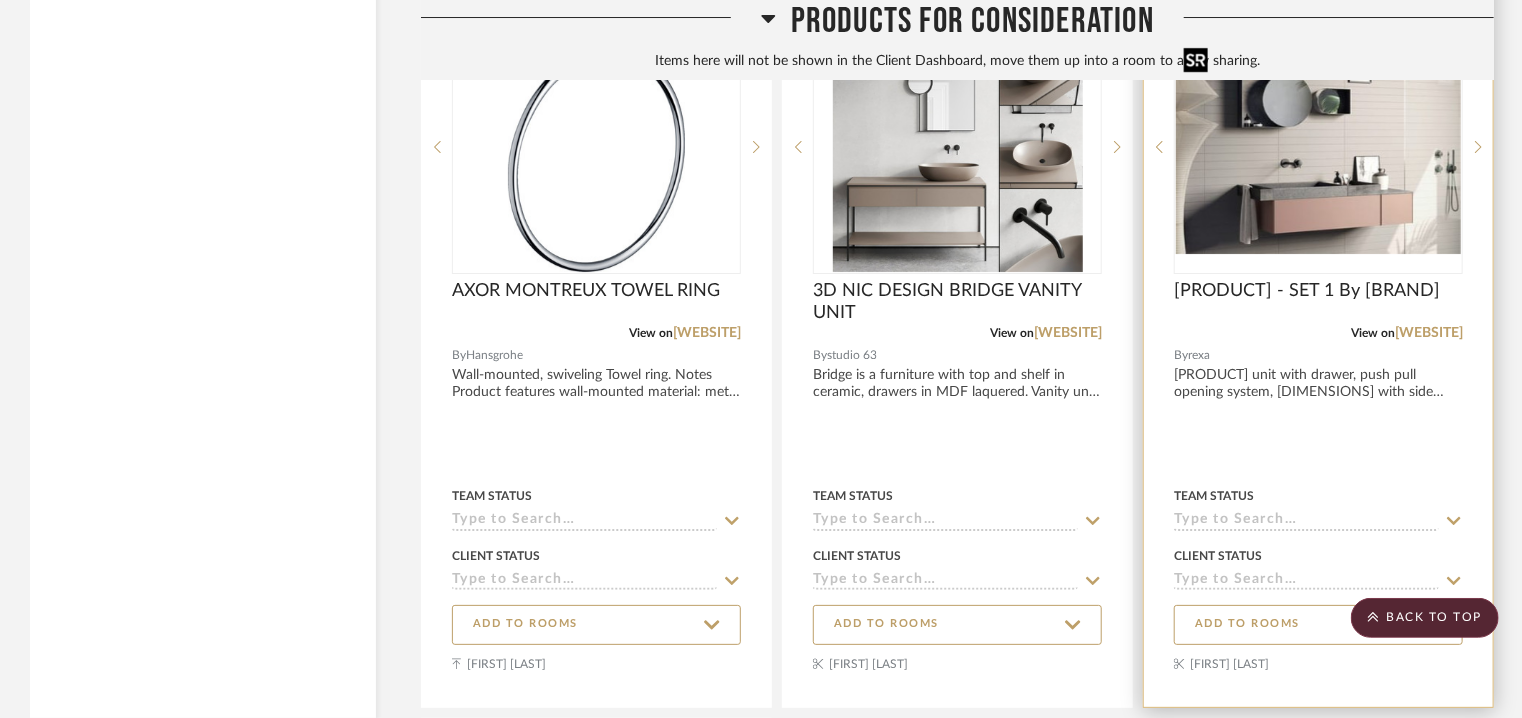 click at bounding box center (1318, 147) 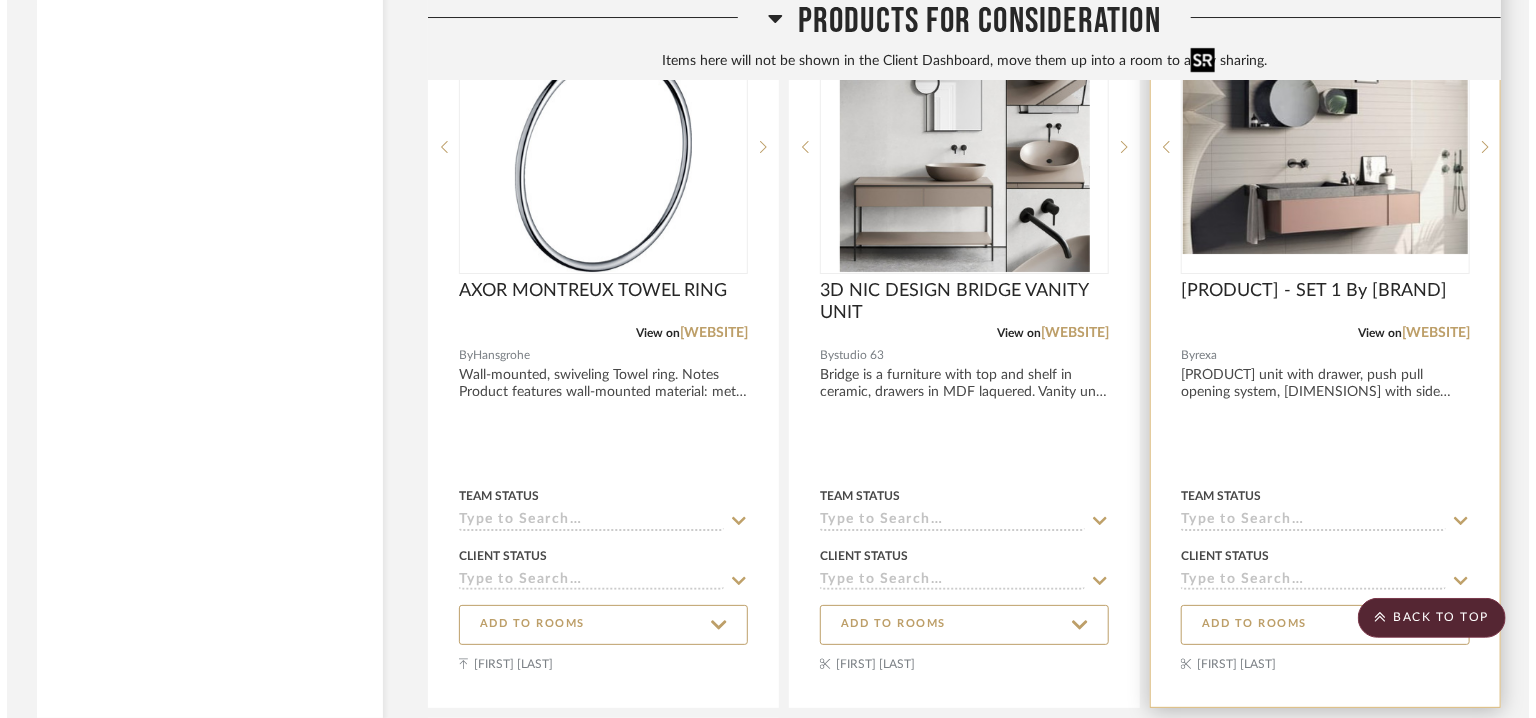 scroll, scrollTop: 0, scrollLeft: 0, axis: both 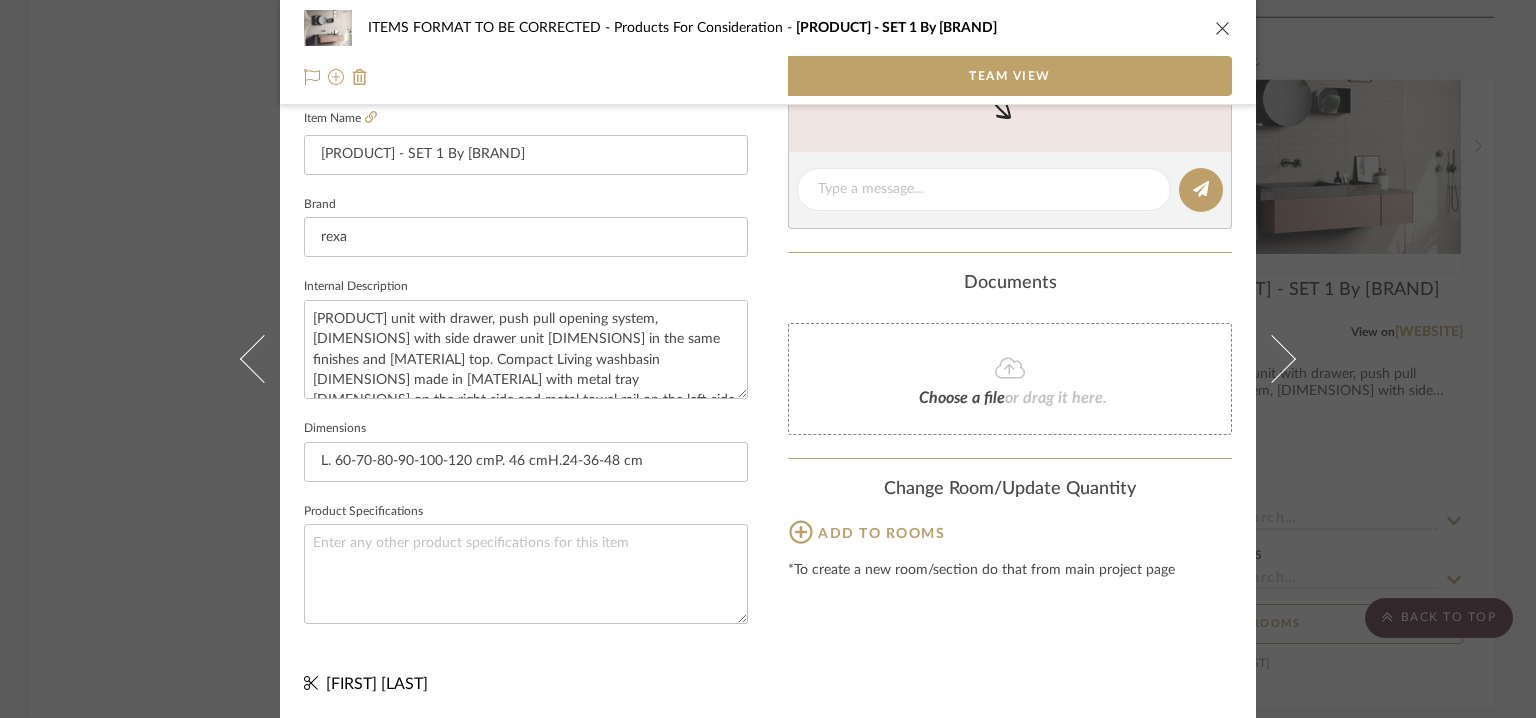 click 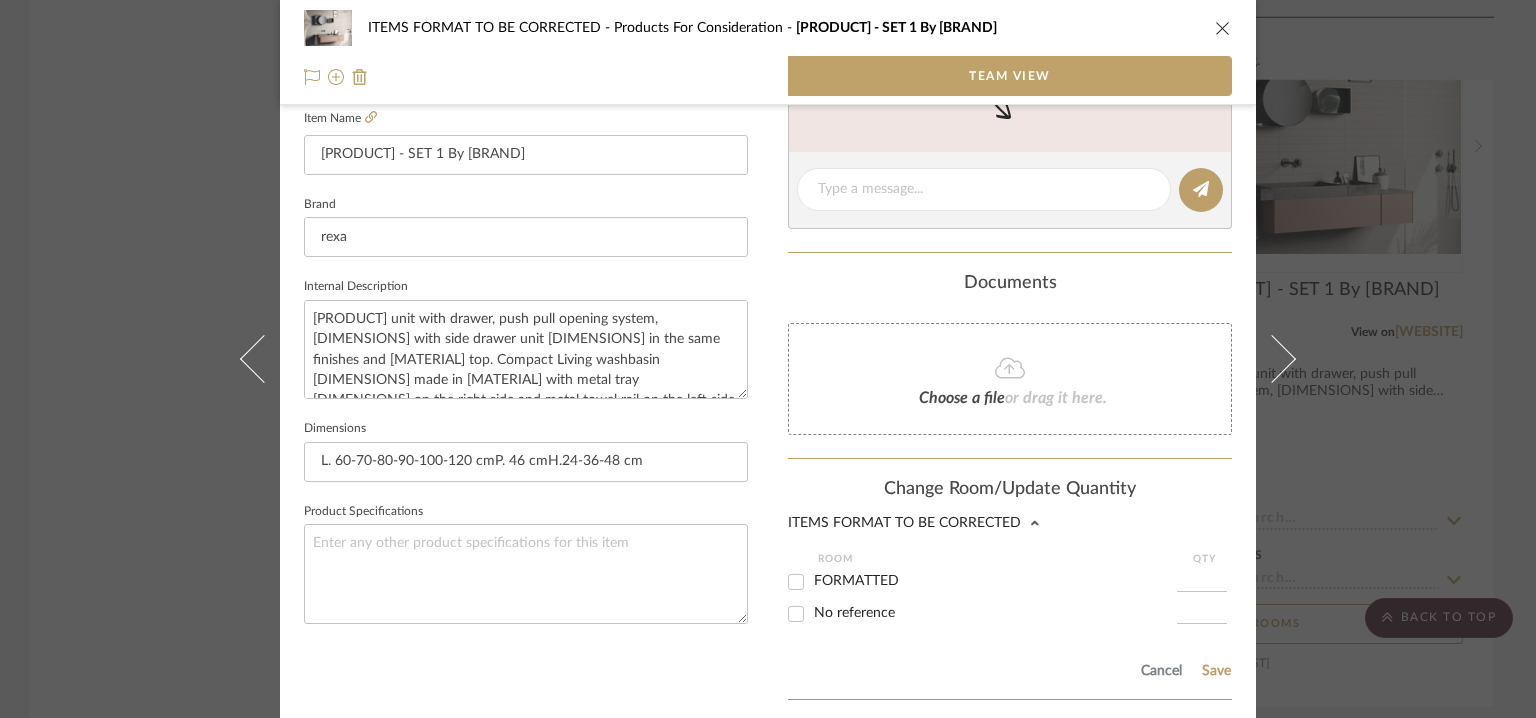 click on "FORMATTED" at bounding box center (796, 582) 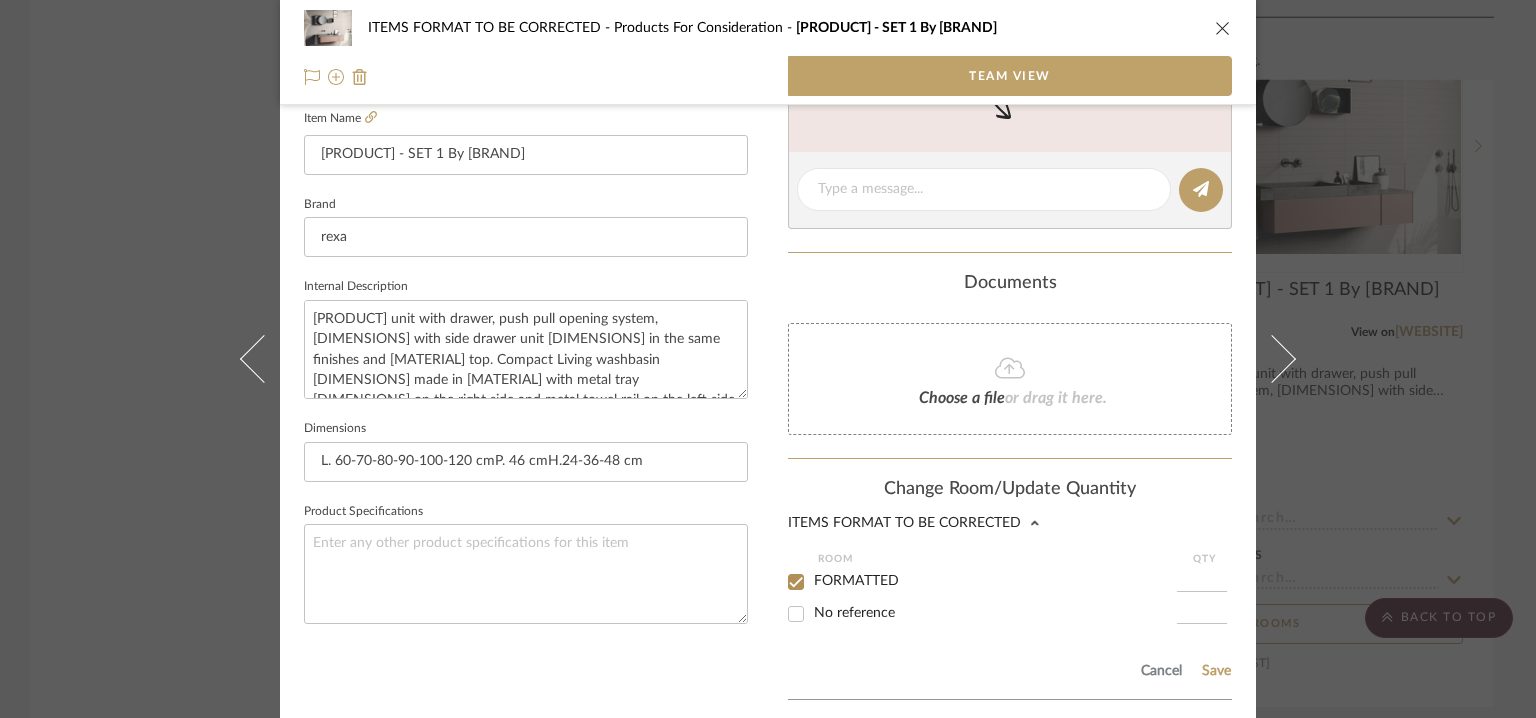 checkbox on "true" 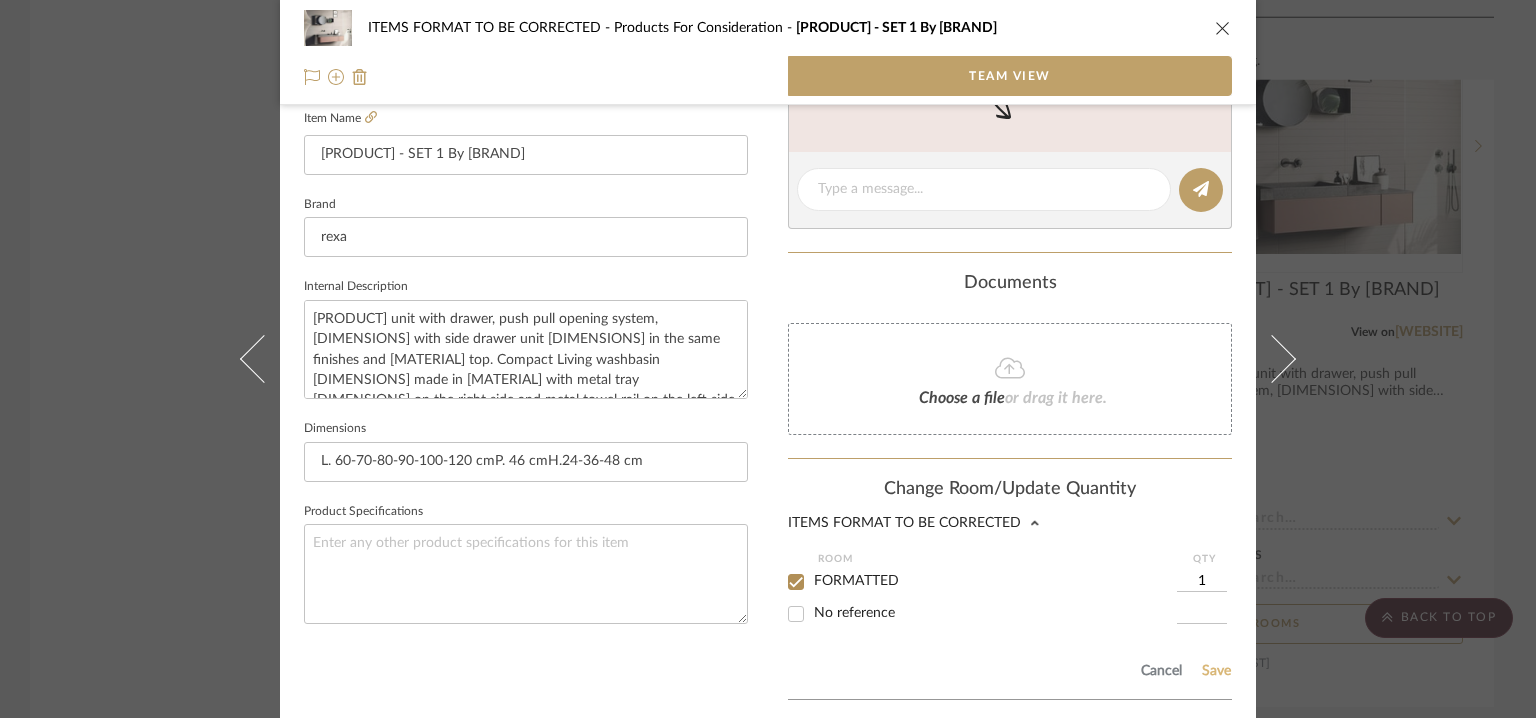 click on "Save" 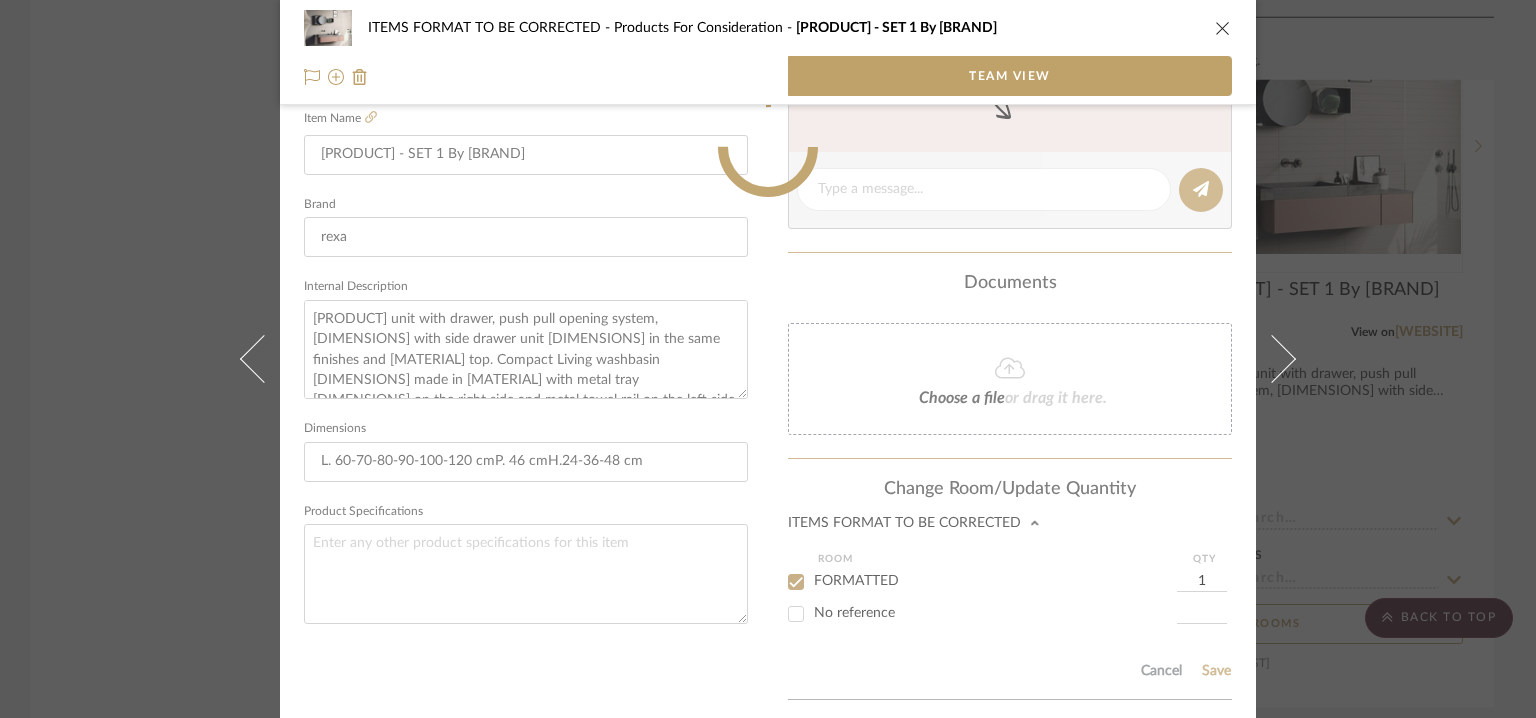 type 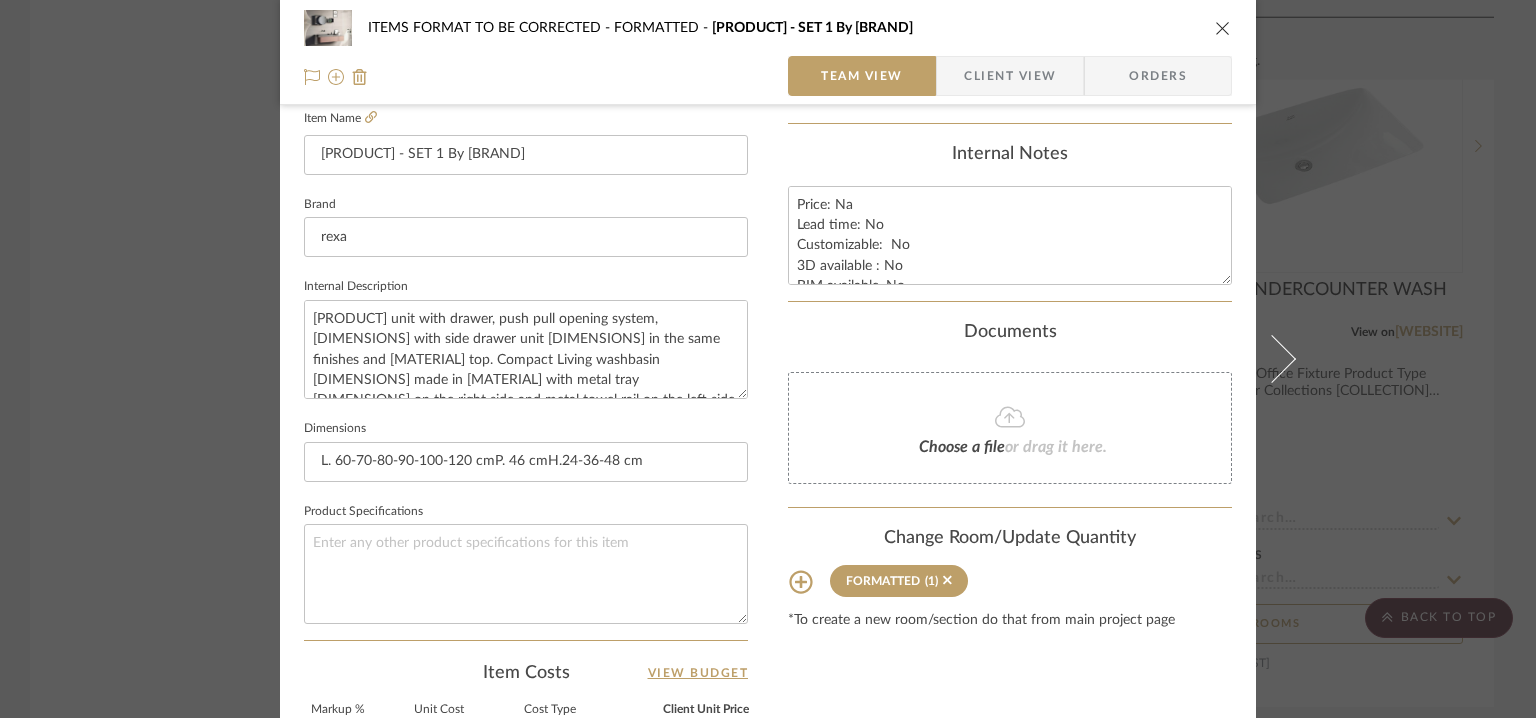 type 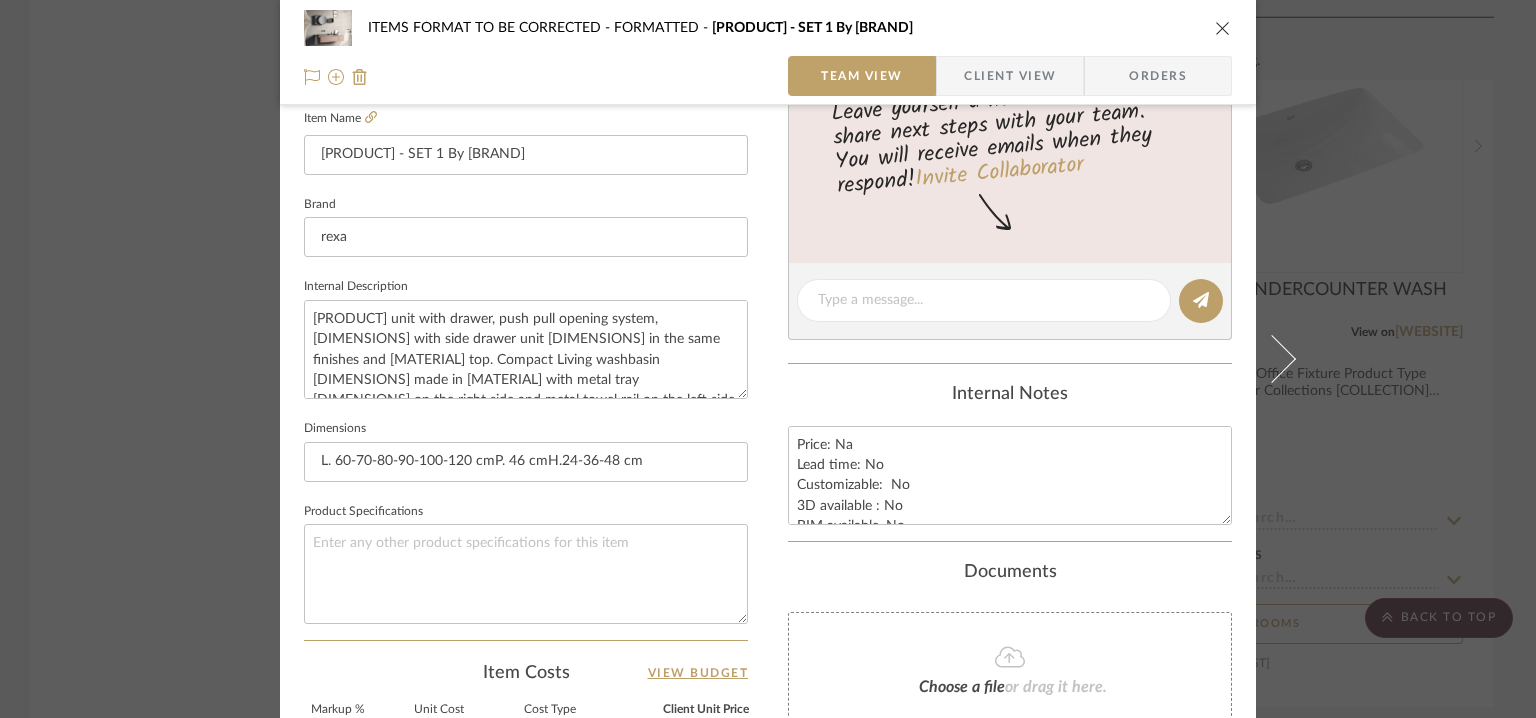 click at bounding box center [1223, 28] 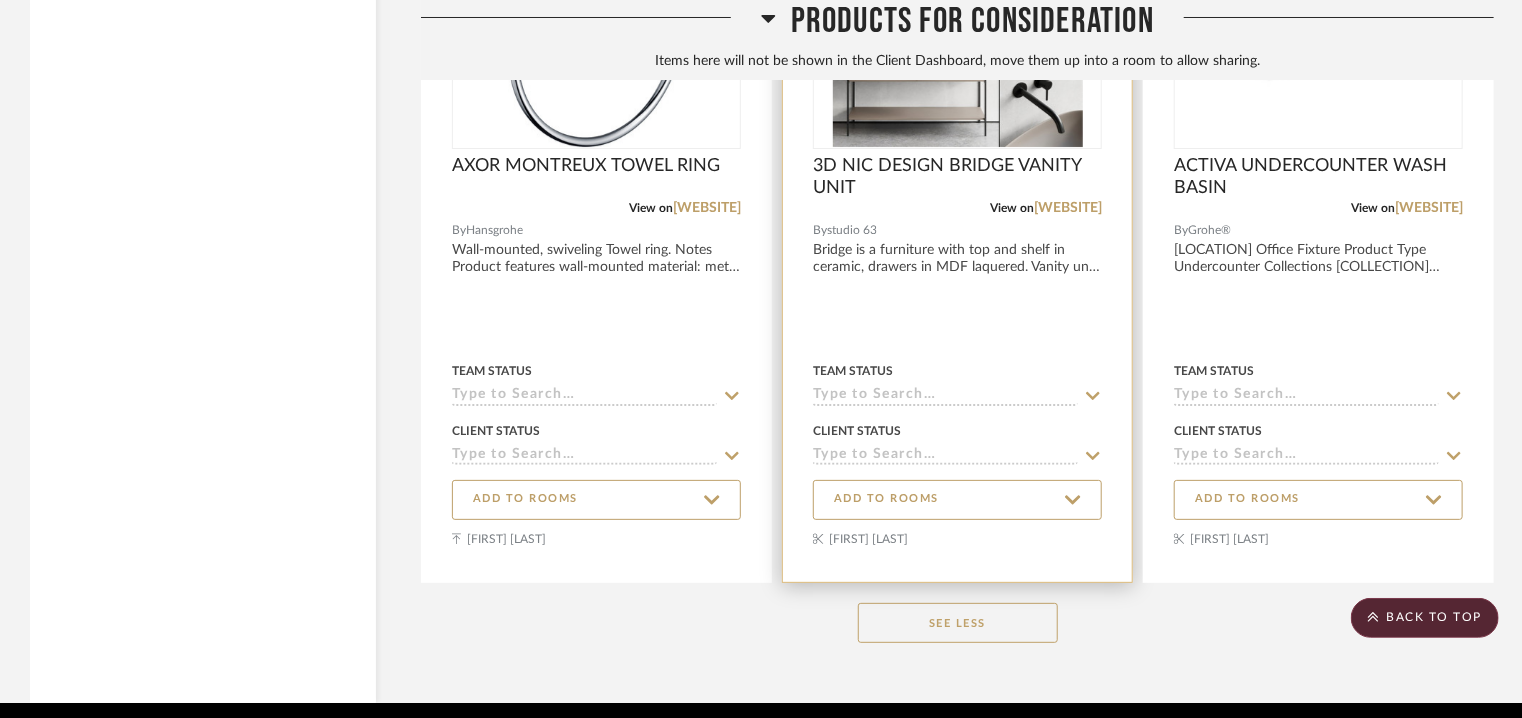 scroll, scrollTop: 7524, scrollLeft: 0, axis: vertical 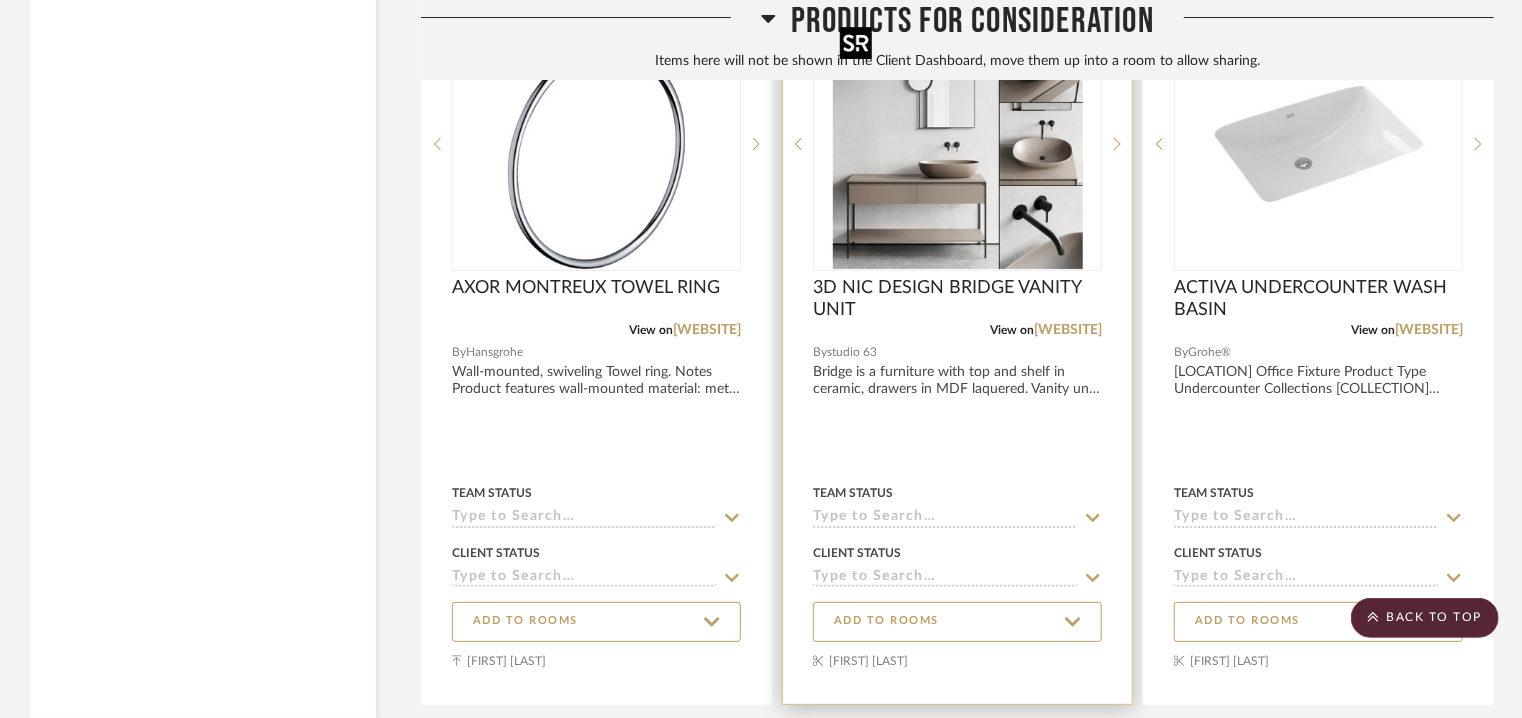 click at bounding box center [958, 144] 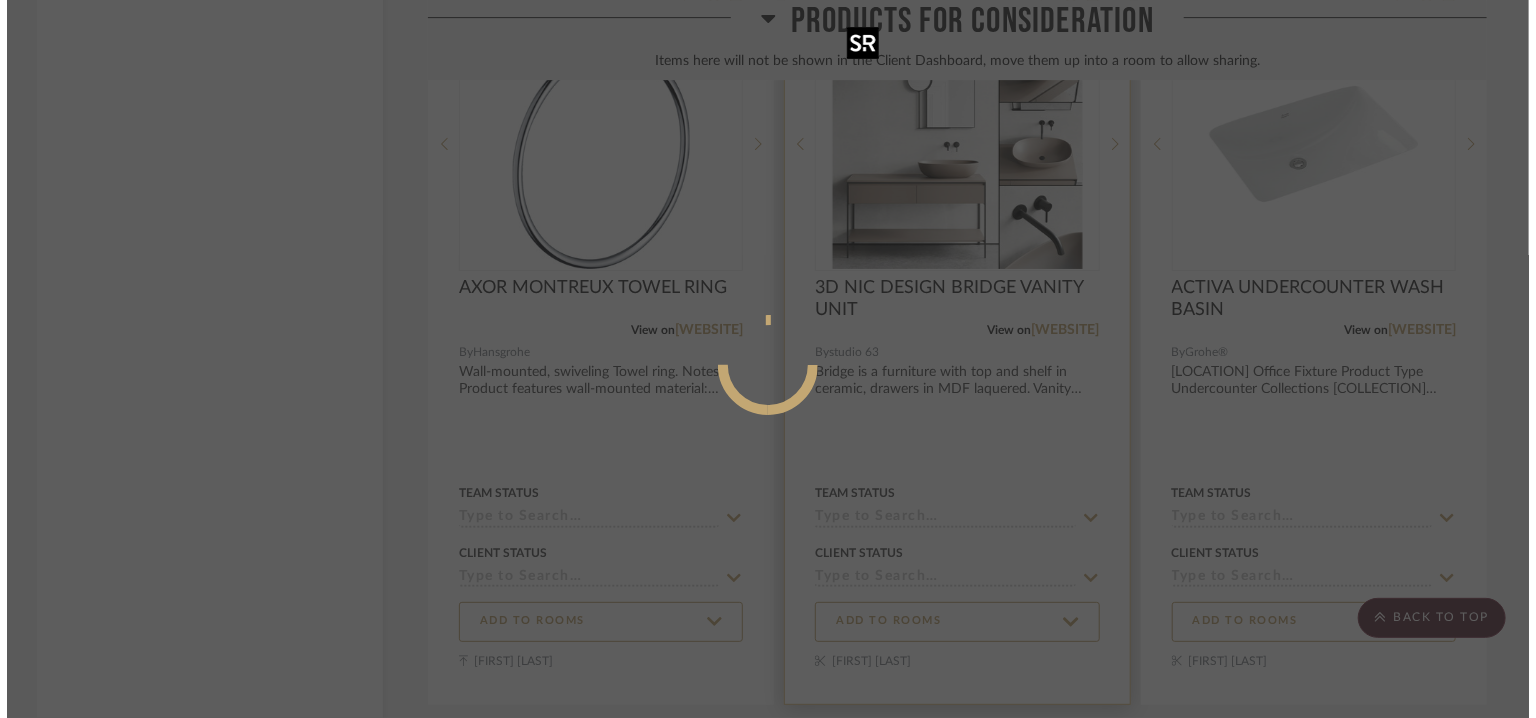 scroll, scrollTop: 0, scrollLeft: 0, axis: both 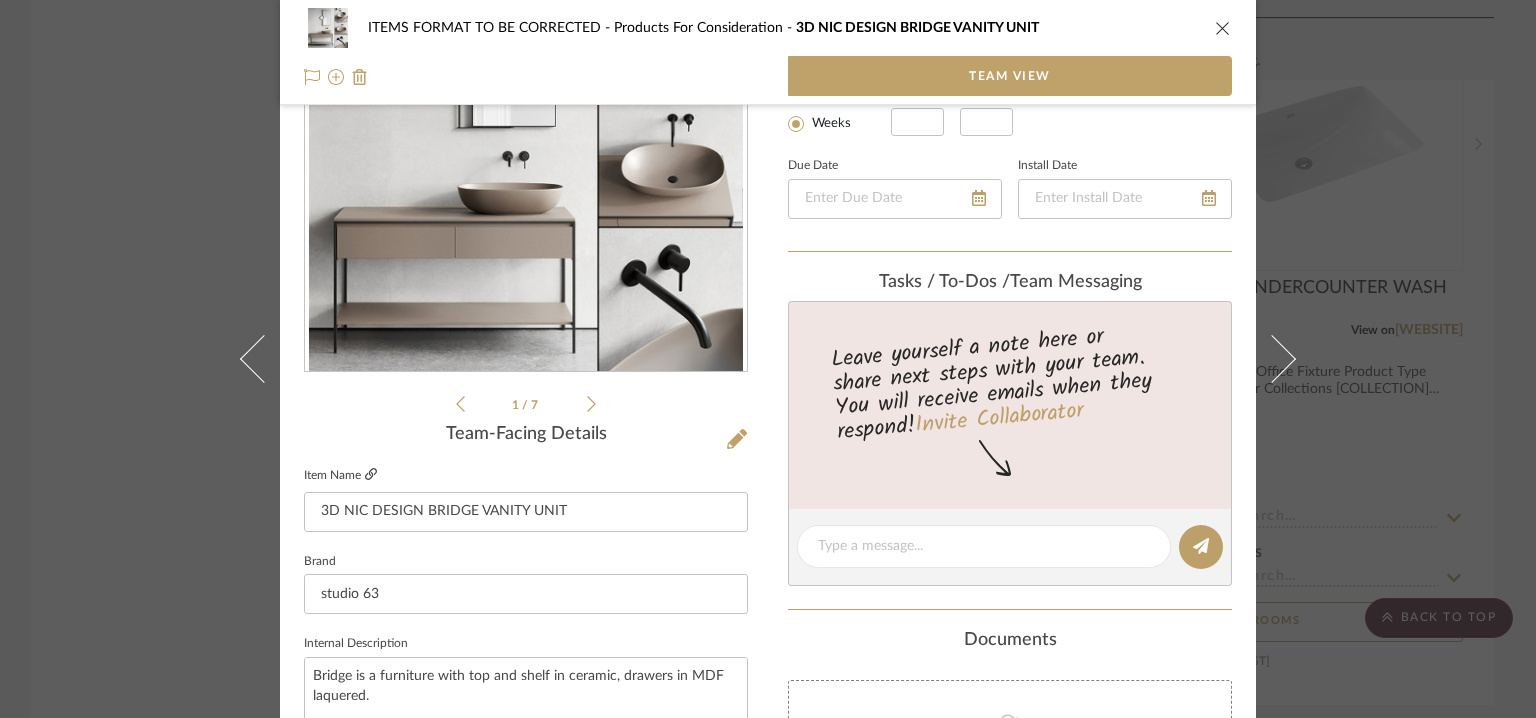 click 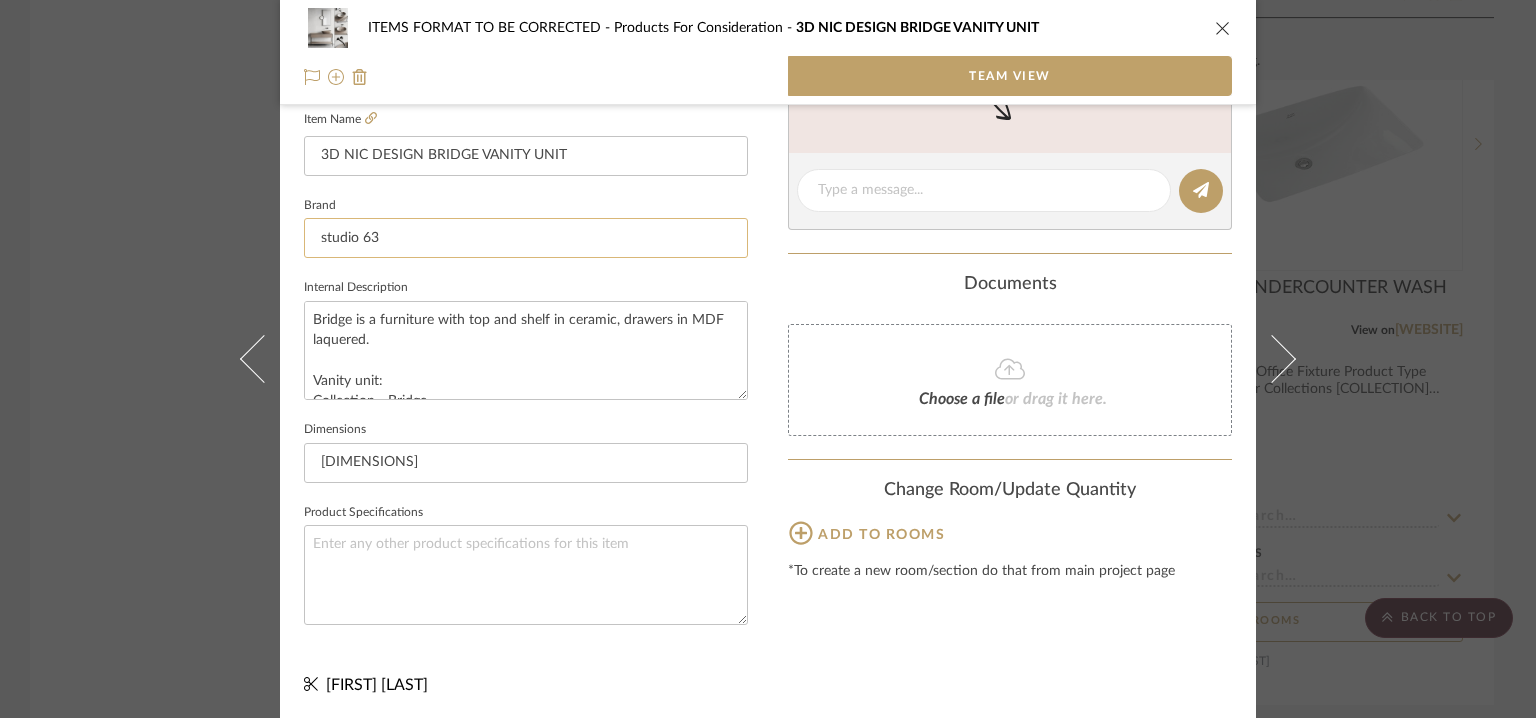 scroll, scrollTop: 557, scrollLeft: 0, axis: vertical 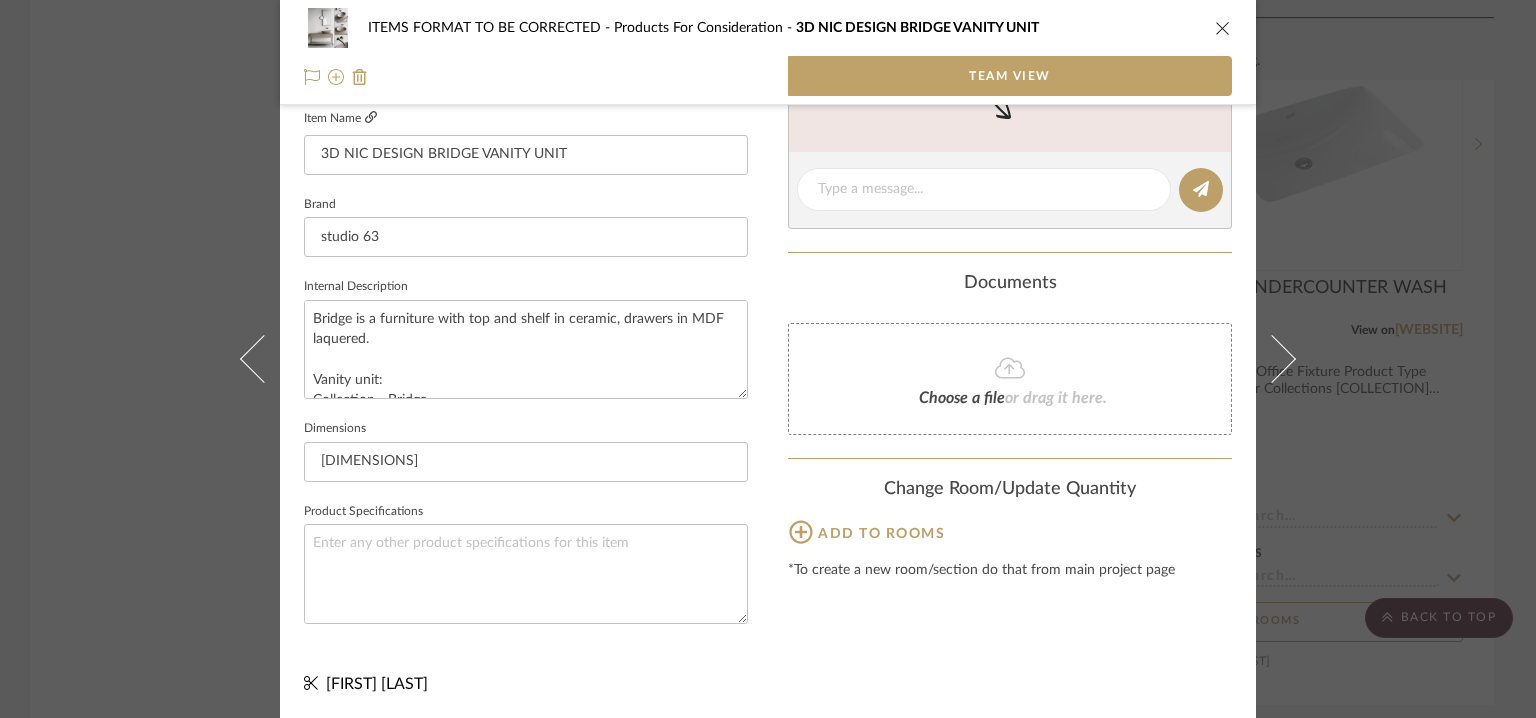 click 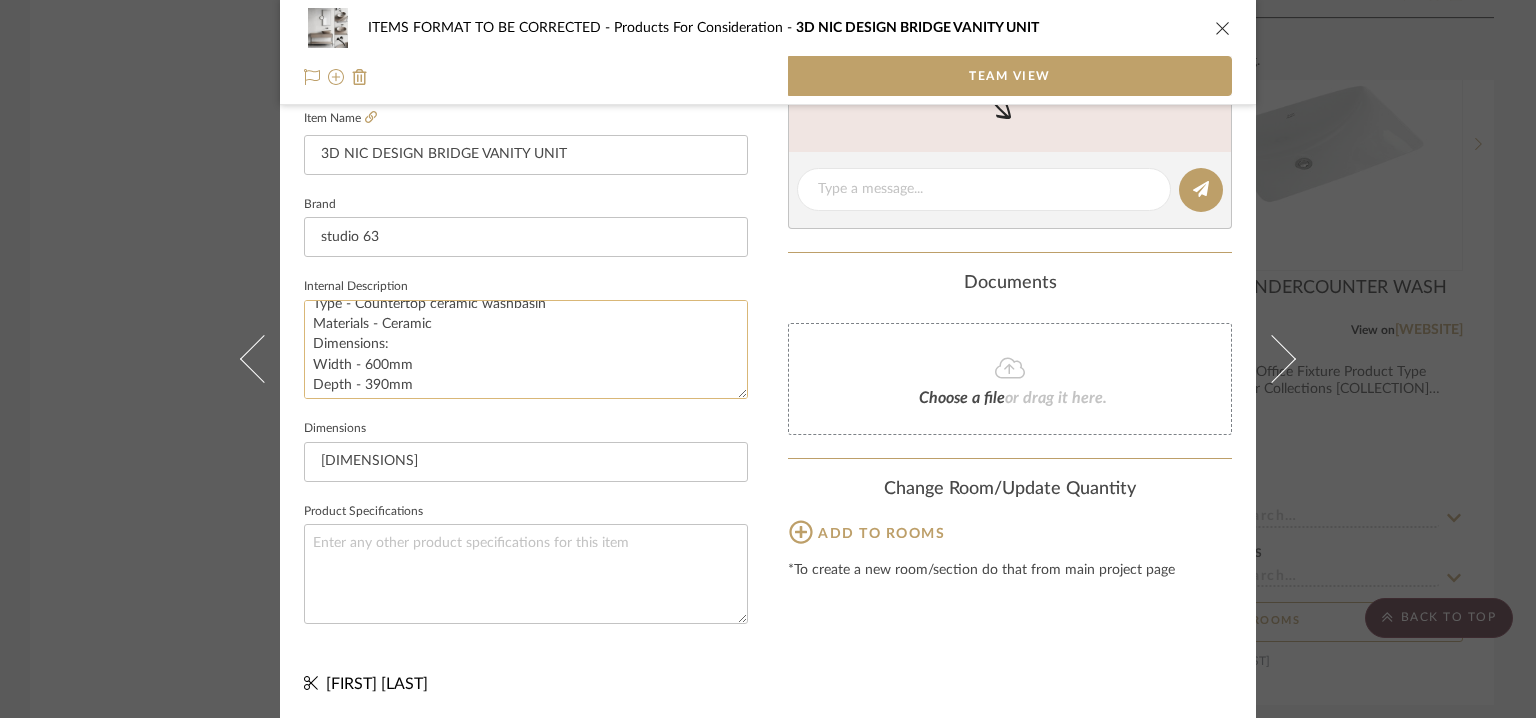 scroll, scrollTop: 400, scrollLeft: 0, axis: vertical 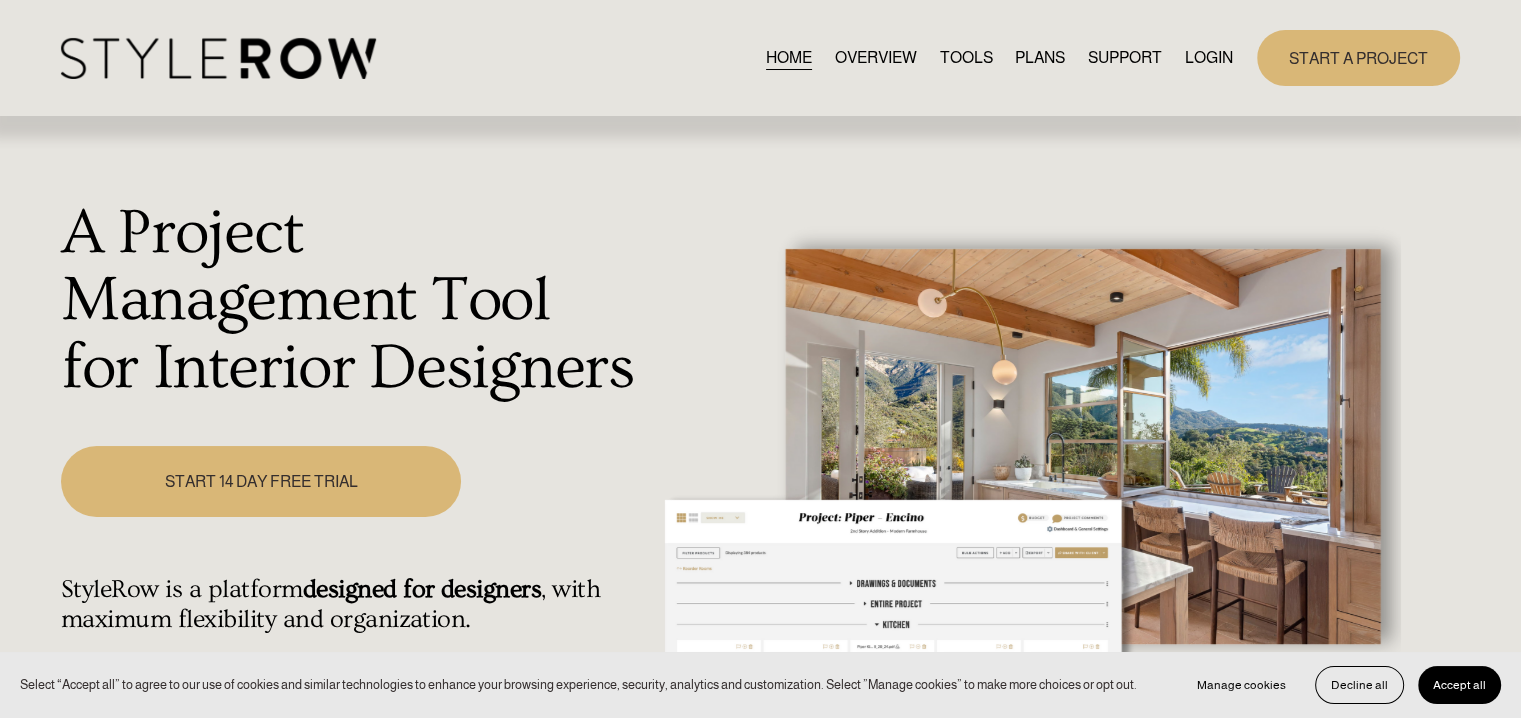 click on "LOGIN" at bounding box center (1209, 57) 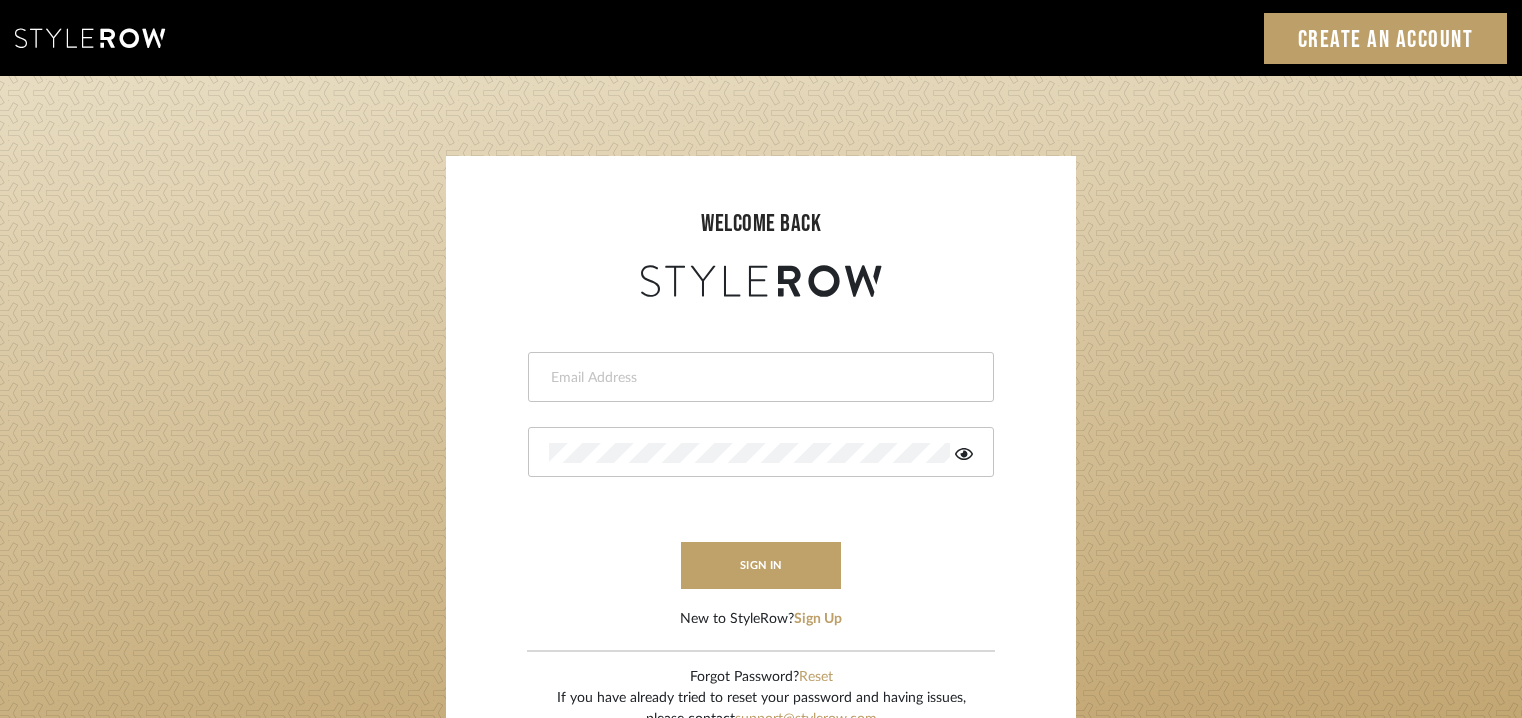 scroll, scrollTop: 0, scrollLeft: 0, axis: both 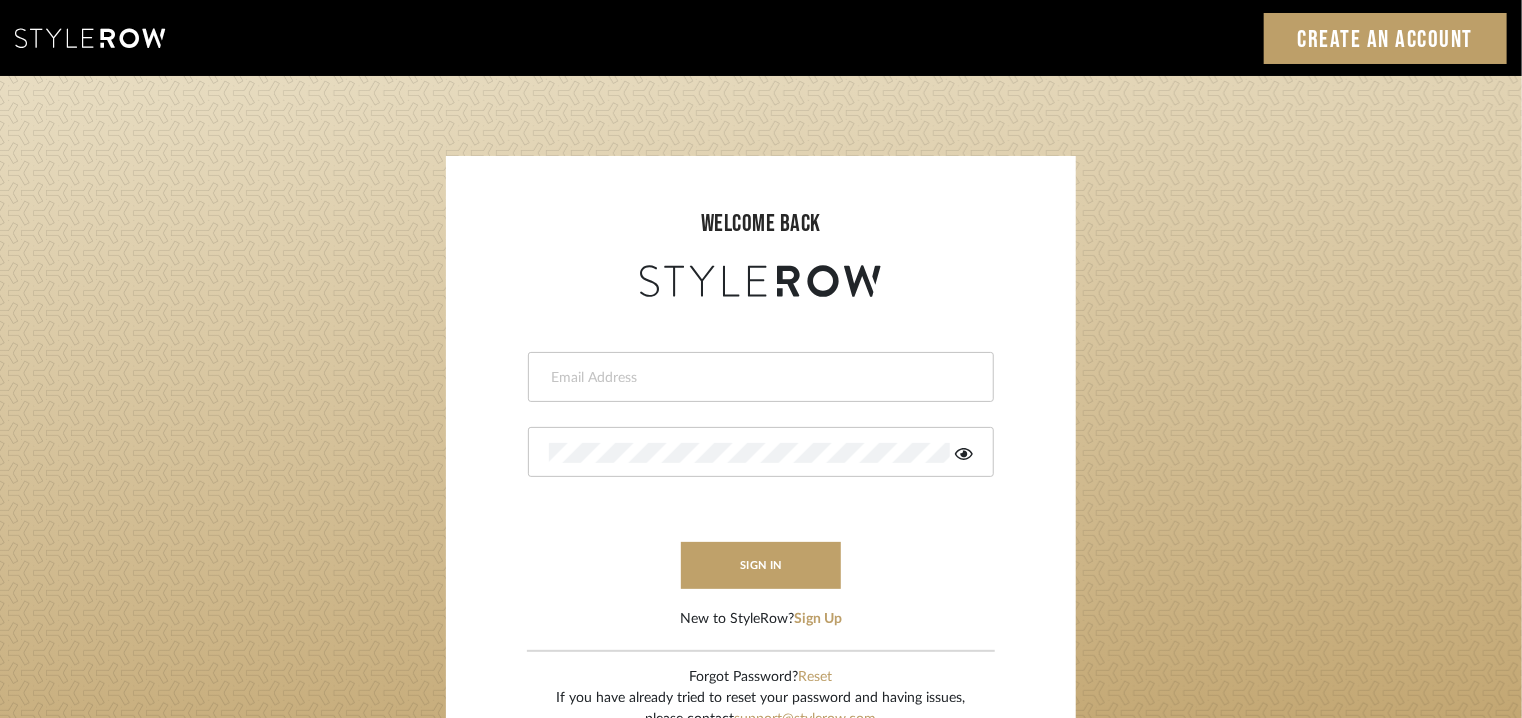 click at bounding box center (758, 378) 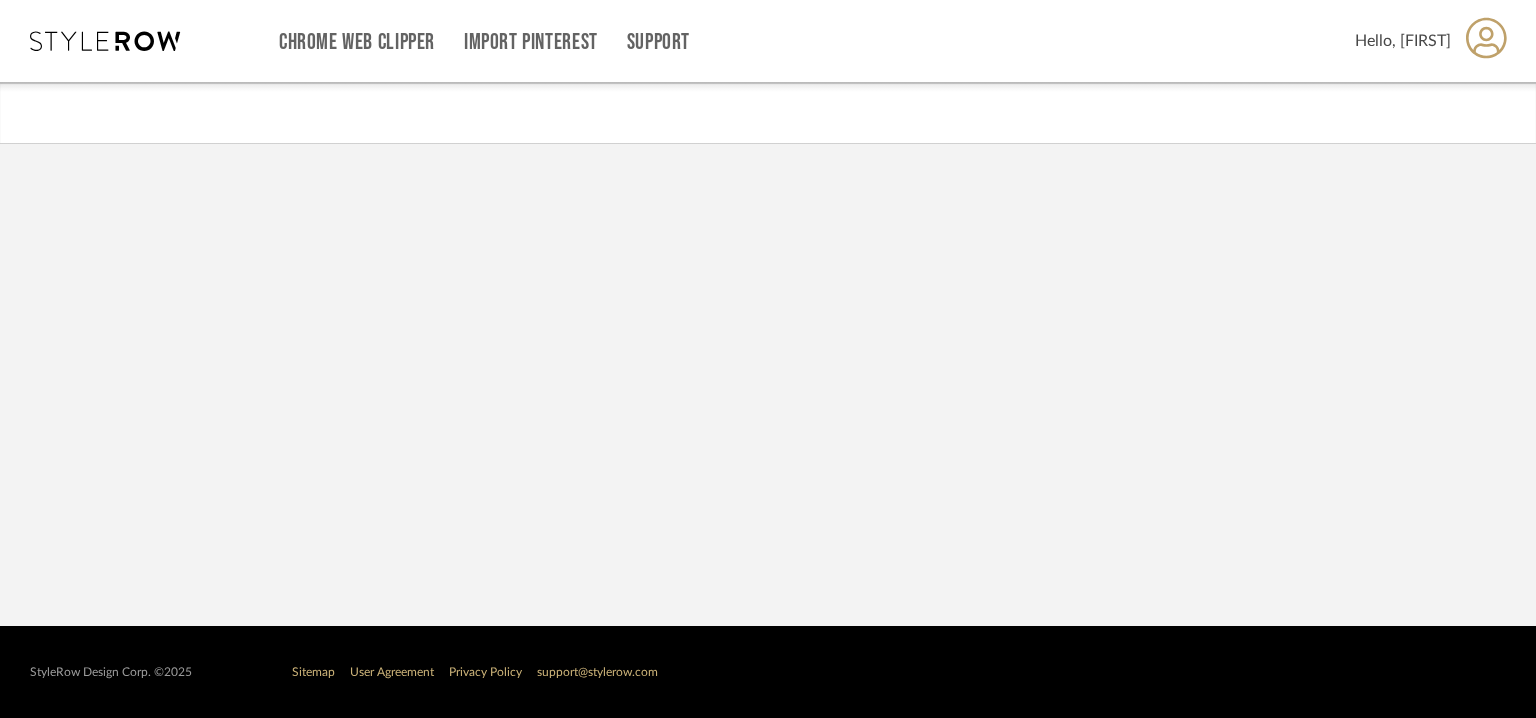 scroll, scrollTop: 0, scrollLeft: 0, axis: both 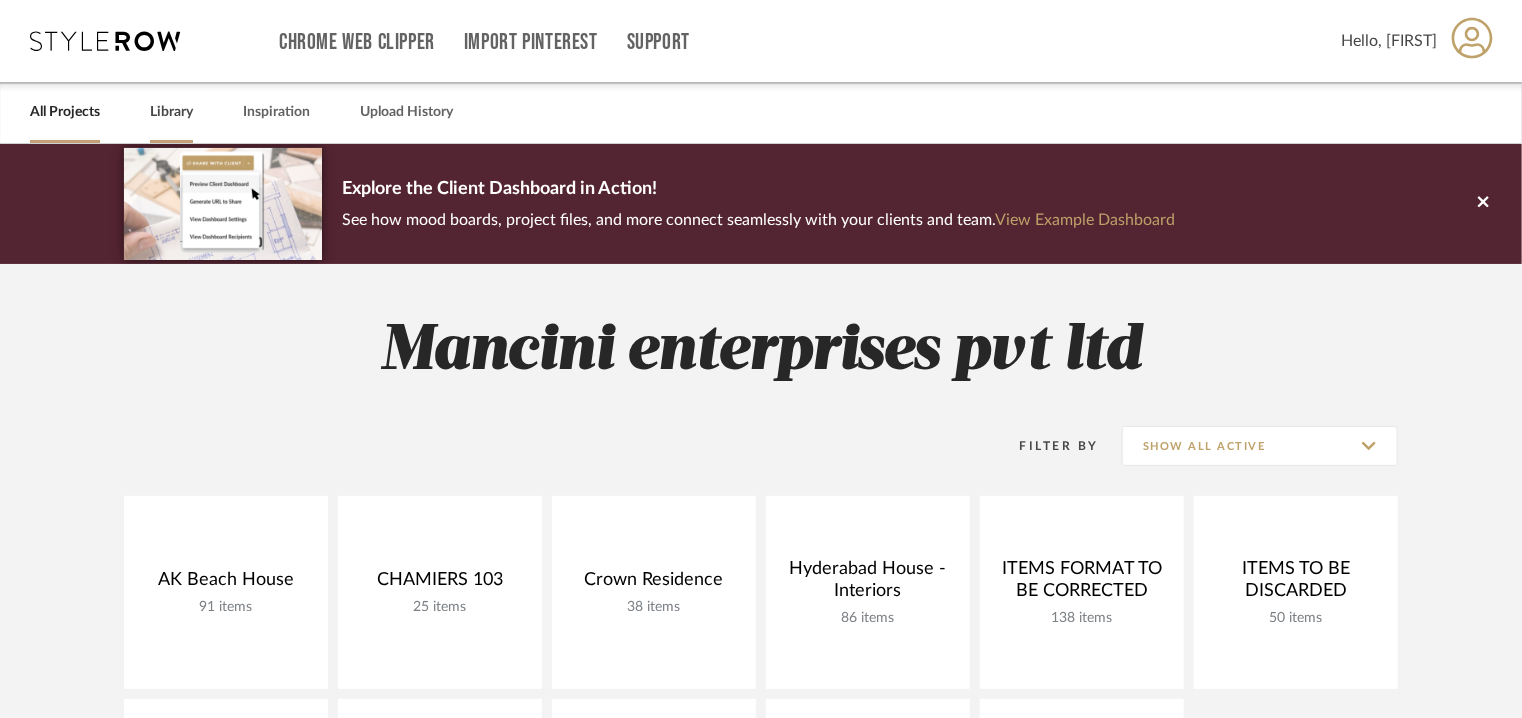 click on "Library" at bounding box center (171, 112) 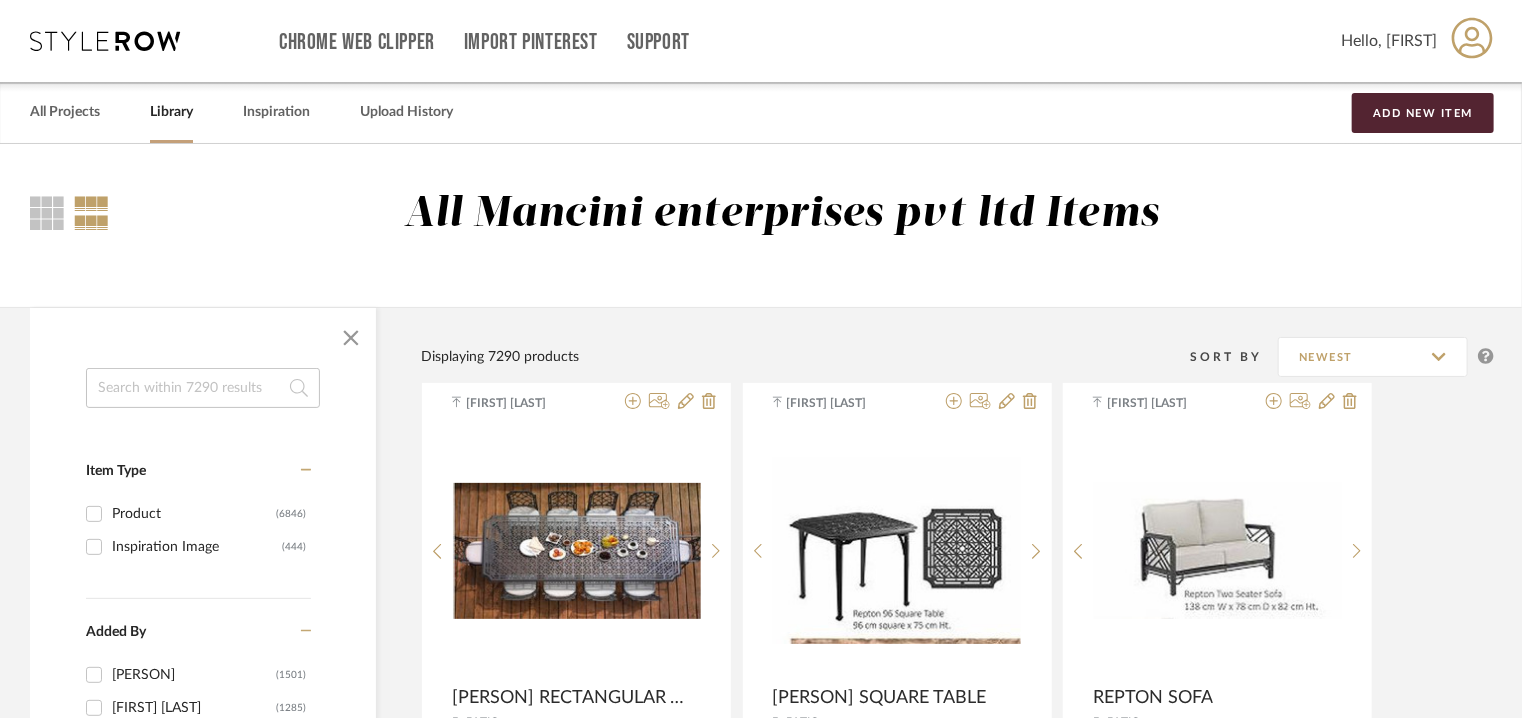 drag, startPoint x: 181, startPoint y: 381, endPoint x: 283, endPoint y: 353, distance: 105.773346 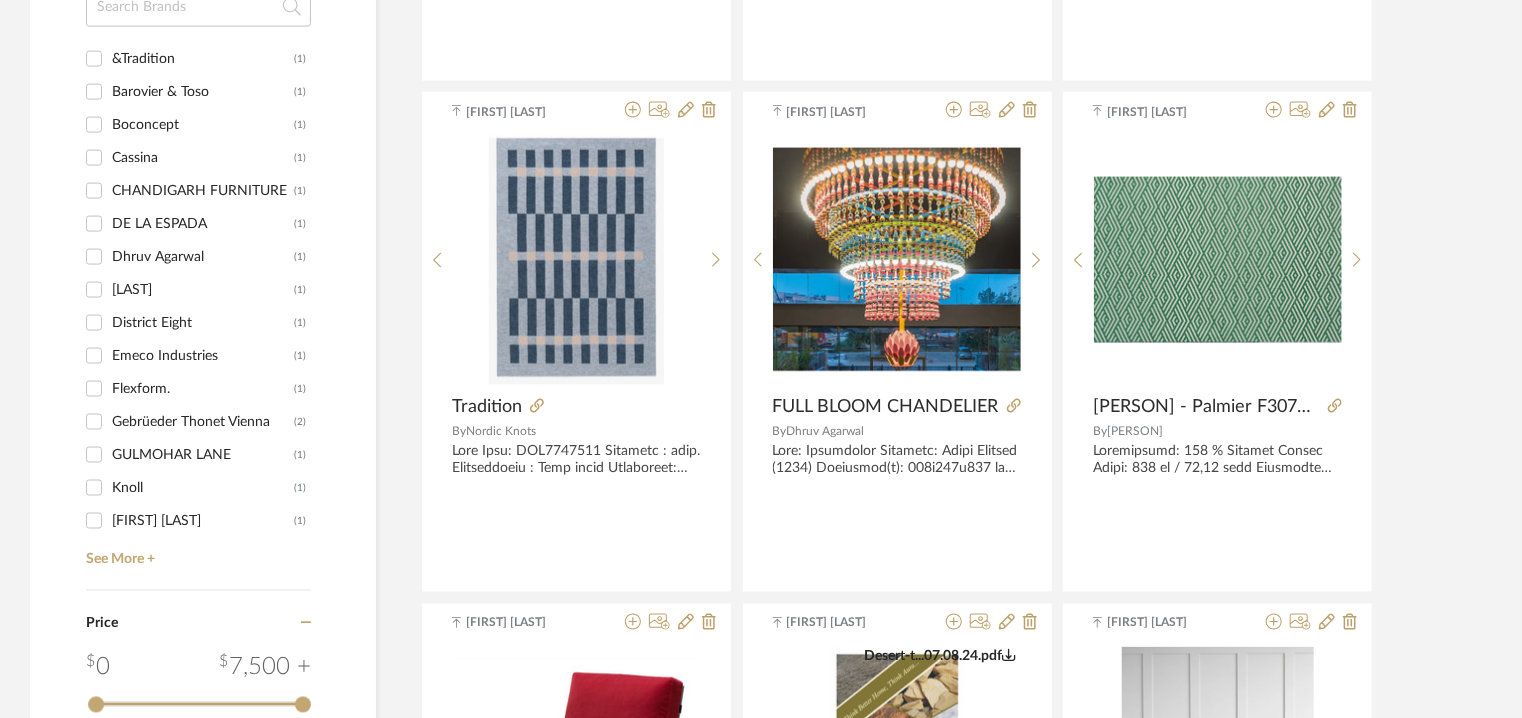 scroll, scrollTop: 1400, scrollLeft: 0, axis: vertical 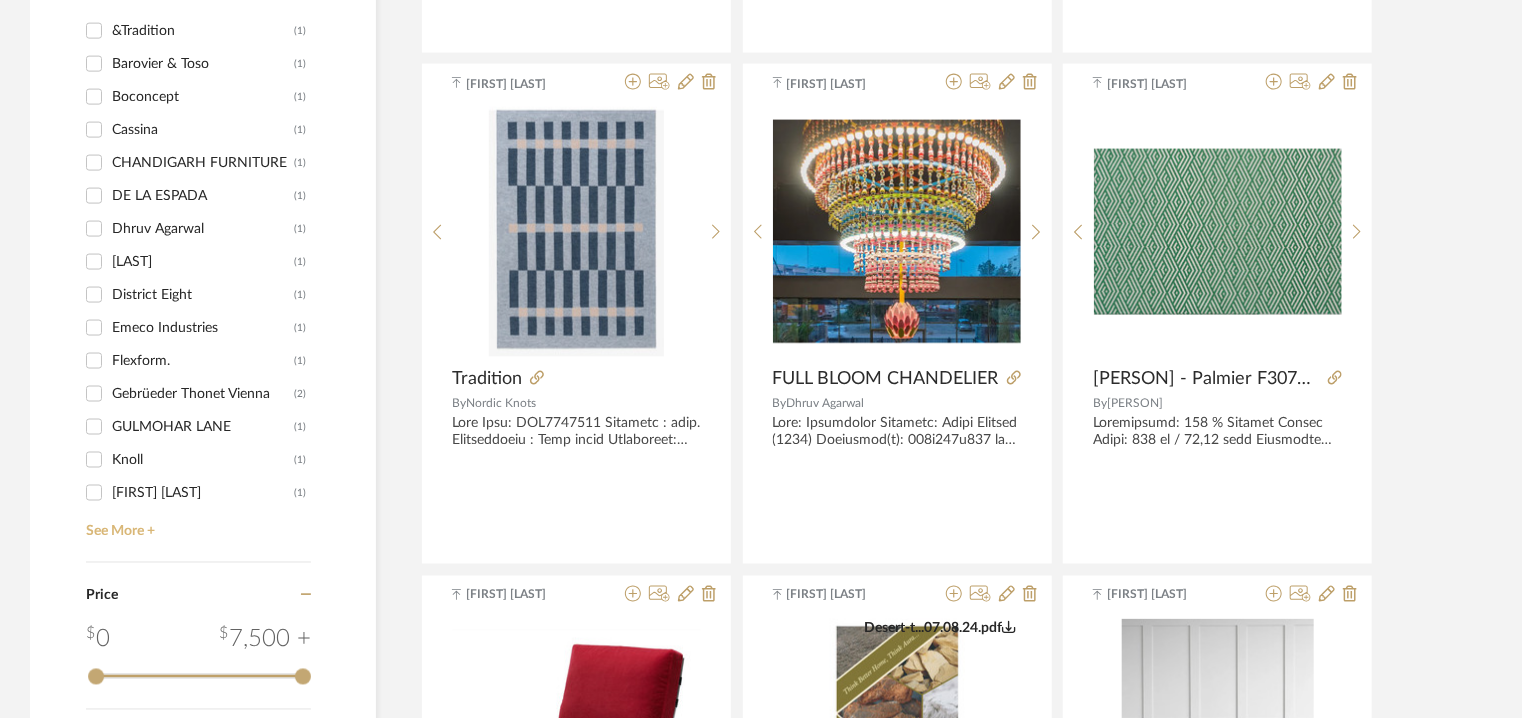 type on "heritage" 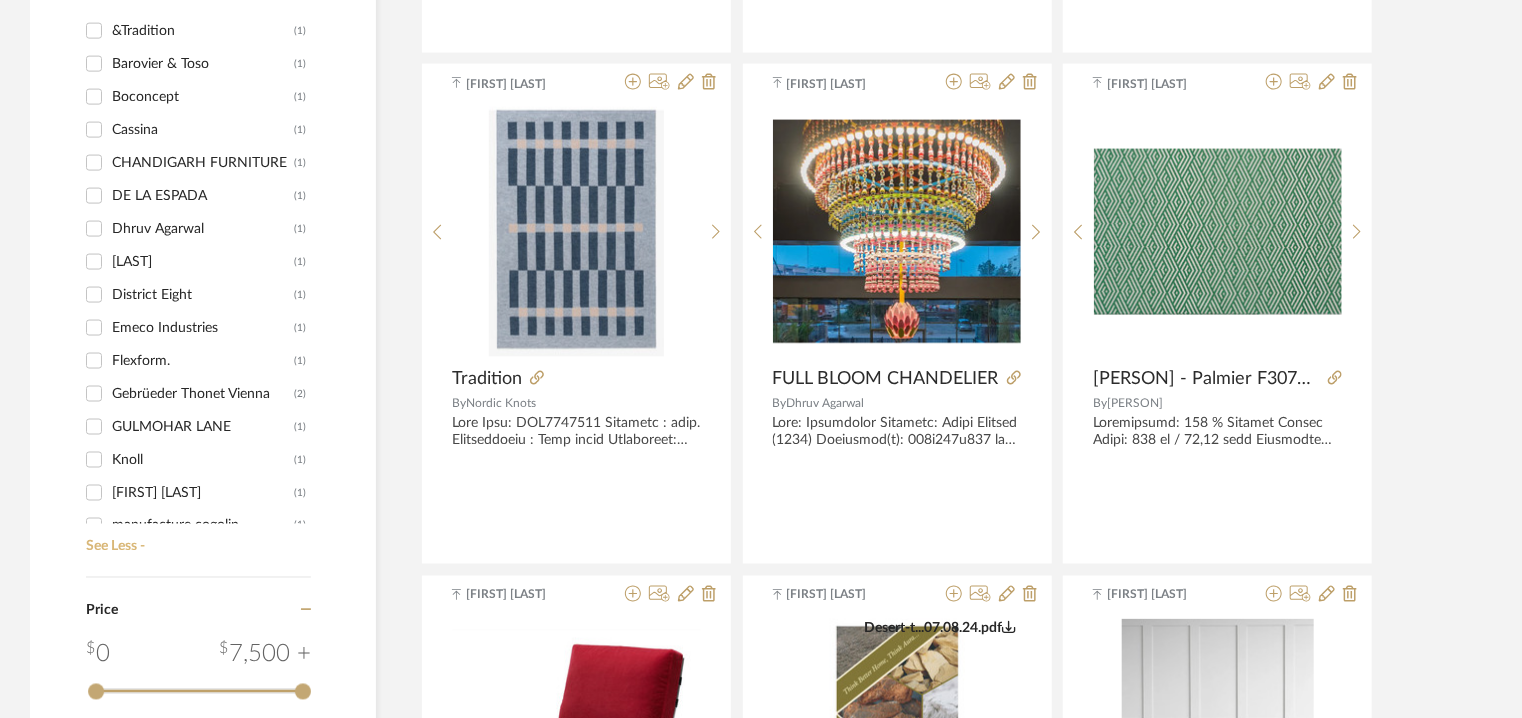 scroll, scrollTop: 480, scrollLeft: 0, axis: vertical 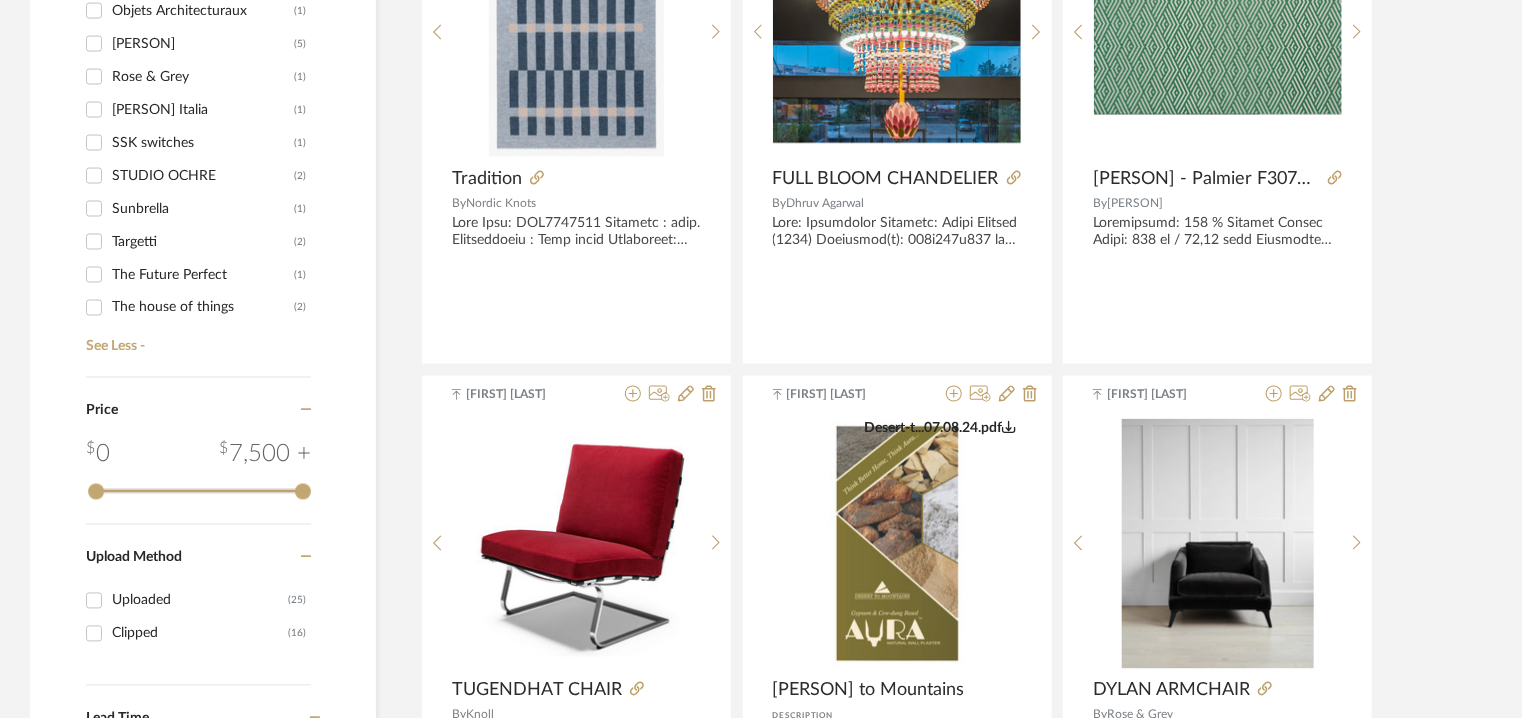 click on "SSK switches" at bounding box center [203, 143] 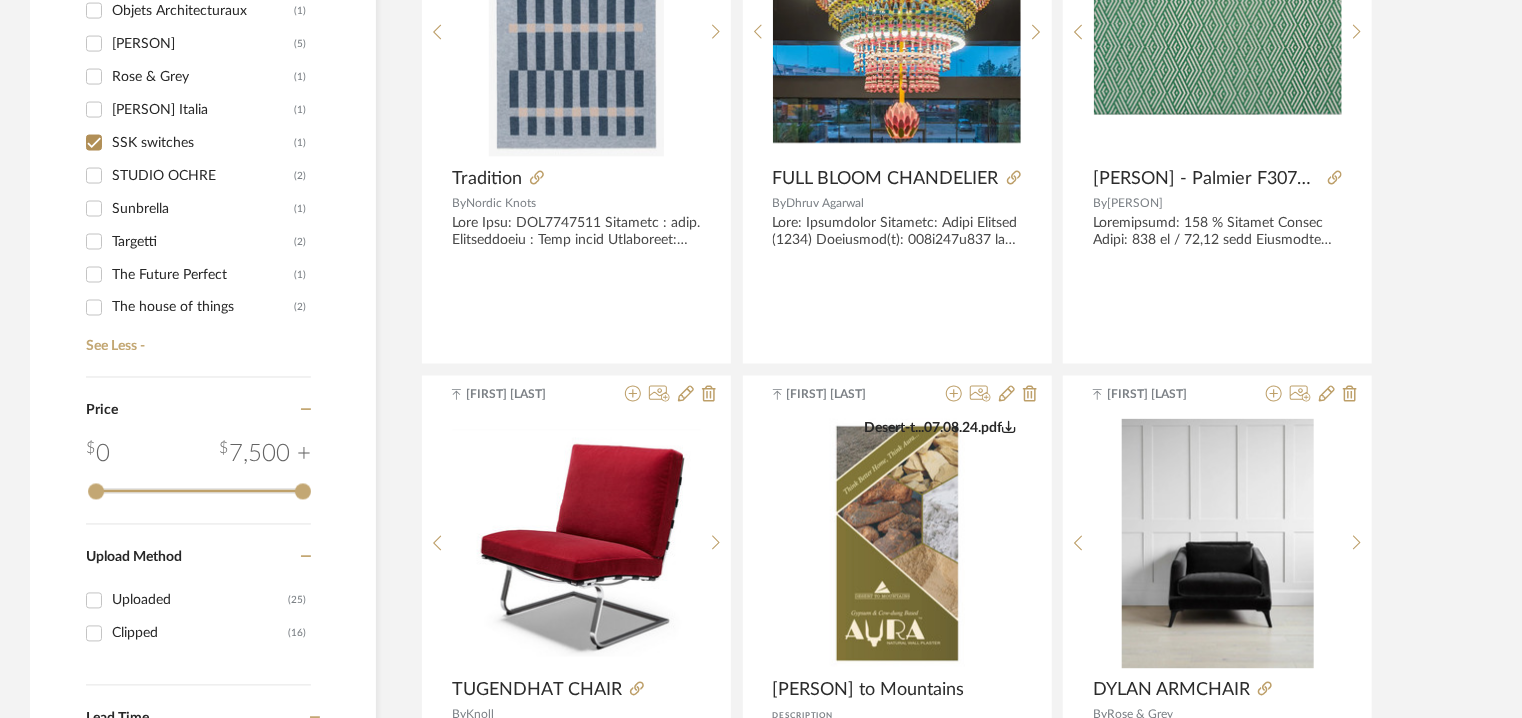 checkbox on "true" 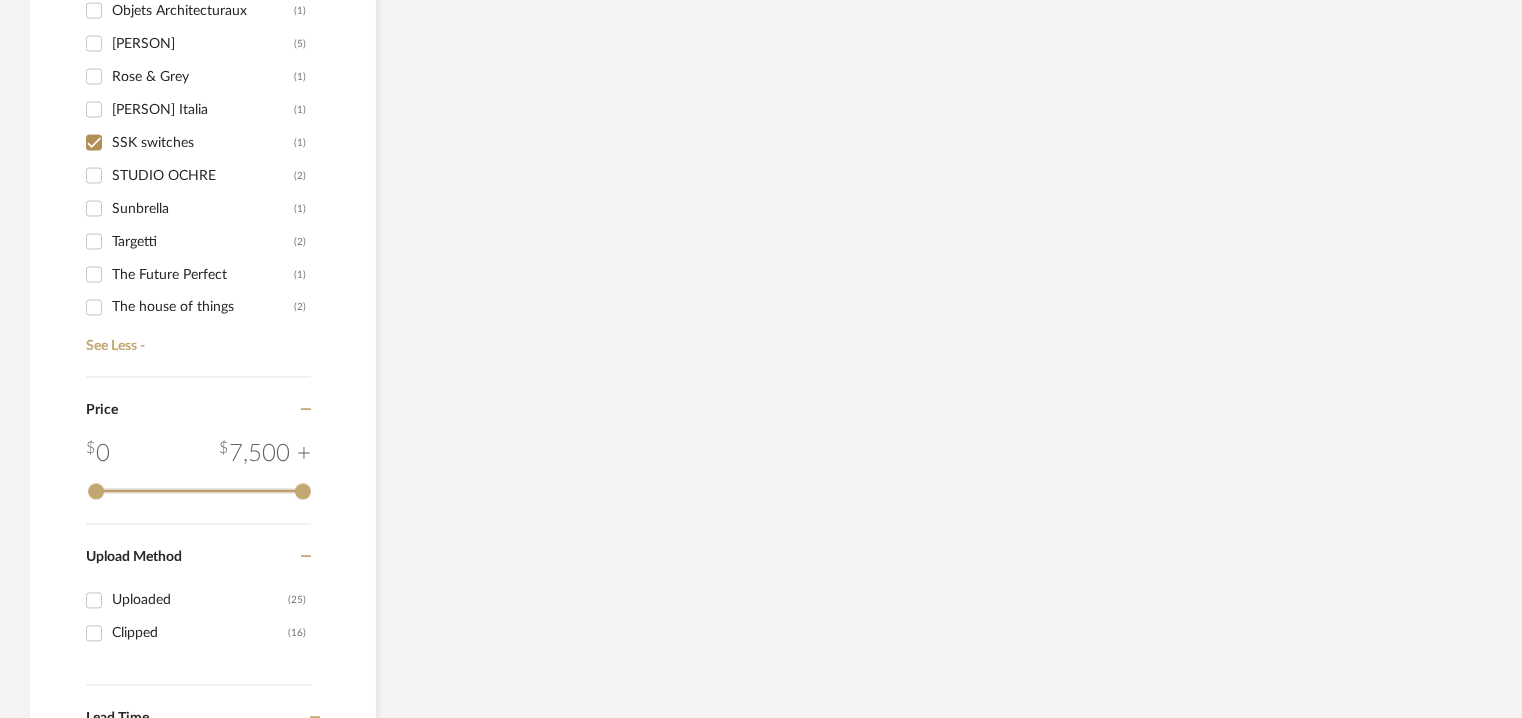 scroll, scrollTop: 1111, scrollLeft: 0, axis: vertical 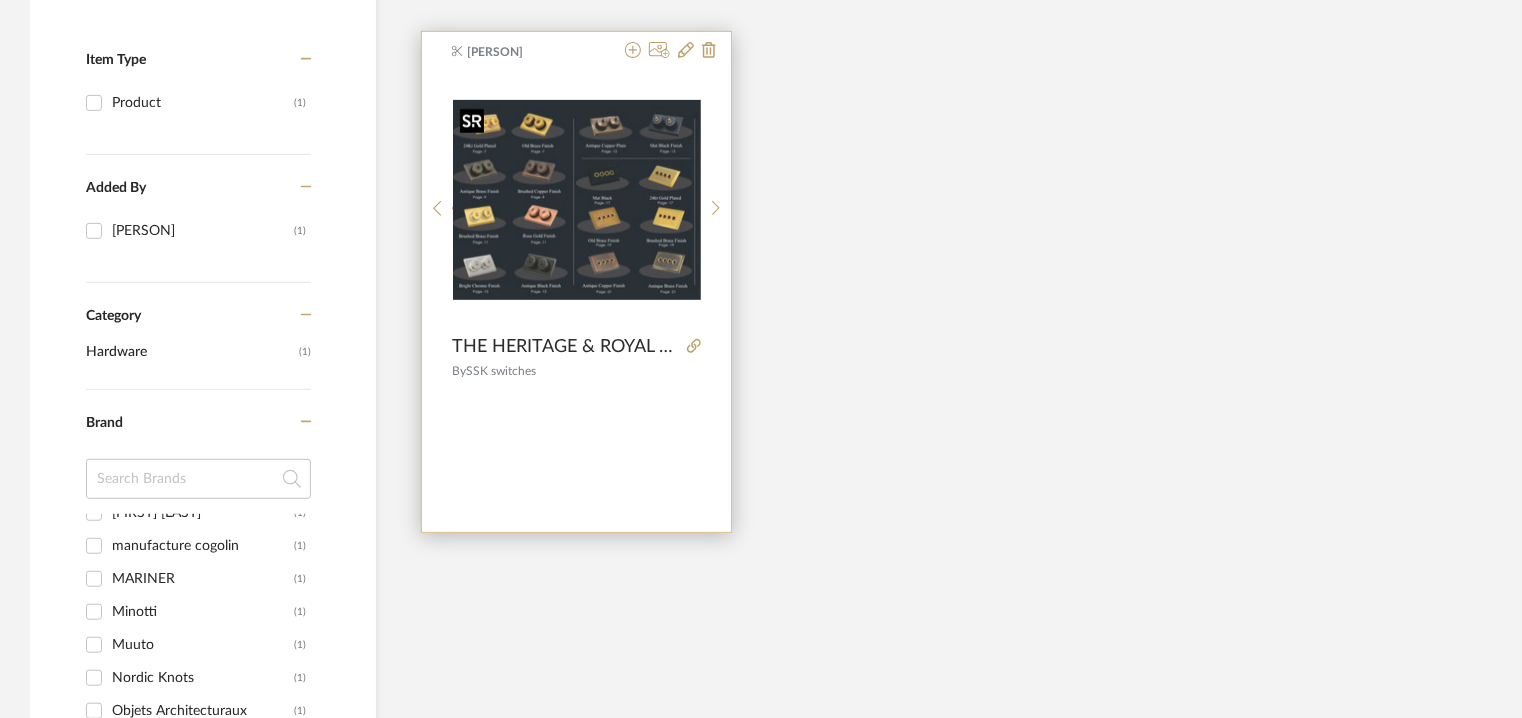 click at bounding box center [577, 200] 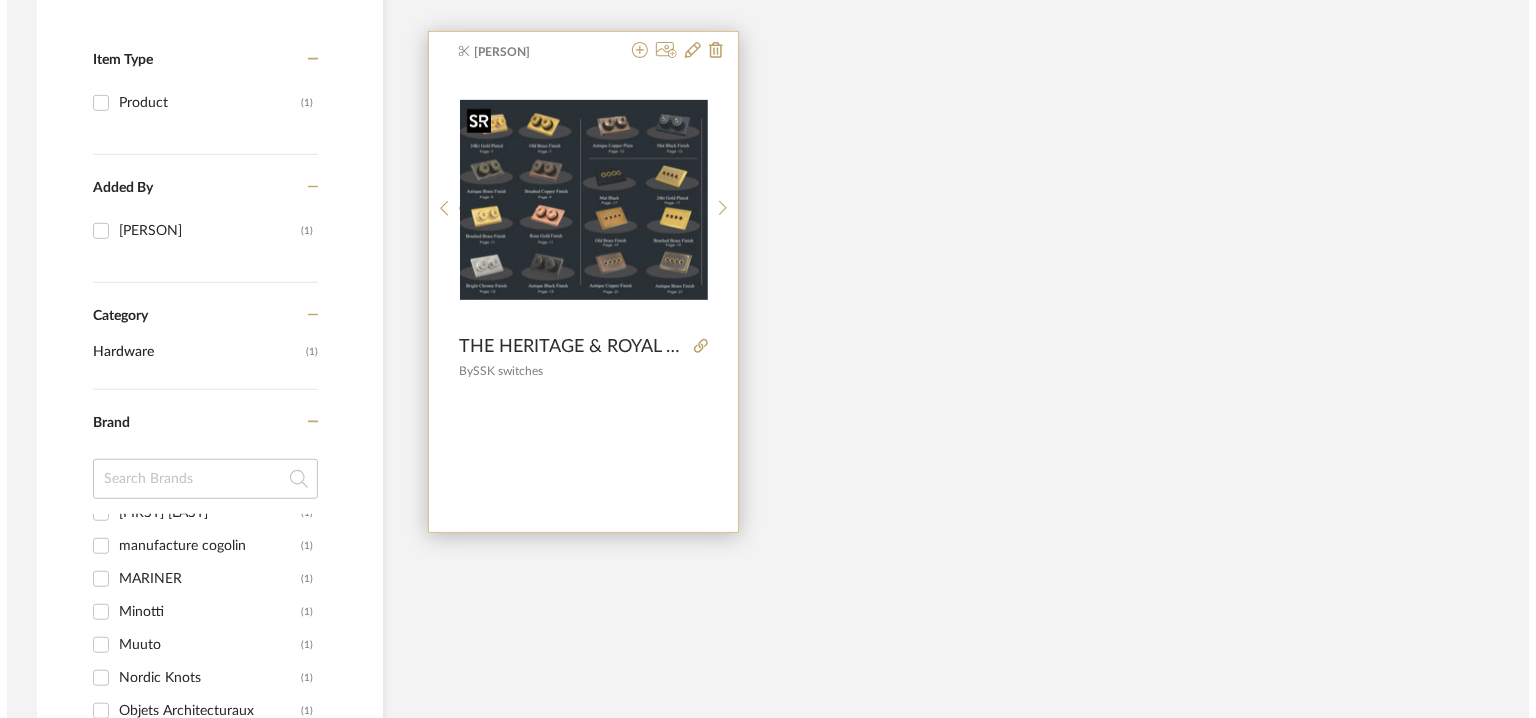 scroll, scrollTop: 0, scrollLeft: 0, axis: both 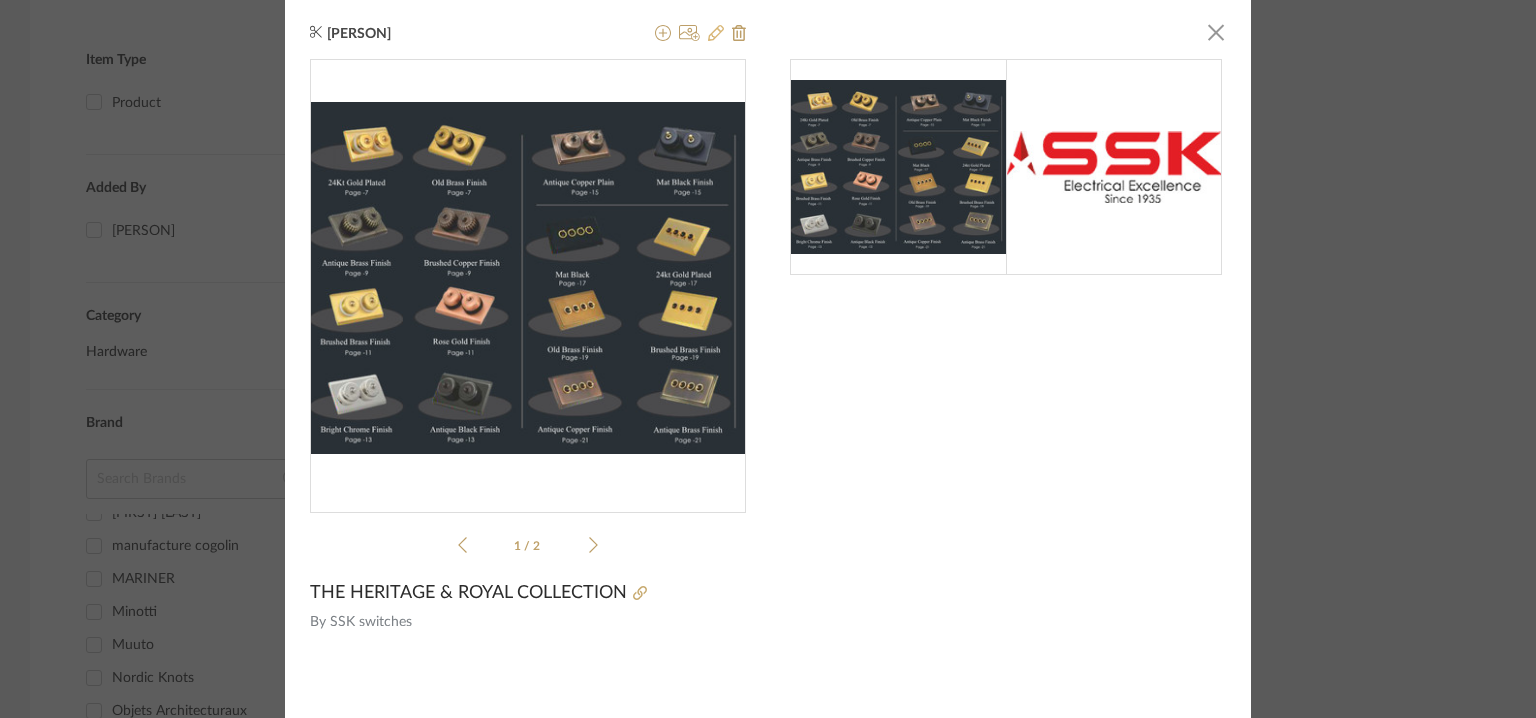 click 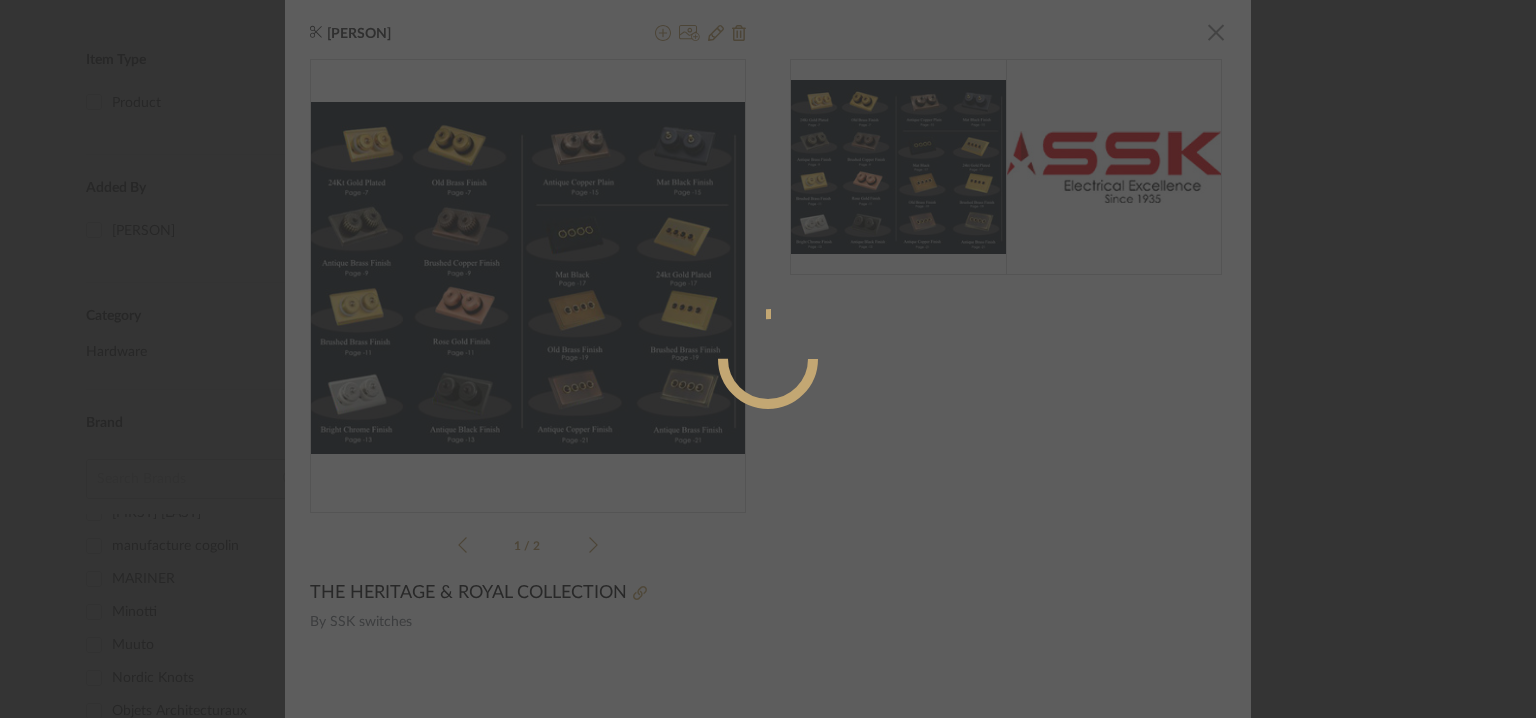 radio on "true" 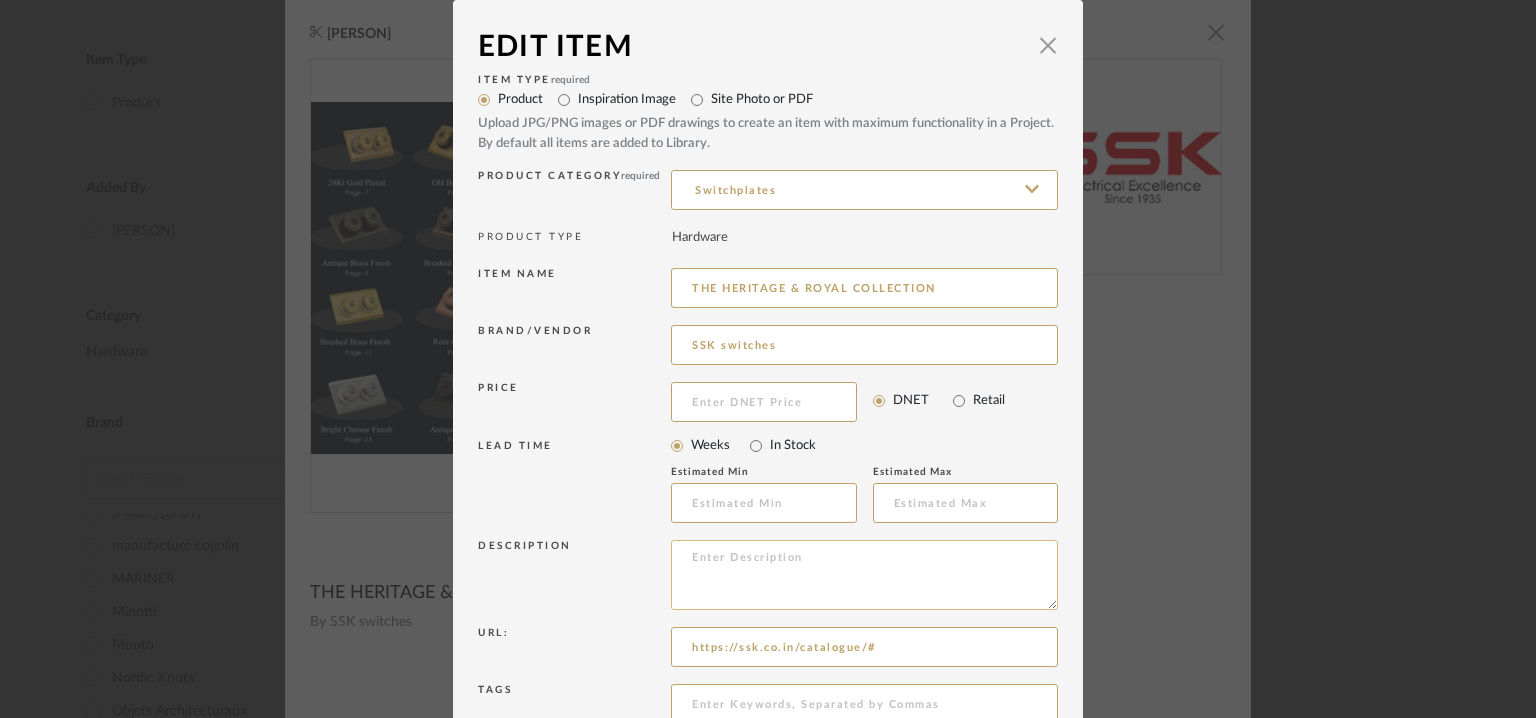 click at bounding box center [864, 575] 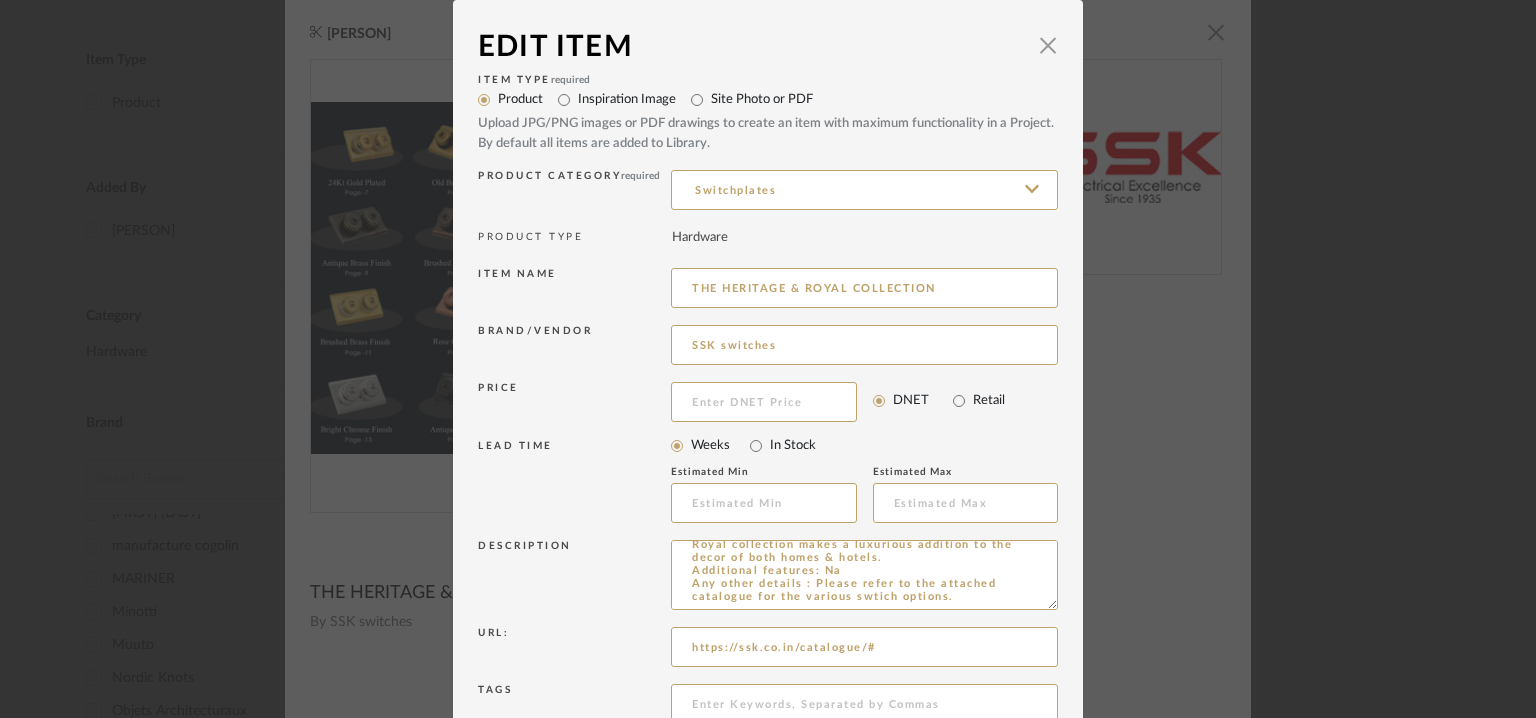 type on "Type: Hardware
Designer: NA
Dimension(s):  Na
Material/Finishes: Na
Product description: Heritage switches defines luxury in a traditional style that enhances the beauty and adds a touch of sophistication to the interiors of your house.
This vintage brass switch is specially lacquered to maintain the rich look of the product for years.
Fits most flush mounted wall boxes.
Can be put vertically also in case of cramped space. Totally insulated with polycarbonate. Easy to clean with a dry cloth.
Our Royal Collection is exclusively designed to add an elegant touch to your decor. Its exquisite craftsmanship is integrated with high quality electrical components & stunning brass plates. The Royal collection makes a luxurious addition to the decor of both homes & hotels.
Additional features: Na
Any other details : Please refer to the attached catalogue for the various swtich options." 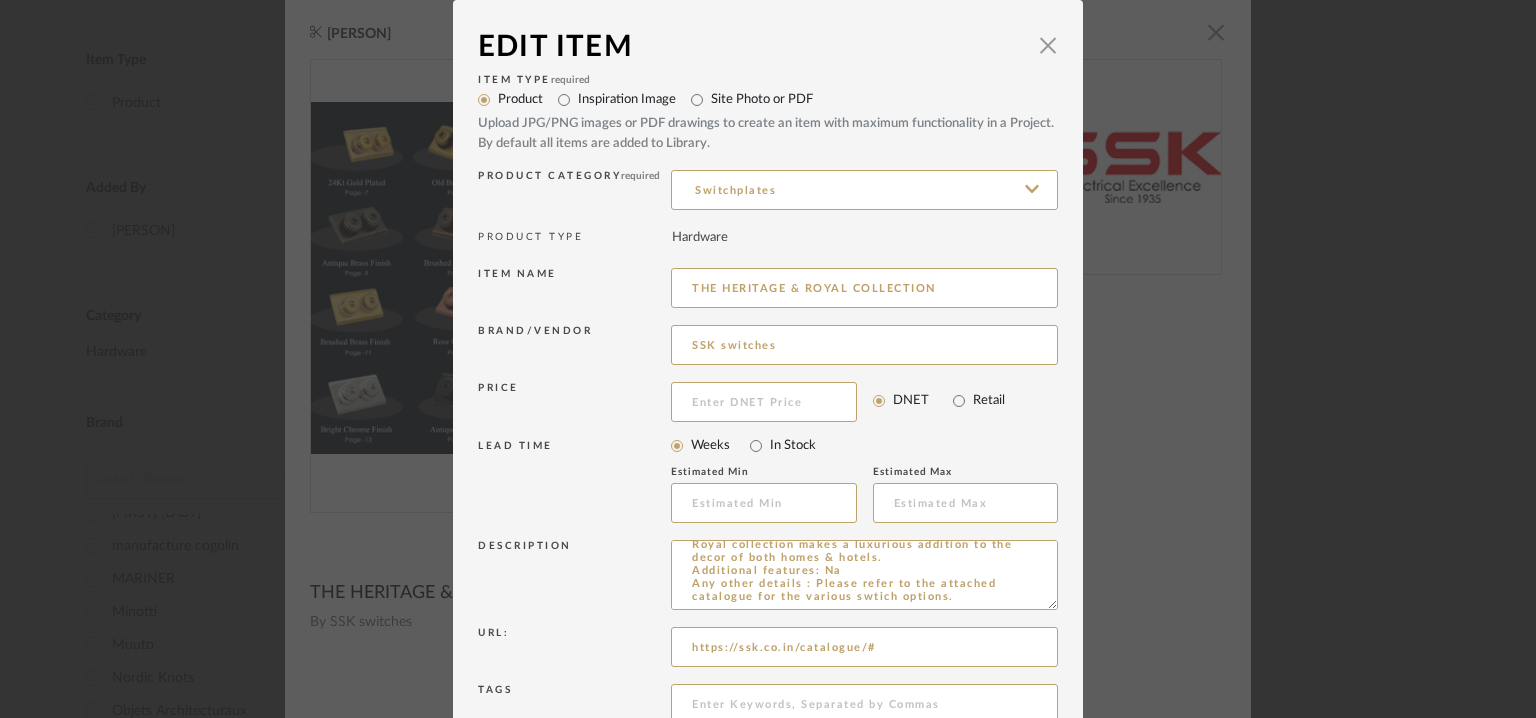scroll, scrollTop: 271, scrollLeft: 0, axis: vertical 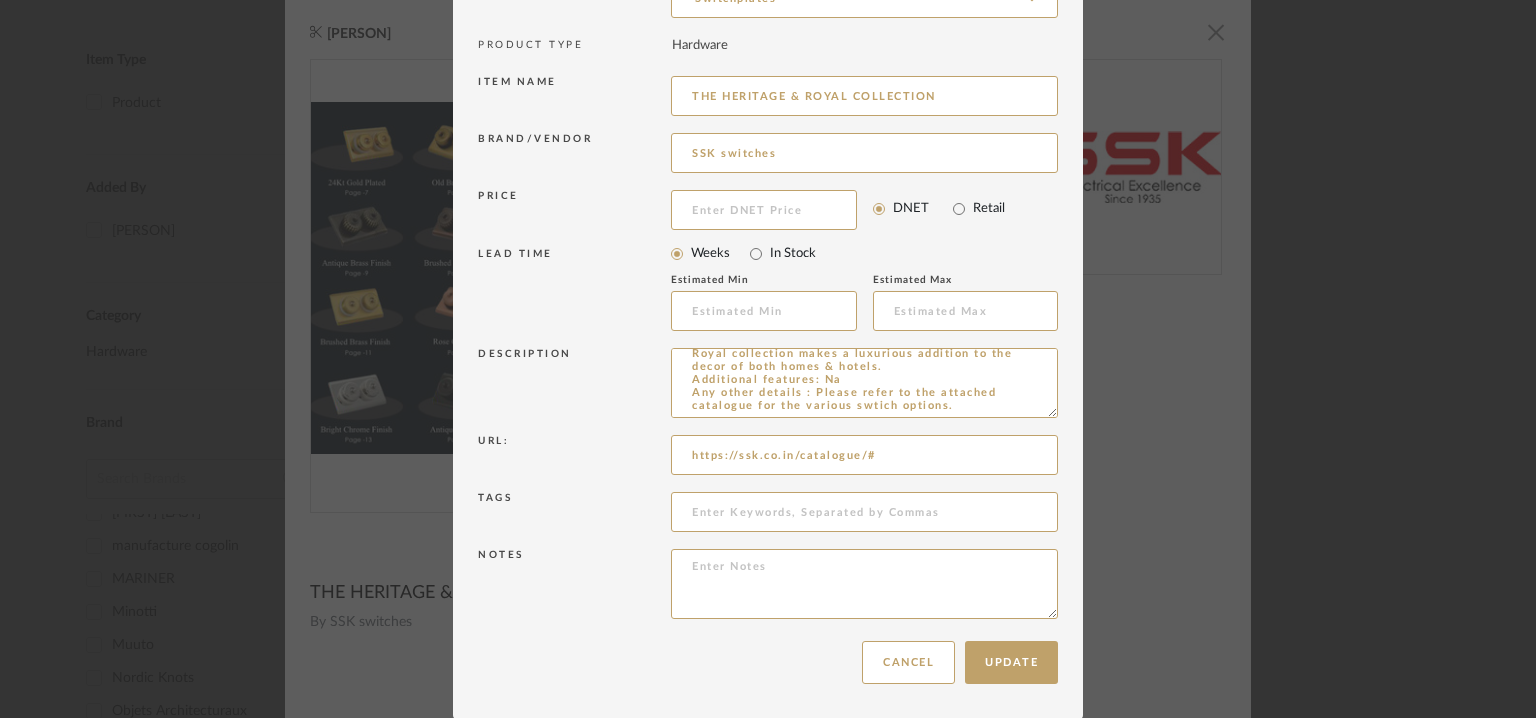 drag, startPoint x: 803, startPoint y: 564, endPoint x: 554, endPoint y: 565, distance: 249.00201 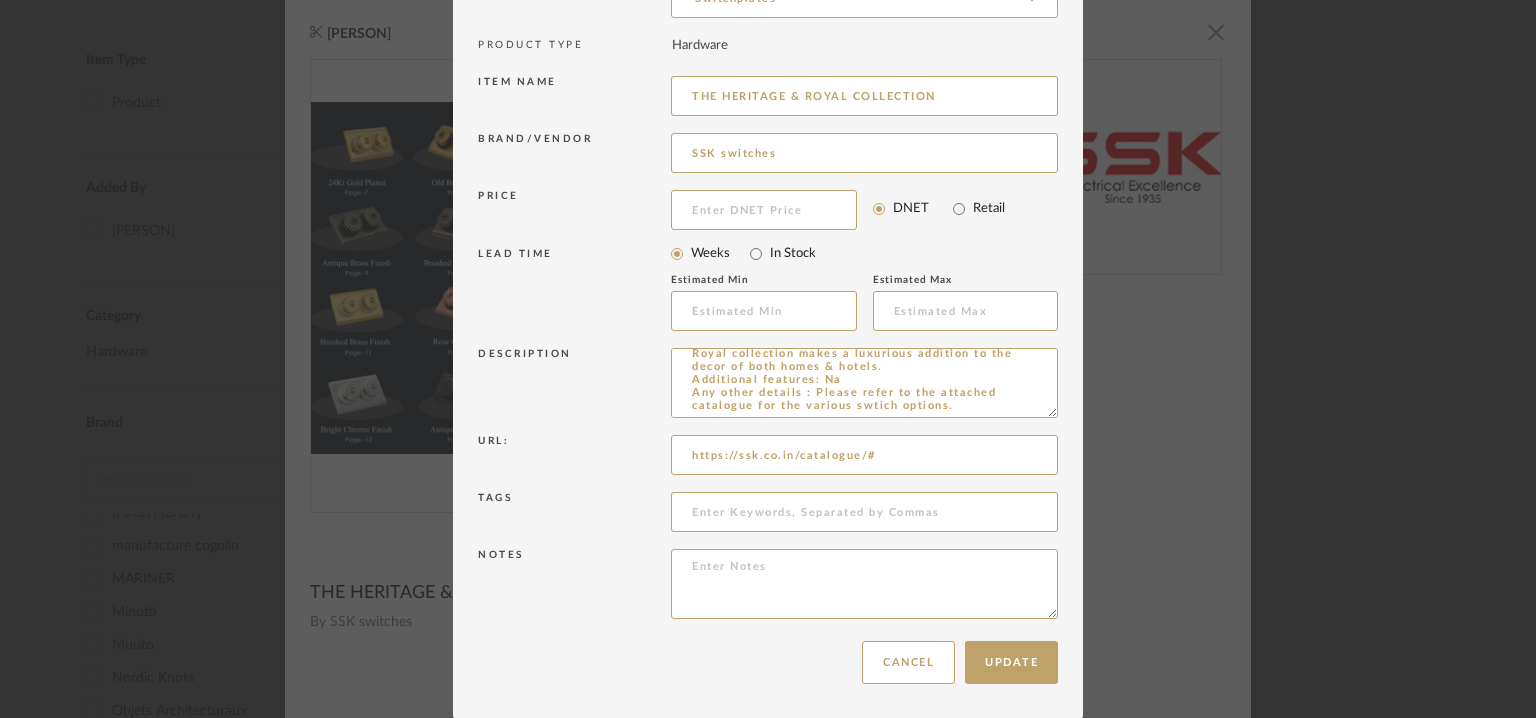 click on "Notes" at bounding box center [768, 587] 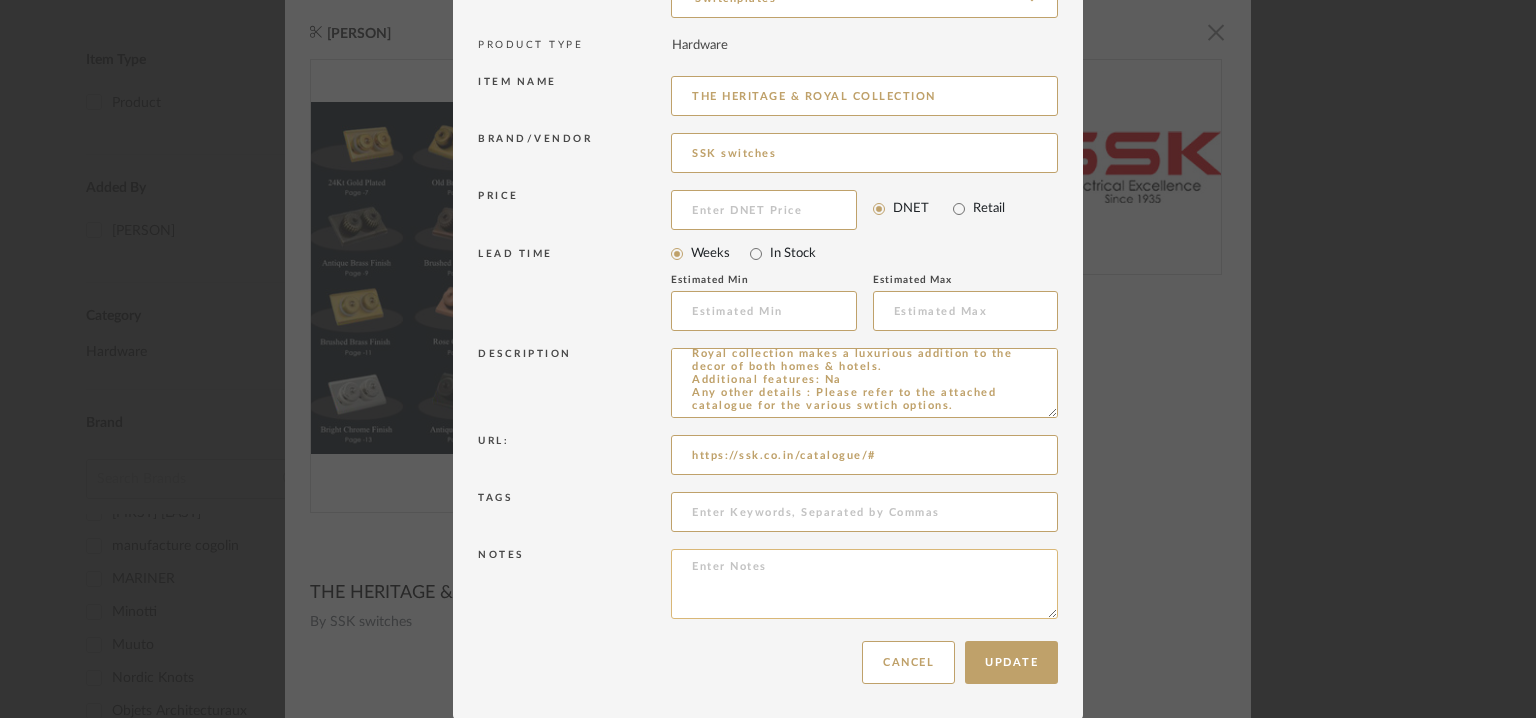 paste on "Price: Na
Lead time: Na
Customizable: No
3D available : No
BIM available : No
Sample available: No
Point of contact:  To be established
Contact number : Ciustomer care : +91 8448455516
Maharashtra contact : M: +91 9892638246
Email address: info@example.com
Address: ESS ESS KAY ENGG. CO.(P) LTD.
207/208, 2nd Floor,
Ashoka Shopping Centre,
G.T. Hospital Compound,
L.T. Road, Mumbai – 400 001.
Additional contact information: Na" 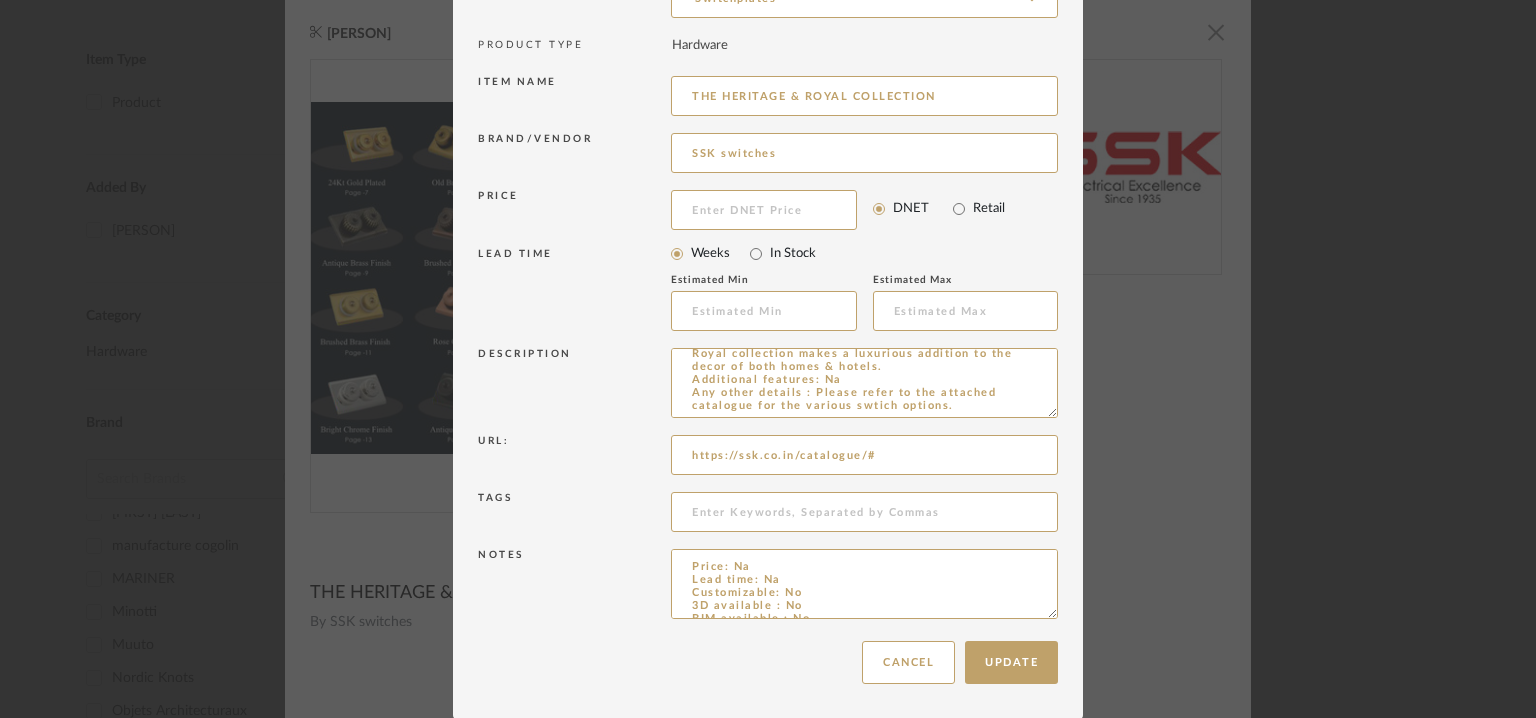 scroll, scrollTop: 175, scrollLeft: 0, axis: vertical 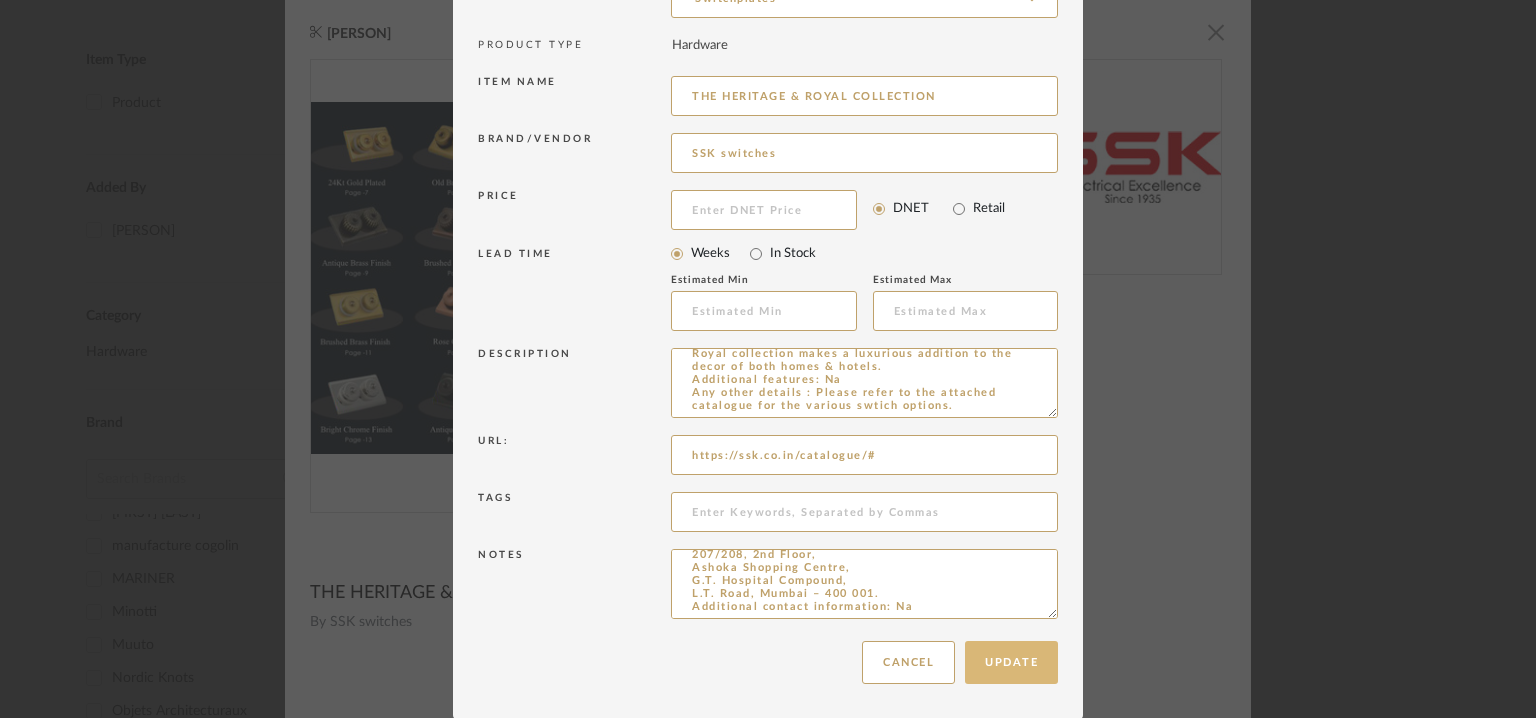 type on "Price: Na
Lead time: Na
Customizable: No
3D available : No
BIM available : No
Sample available: No
Point of contact:  To be established
Contact number : Ciustomer care : +91 8448455516
Maharashtra contact : M: +91 9892638246
Email address: info@example.com
Address: ESS ESS KAY ENGG. CO.(P) LTD.
207/208, 2nd Floor,
Ashoka Shopping Centre,
G.T. Hospital Compound,
L.T. Road, Mumbai – 400 001.
Additional contact information: Na" 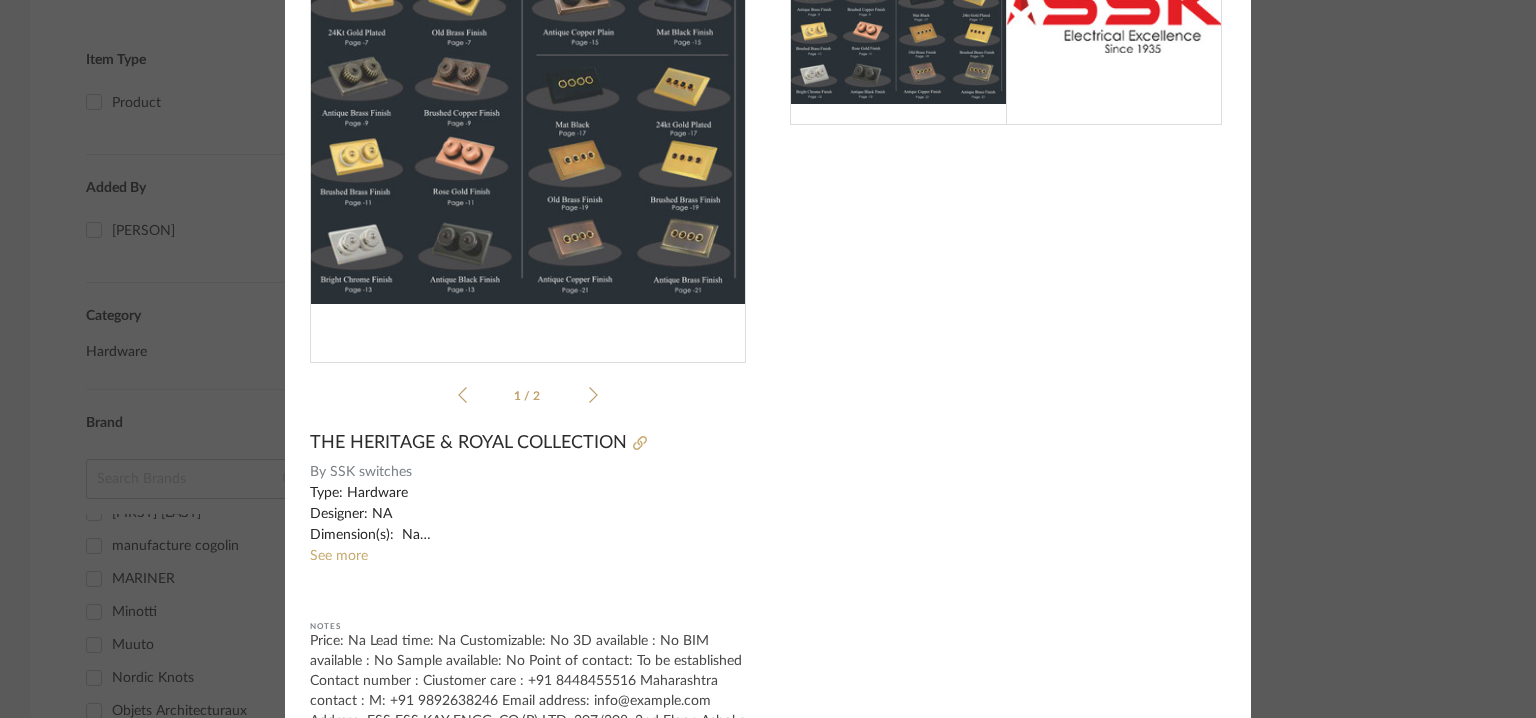 scroll, scrollTop: 228, scrollLeft: 0, axis: vertical 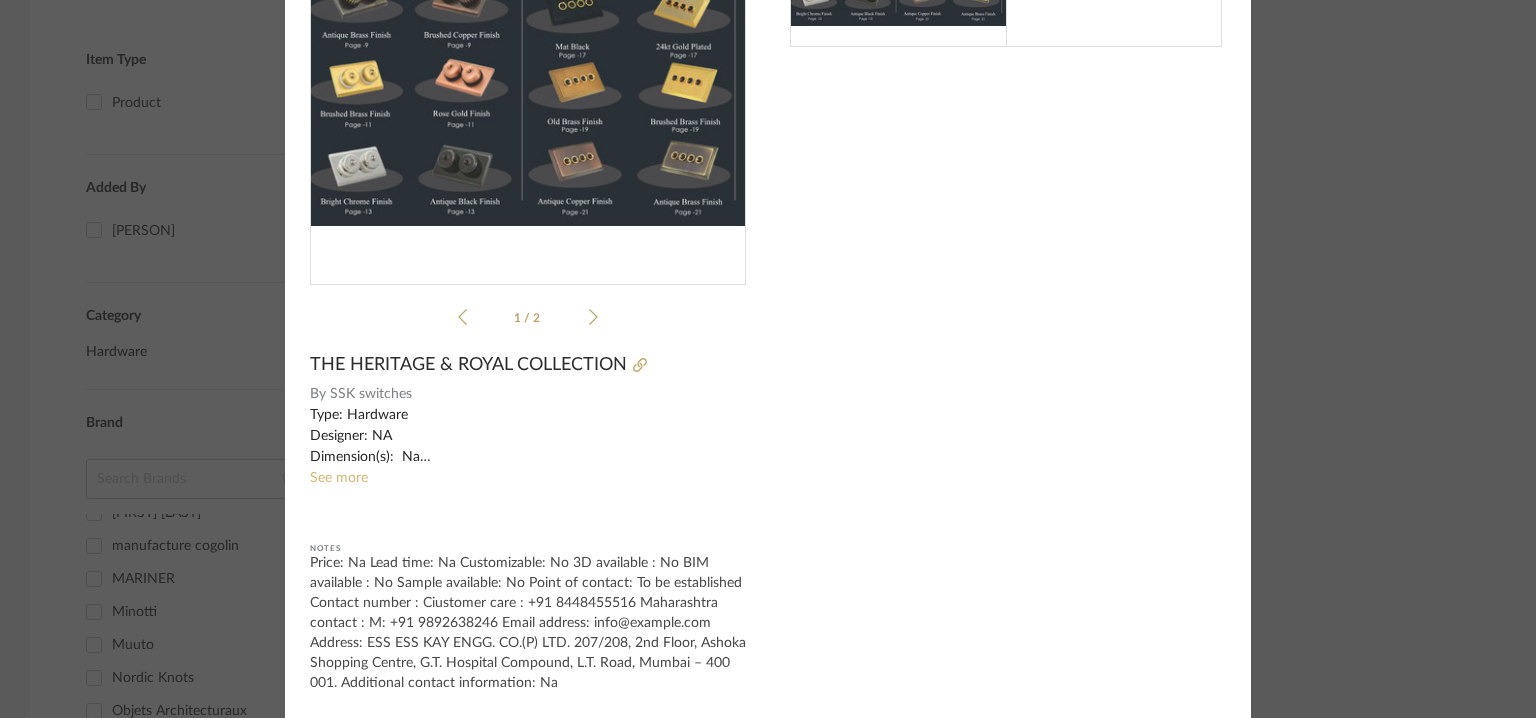 click on "See more" 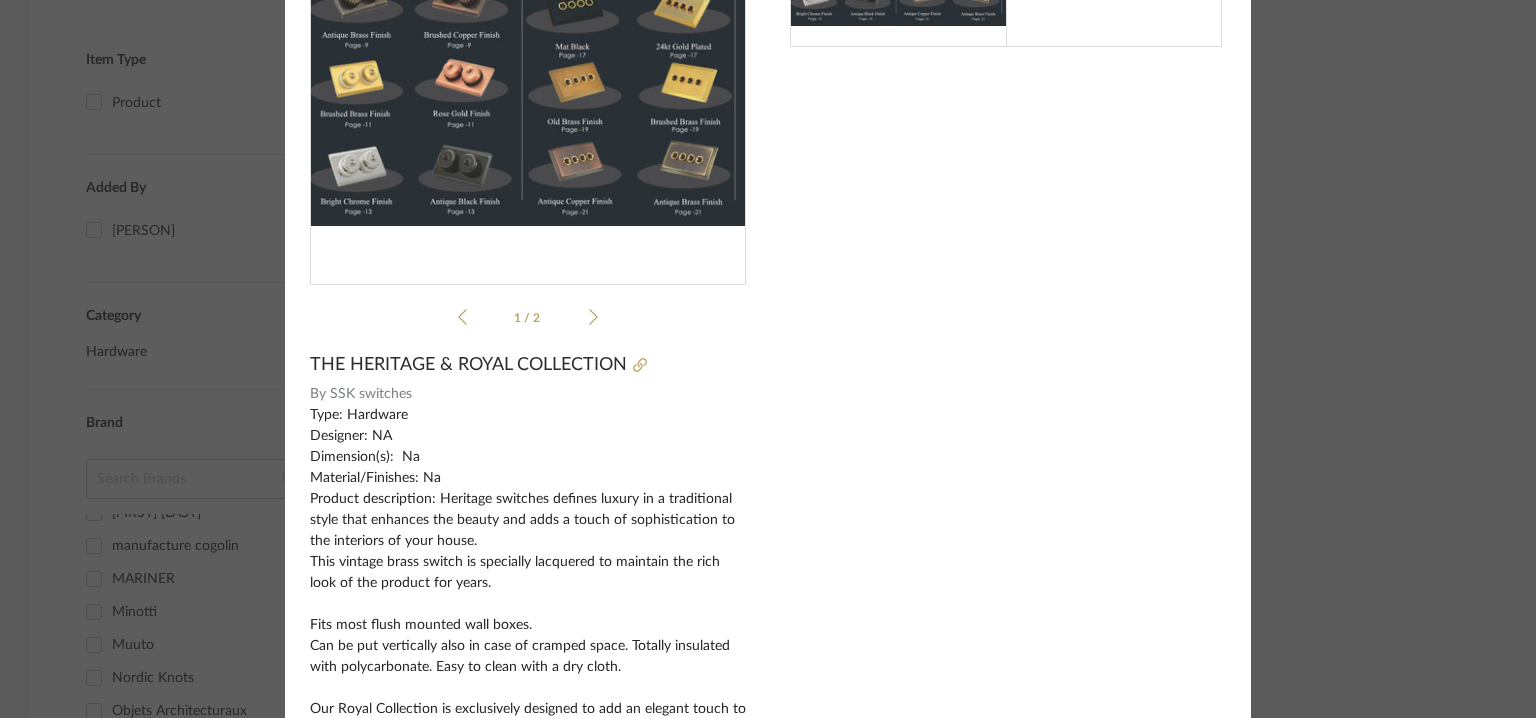 scroll, scrollTop: 0, scrollLeft: 0, axis: both 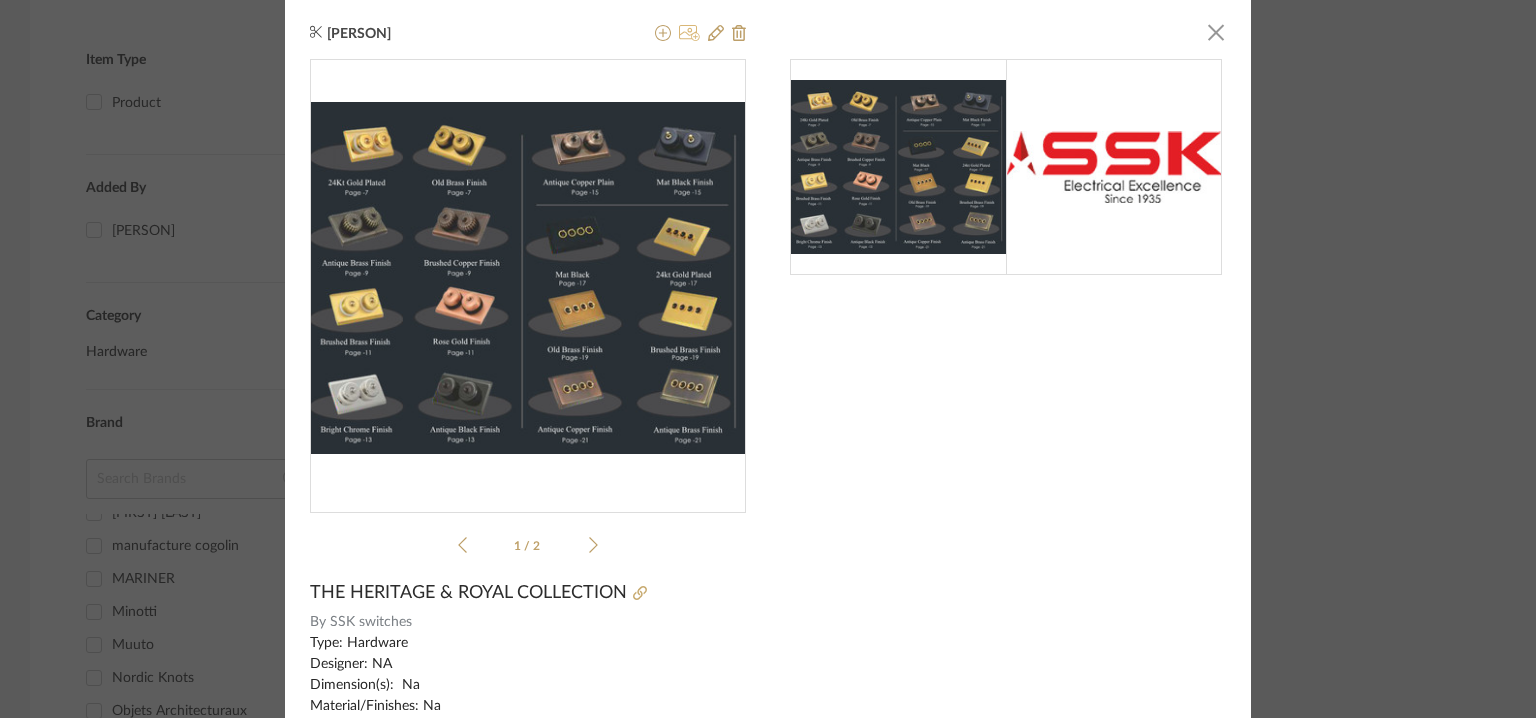 click 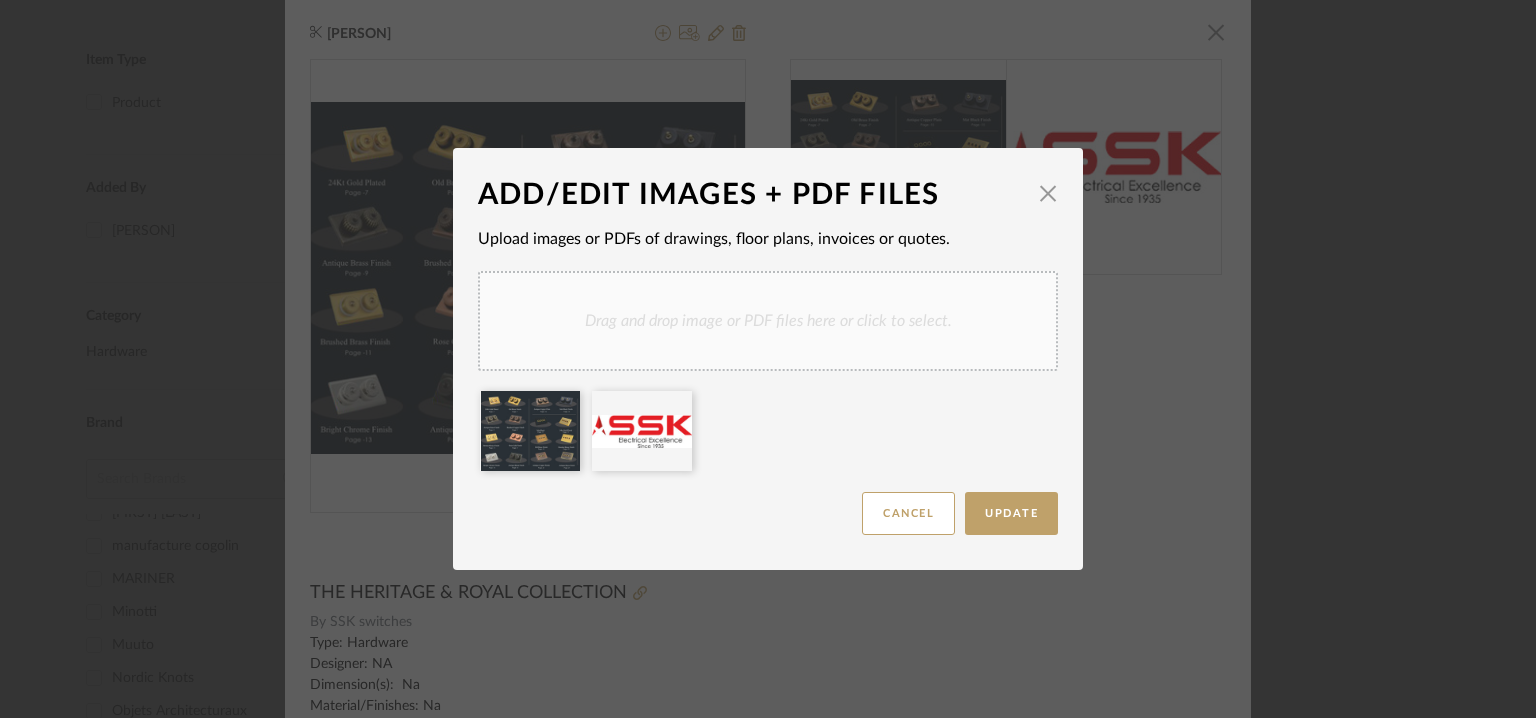 click on "Drag and drop image or PDF files here or click to select." at bounding box center [768, 321] 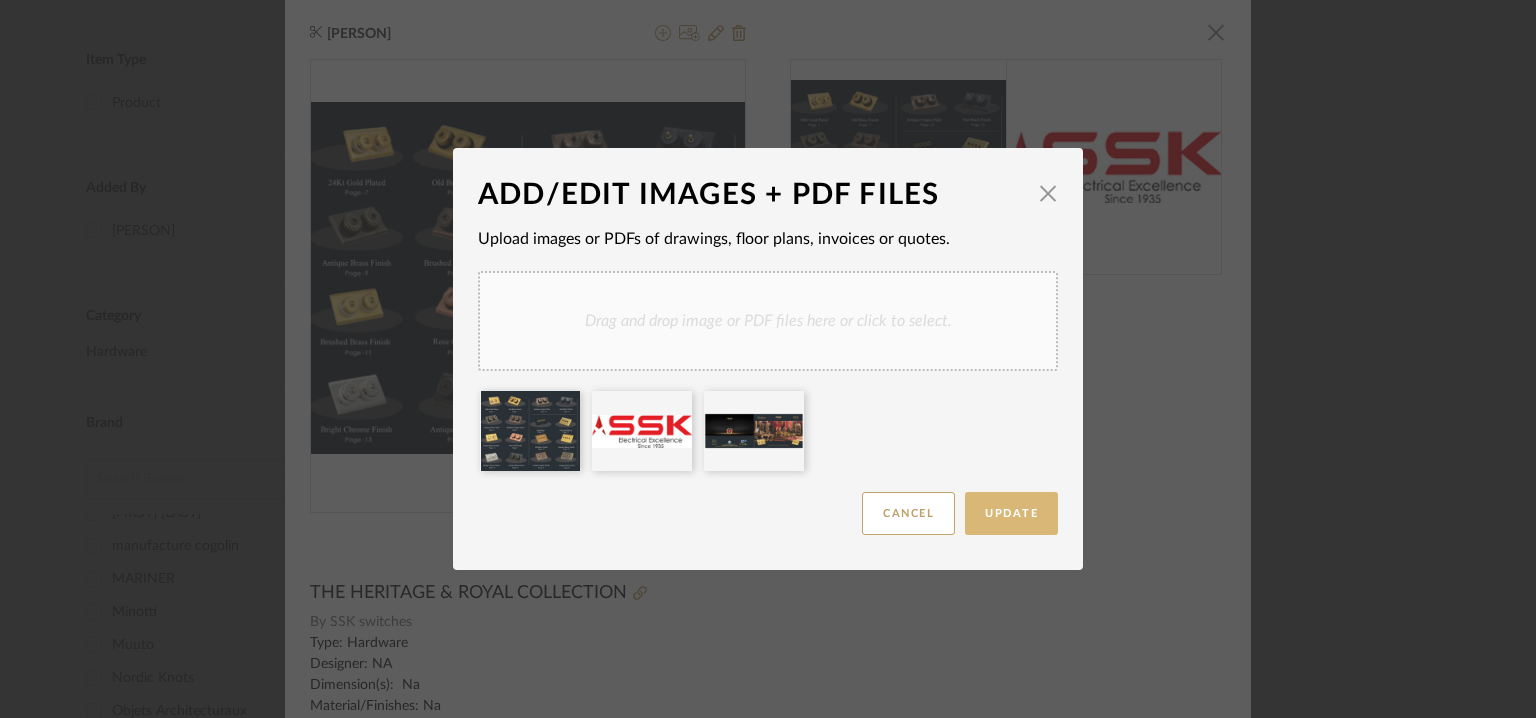 click on "Update" at bounding box center [1011, 513] 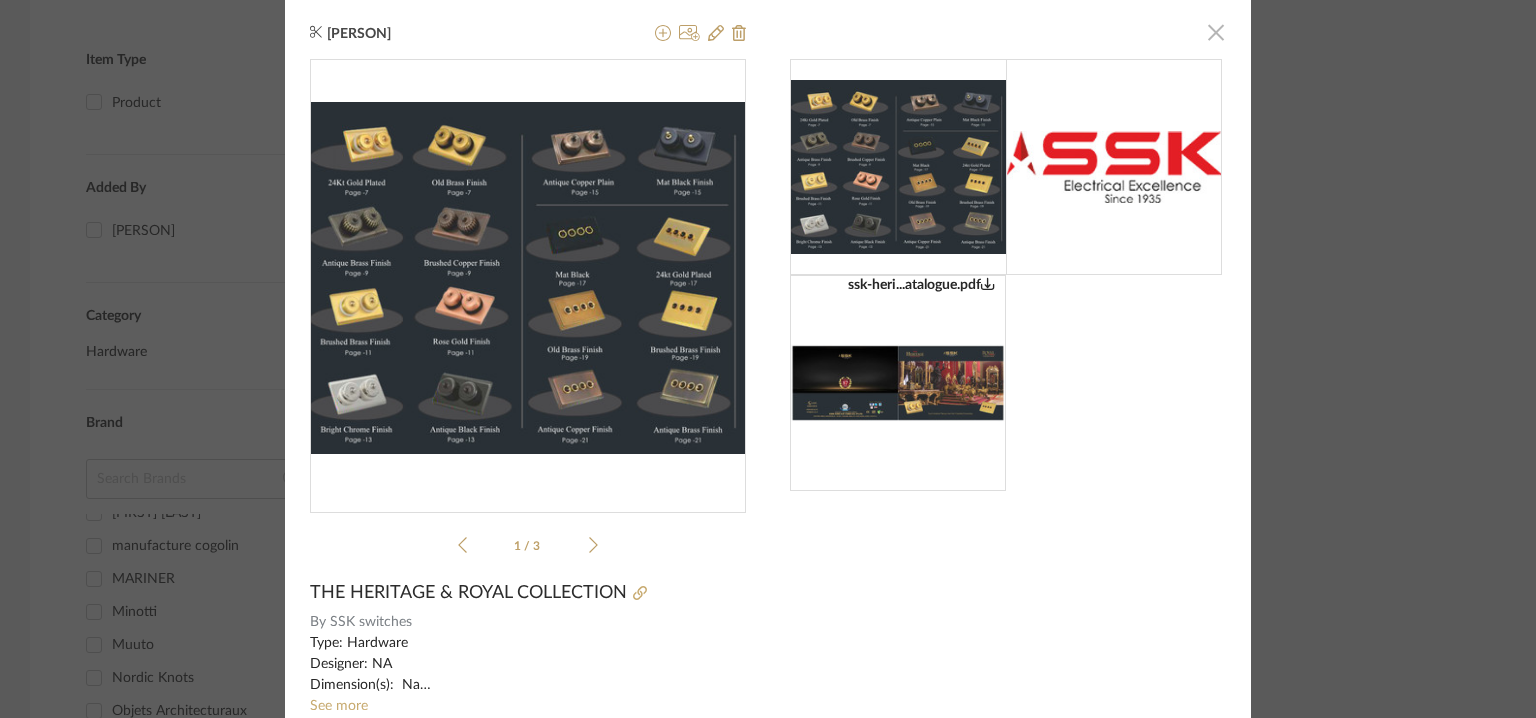 click 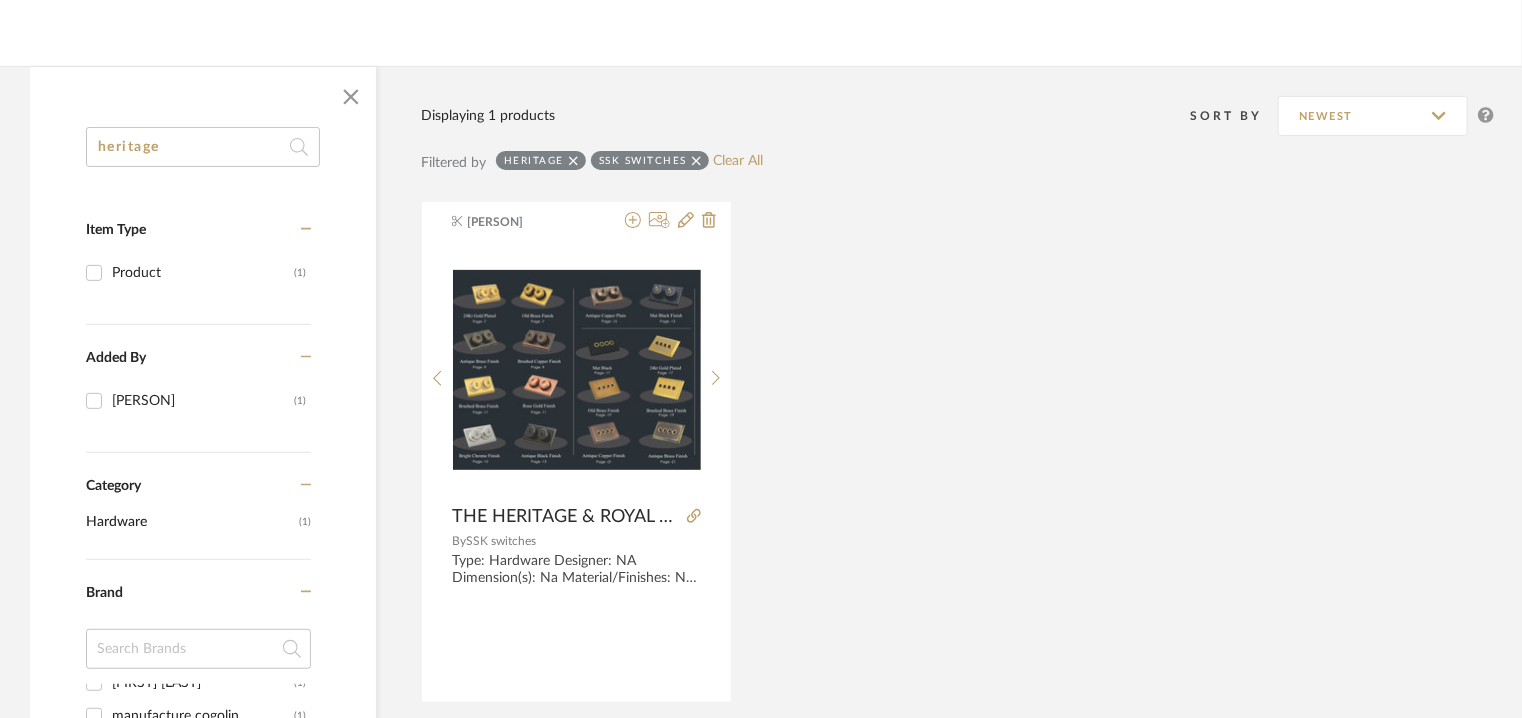 scroll, scrollTop: 11, scrollLeft: 0, axis: vertical 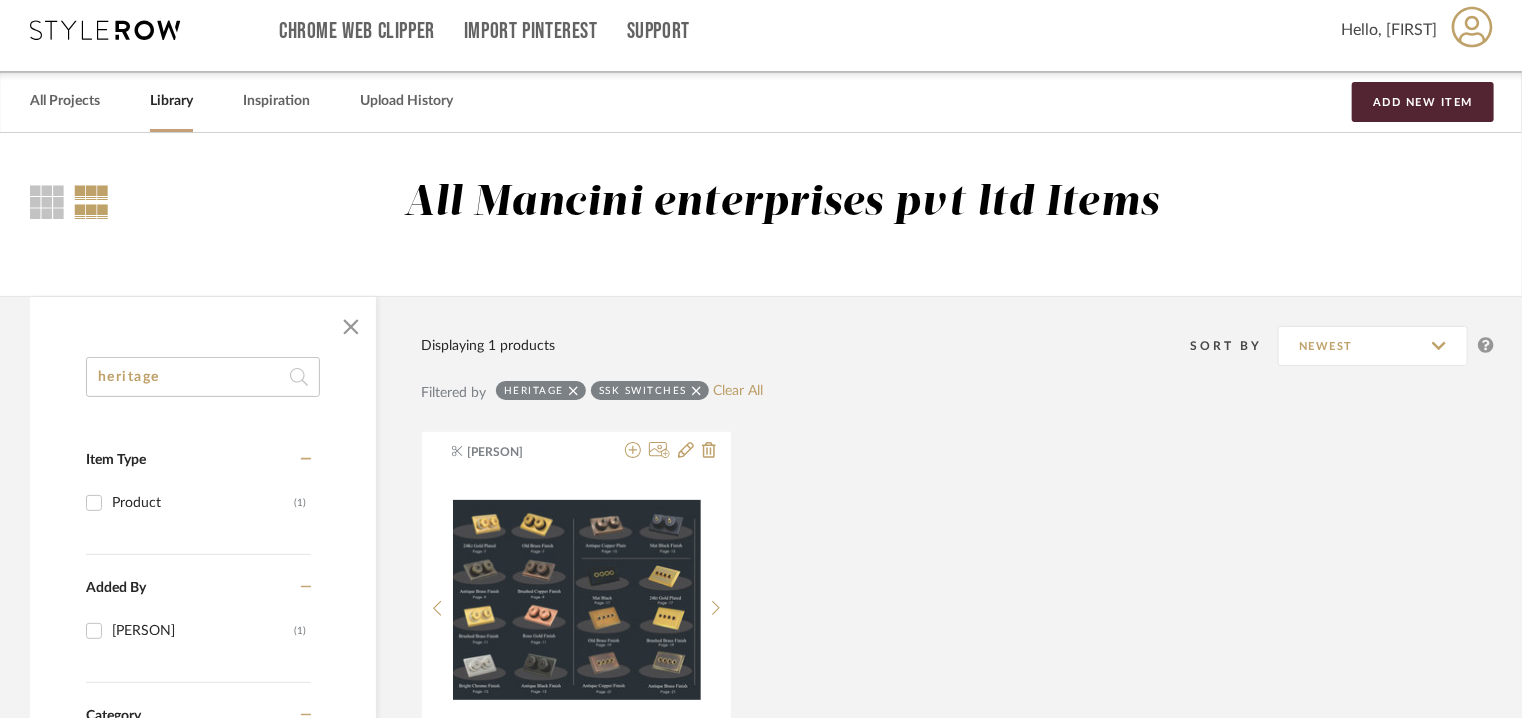 drag, startPoint x: 181, startPoint y: 373, endPoint x: 1, endPoint y: 332, distance: 184.6104 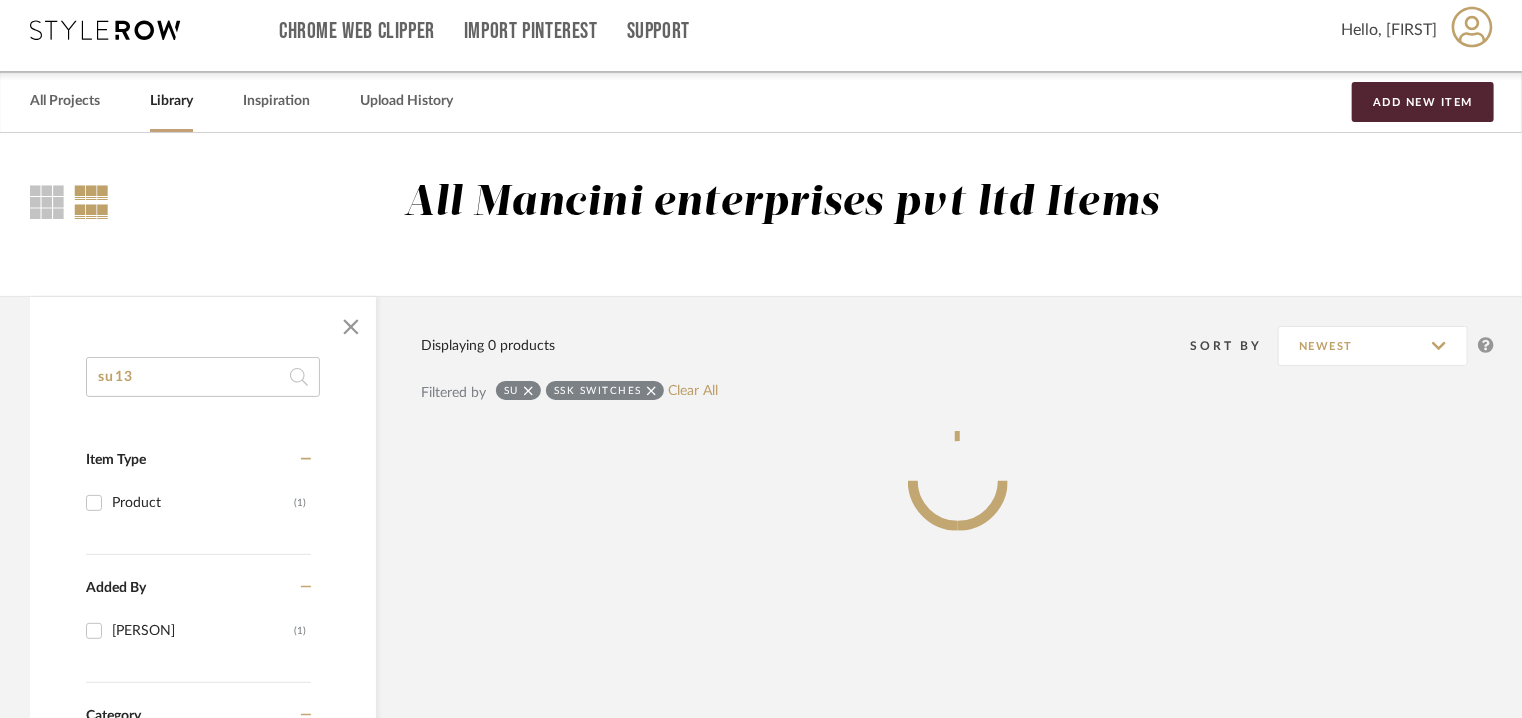 type on "su13" 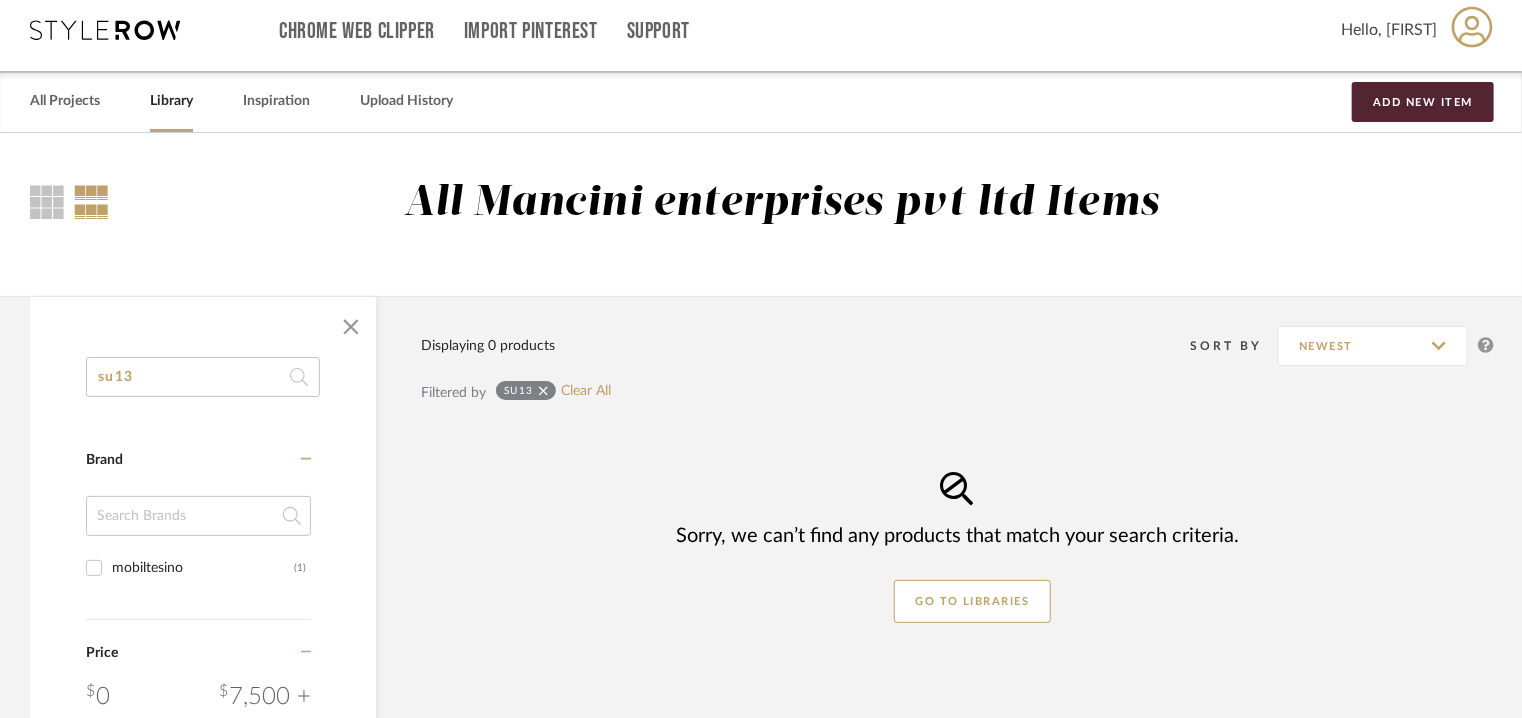 scroll, scrollTop: 0, scrollLeft: 0, axis: both 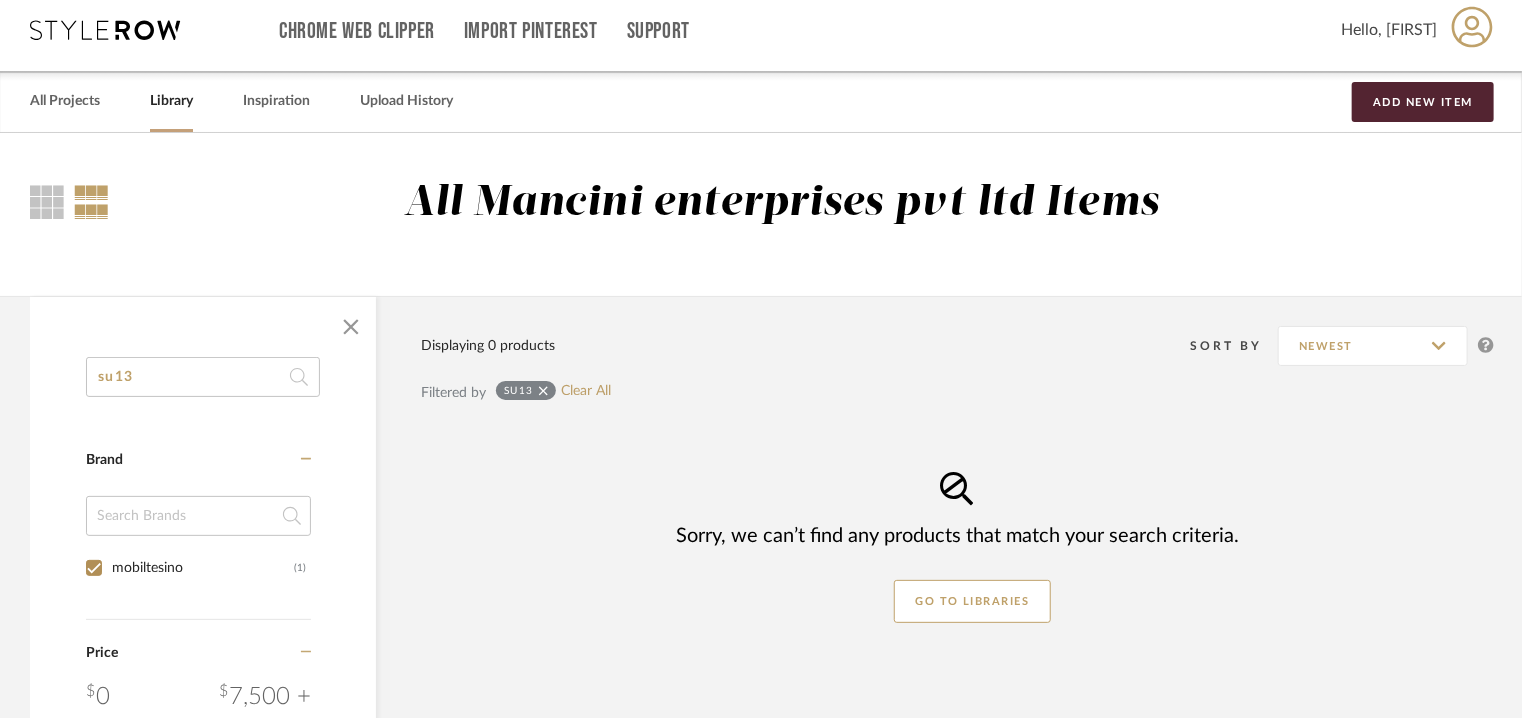 checkbox on "true" 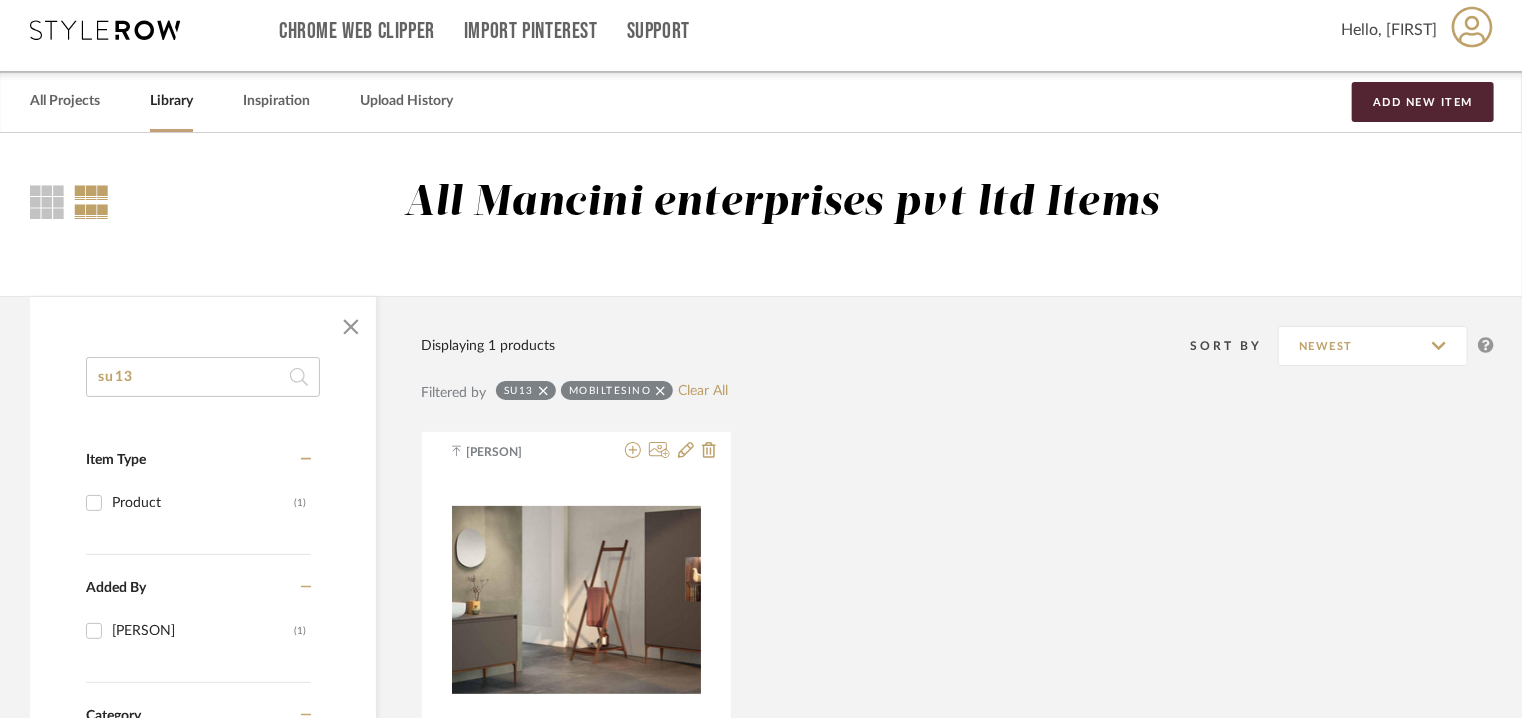 scroll, scrollTop: 211, scrollLeft: 0, axis: vertical 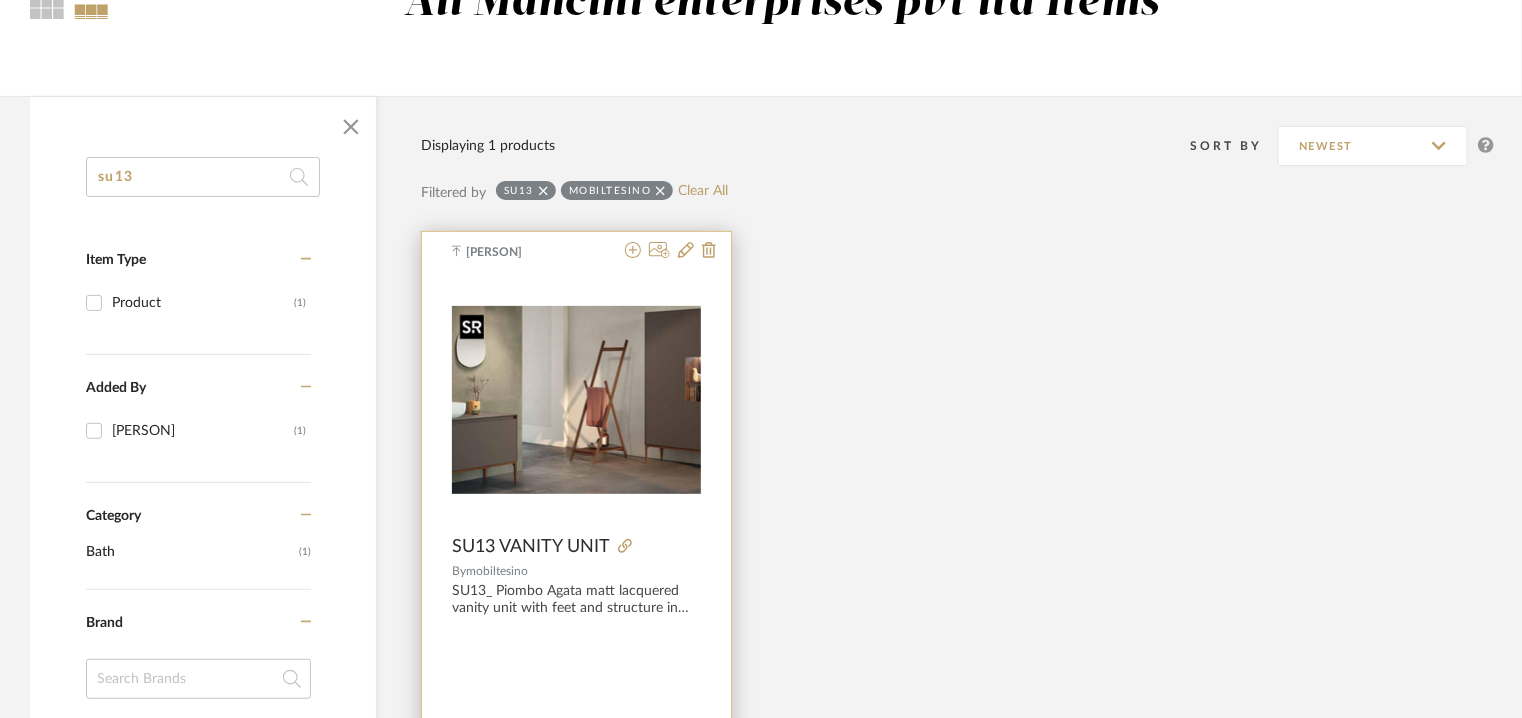 click at bounding box center (576, 399) 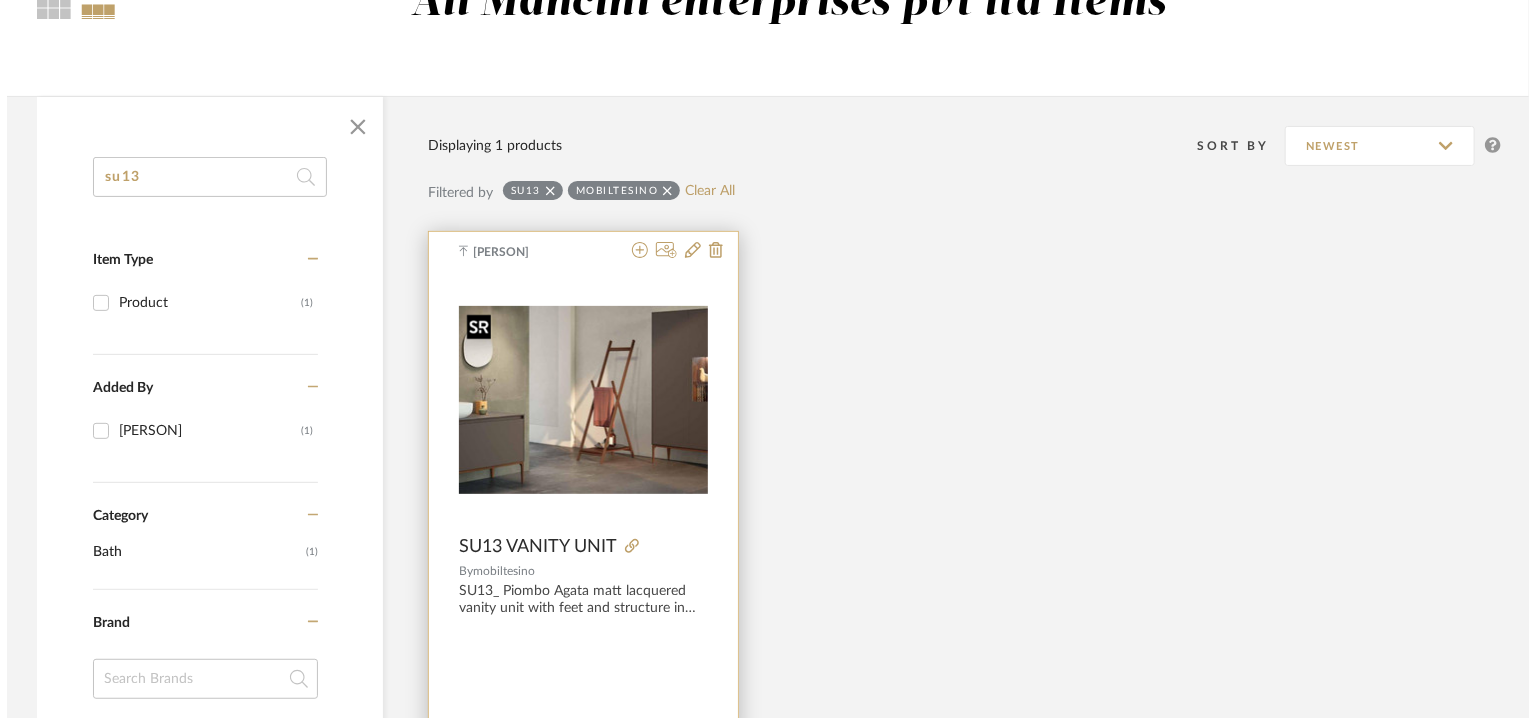 scroll, scrollTop: 0, scrollLeft: 0, axis: both 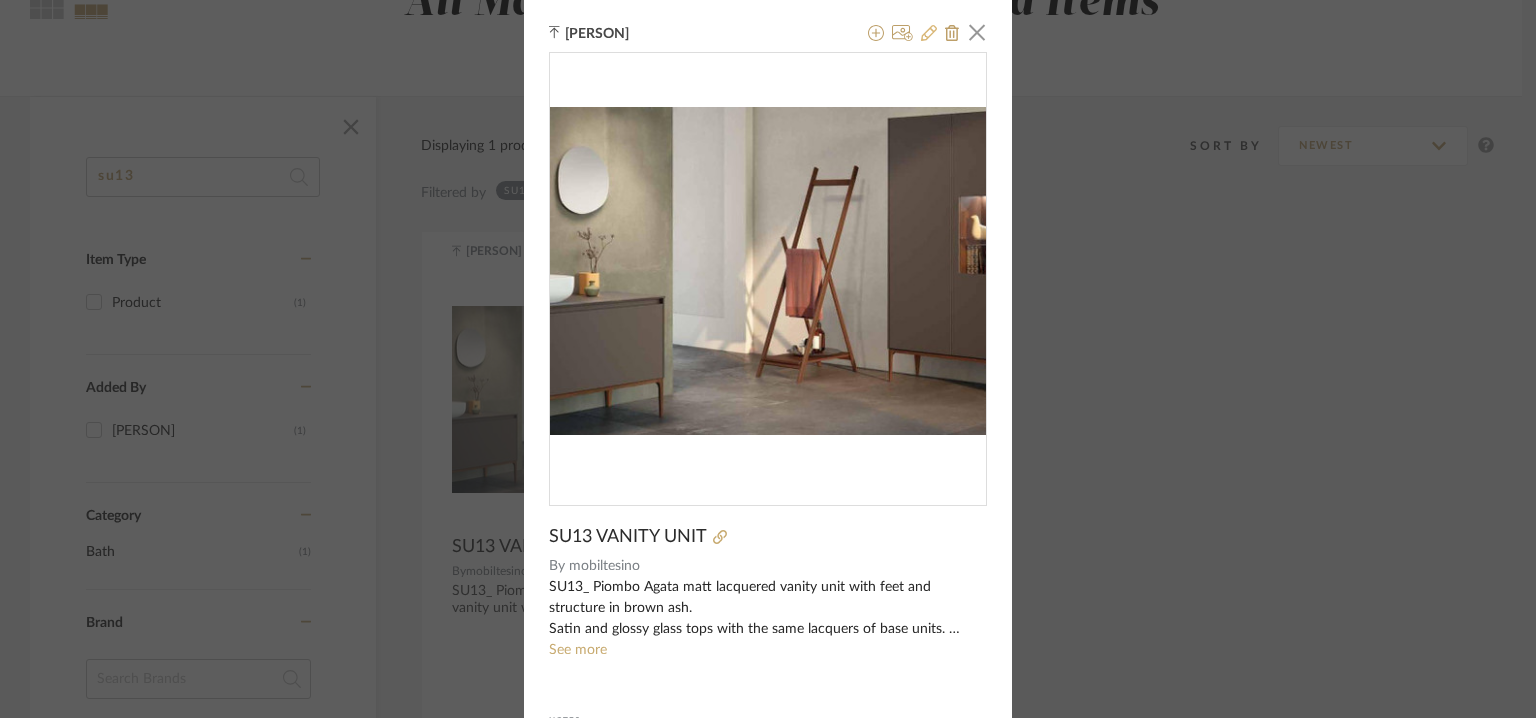 click 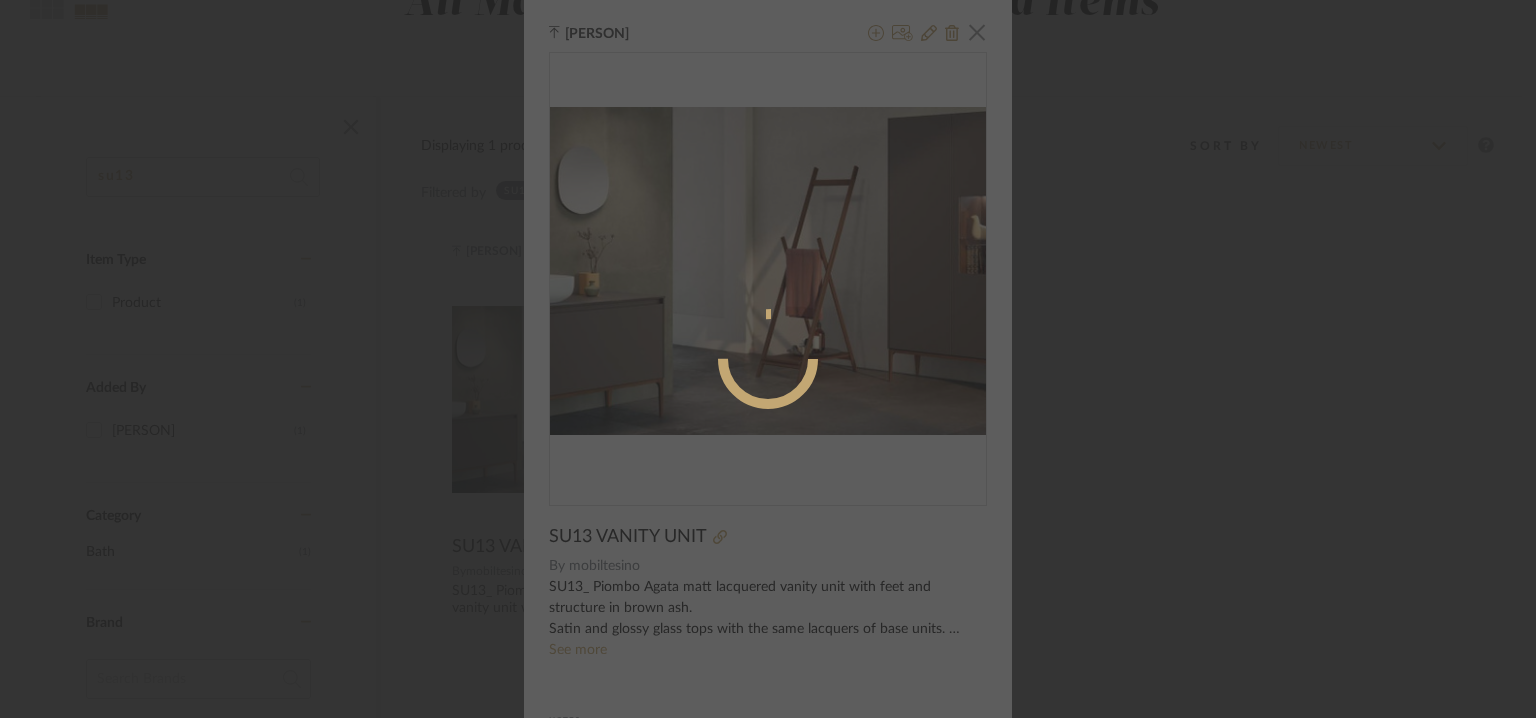 radio on "true" 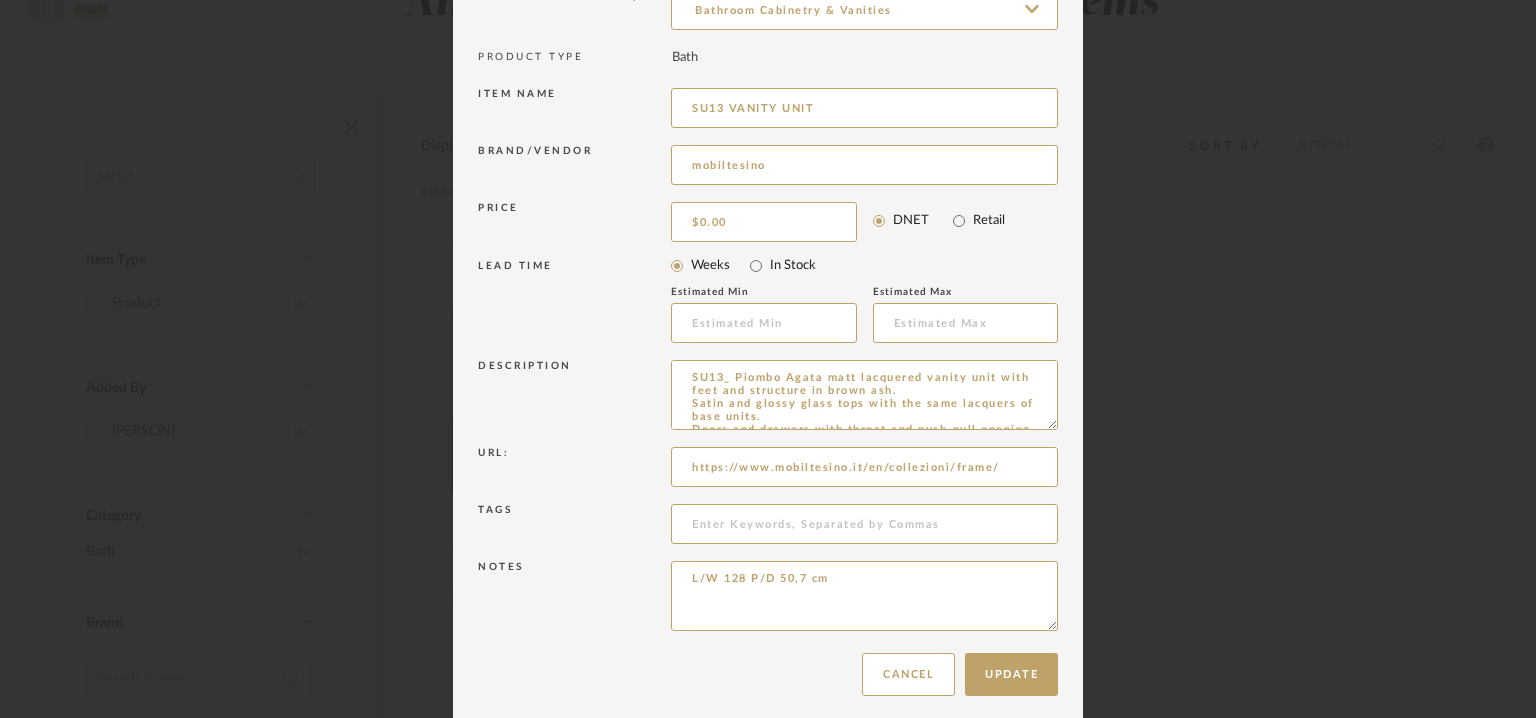 scroll, scrollTop: 192, scrollLeft: 0, axis: vertical 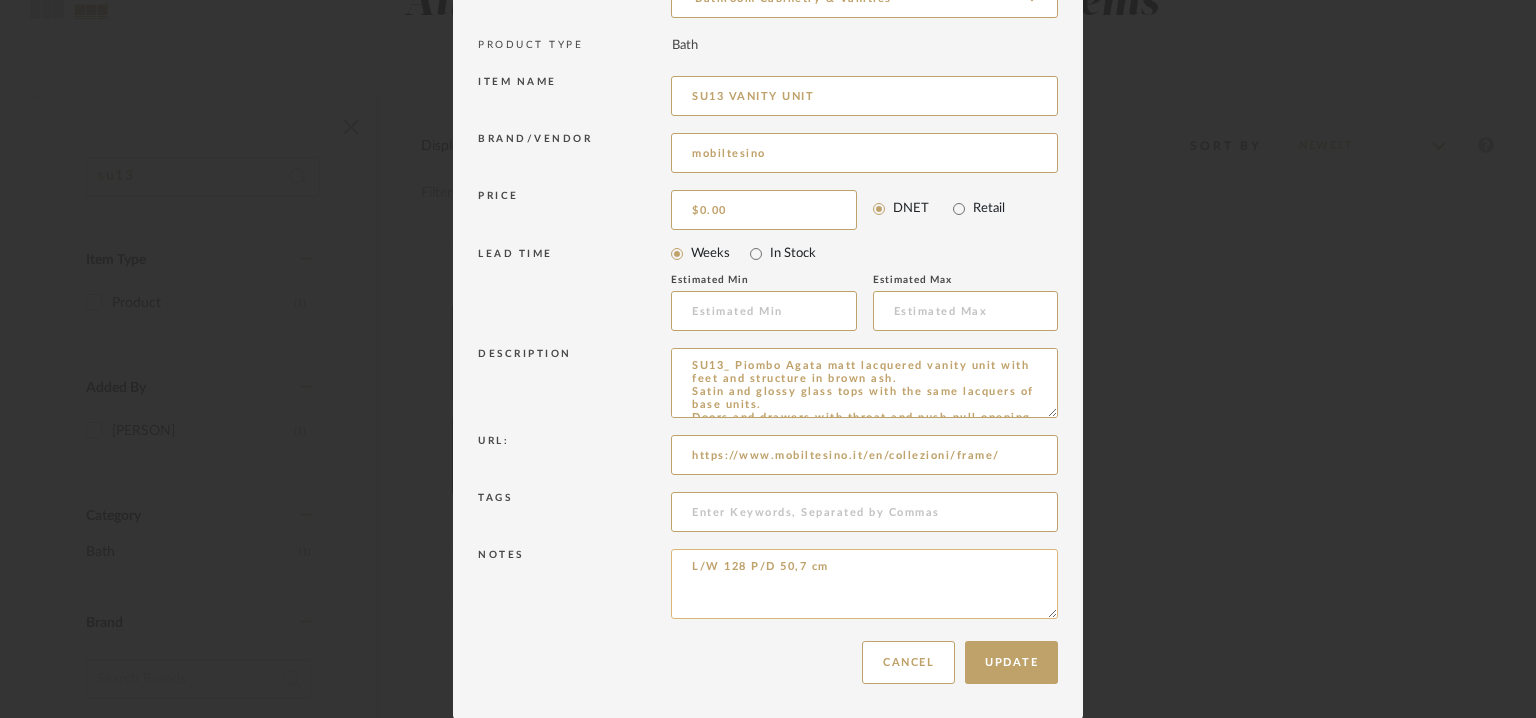 drag, startPoint x: 848, startPoint y: 570, endPoint x: 665, endPoint y: 558, distance: 183.39302 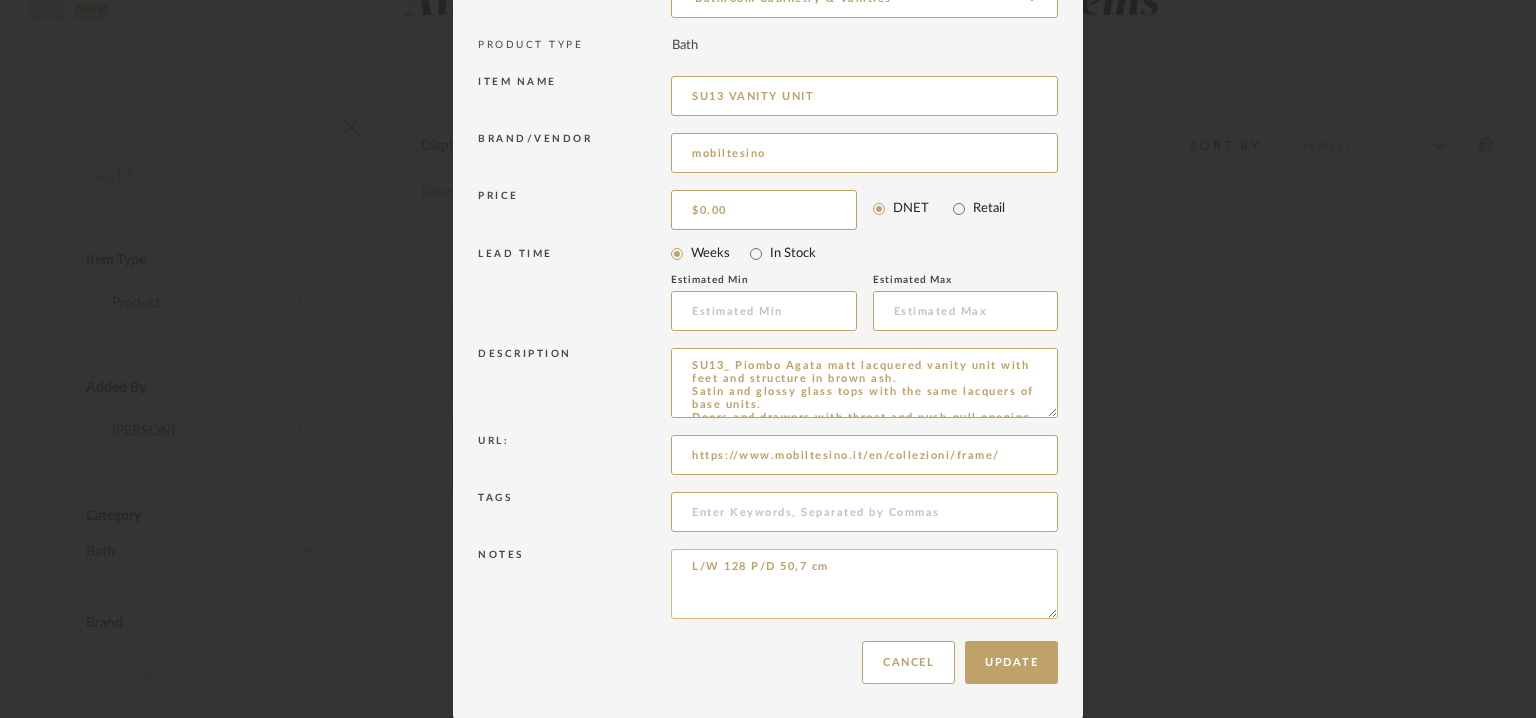 paste on "Price: Na
Lead time: No
Customizable:  No
3D available : No
BIM available. No
Point of contact: To be established
Contact number: Sales Office: +39 0735 90155
Email address:  Information: info@mobiltesino.it
Sales department: ufficiovendite@mobiltesino.it
Address: Na
Additional contact information: Na" 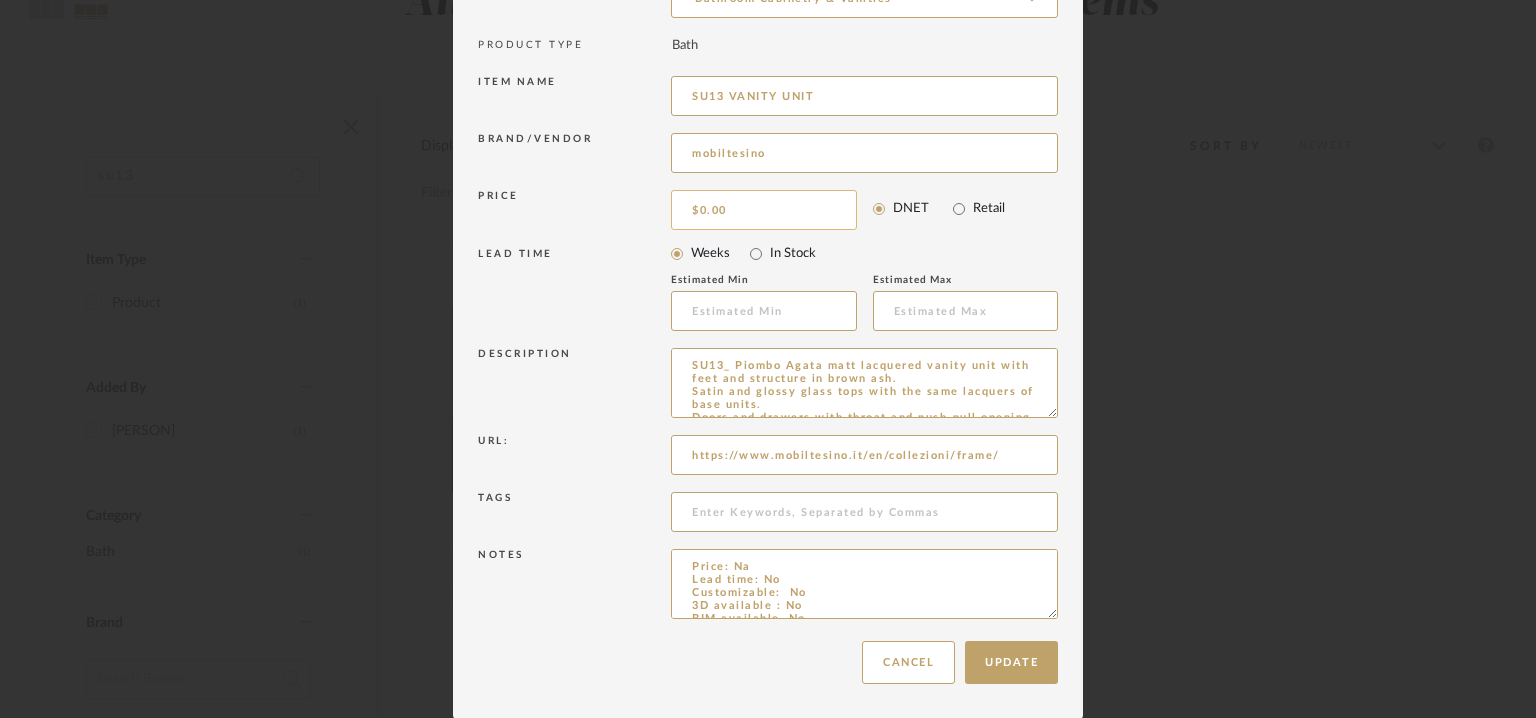 scroll, scrollTop: 110, scrollLeft: 0, axis: vertical 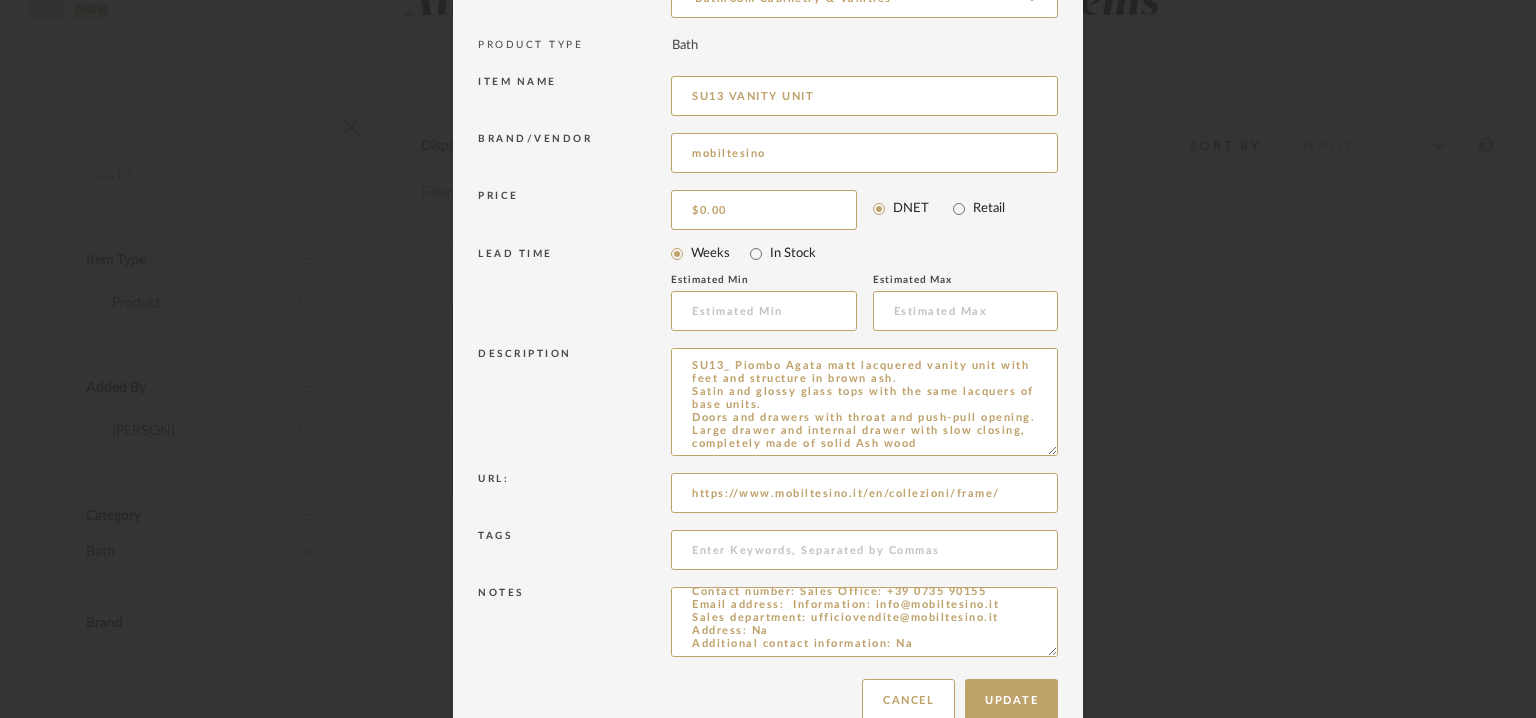 drag, startPoint x: 1047, startPoint y: 410, endPoint x: 1187, endPoint y: 776, distance: 391.8622 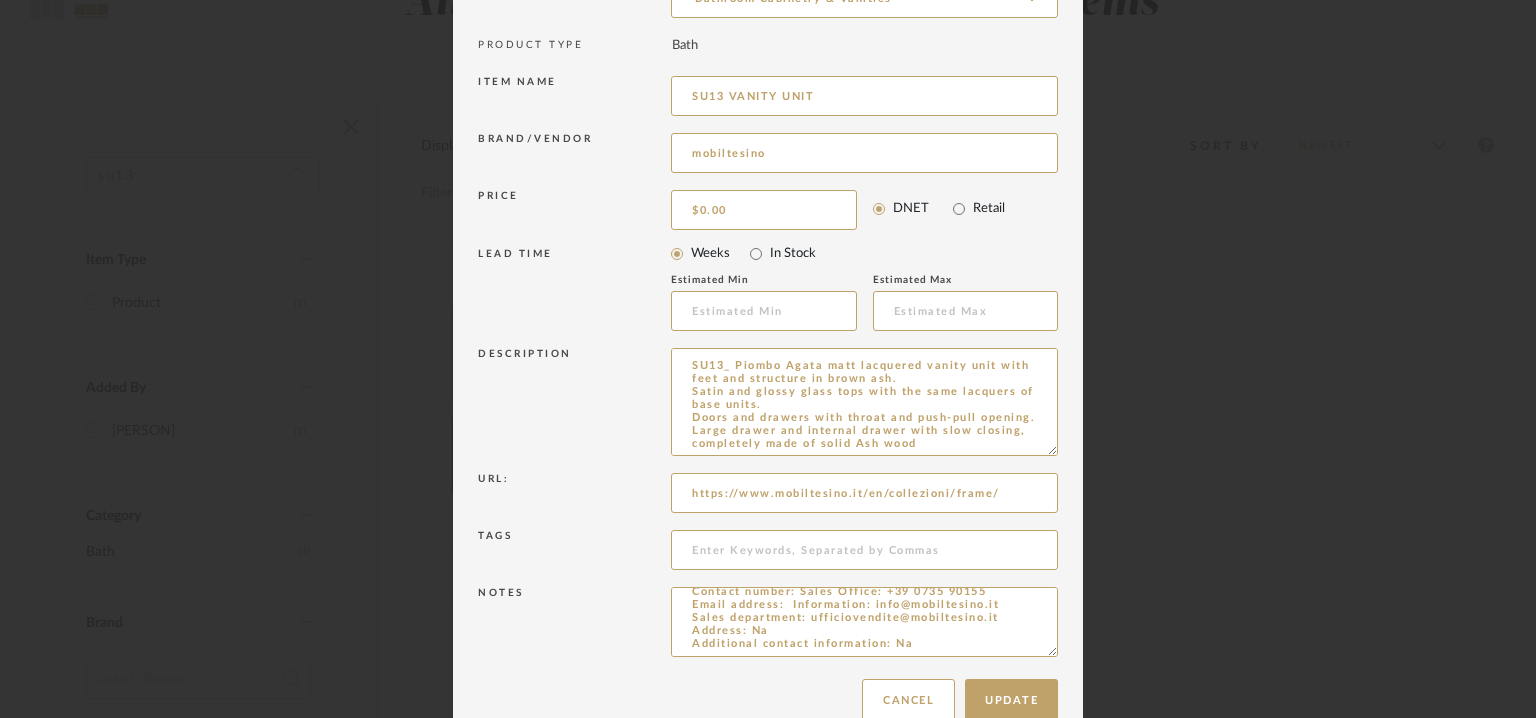 click on "Bathroom Cabinetry & Vanities [FIRST] [LAST] ×" at bounding box center [768, 148] 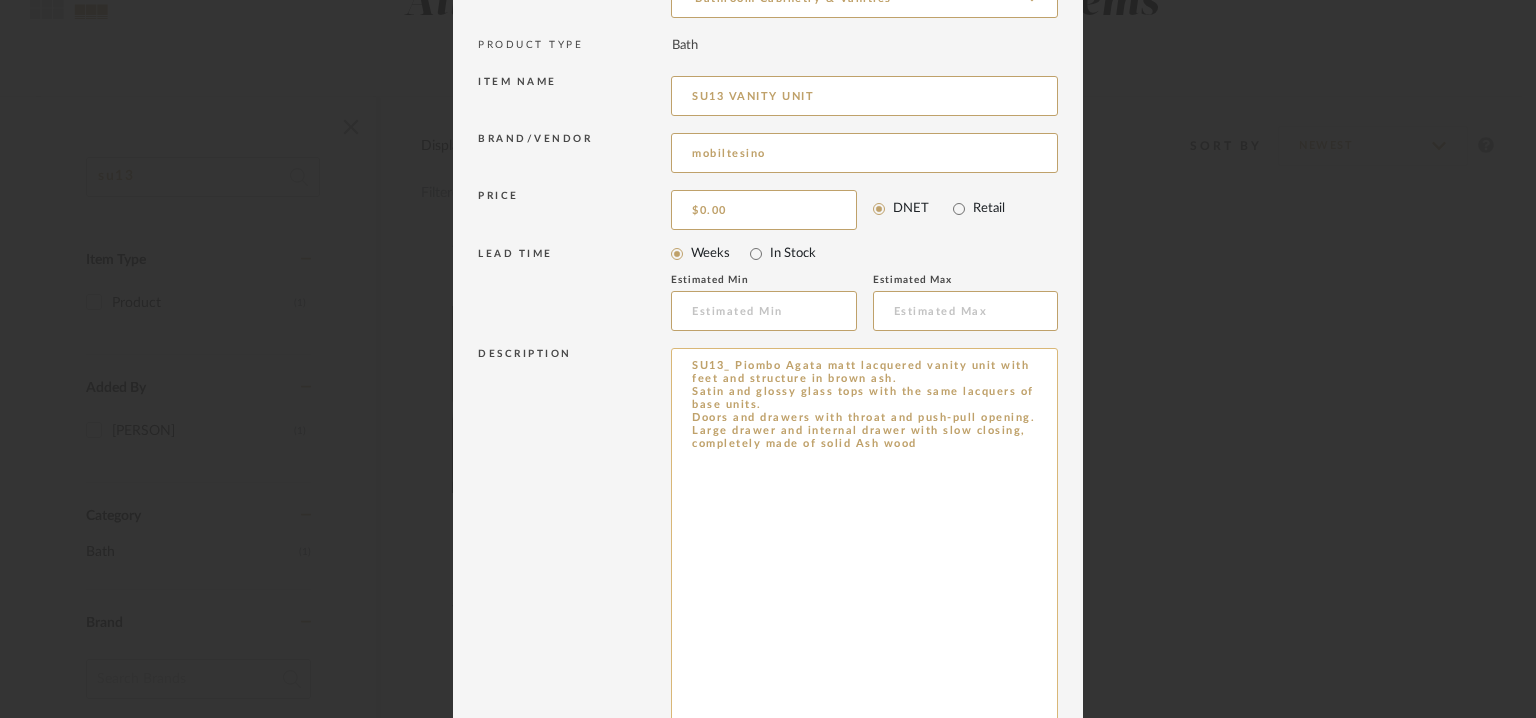 type on "Price: Na
Lead time: No
Customizable:  No
3D available : No
BIM available. No
Point of contact: To be established
Contact number: Sales Office: +39 0735 90155
Email address:  Information: info@mobiltesino.it
Sales department: ufficiovendite@mobiltesino.it
Address: Na
Additional contact information: Na" 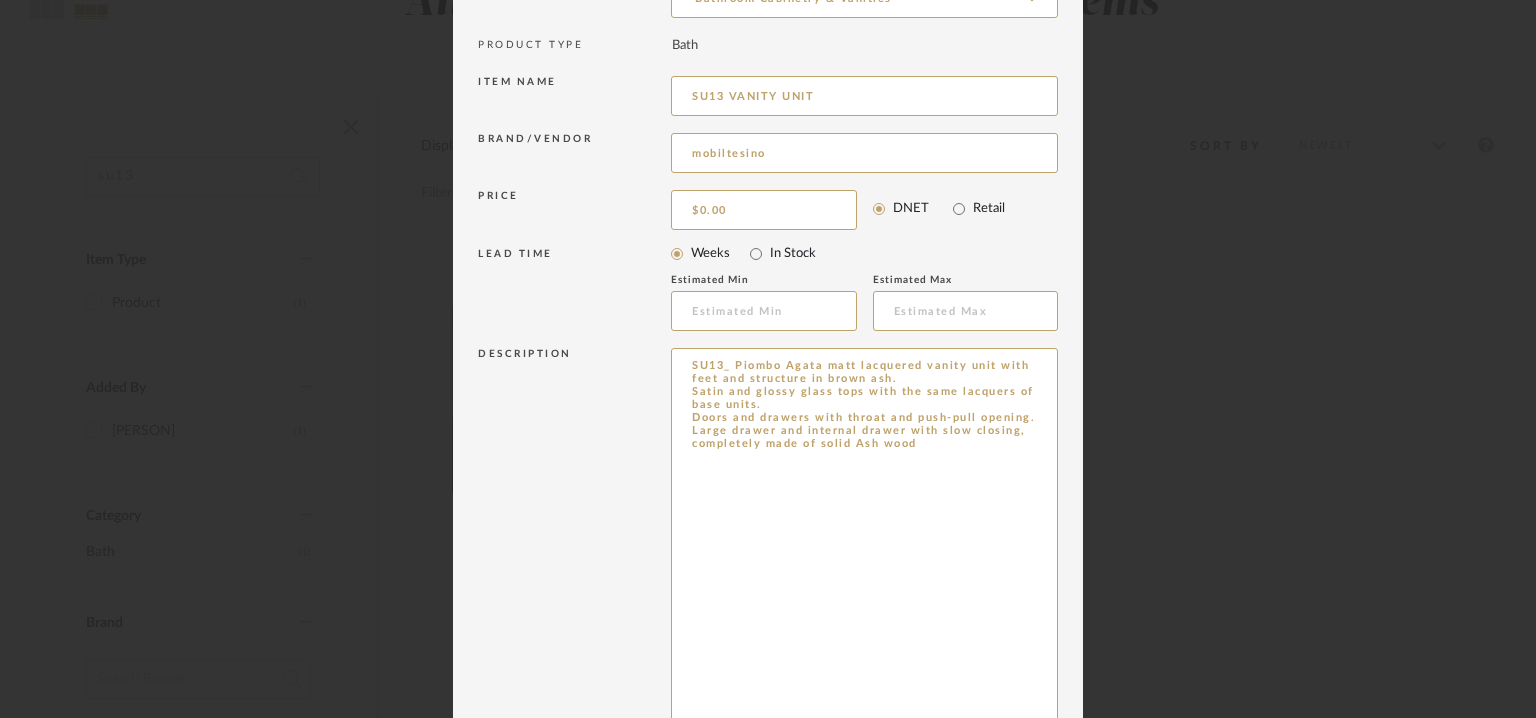 drag, startPoint x: 996, startPoint y: 536, endPoint x: 609, endPoint y: 357, distance: 426.39185 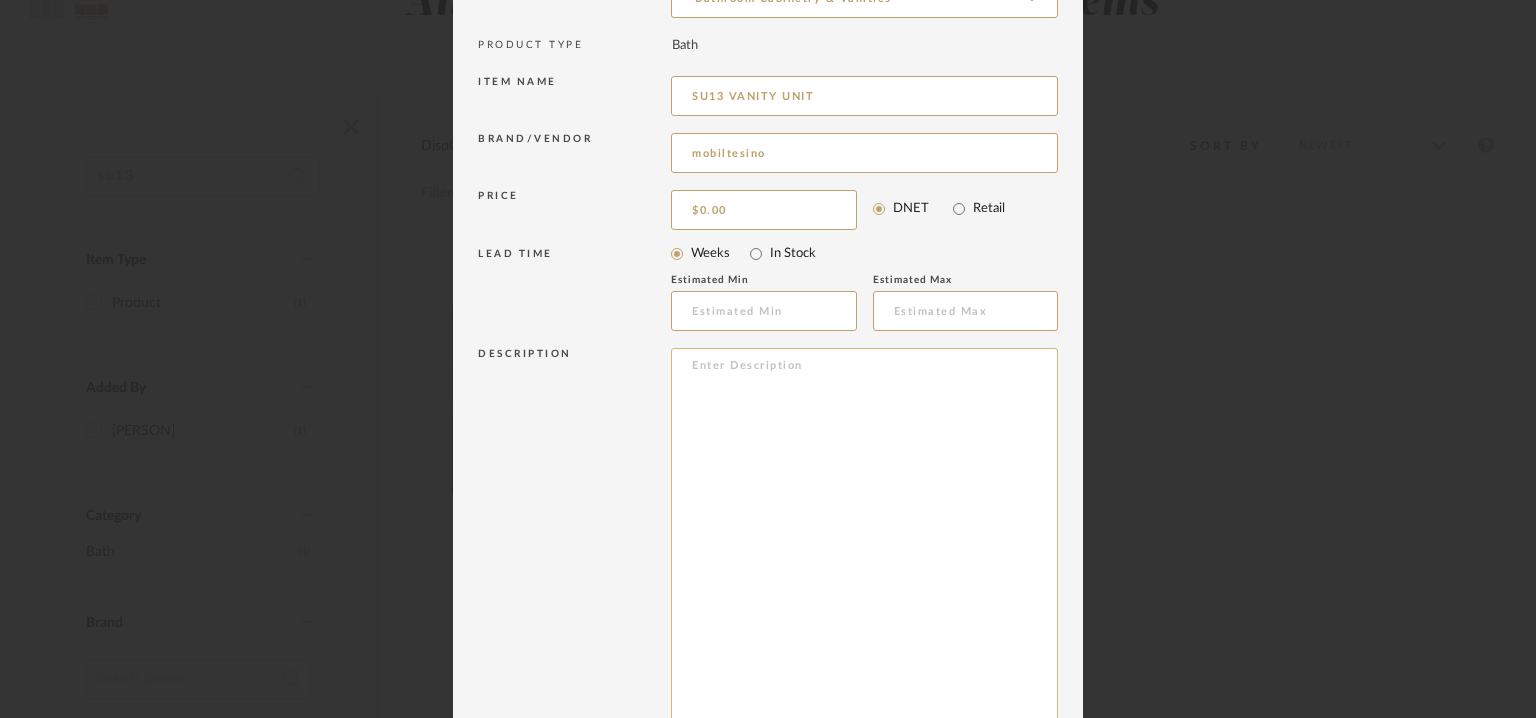 click at bounding box center (864, 566) 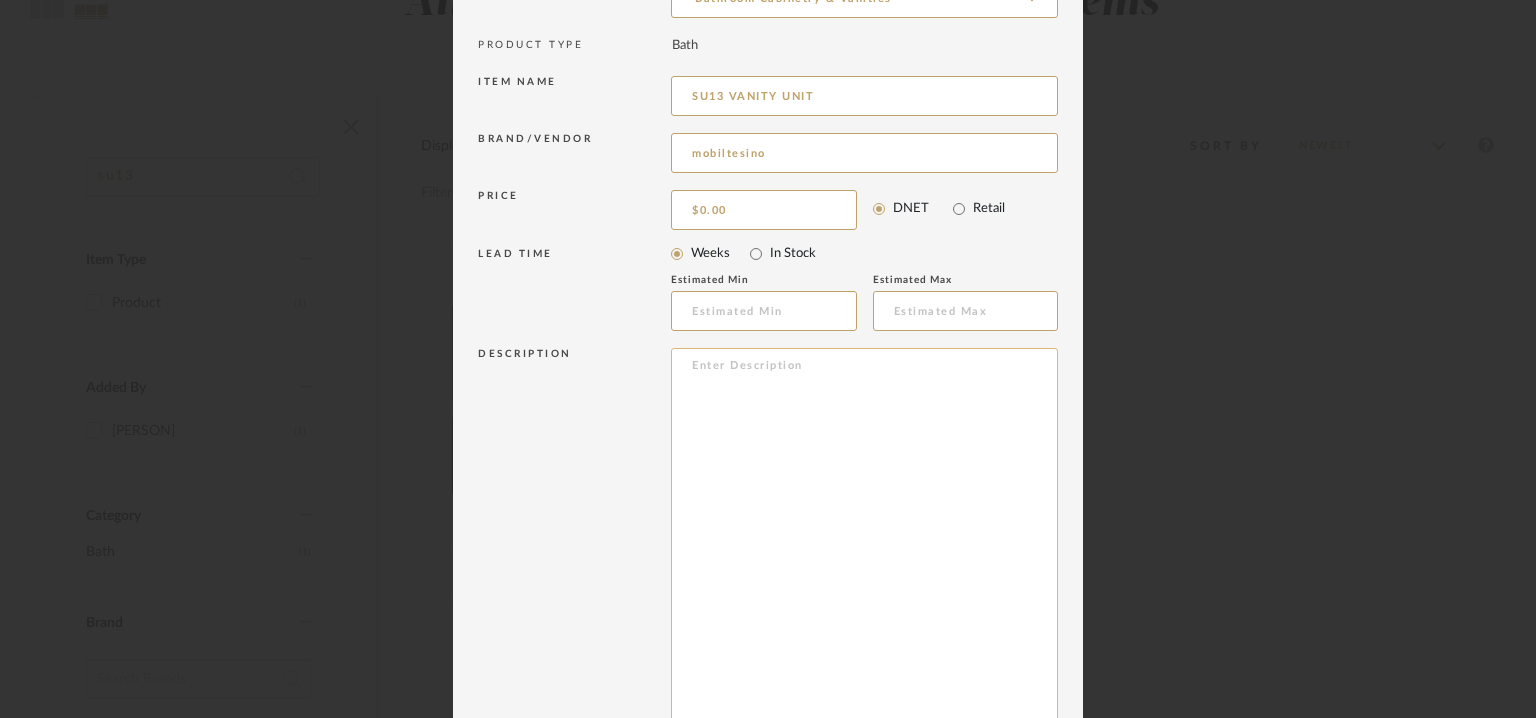 paste on "Type: : Vanity
Designer : Na
Dimension(s): L/W 128 P/D 50,7 cm
Material/Finishes: Ashwood, satin or glossy tops.
Mounting type: : Floor standing
Valve type: Na
Installation requirements: NA
Product description : SU13_ Piombo Agata matt lacquered vanity unit with feet and structure in brown ash.‎
Satin and glossy glass tops with the same lacquers of base units.‎
Doors and drawers with throat and push-pull opening.‎
Large drawer and internal drawer with slow closing, completely made of solid Ash wood
SUITE: Projects in motion
Like the best choice of elements in an orchestra or the most exclusive rooms of a hotel, Suite fully represents the excellent Mobiltesino production, research and innovation, craftsmanship and quality of materials and workmanship.‎ The distinction certainly represents the rediscovery of lines of the past with a contemporary connotation.‎
A refined and sophisticated environment, the emotion and intuition of a unique model.‎
Additional features: Na
Any other details:  Na" 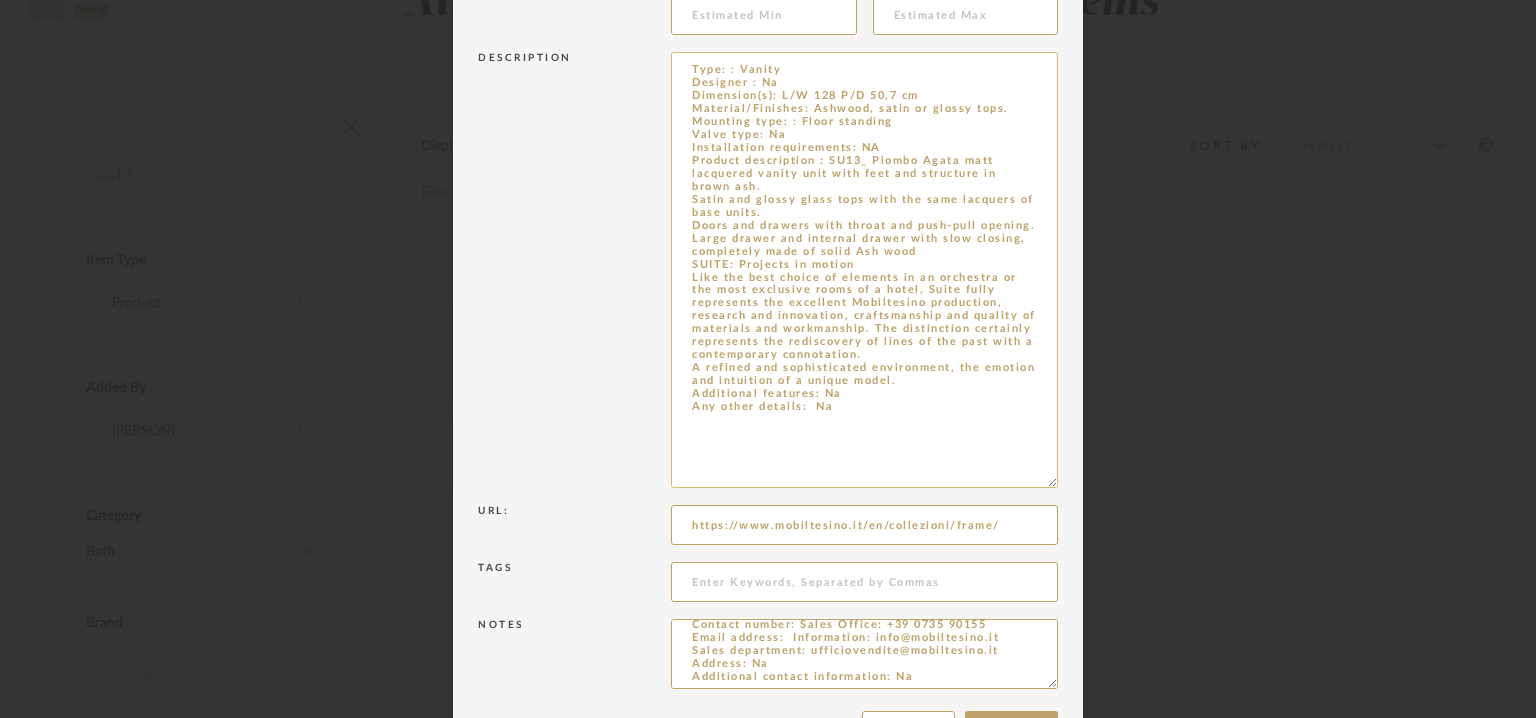 scroll, scrollTop: 559, scrollLeft: 0, axis: vertical 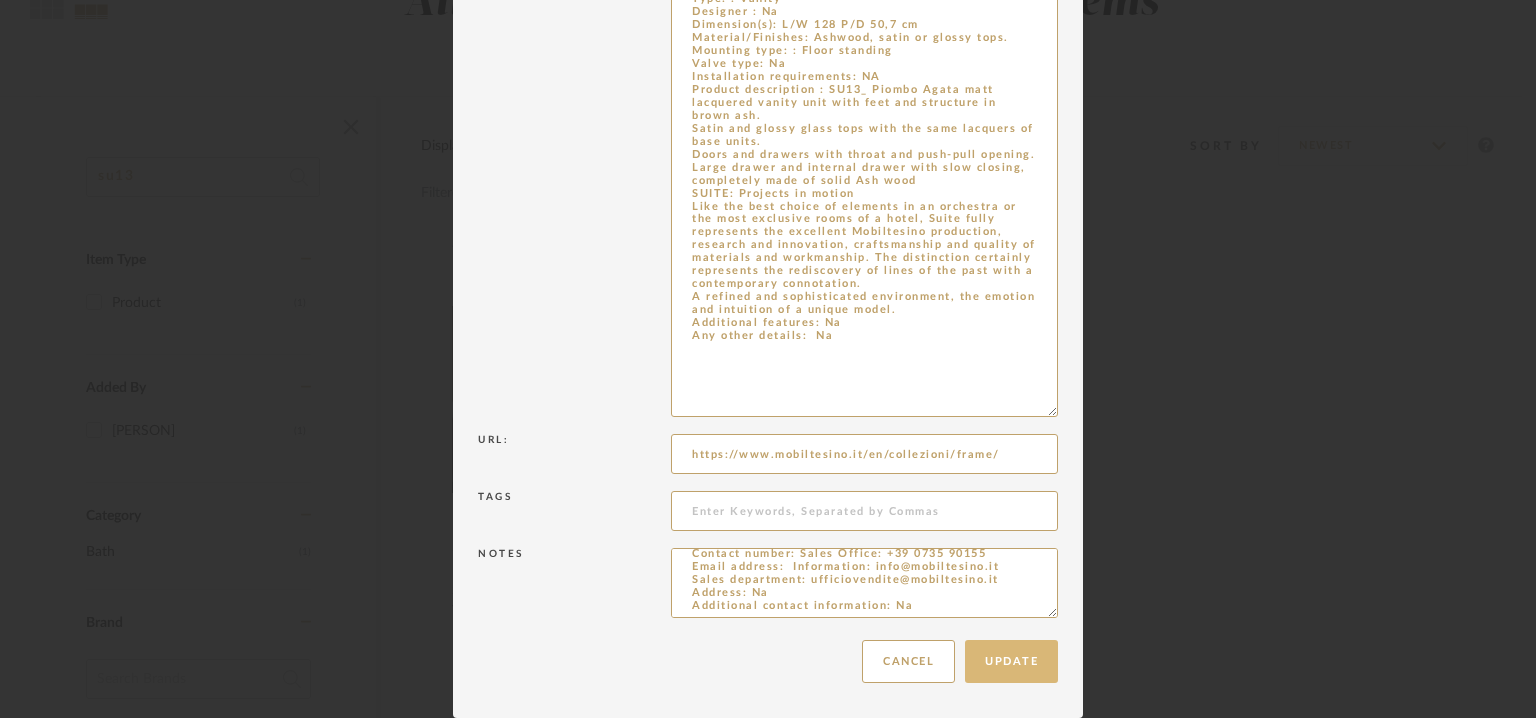 type on "Type: : Vanity
Designer : Na
Dimension(s): L/W 128 P/D 50,7 cm
Material/Finishes: Ashwood, satin or glossy tops.
Mounting type: : Floor standing
Valve type: Na
Installation requirements: NA
Product description : SU13_ Piombo Agata matt lacquered vanity unit with feet and structure in brown ash.‎
Satin and glossy glass tops with the same lacquers of base units.‎
Doors and drawers with throat and push-pull opening.‎
Large drawer and internal drawer with slow closing, completely made of solid Ash wood
SUITE: Projects in motion
Like the best choice of elements in an orchestra or the most exclusive rooms of a hotel, Suite fully represents the excellent Mobiltesino production, research and innovation, craftsmanship and quality of materials and workmanship.‎ The distinction certainly represents the rediscovery of lines of the past with a contemporary connotation.‎
A refined and sophisticated environment, the emotion and intuition of a unique model.‎
Additional features: Na
Any other details:  Na" 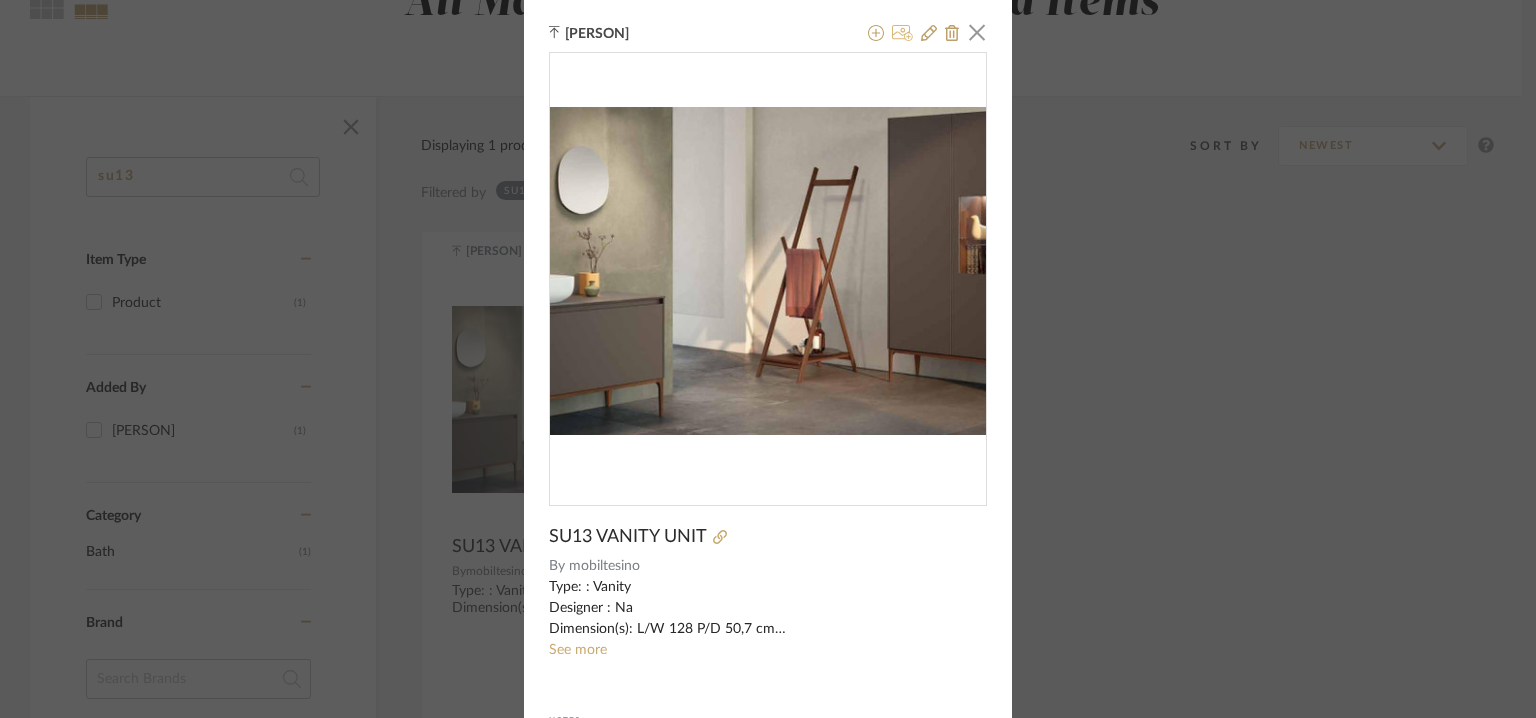 click 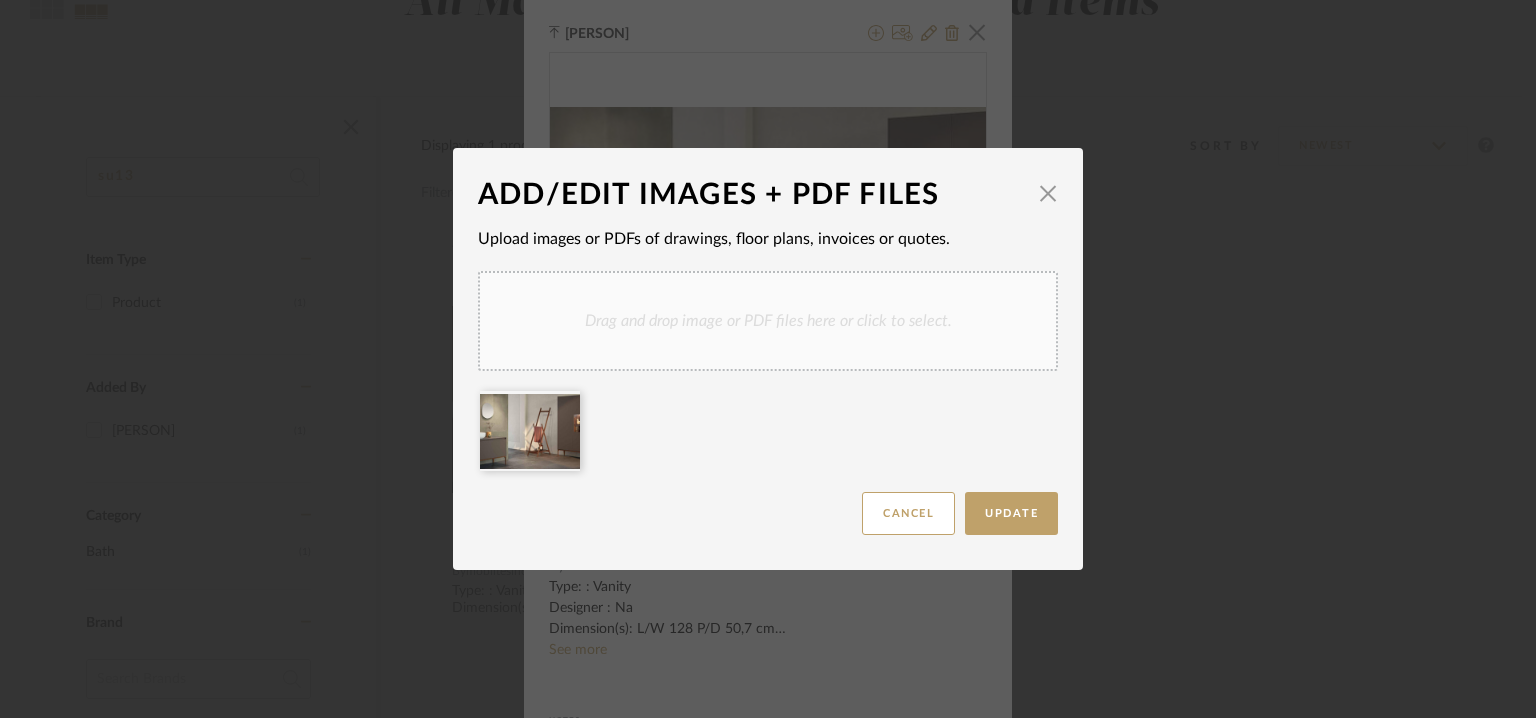 click on "Drag and drop image or PDF files here or click to select." at bounding box center [768, 321] 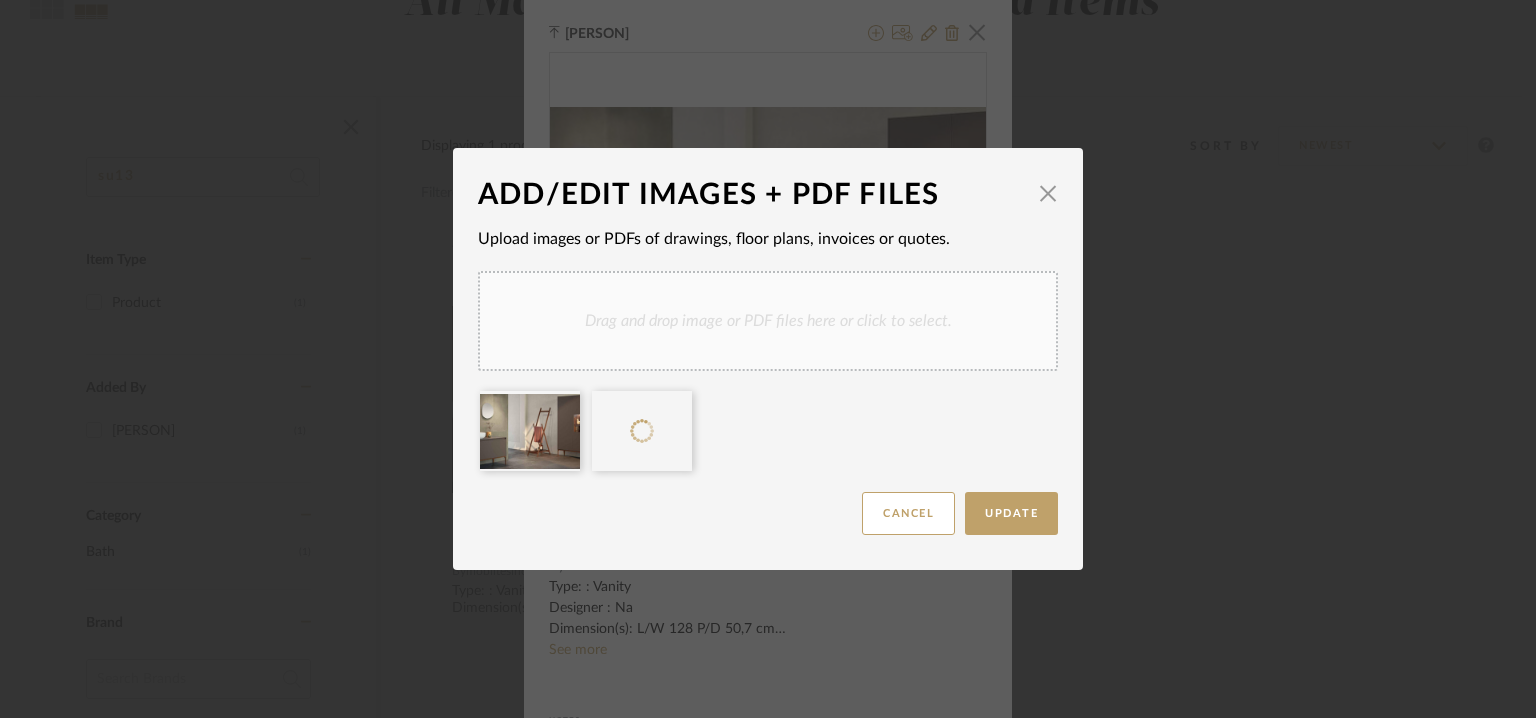 click on "Drag and drop image or PDF files here or click to select." at bounding box center [768, 321] 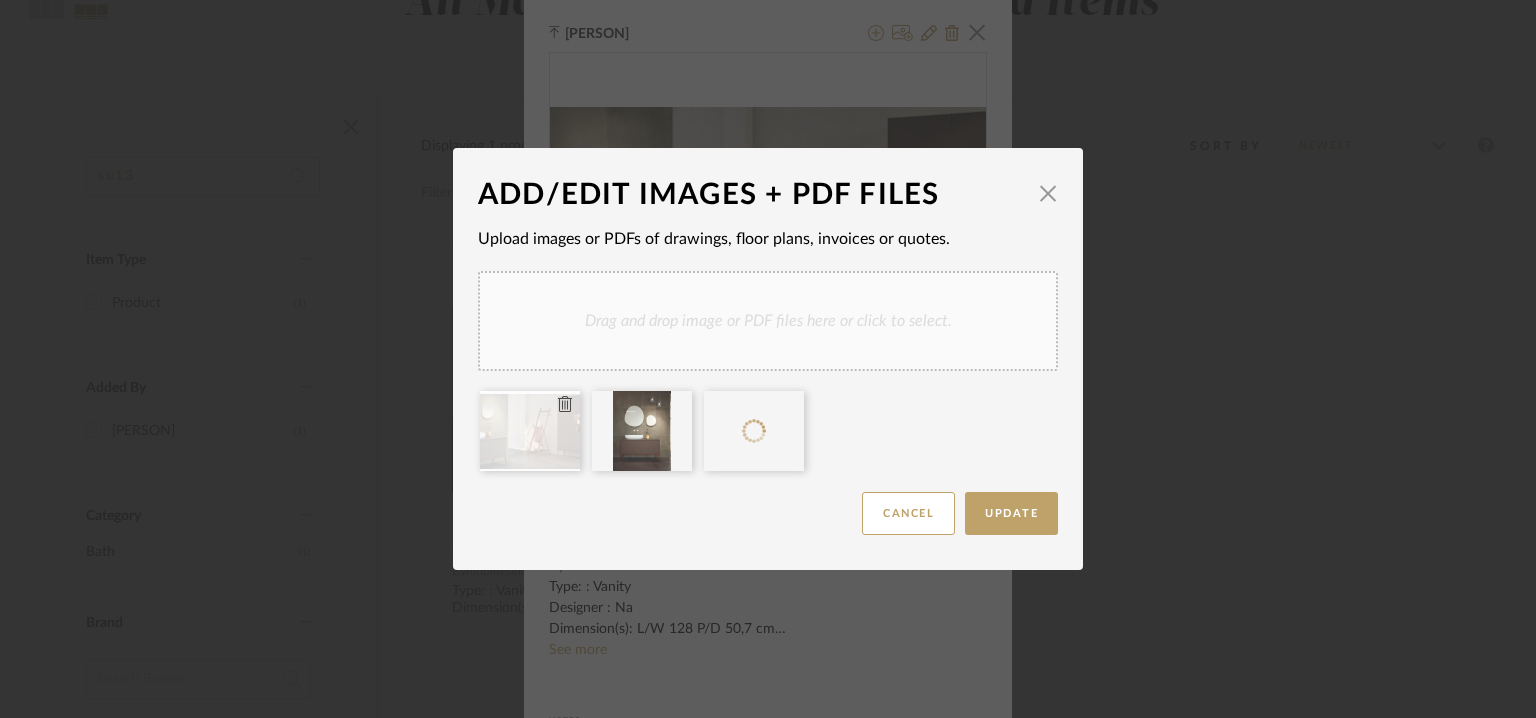 type 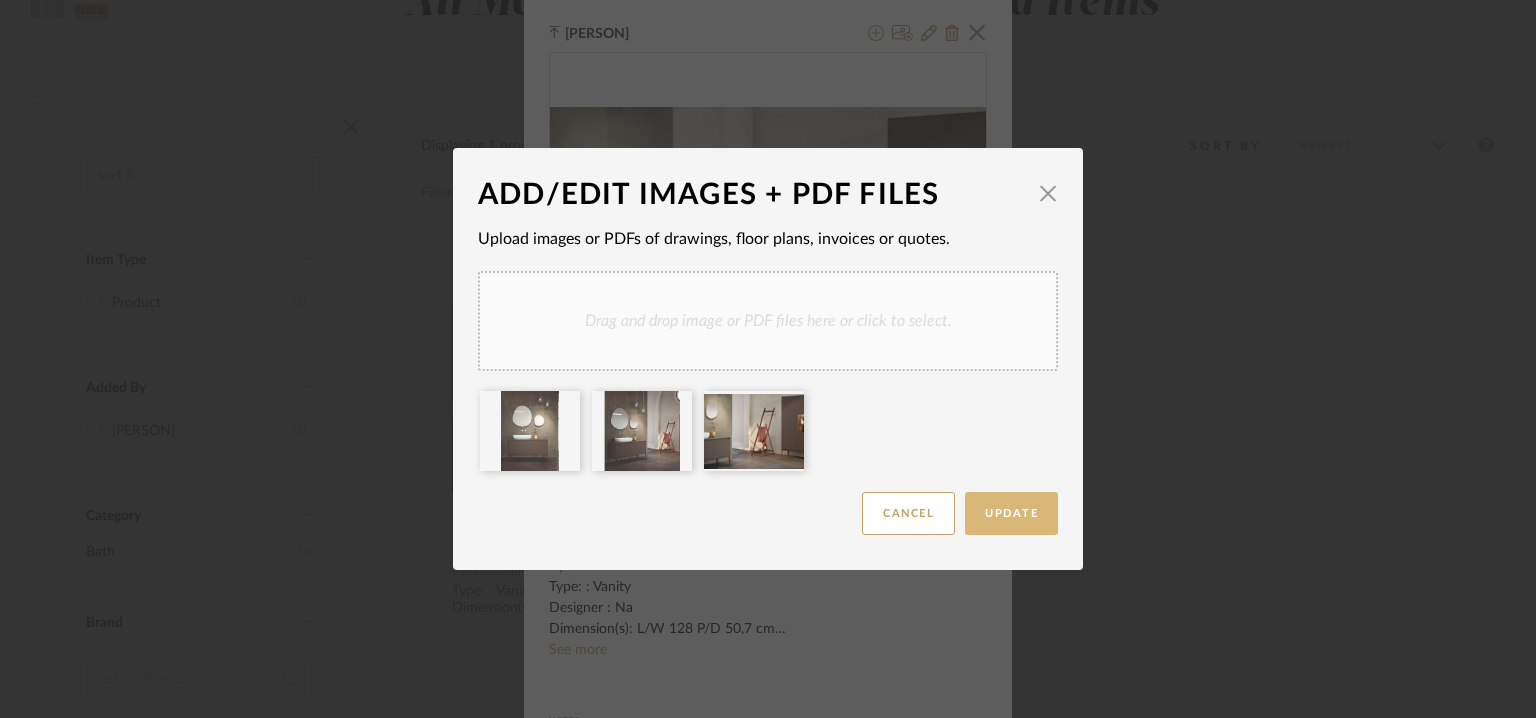 click on "Update" at bounding box center (1011, 513) 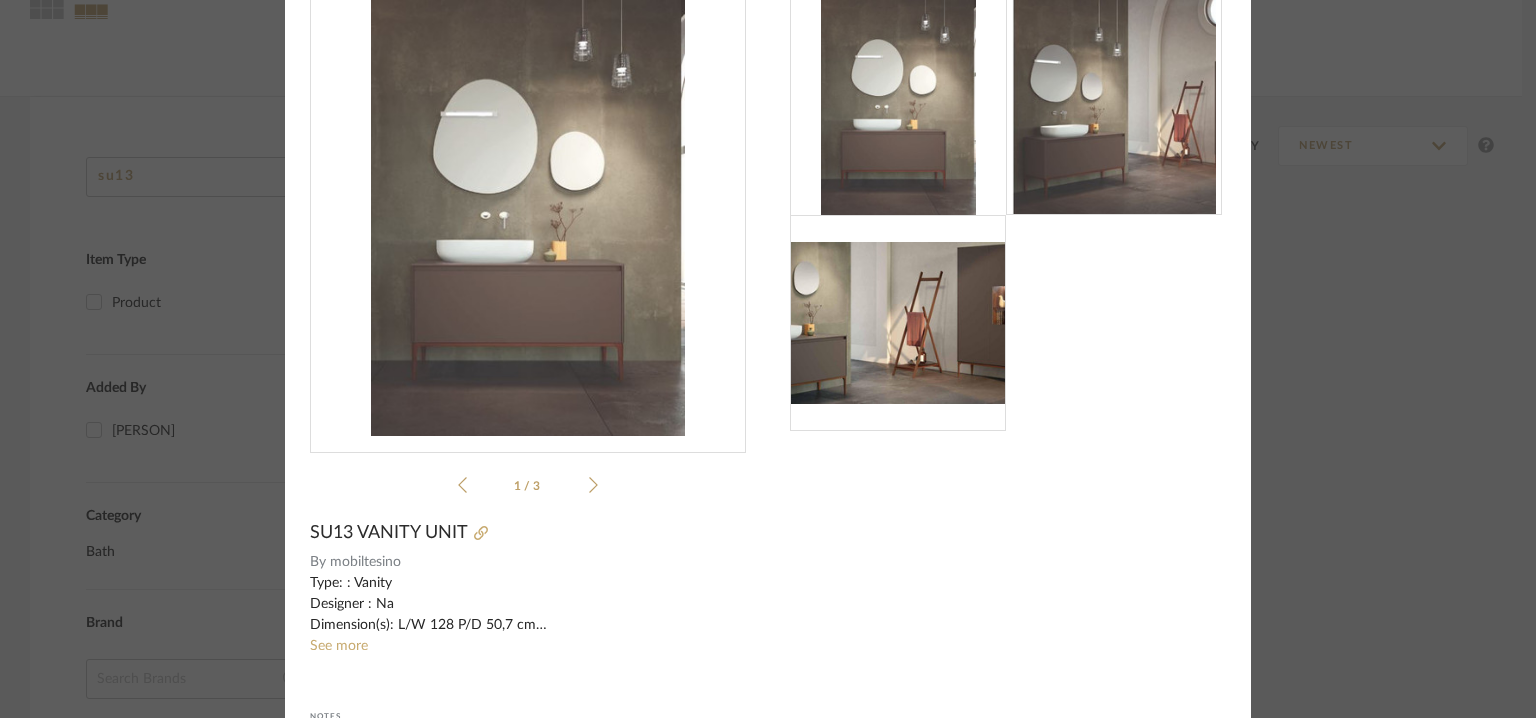 scroll, scrollTop: 0, scrollLeft: 0, axis: both 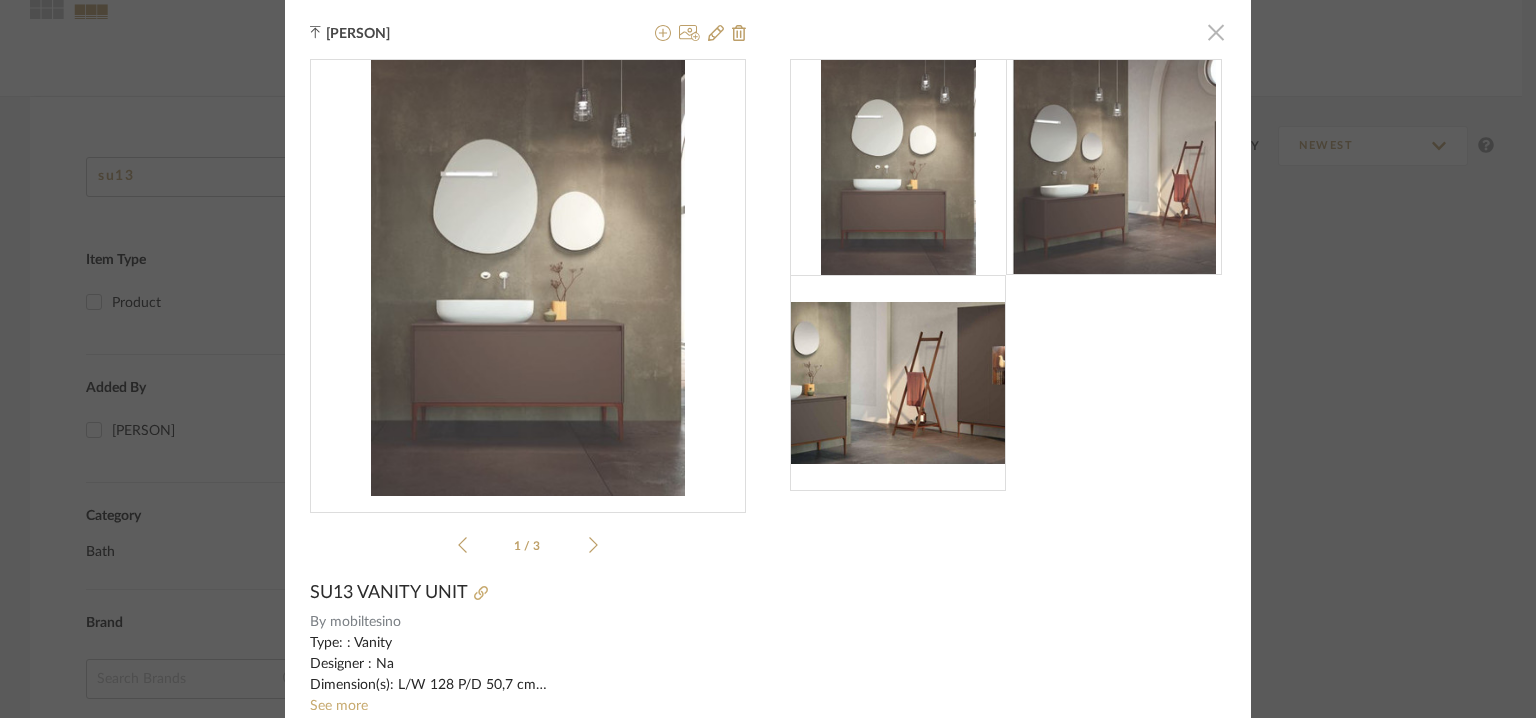 click 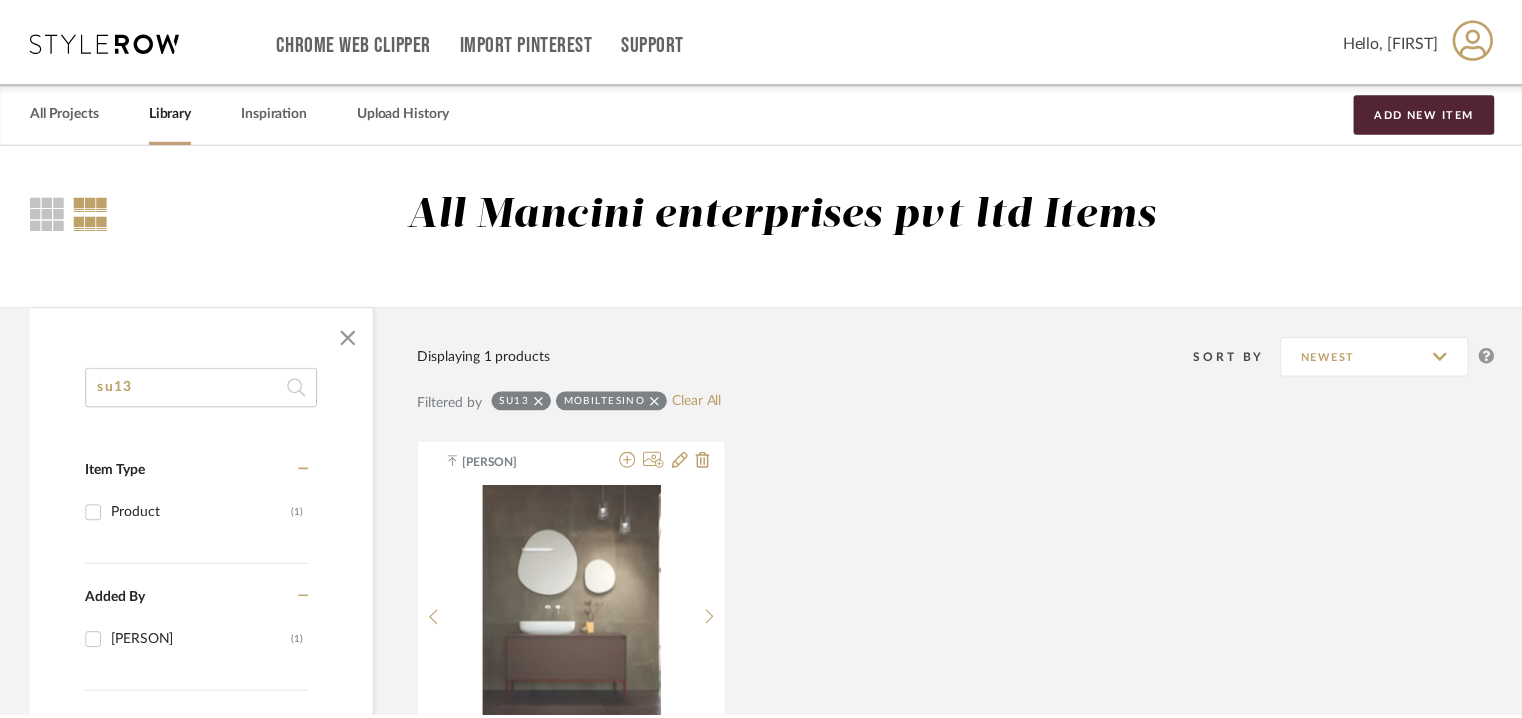 scroll, scrollTop: 211, scrollLeft: 0, axis: vertical 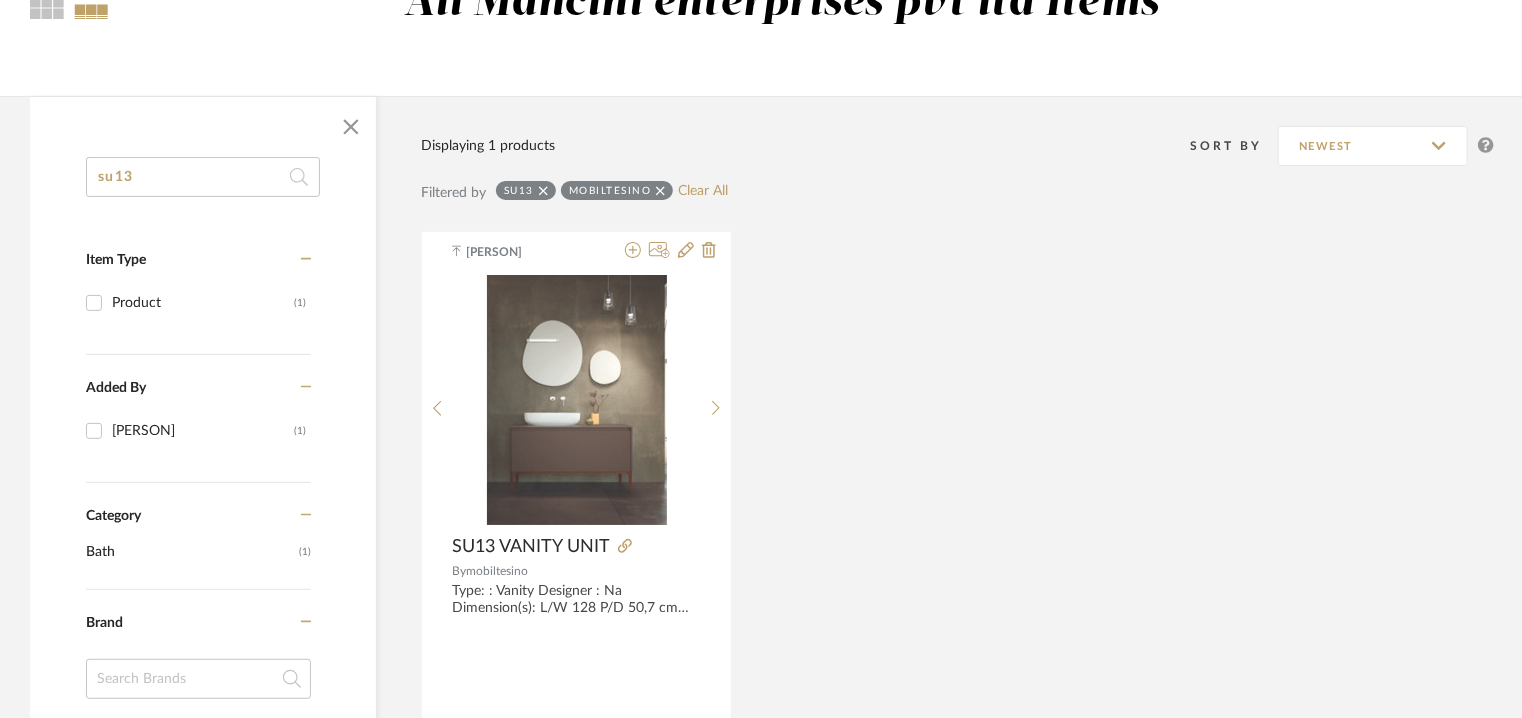 click on "su13" 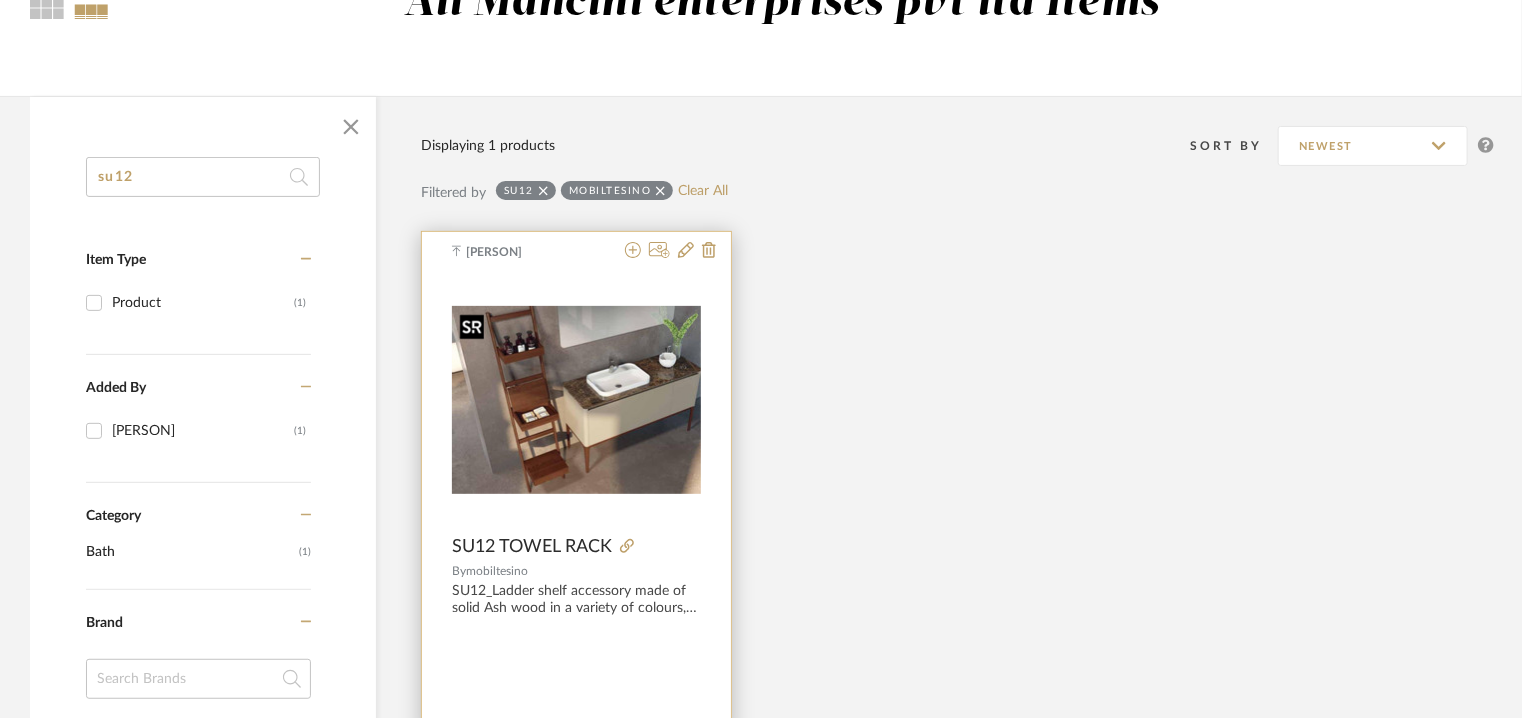 type on "su12" 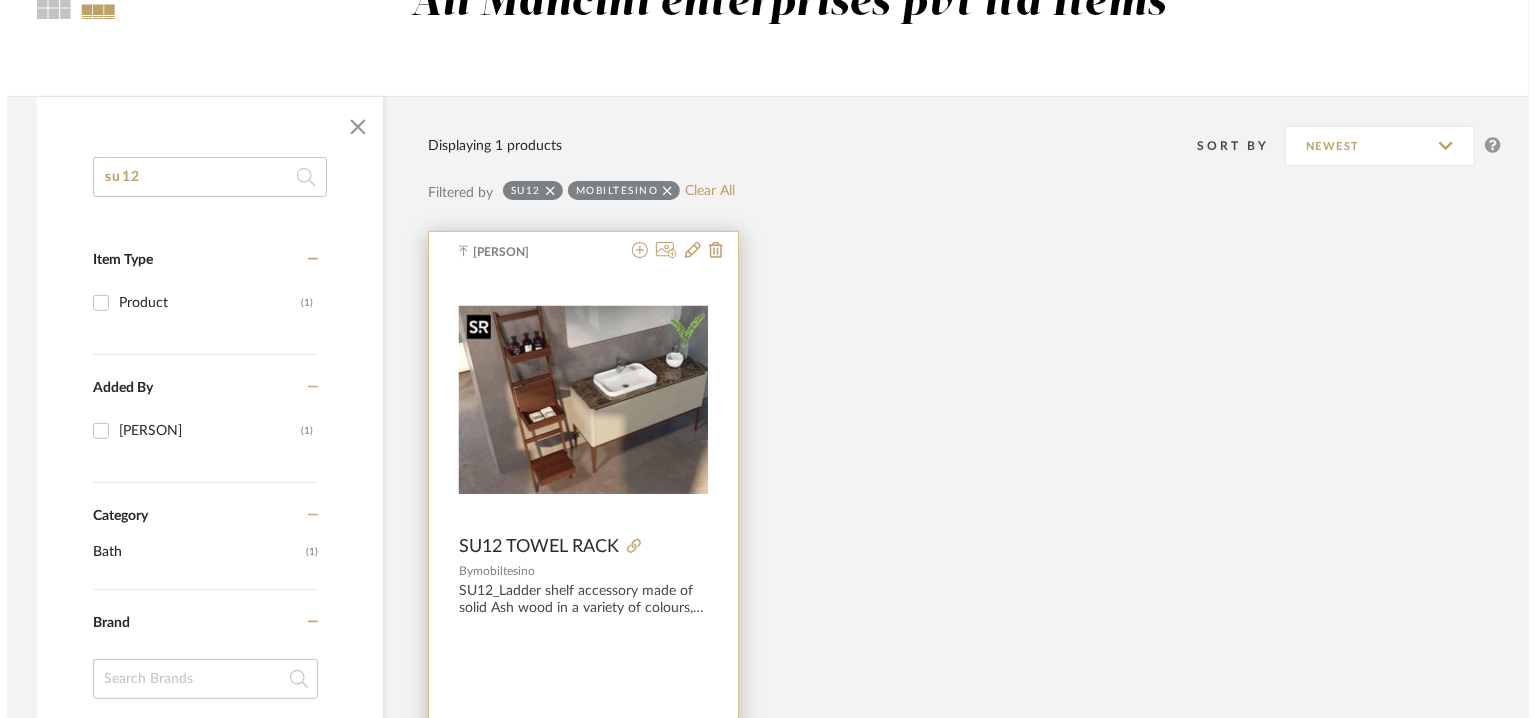 scroll, scrollTop: 0, scrollLeft: 0, axis: both 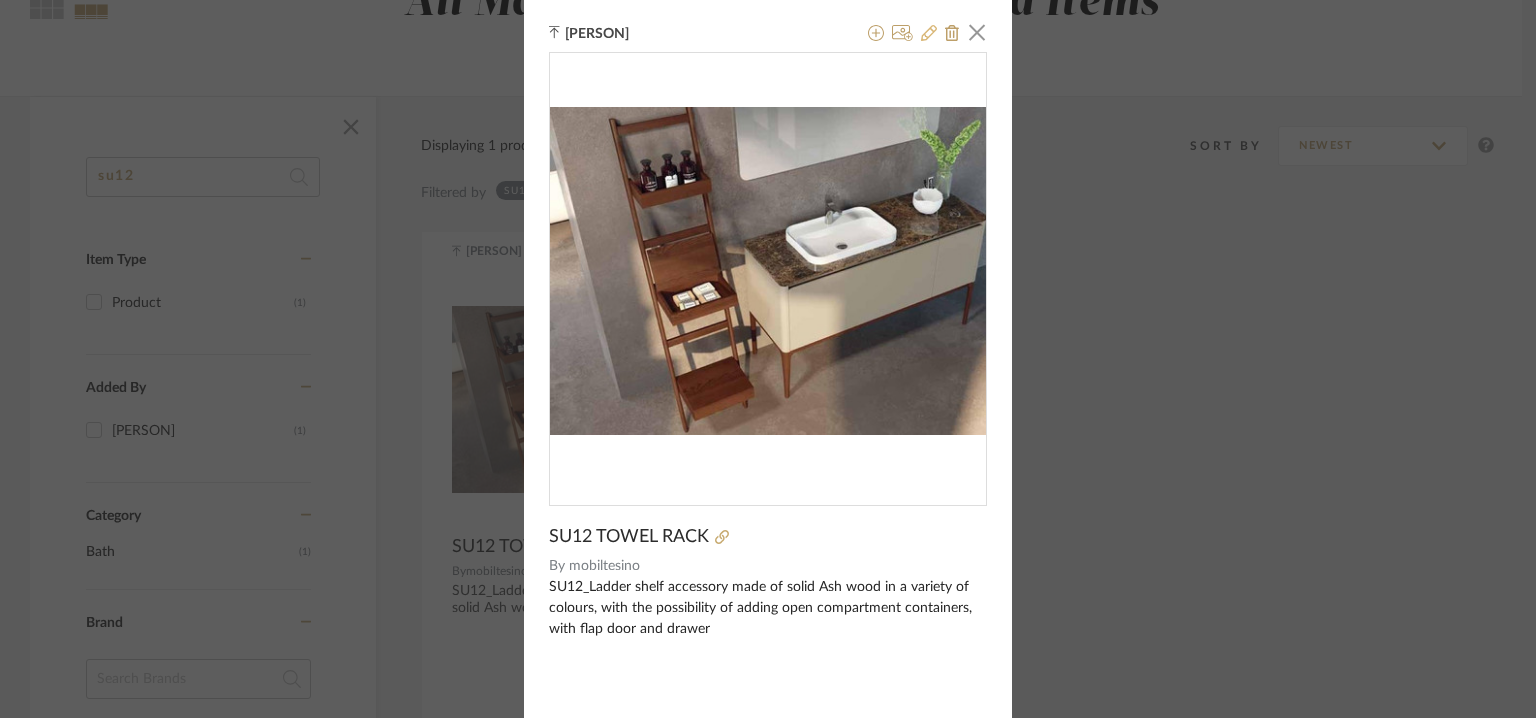 click 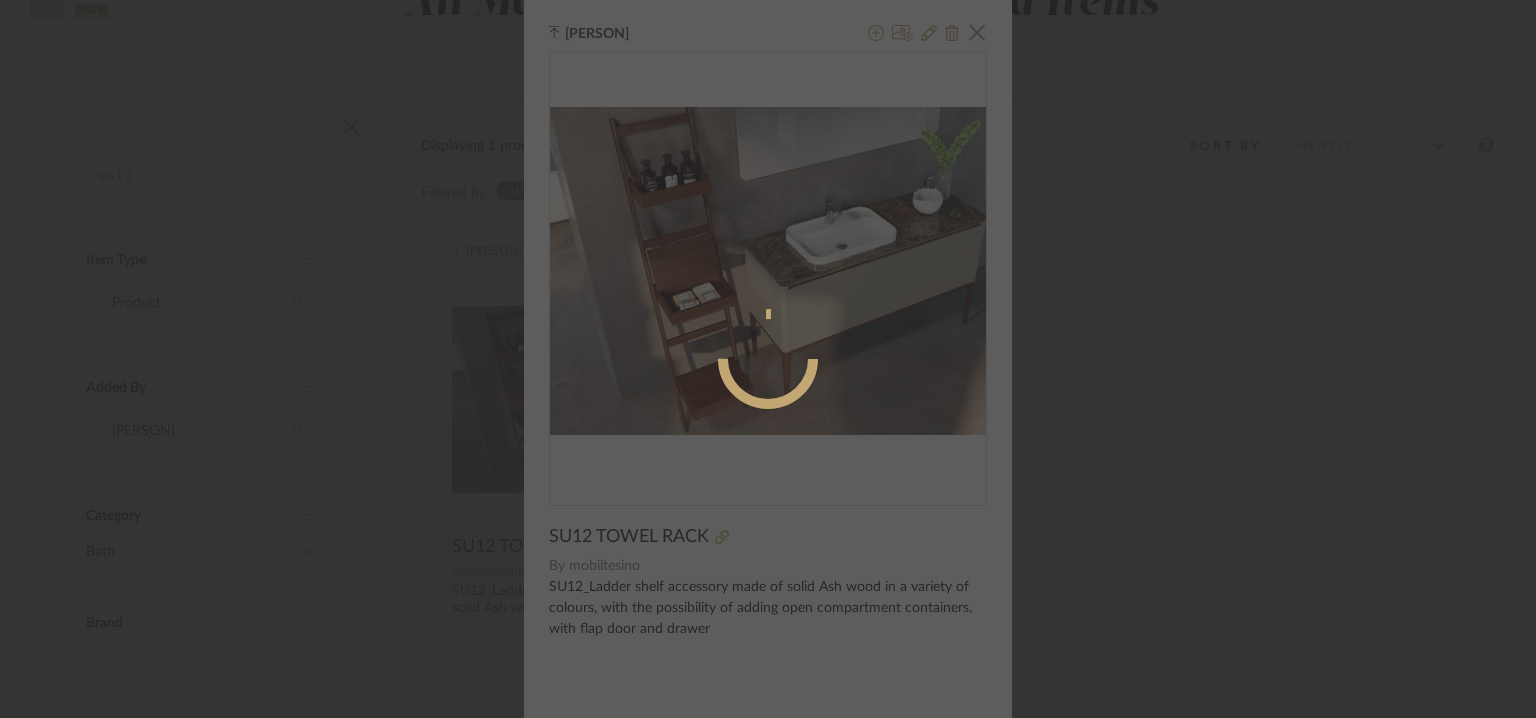 radio on "true" 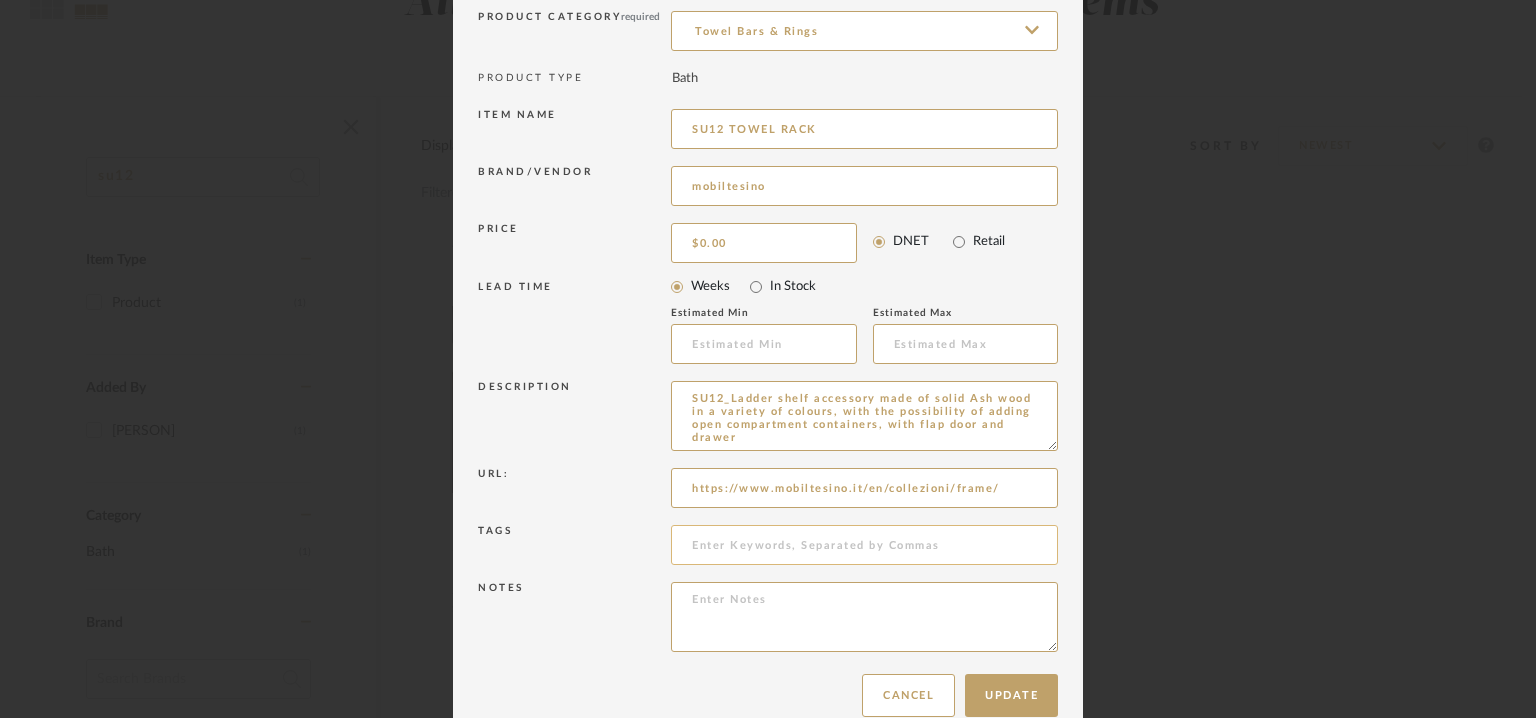 scroll, scrollTop: 192, scrollLeft: 0, axis: vertical 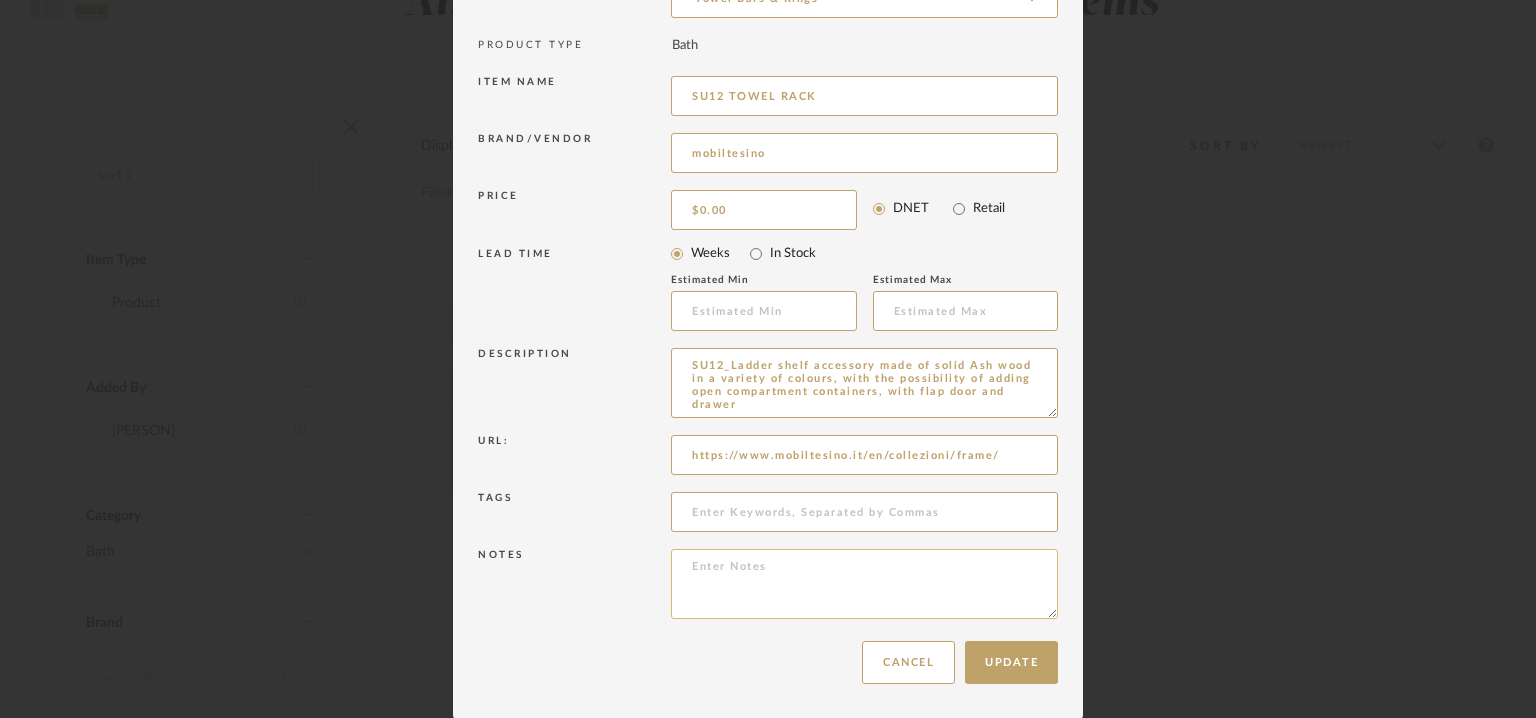 paste on "Price: Na
Lead time: No
Customizable:  No
3D available : No
BIM available. No
Point of contact: To be established
Contact number: Sales Office: +39 0735 90155
Email address:  Information: info@mobiltesino.it
Sales department: ufficiovendite@mobiltesino.it
Address: Na
Additional contact information: Na" 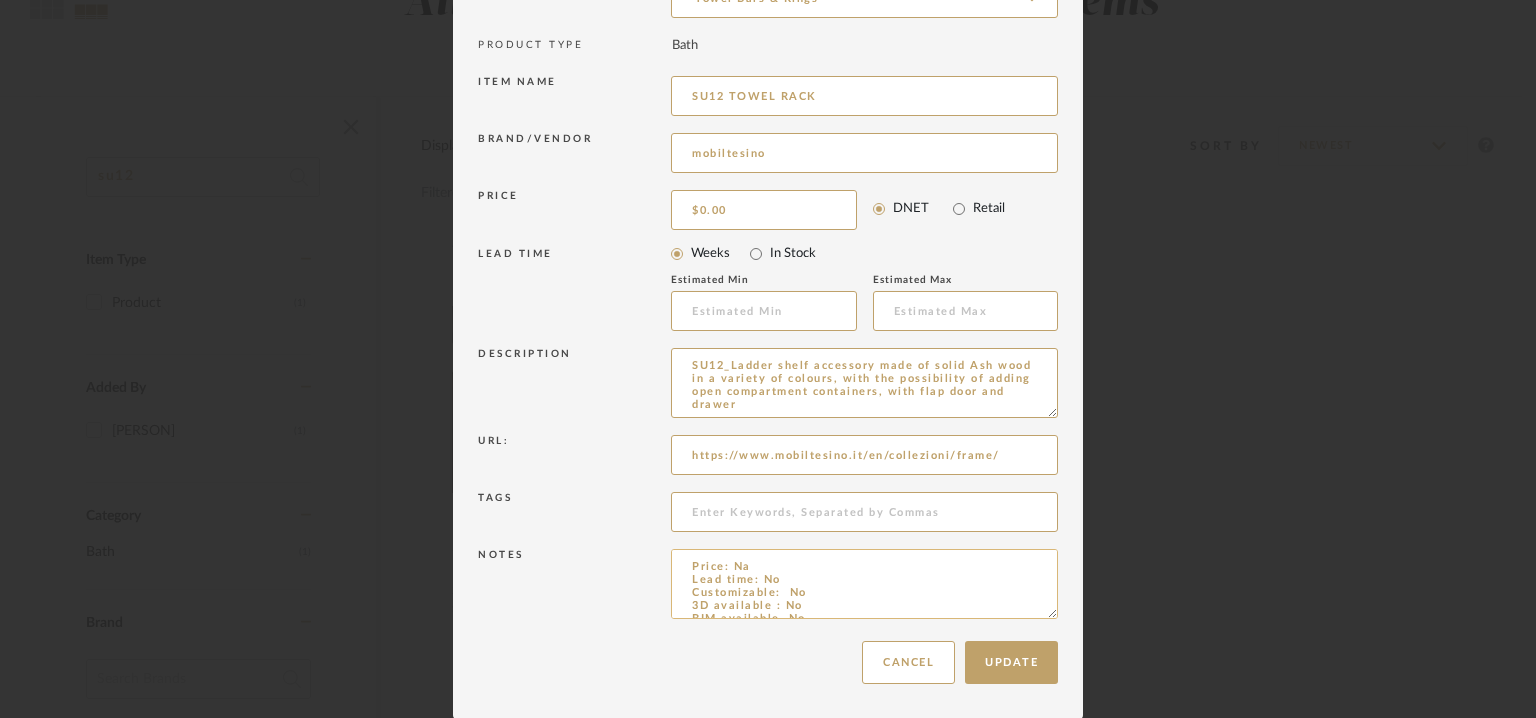 scroll, scrollTop: 100, scrollLeft: 0, axis: vertical 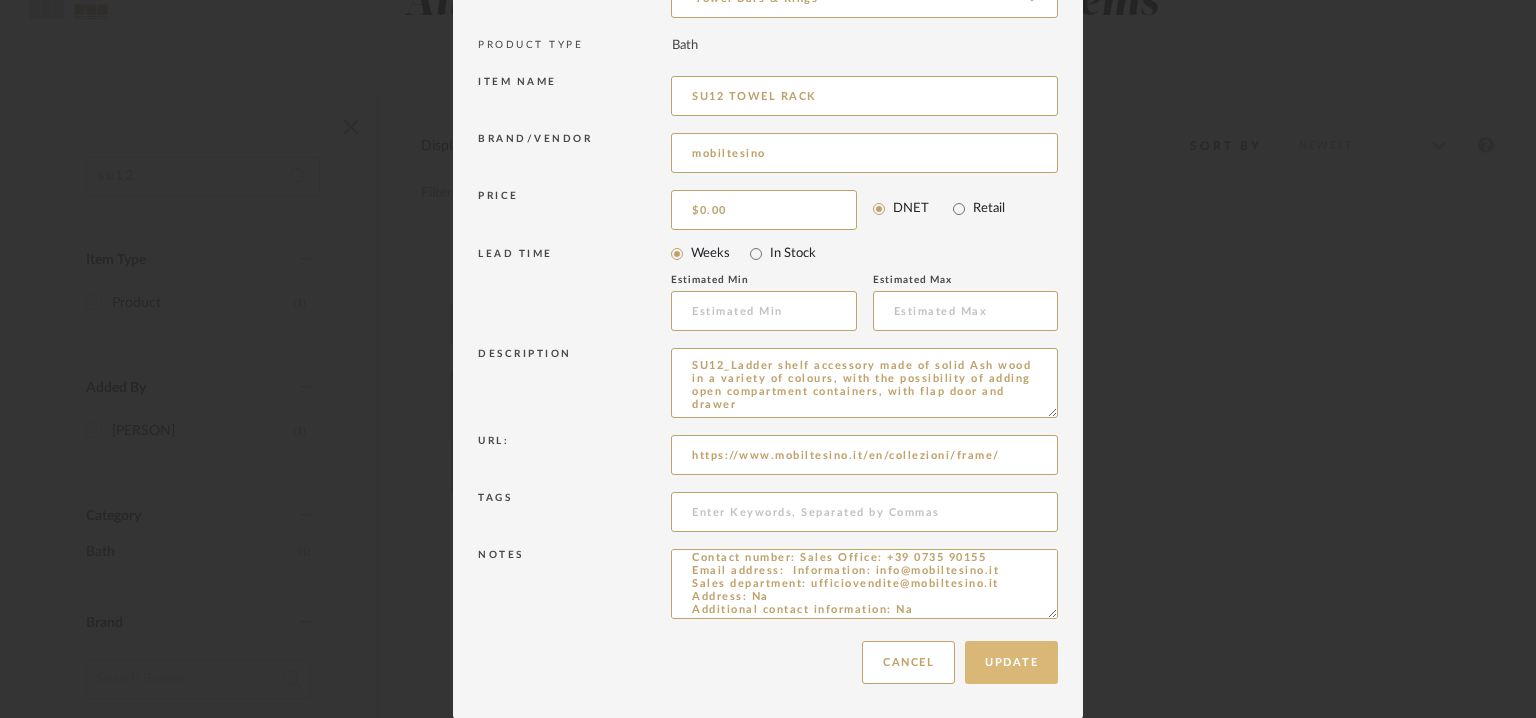 type on "Price: Na
Lead time: No
Customizable:  No
3D available : No
BIM available. No
Point of contact: To be established
Contact number: Sales Office: +39 0735 90155
Email address:  Information: info@mobiltesino.it
Sales department: ufficiovendite@mobiltesino.it
Address: Na
Additional contact information: Na" 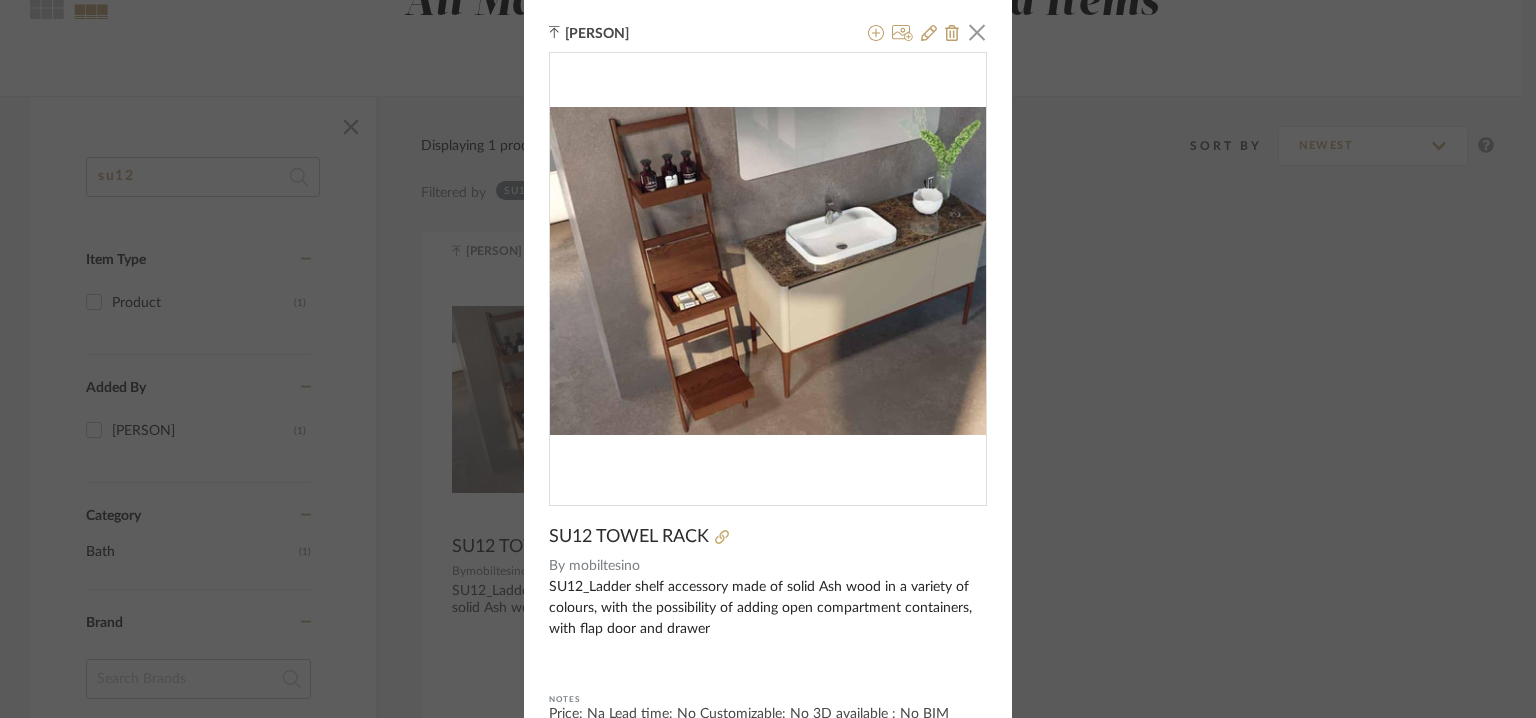 click on "Ganesh K × SU12 TOWEL RACK By mobiltesino SU12_Ladder shelf accessory made of solid Ash wood in a variety of colours, with the possibility of adding open compartment containers, with flap door and drawer Notes Price: Na
Lead time: No
Customizable:  No
3D available : No
BIM available. No
Point of contact: To be established
Contact number: Sales Office: [PHONE]
Email address:  [EMAIL]
Sales department: [EMAIL]
Address: Na
Additional contact information: Na" at bounding box center (768, 430) 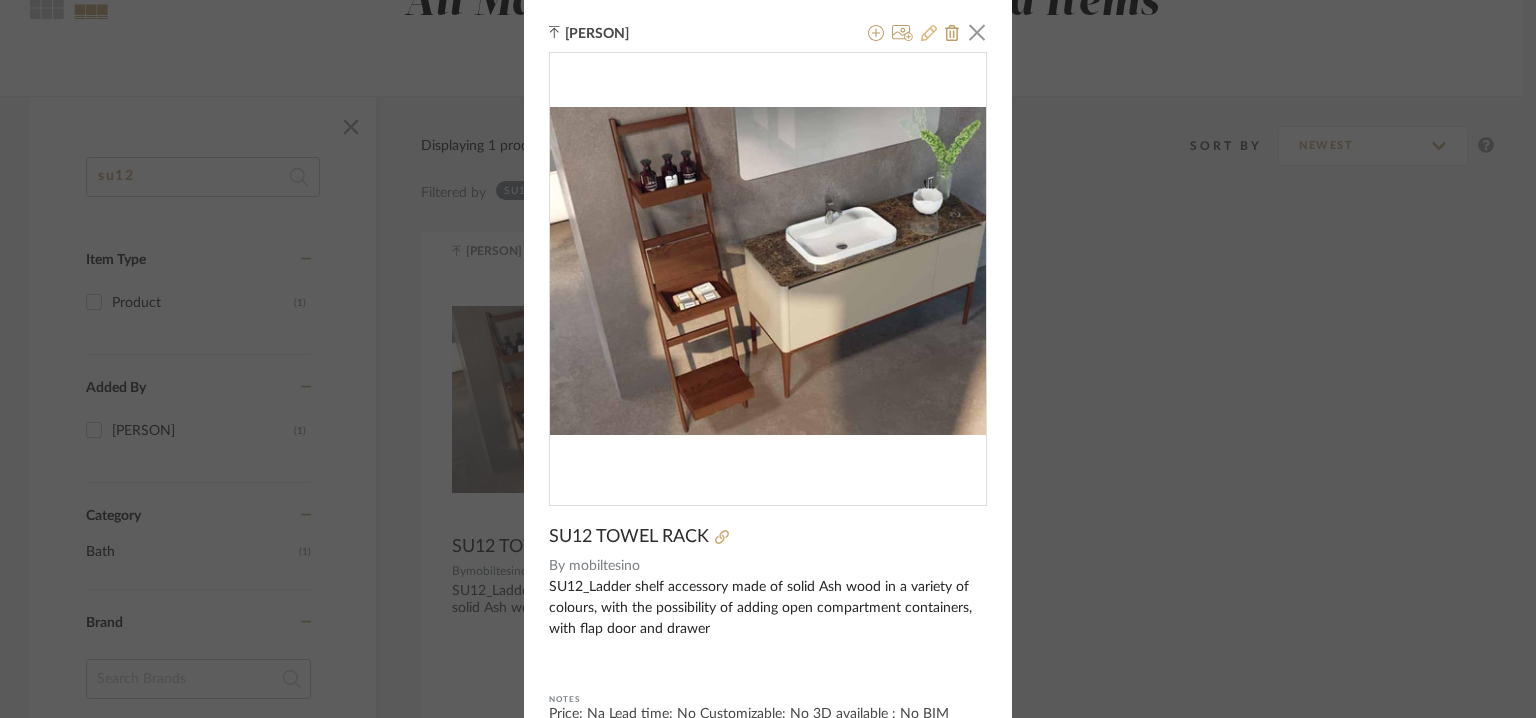 click 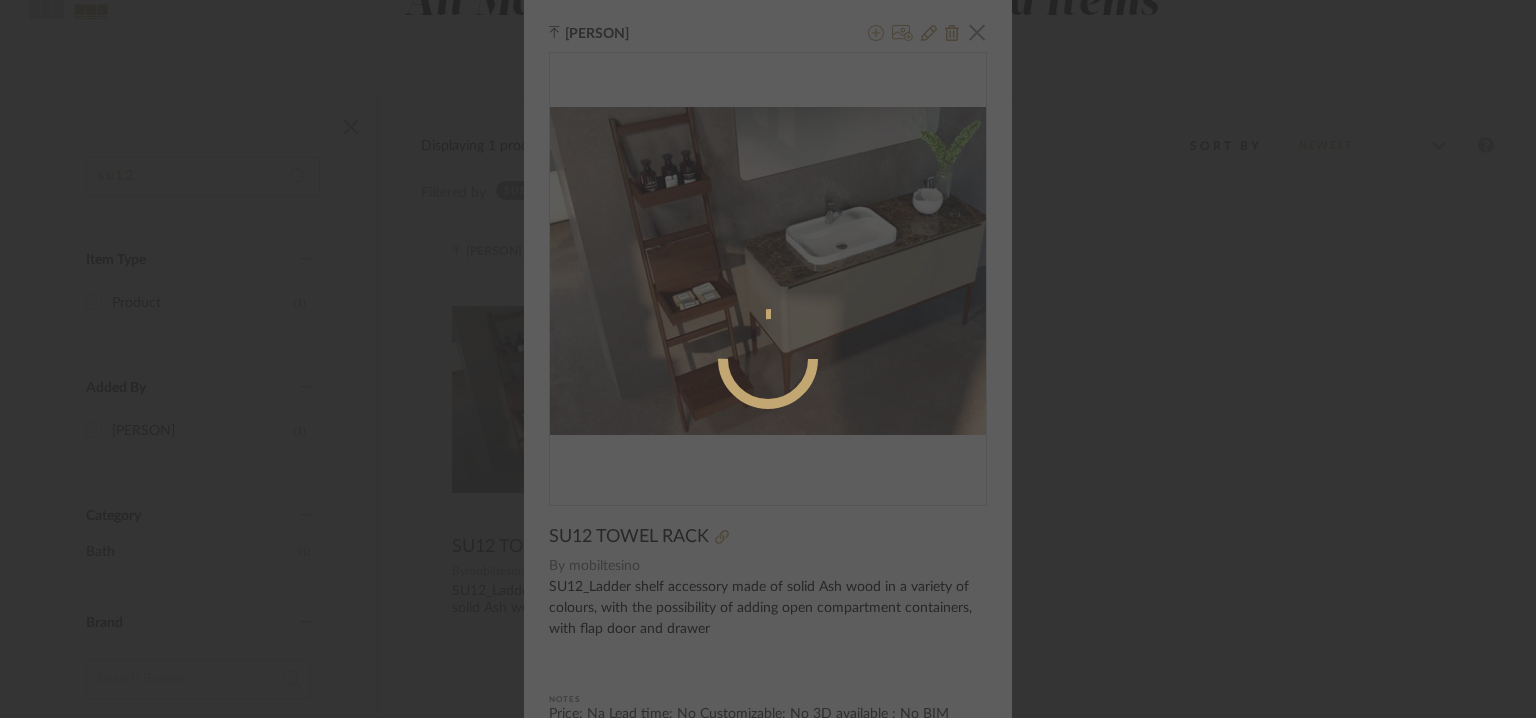radio on "true" 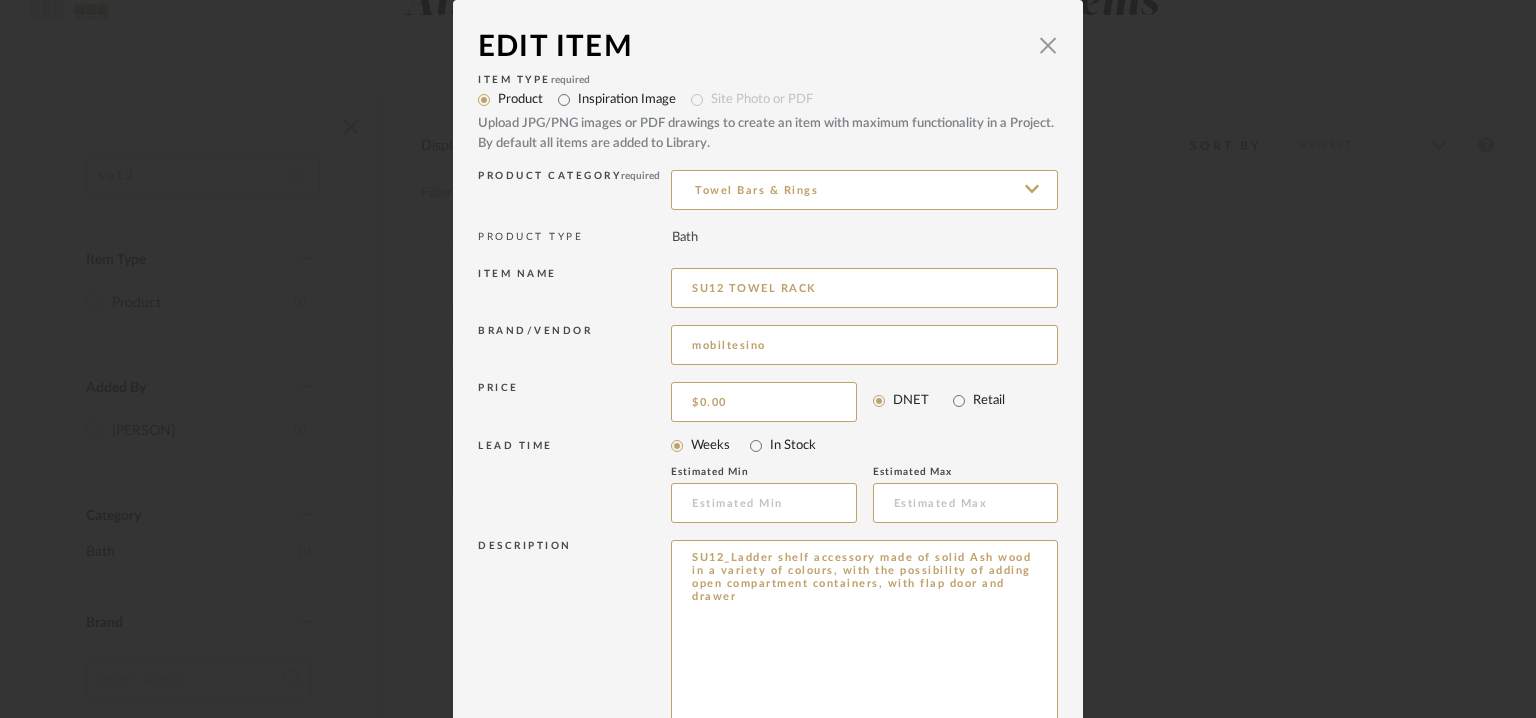 drag, startPoint x: 1044, startPoint y: 603, endPoint x: 1073, endPoint y: 776, distance: 175.4138 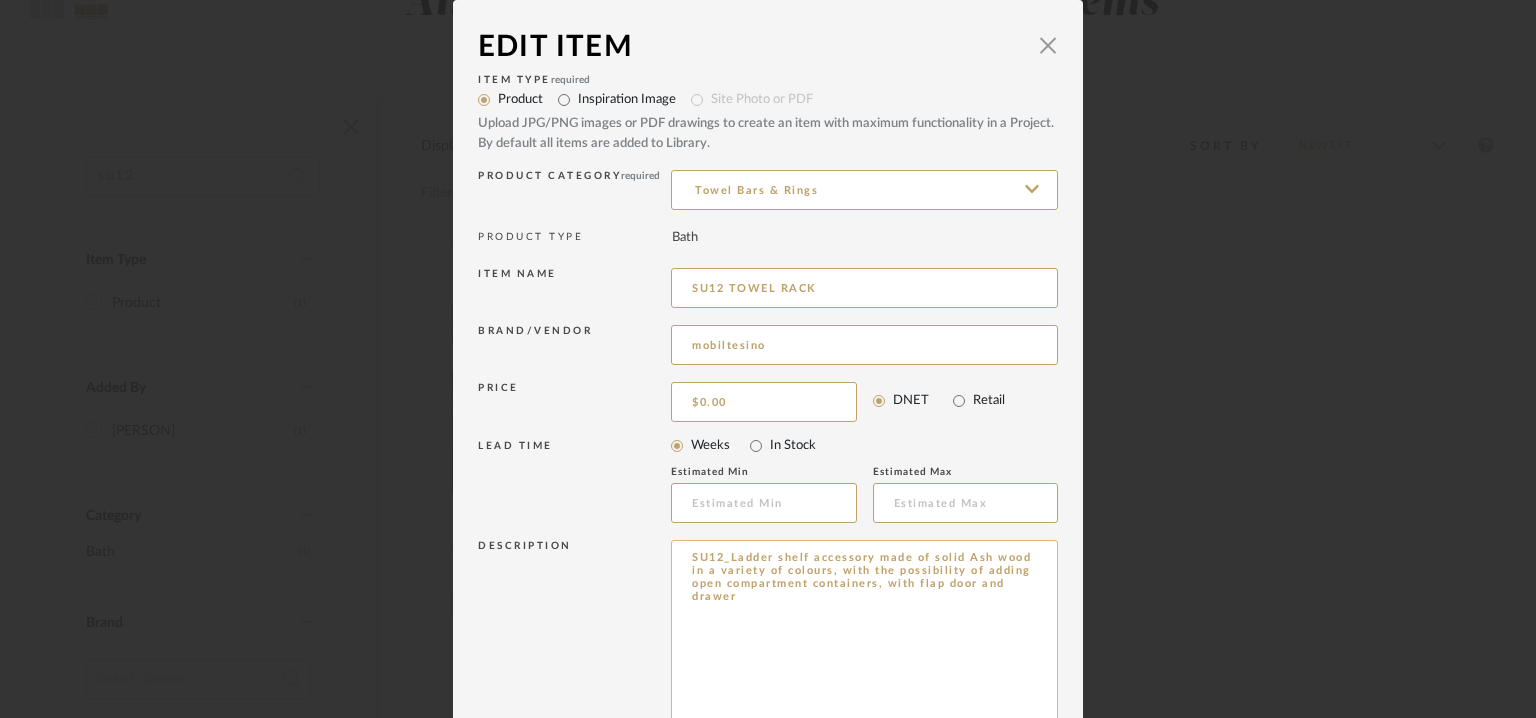 drag, startPoint x: 758, startPoint y: 613, endPoint x: 664, endPoint y: 549, distance: 113.71895 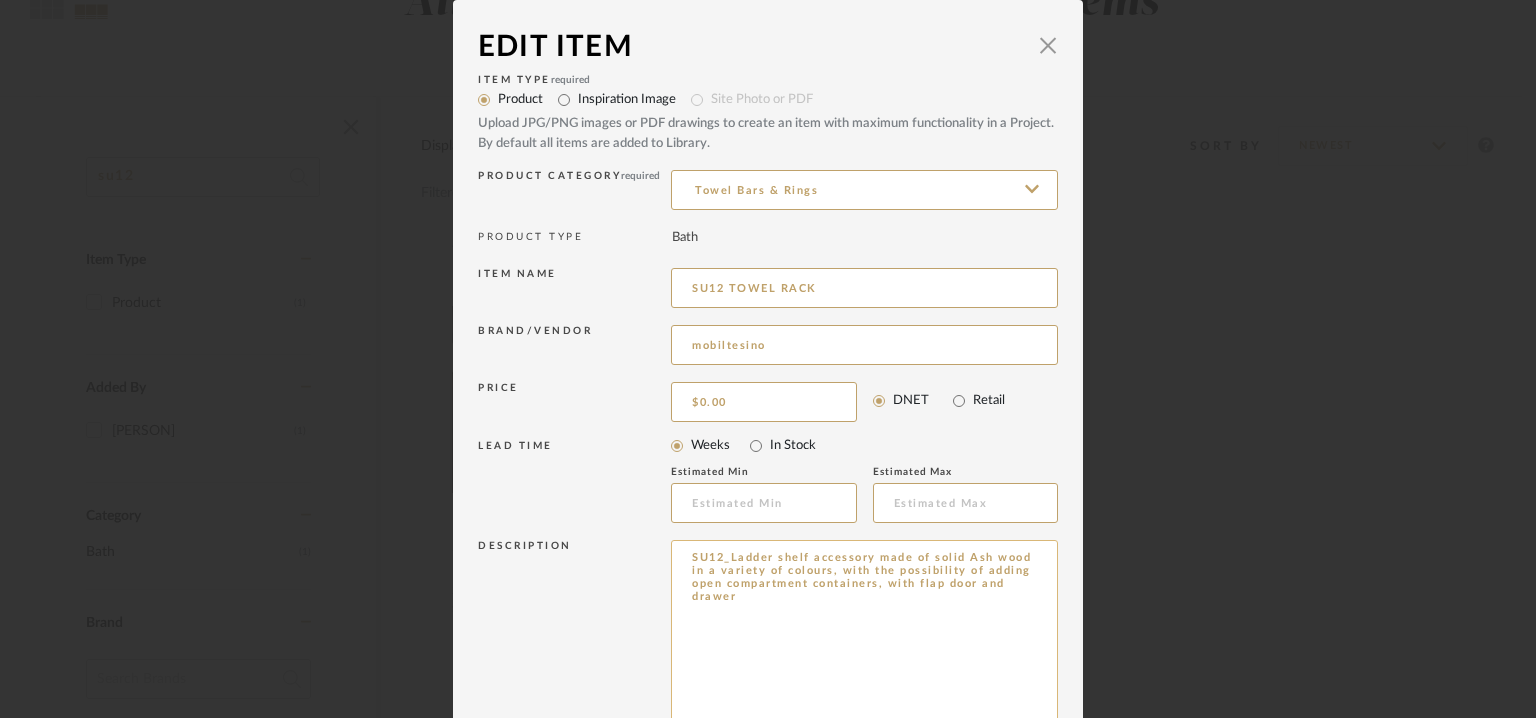 paste on "Type: : Towel Rack
Designer : Na
Dimension(s): Na
Material/Finishes: Ashwood.
Mounting type: : Floor standing
Valve type: Na
Installation requirements: NA
Product description :SU12_Ladder shelf accessory made of solid Ash wood in a variety of colours, with the possibility of adding open compartment containers, with flap door and drawer.
Additional features: Na
Any other details:  Na" 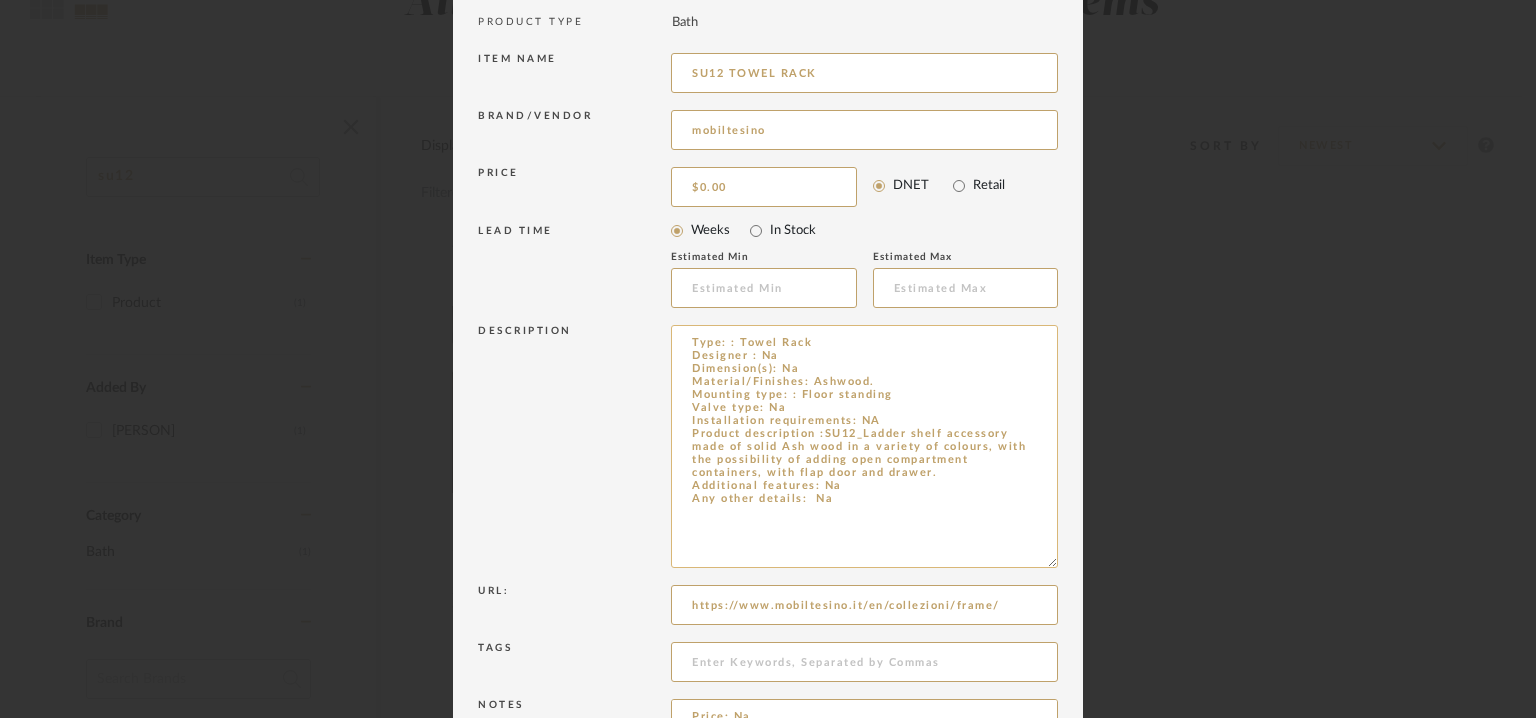 scroll, scrollTop: 366, scrollLeft: 0, axis: vertical 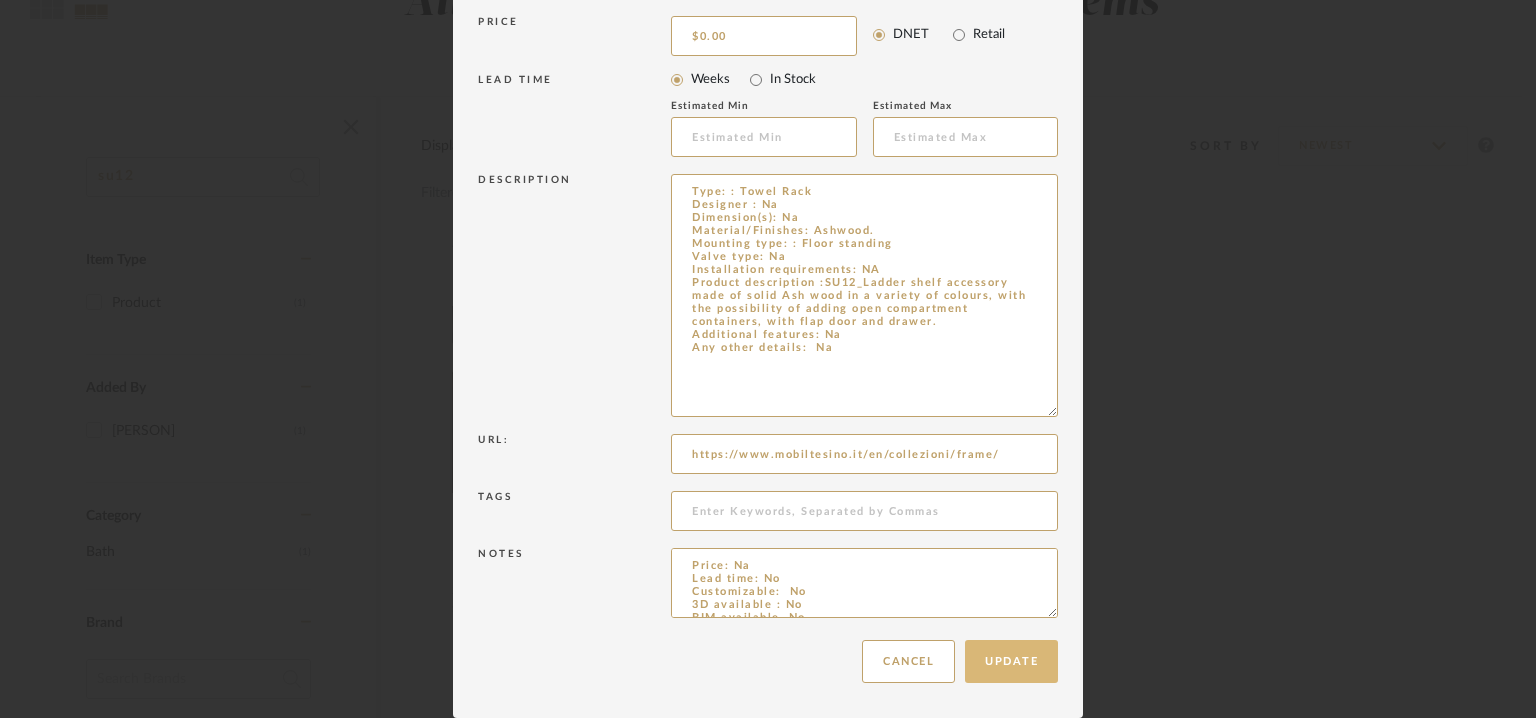 type on "Type: : Towel Rack
Designer : Na
Dimension(s): Na
Material/Finishes: Ashwood.
Mounting type: : Floor standing
Valve type: Na
Installation requirements: NA
Product description :SU12_Ladder shelf accessory made of solid Ash wood in a variety of colours, with the possibility of adding open compartment containers, with flap door and drawer.
Additional features: Na
Any other details:  Na" 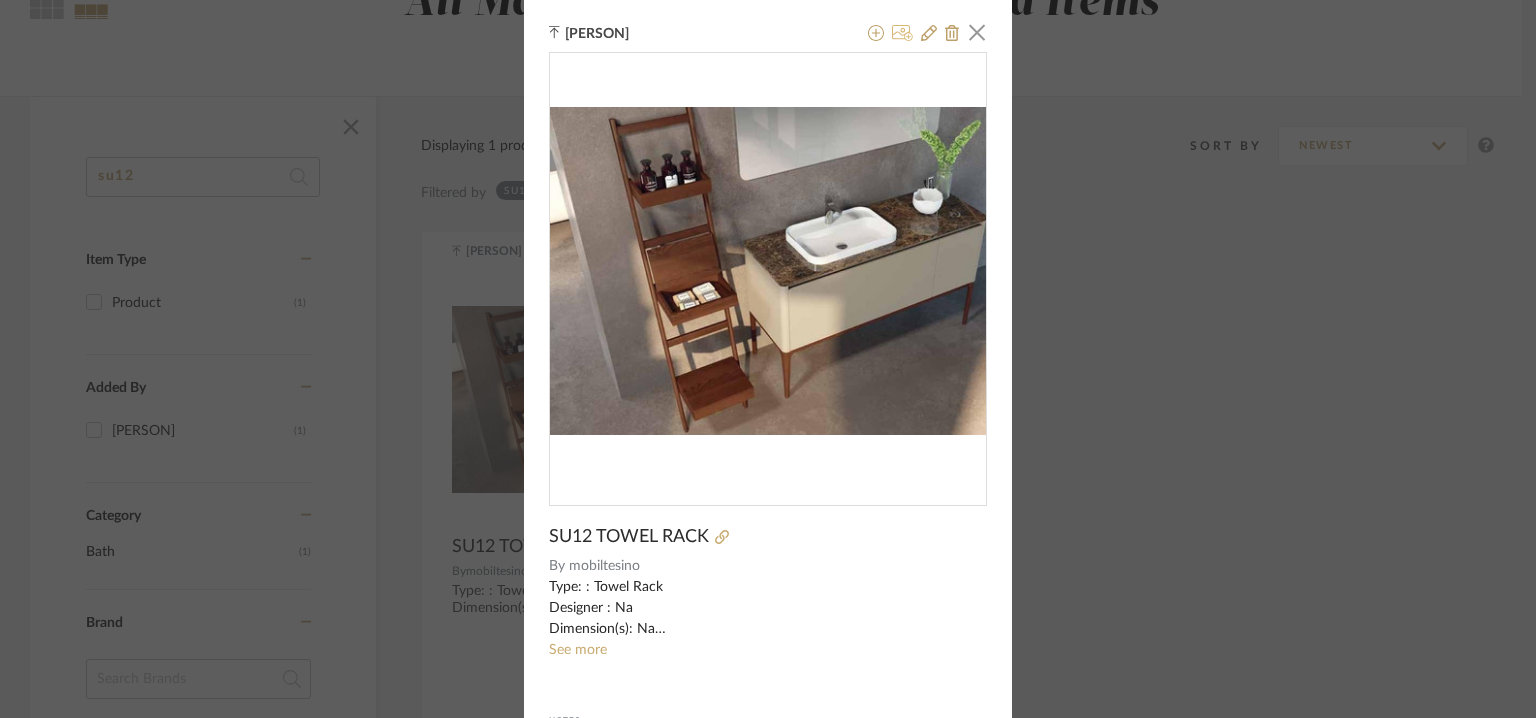 click 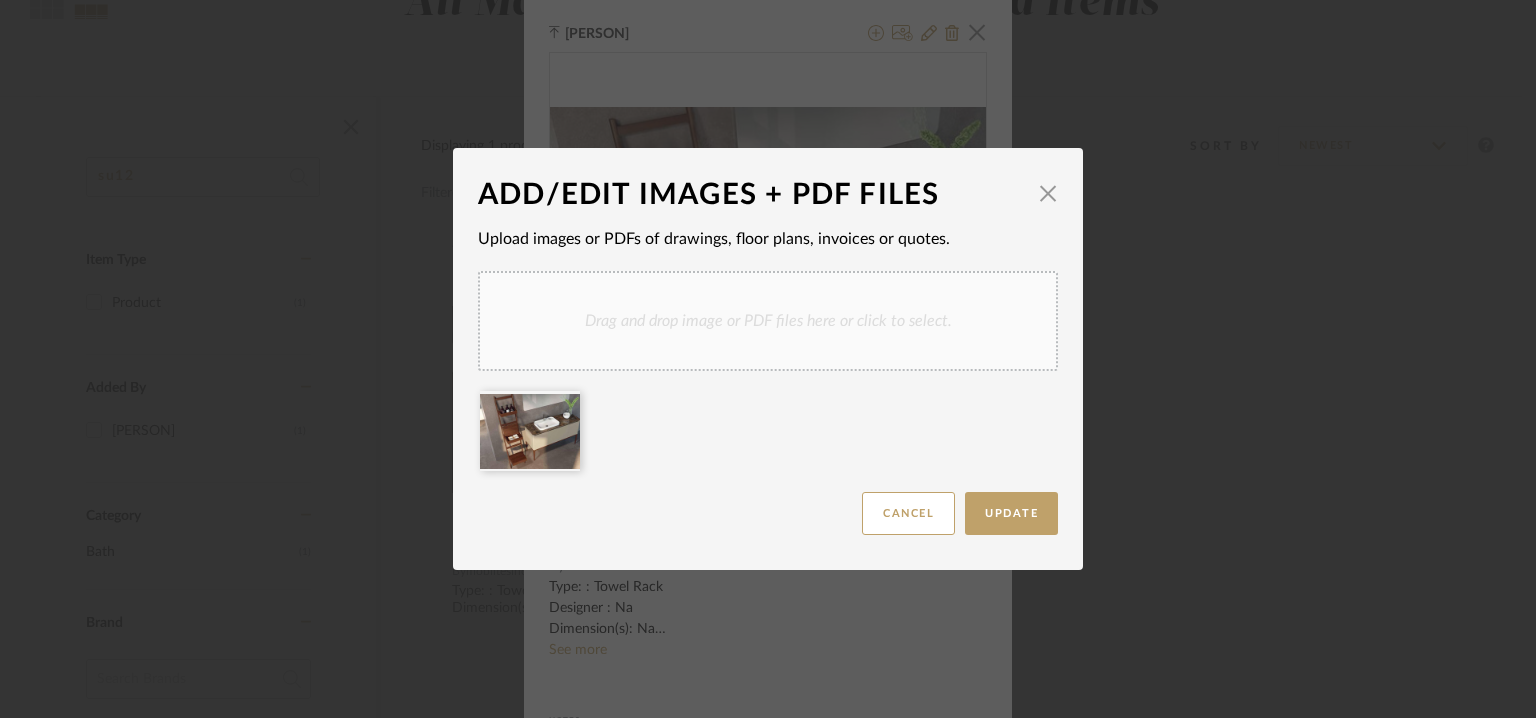 click on "Drag and drop image or PDF files here or click to select." at bounding box center (768, 321) 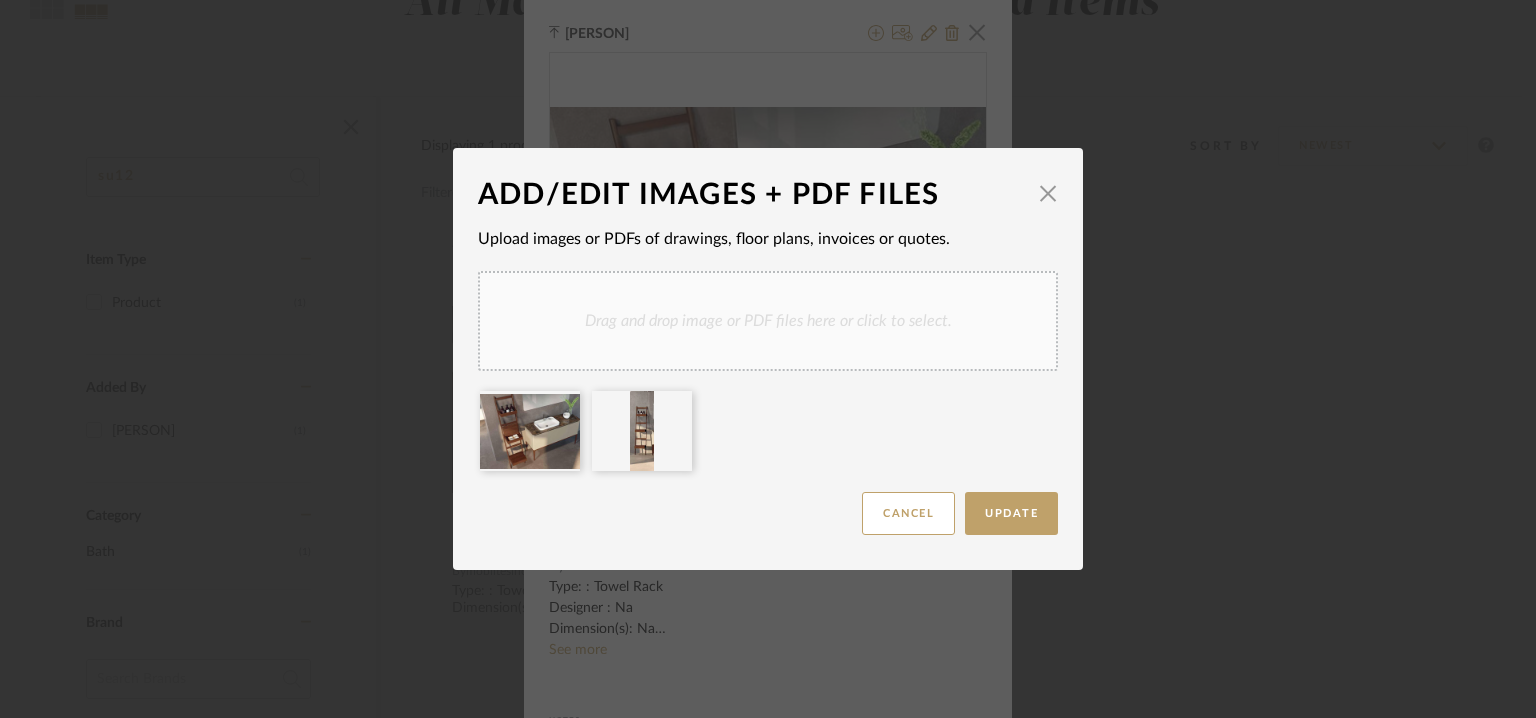 click on "Drag and drop image or PDF files here or click to select." at bounding box center (768, 321) 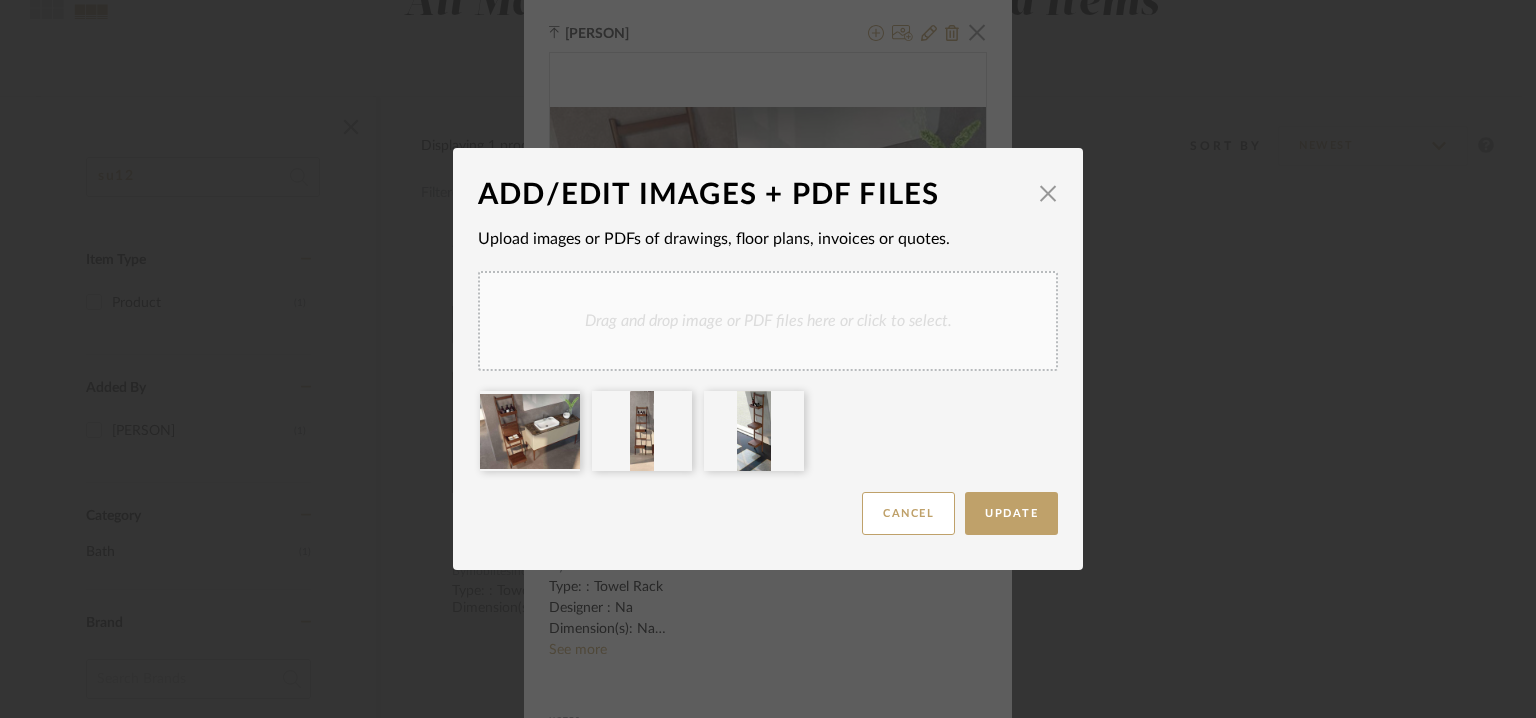 click on "Drag and drop image or PDF files here or click to select." at bounding box center (768, 321) 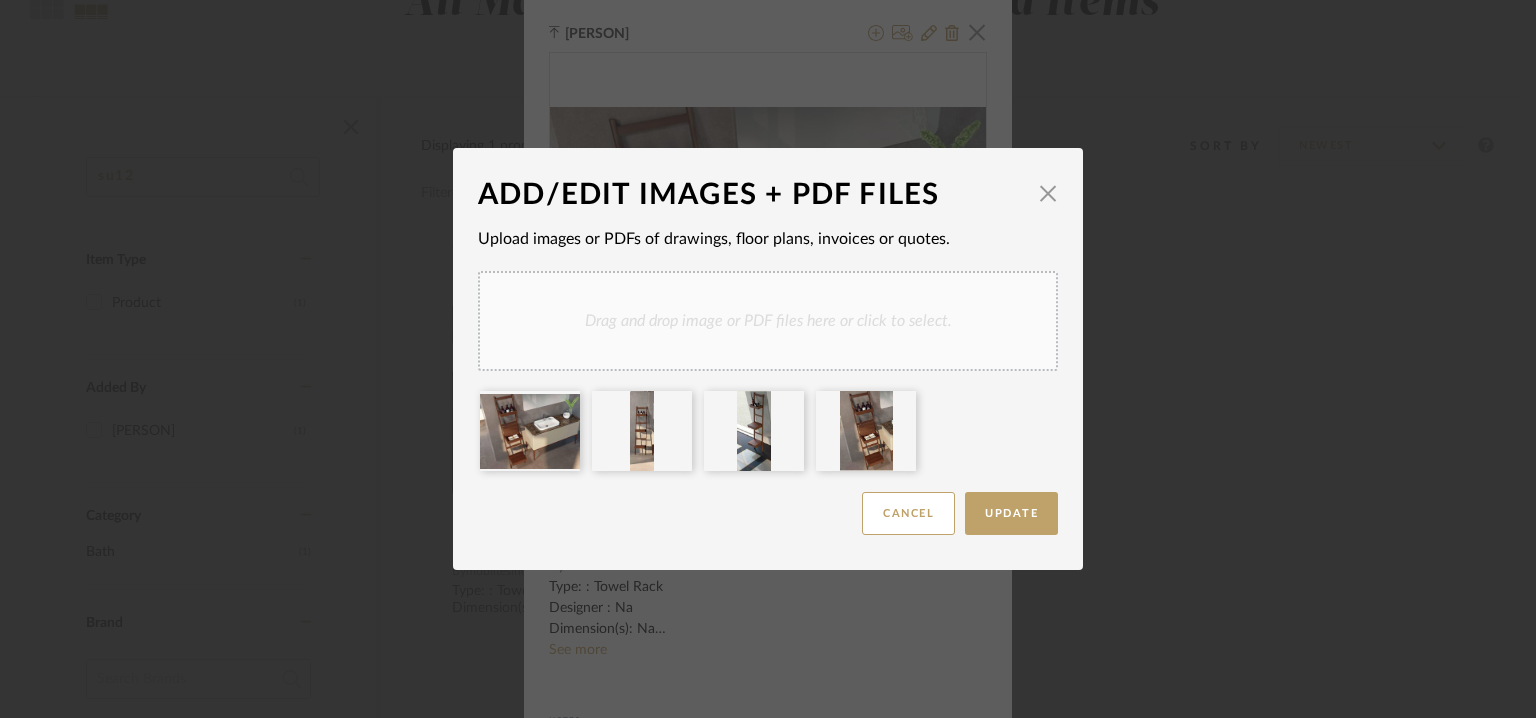 click on "ADD/EDIT IMAGES + PDF FILES × Upload images or PDFs of drawings, floor plans, invoices or quotes.  Drag and drop image or PDF files here or click to select. Update  Cancel" at bounding box center (768, 359) 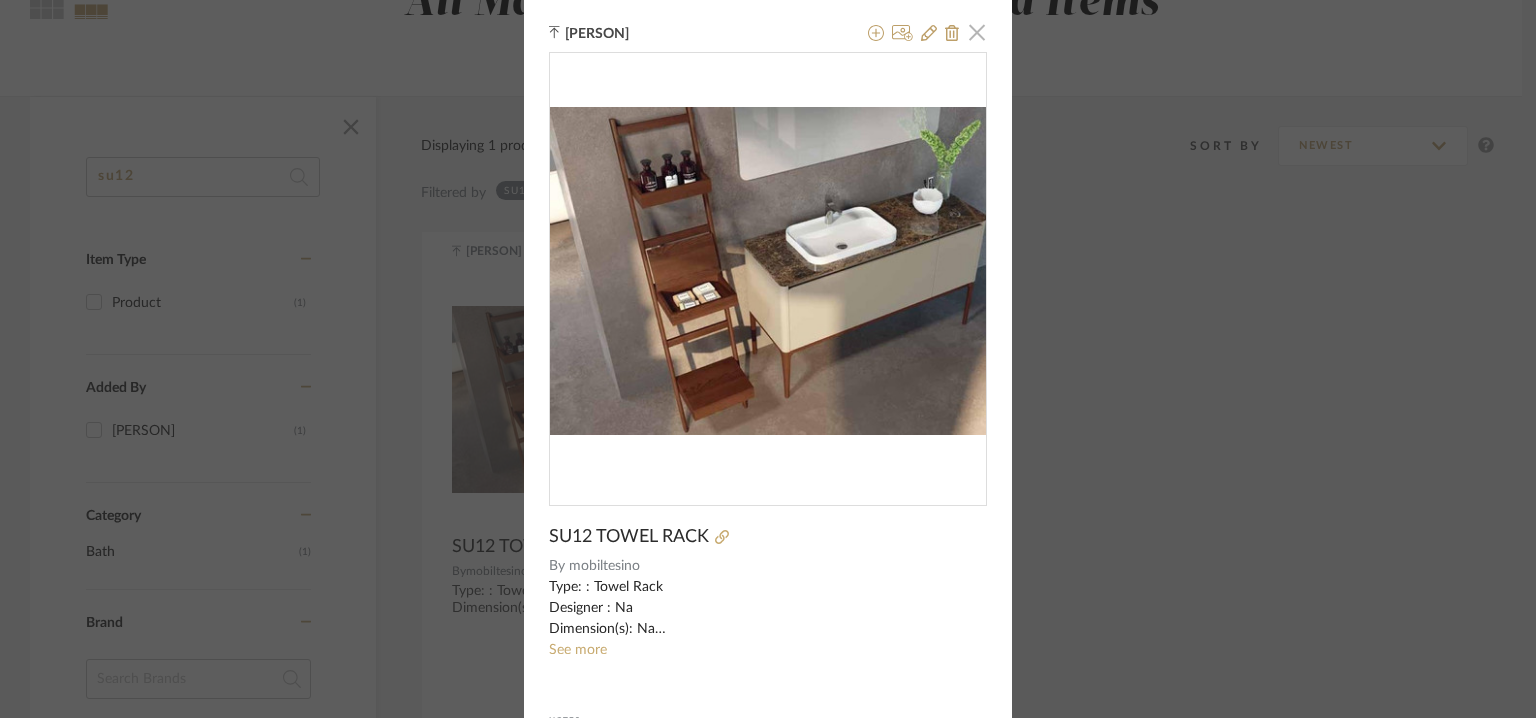 click 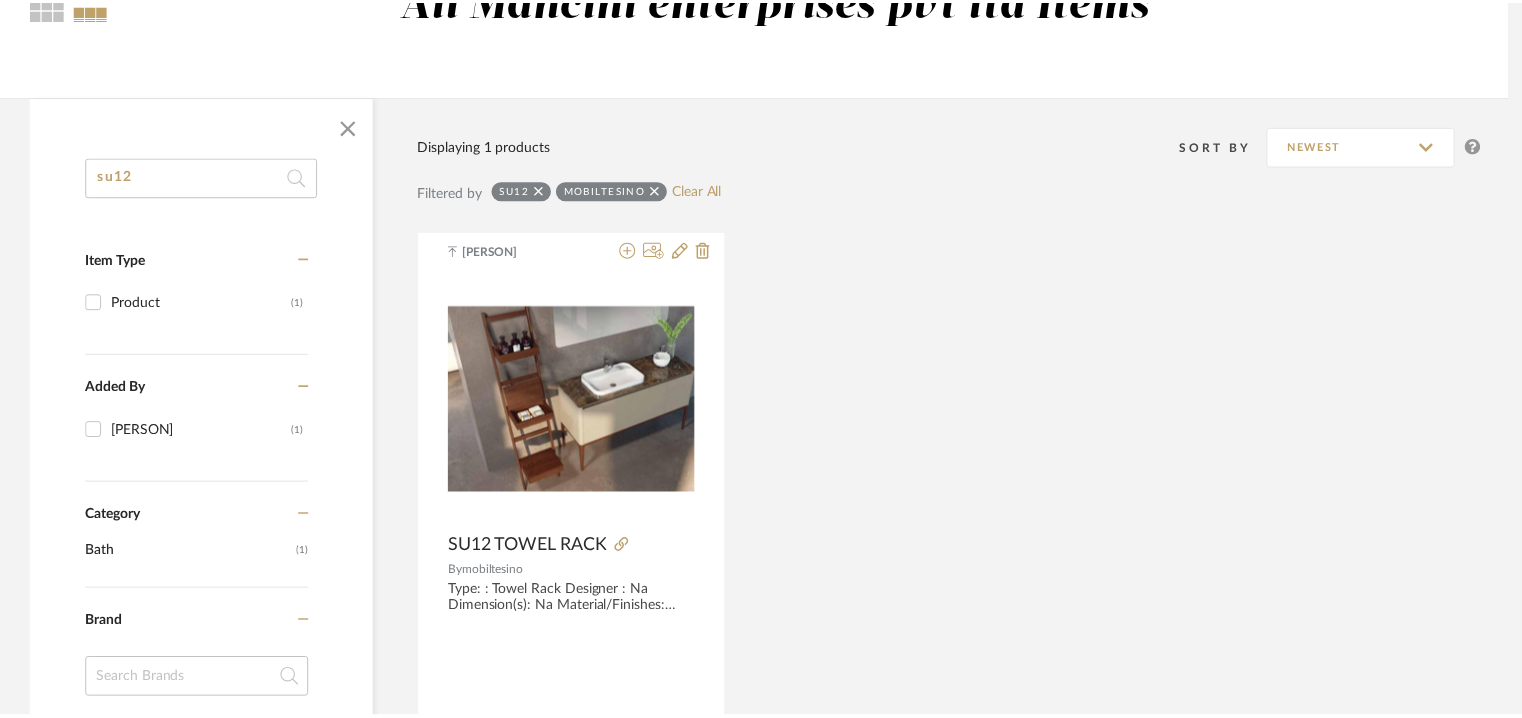 scroll, scrollTop: 211, scrollLeft: 0, axis: vertical 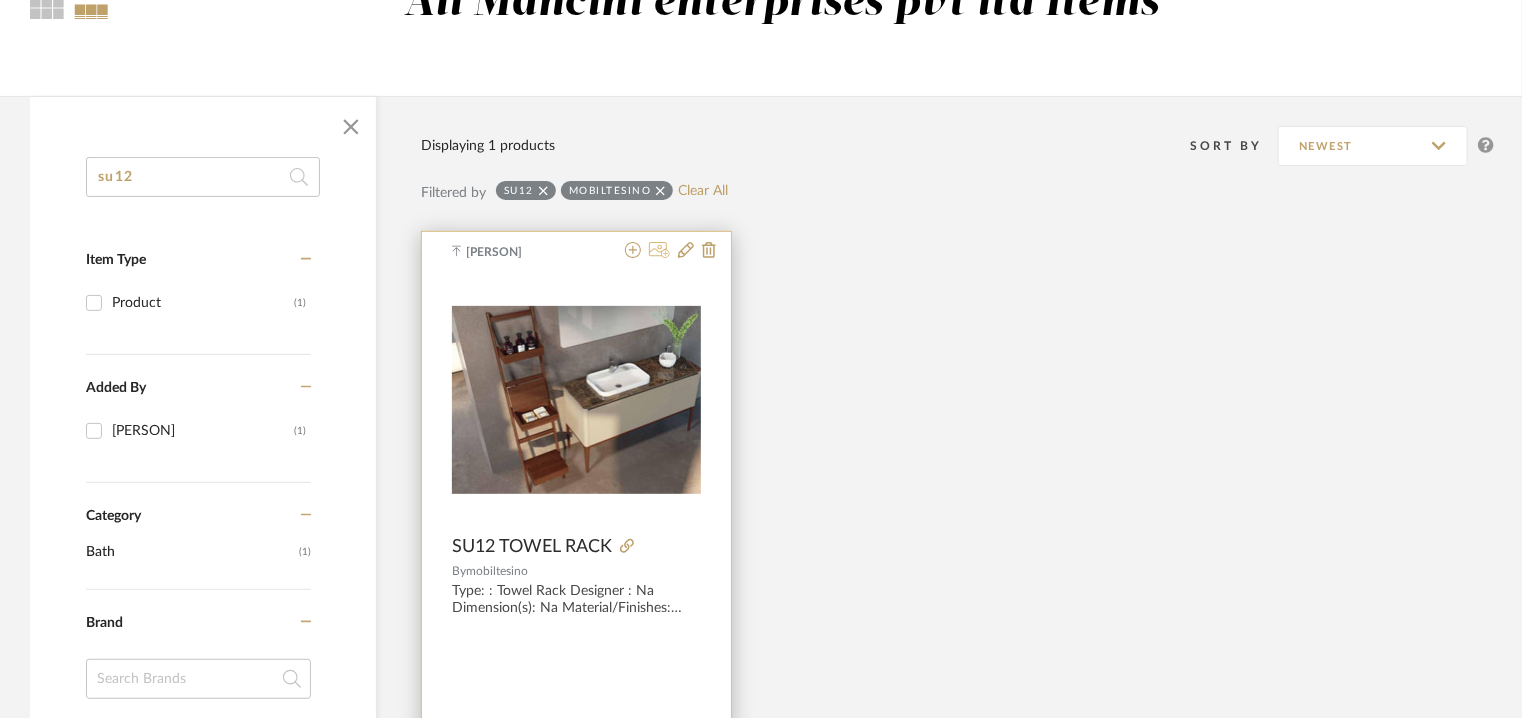 click 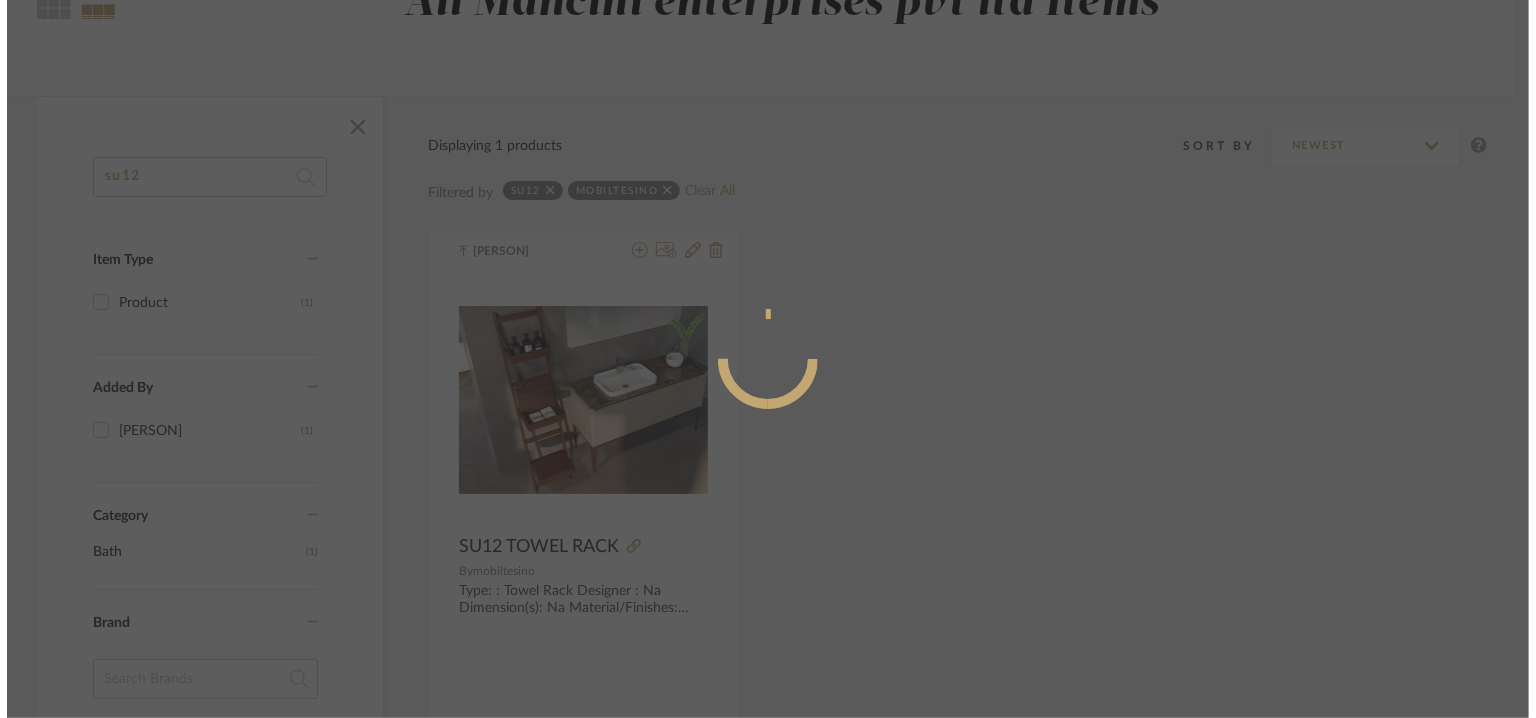 scroll, scrollTop: 0, scrollLeft: 0, axis: both 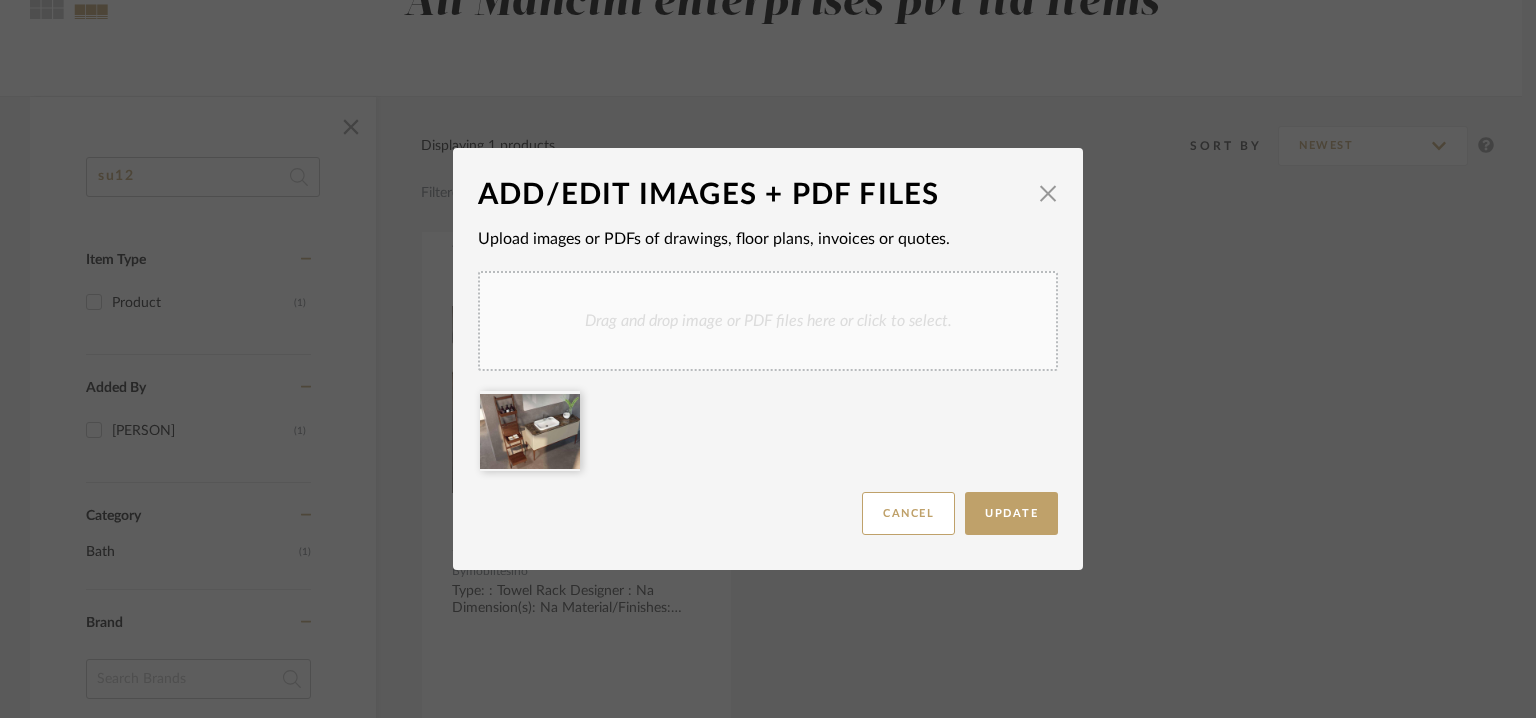click on "Drag and drop image or PDF files here or click to select." at bounding box center [768, 321] 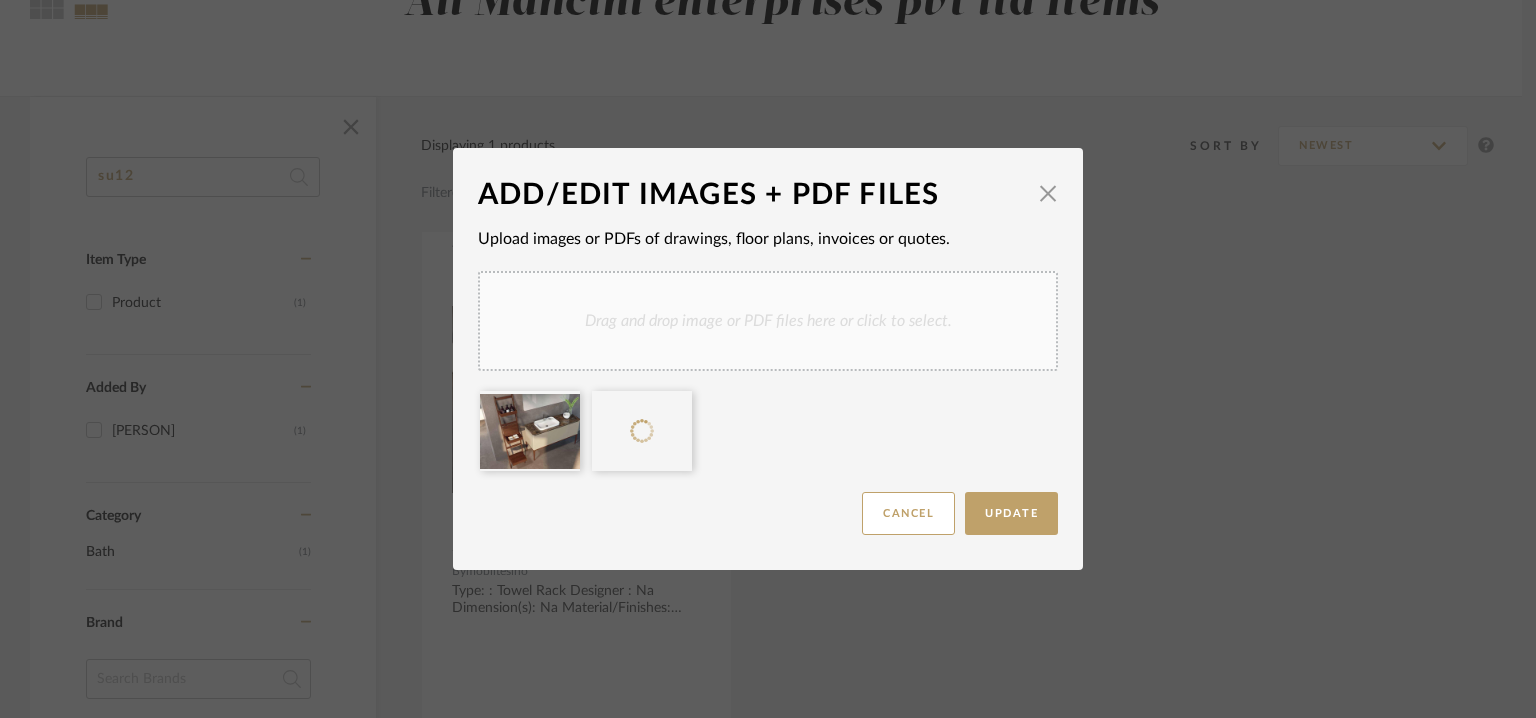 click on "Drag and drop image or PDF files here or click to select." at bounding box center [768, 321] 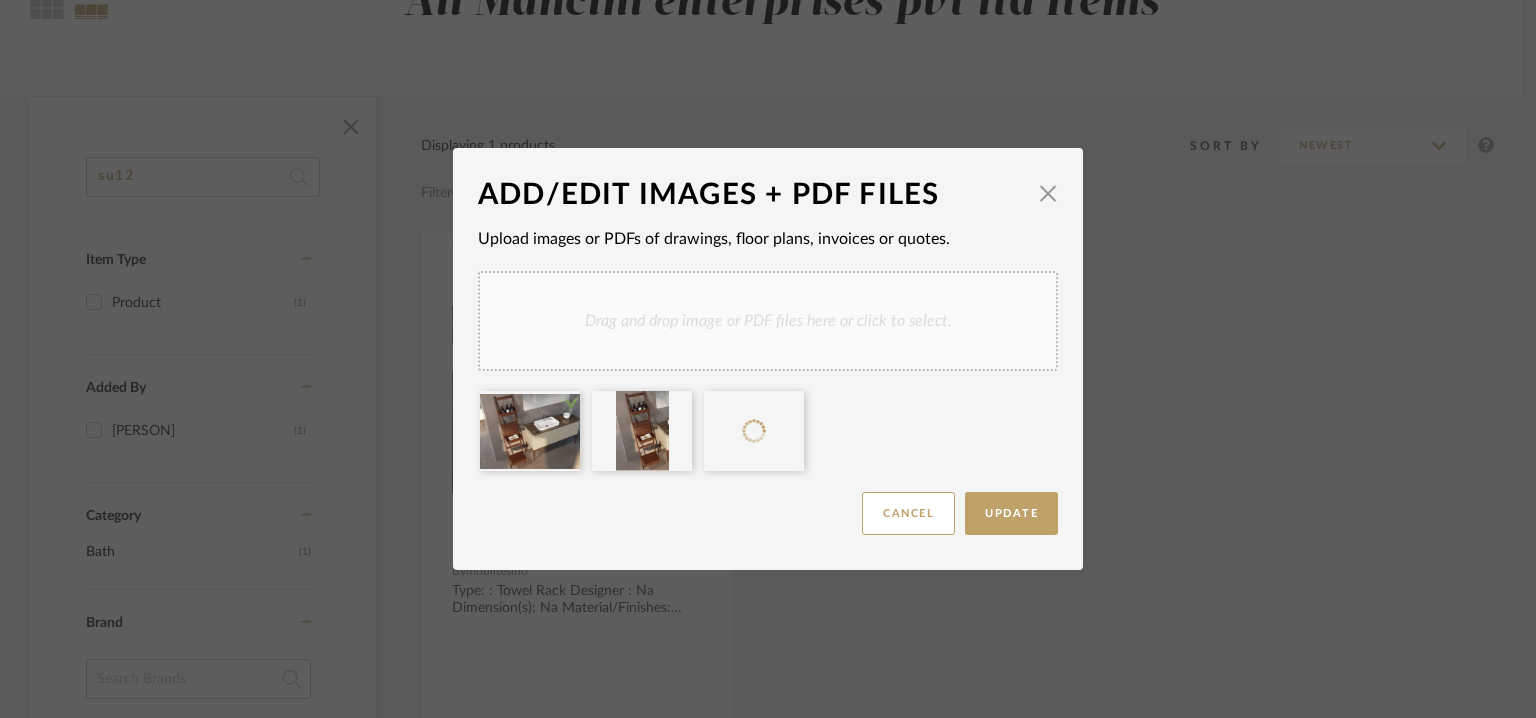 click on "Drag and drop image or PDF files here or click to select." at bounding box center [768, 321] 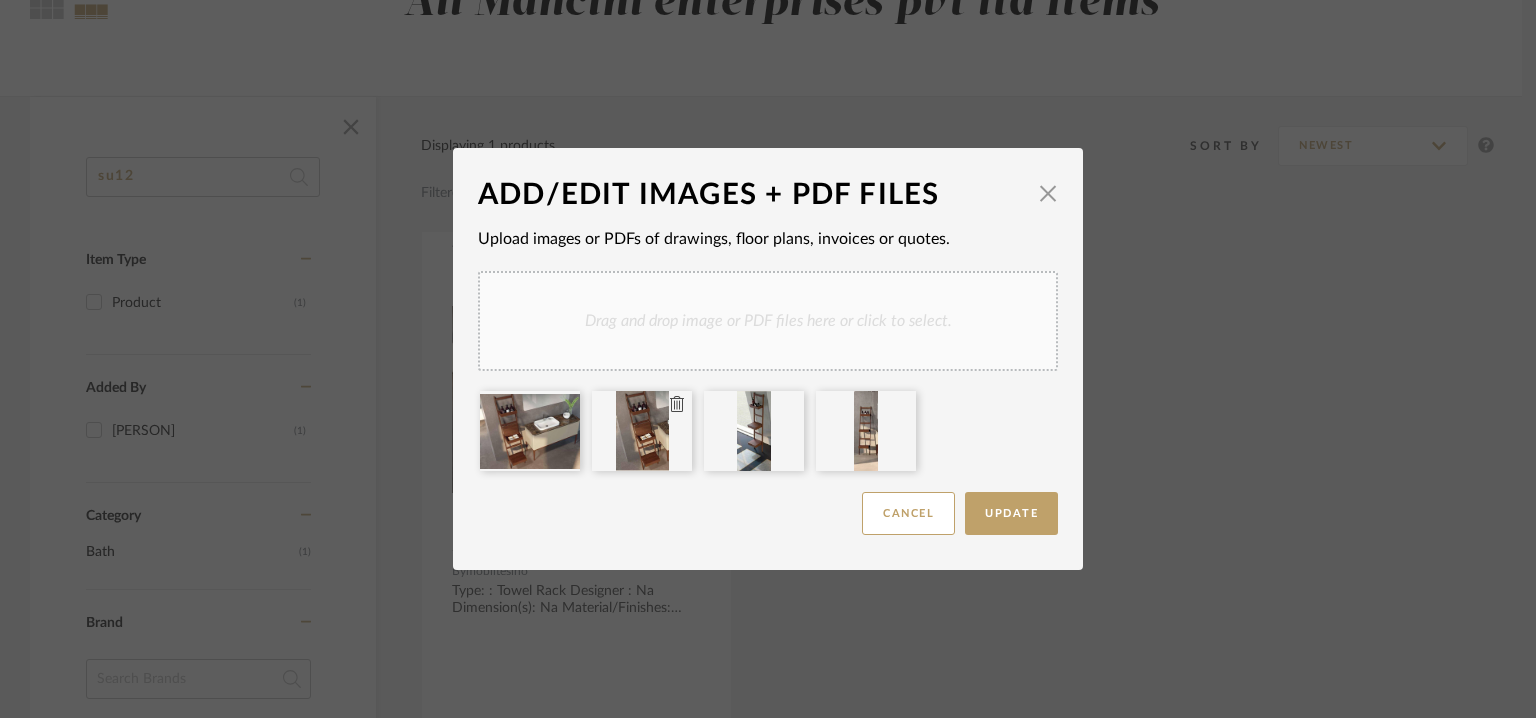 type 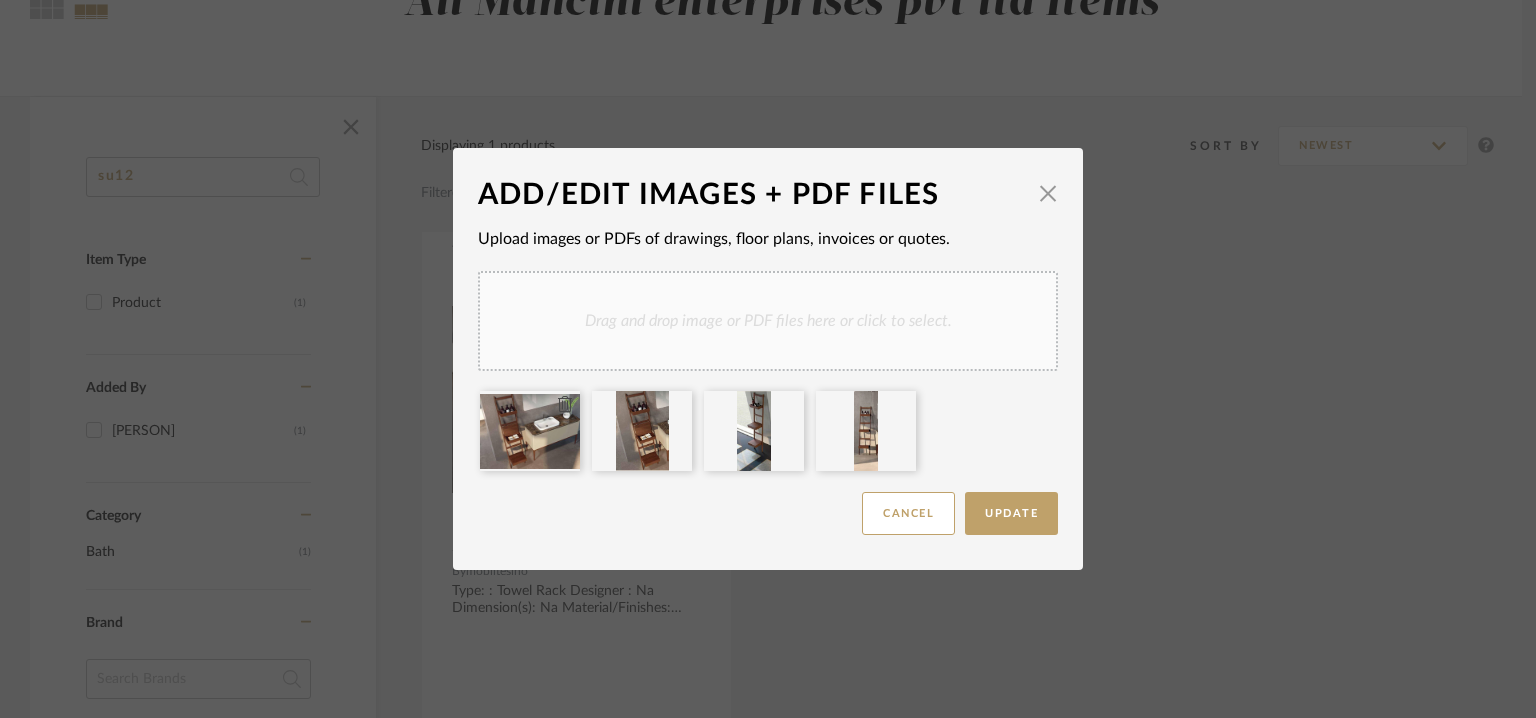 type 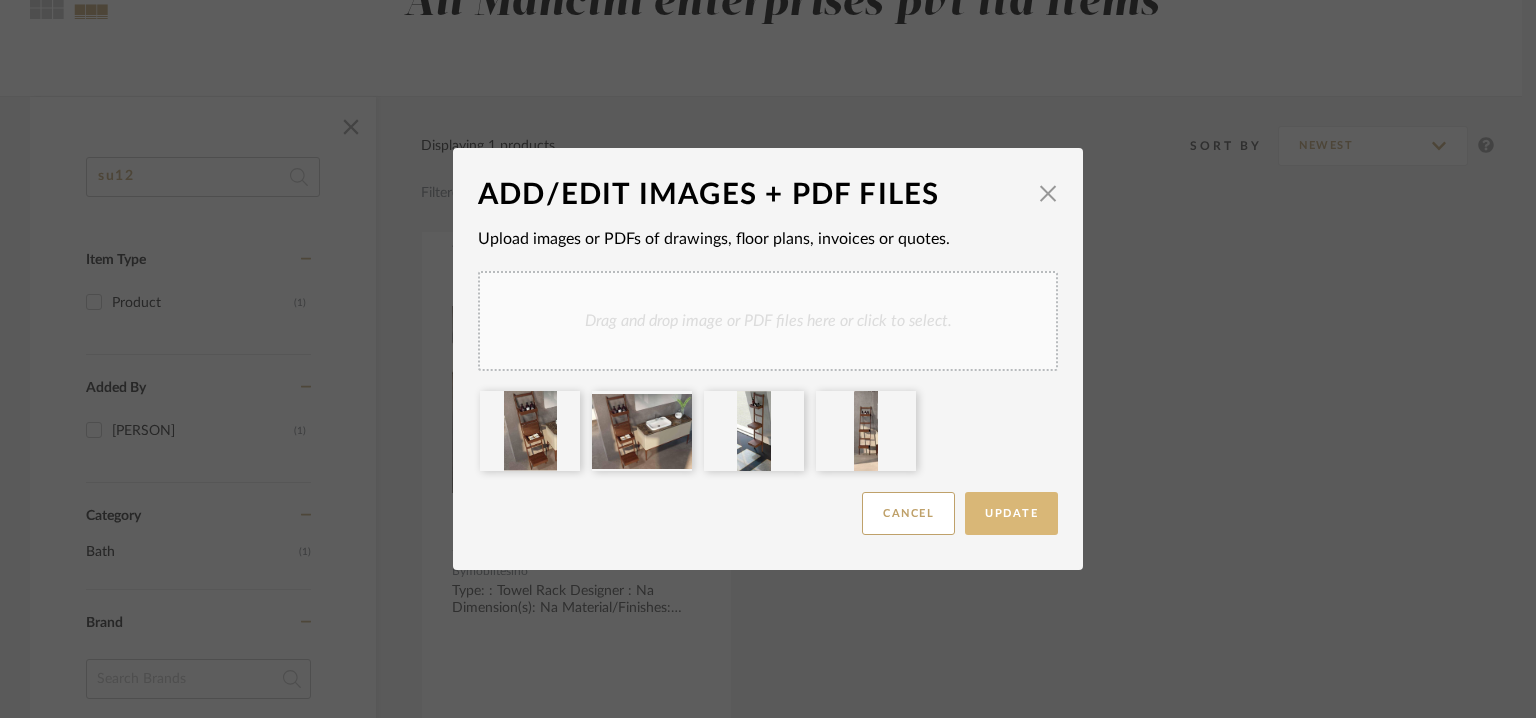 click on "Update" at bounding box center (1011, 513) 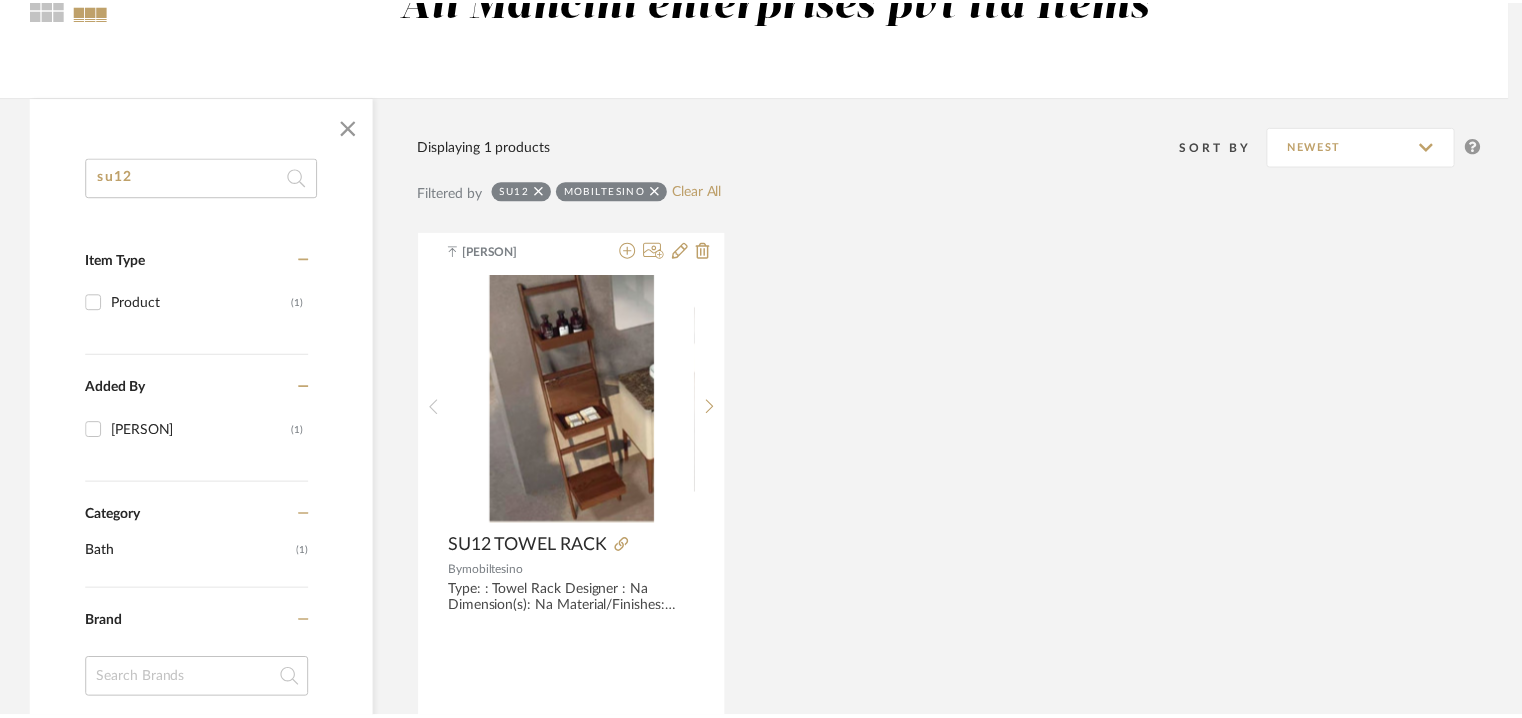 scroll, scrollTop: 211, scrollLeft: 0, axis: vertical 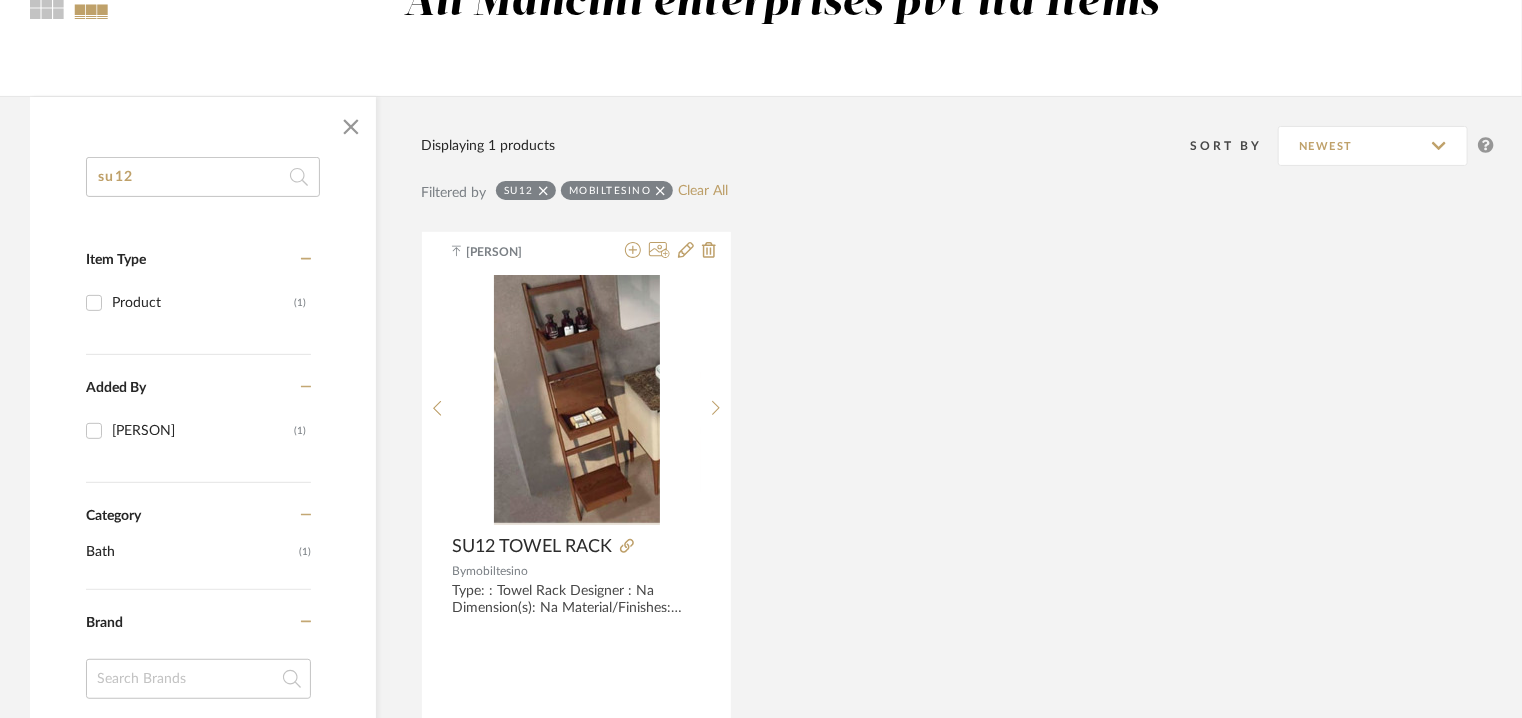 drag, startPoint x: 0, startPoint y: 146, endPoint x: 0, endPoint y: 3, distance: 143 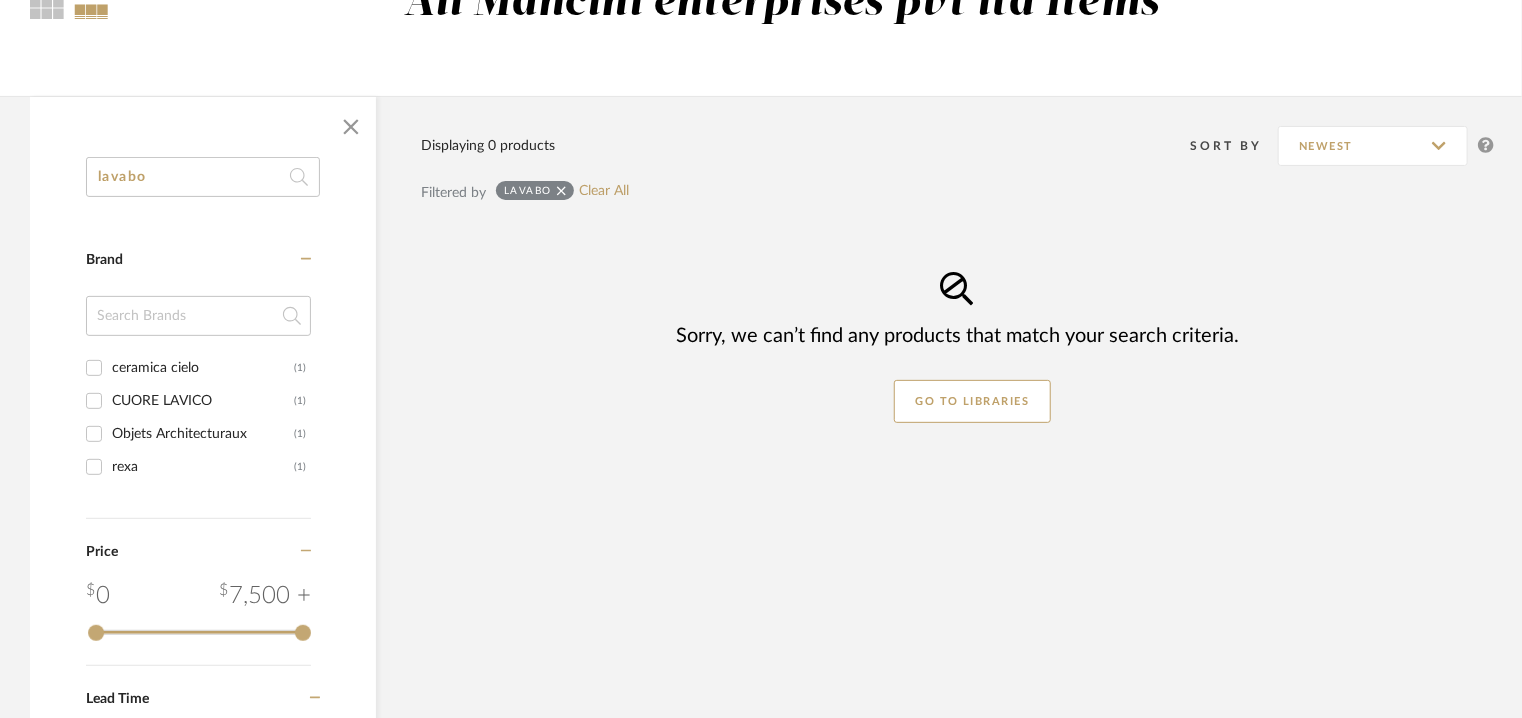 type on "lavabo" 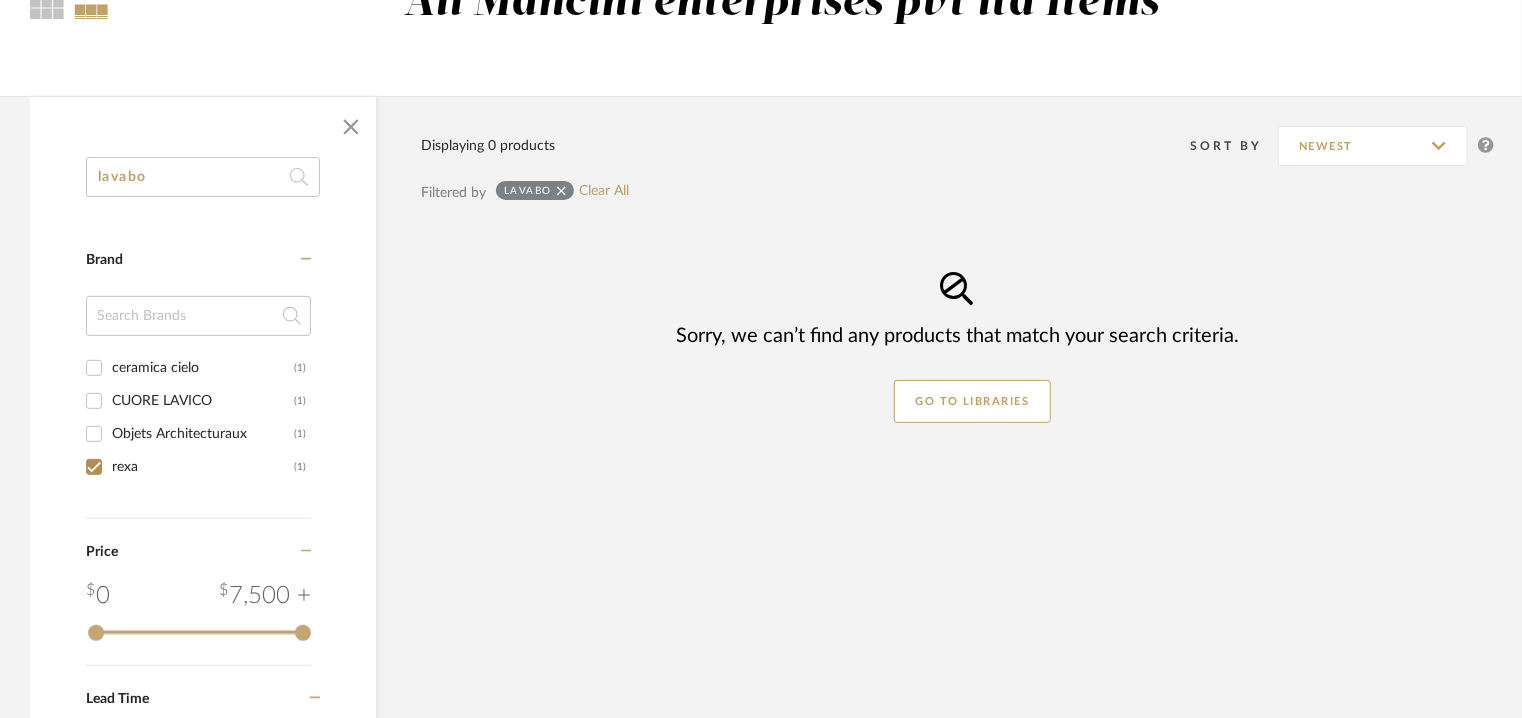 checkbox on "true" 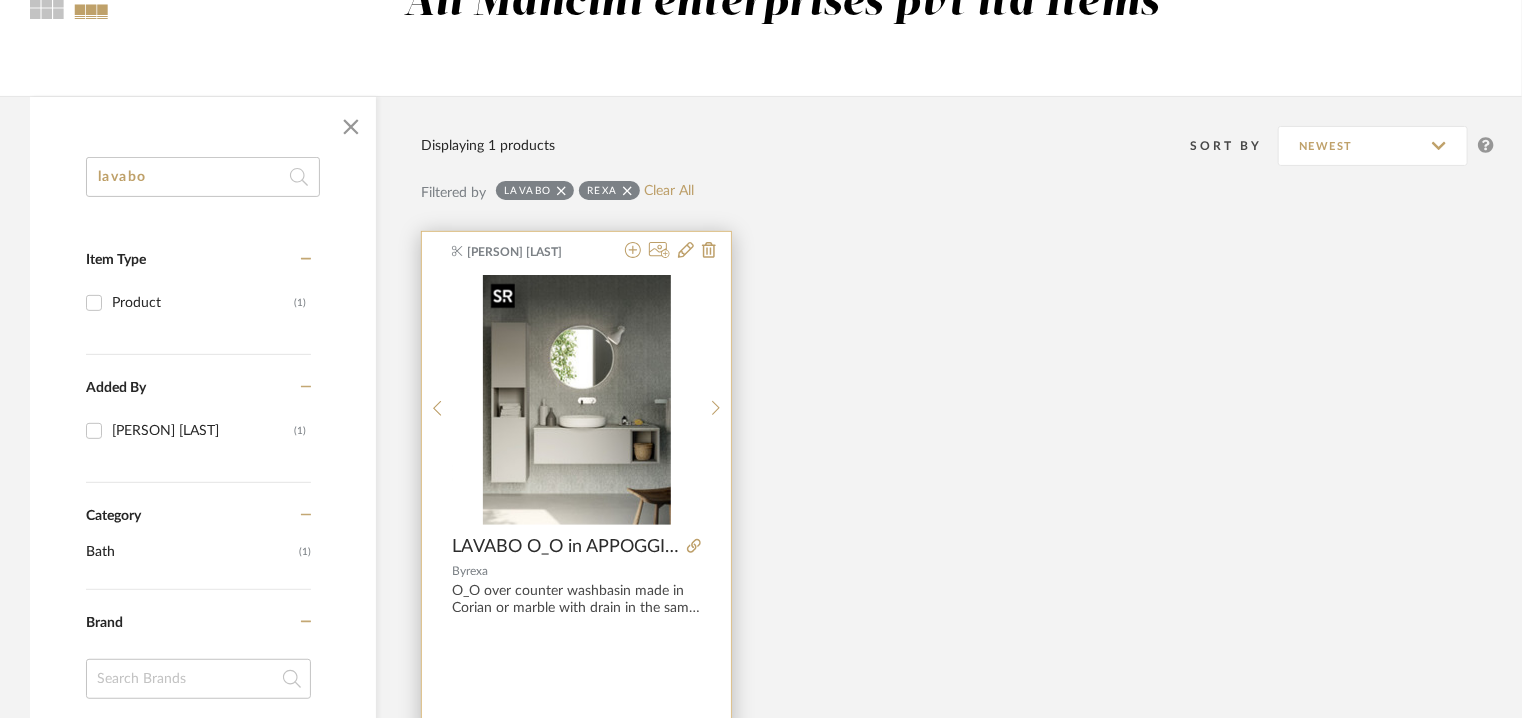 click at bounding box center [577, 400] 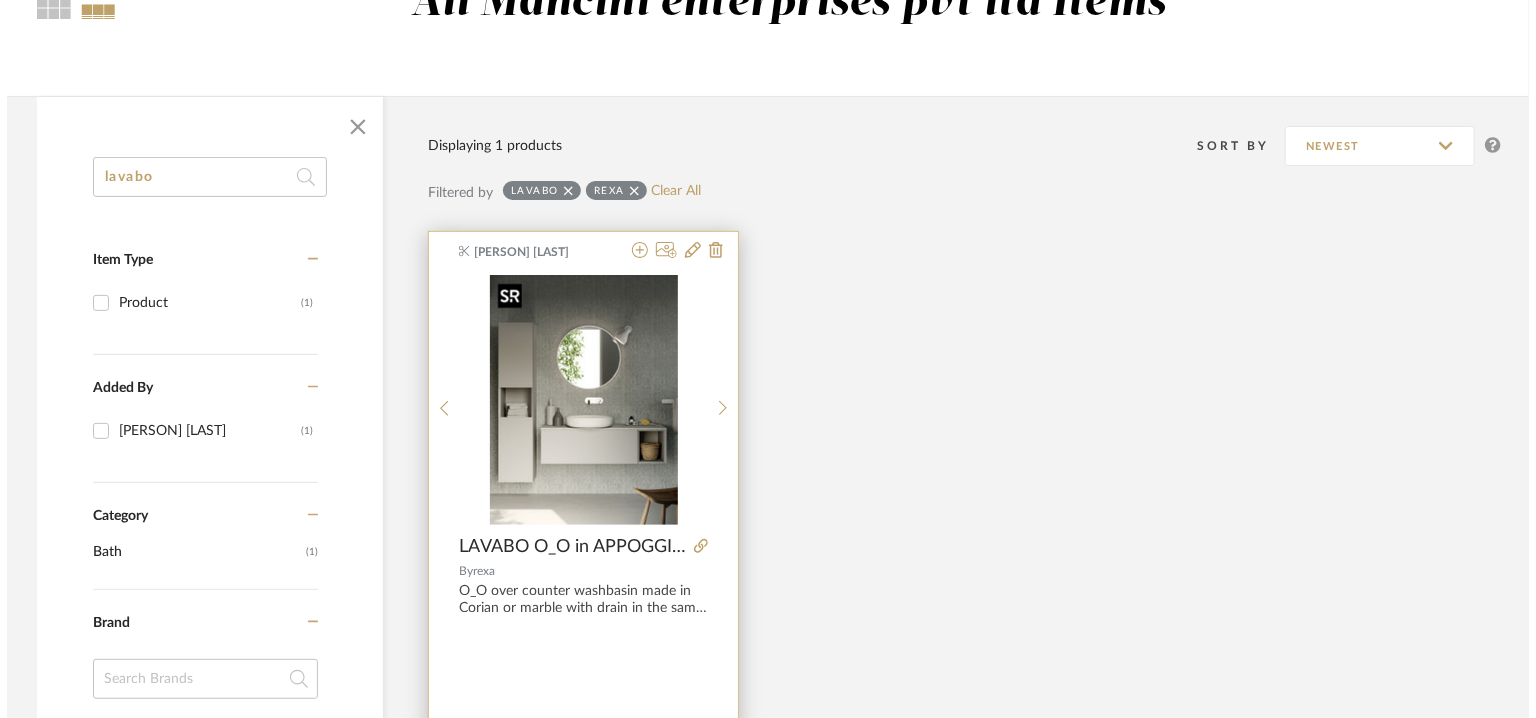 scroll, scrollTop: 0, scrollLeft: 0, axis: both 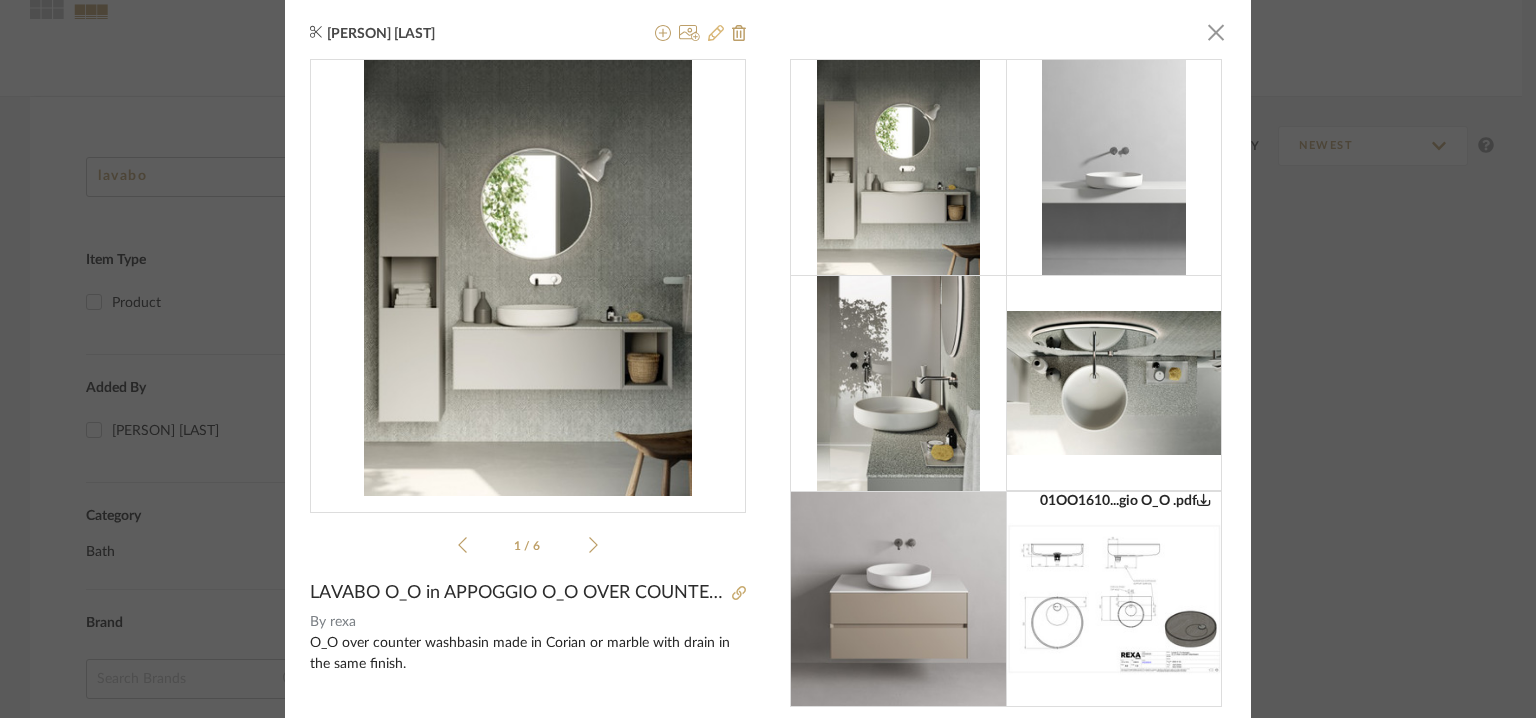 click 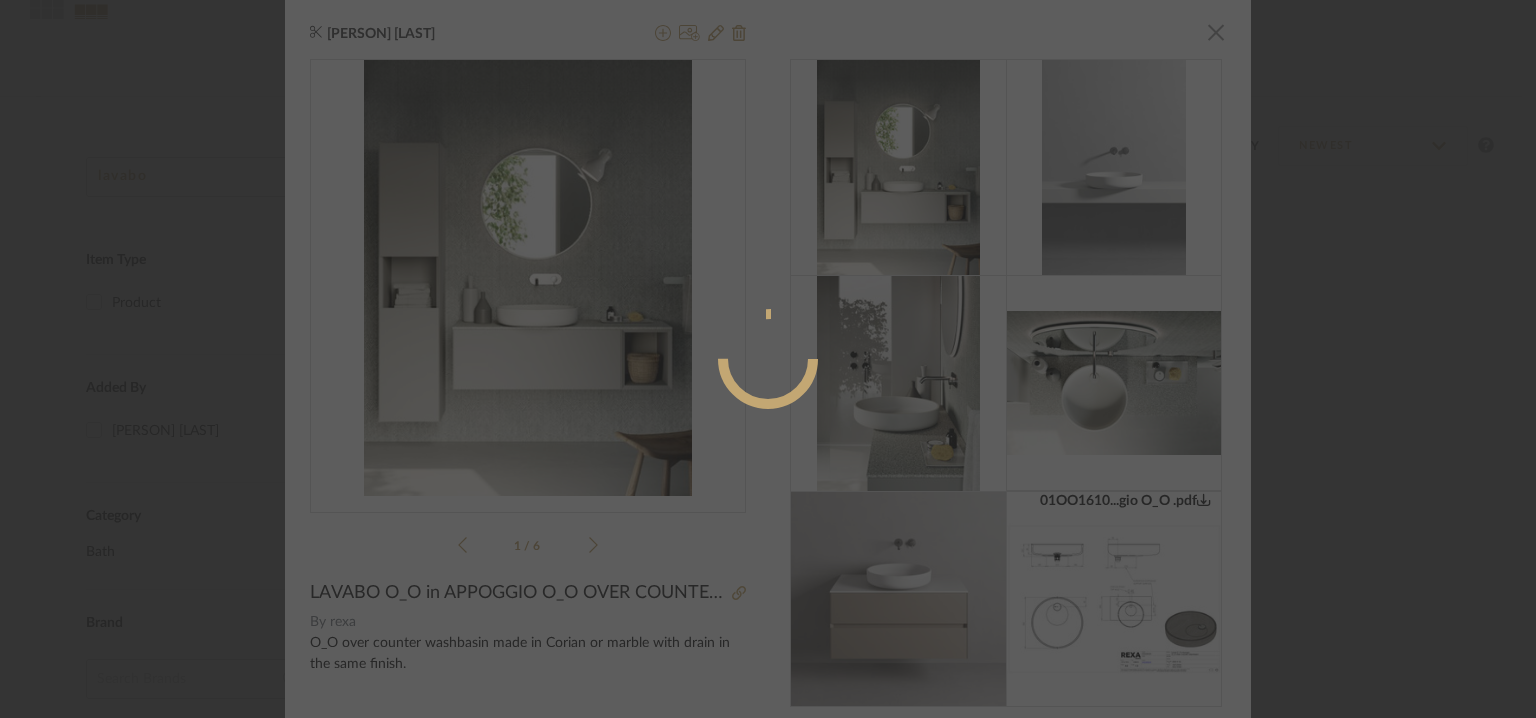 radio on "true" 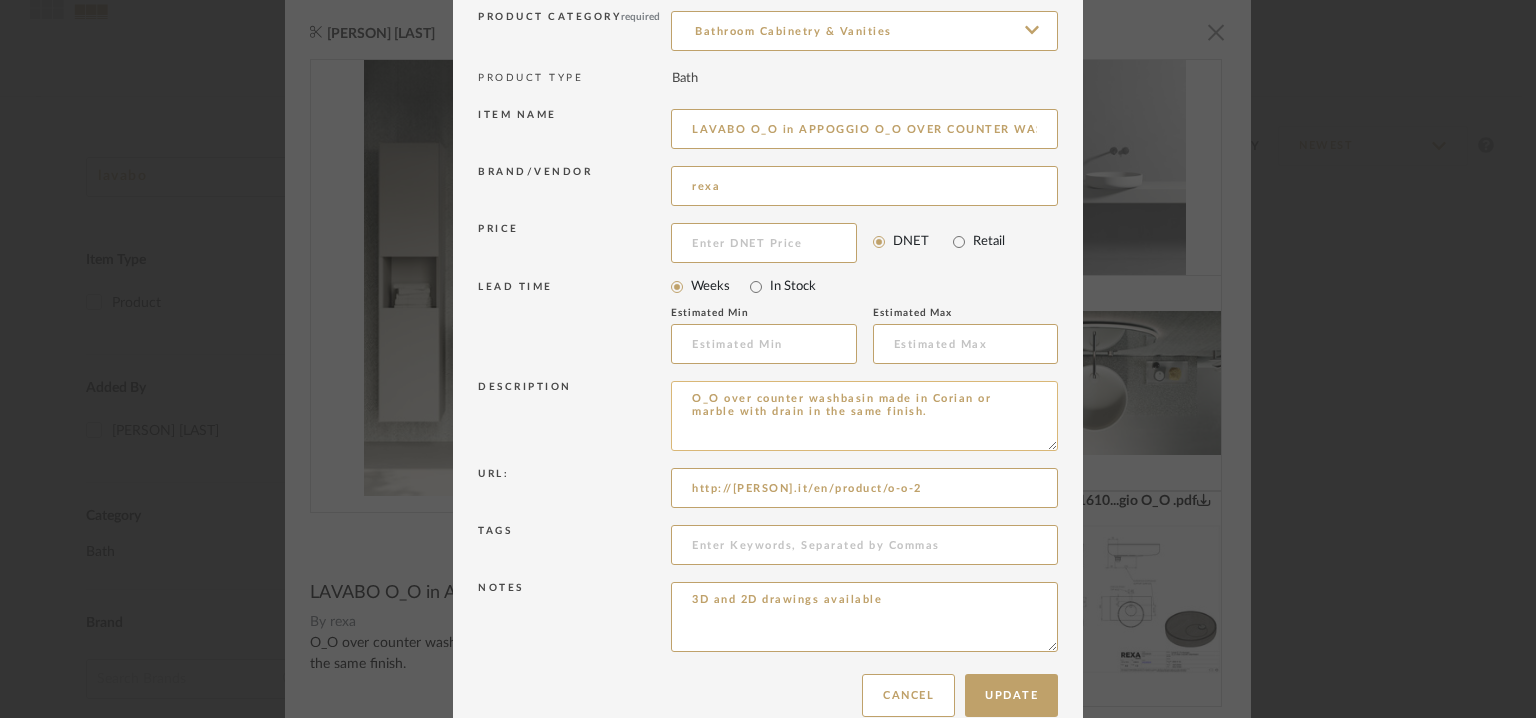 scroll, scrollTop: 192, scrollLeft: 0, axis: vertical 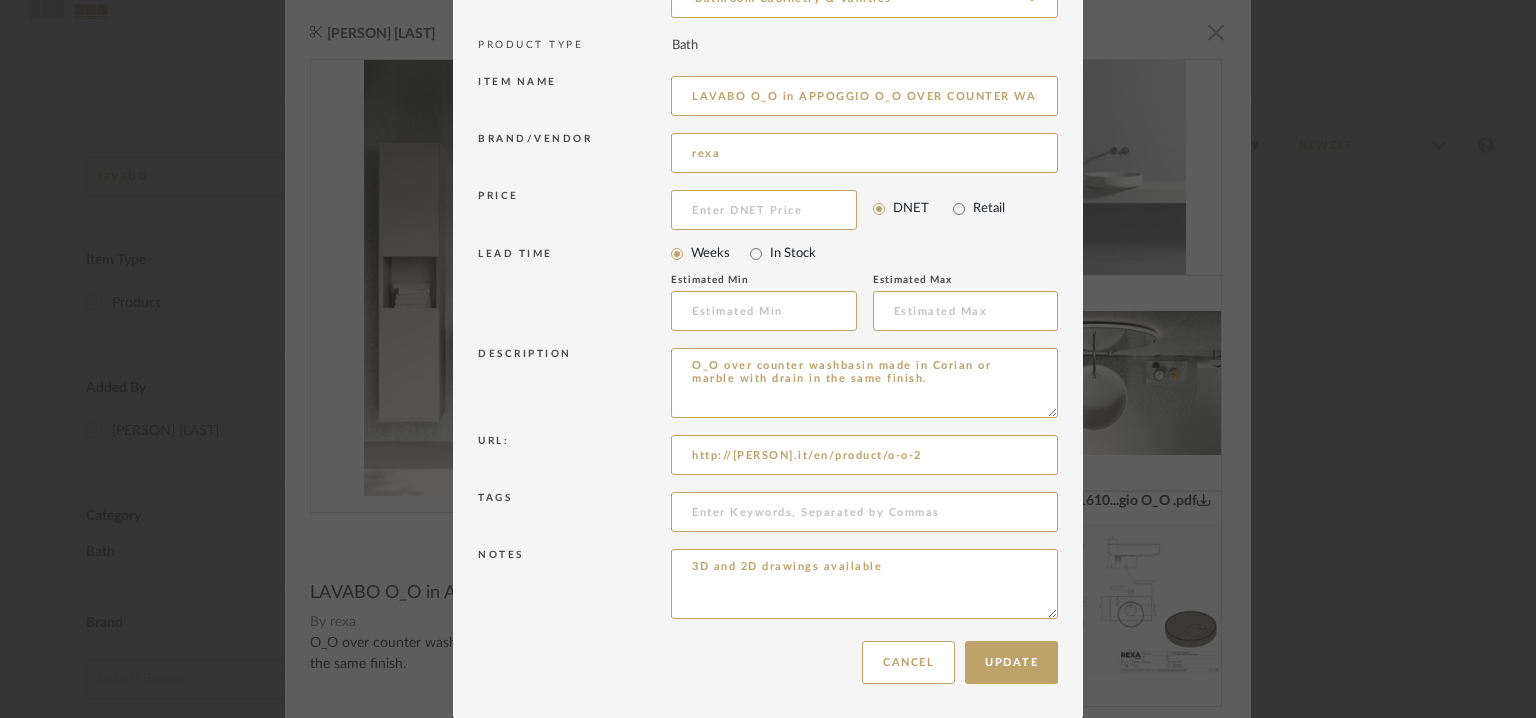 drag, startPoint x: 809, startPoint y: 372, endPoint x: 564, endPoint y: 338, distance: 247.34793 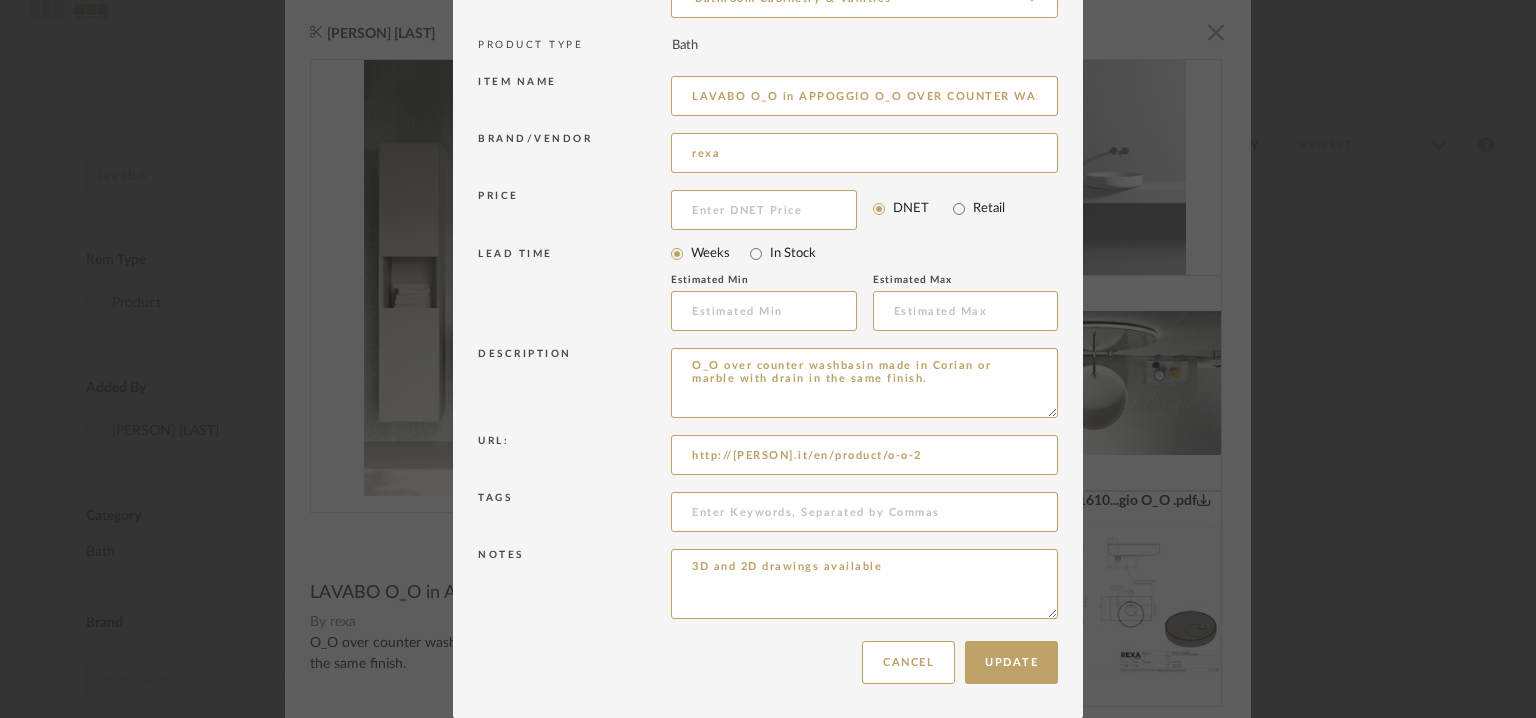 click on "Item Type  required Product Inspiration Image   Site Photo or PDF   Upload JPG/PNG images or PDF drawings to create an item with maximum functionality in a Project. By default all items are added to Library.   Product Category  required Bathroom Cabinetry & Vanities  PRODUCT TYPE  Bath  Item name  LAVABO O_O in APPOGGIO O_O OVER COUNTER WASHBASIN  Brand/Vendor  rexa  Price  DNET  Retail   LEAD TIME  Weeks In Stock  Estimated Min   Estimated Max   Description  O_O over counter washbasin made in Corian or marble with drain in the same finish.  Url:  http://rexadesign.it/en/product/o-o-2  Tags   Notes  3D and 2D drawings available" at bounding box center [768, 254] 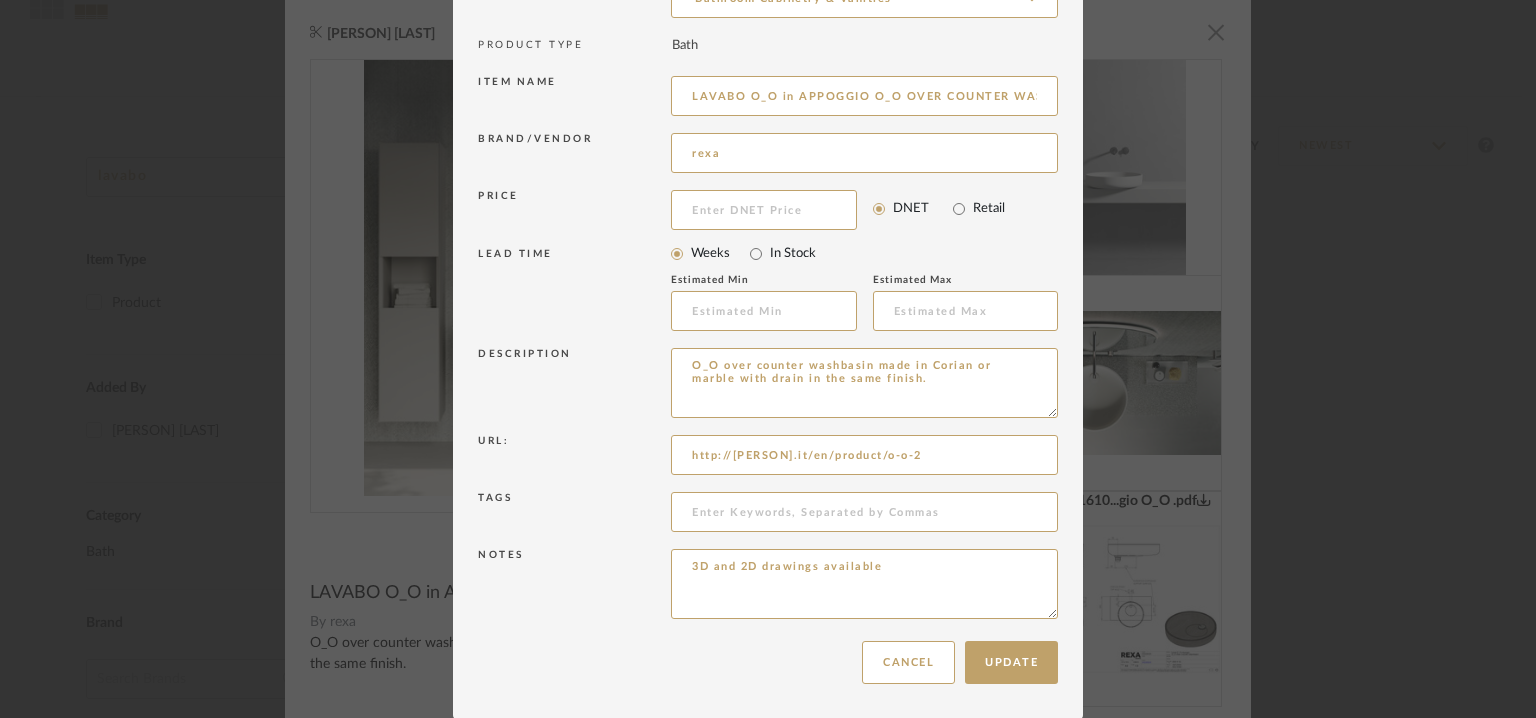 paste on "Type: : Washbasin
Designer :  Bartoli Design
Dimension(s): D 50 x H 12.5cm
Material/Finishes:  Corian, marble.
Mounting type: : Countertop
Valve type: Na
Installation requirements: NA
Product description : O_O over counter washbasin, available in Corian and marble.‎ It can be installed on tops 36, 46 and 52 cm depth.‎
Additional features: Na
Any other details:  Na" 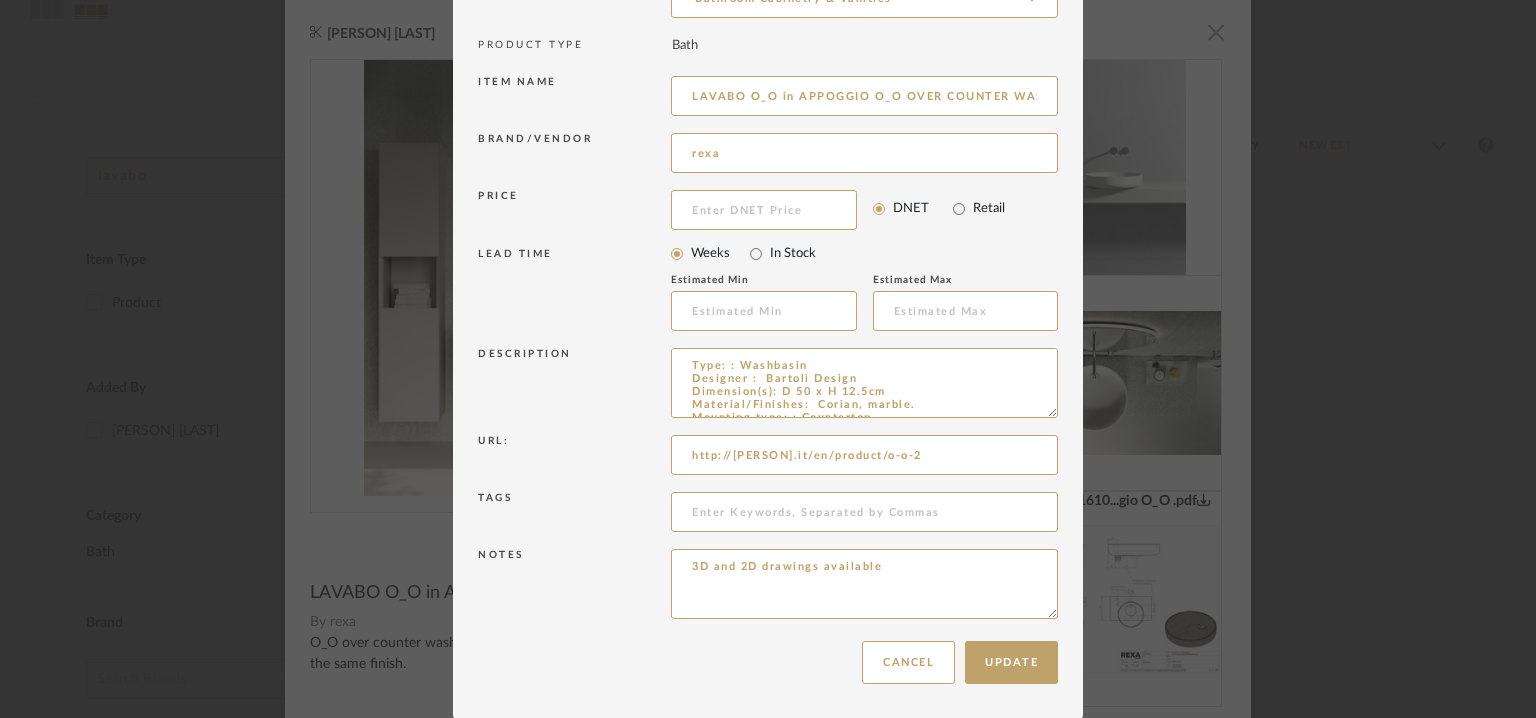scroll, scrollTop: 124, scrollLeft: 0, axis: vertical 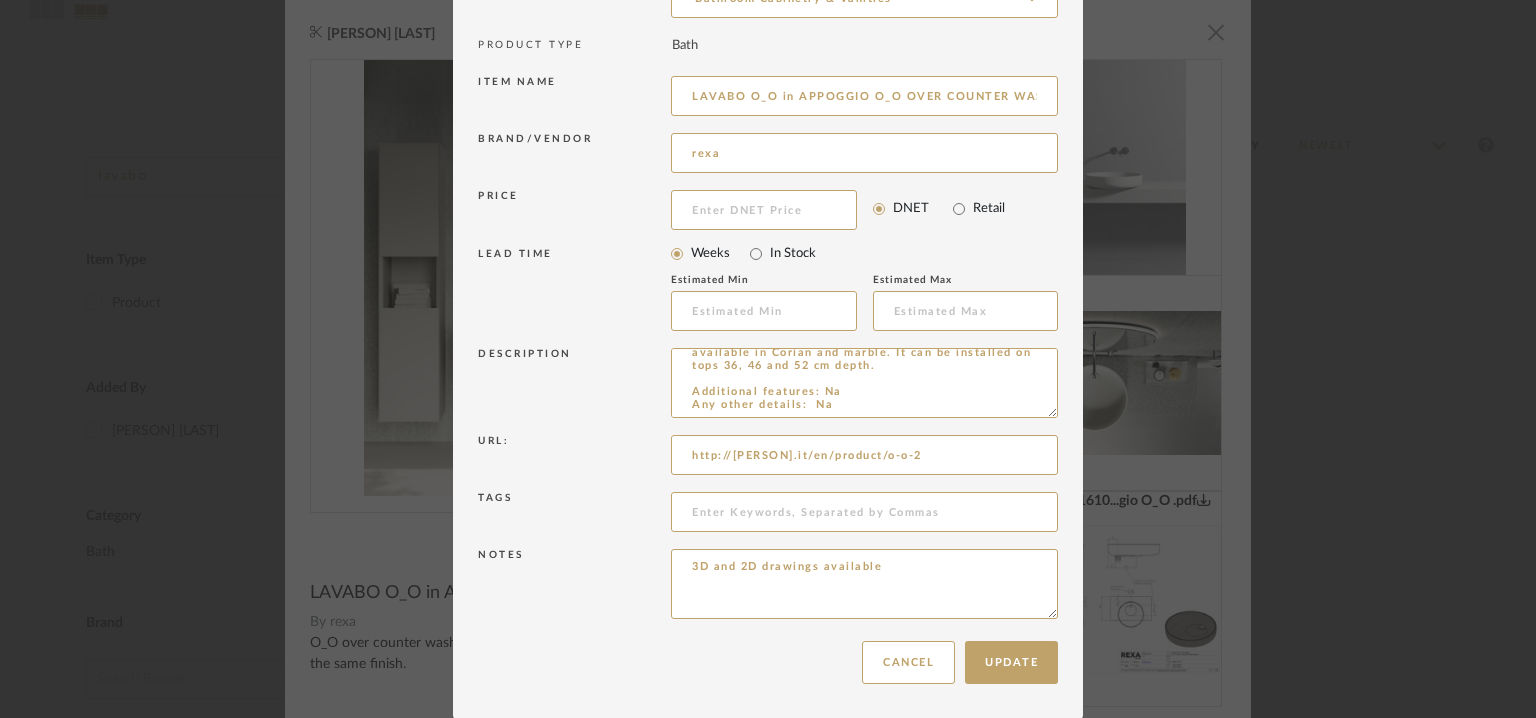type on "Type: : Washbasin
Designer :  Bartoli Design
Dimension(s): D 50 x H 12.5cm
Material/Finishes:  Corian, marble.
Mounting type: : Countertop
Valve type: Na
Installation requirements: NA
Product description : O_O over counter washbasin, available in Corian and marble.‎ It can be installed on tops 36, 46 and 52 cm depth.‎
Additional features: Na
Any other details:  Na" 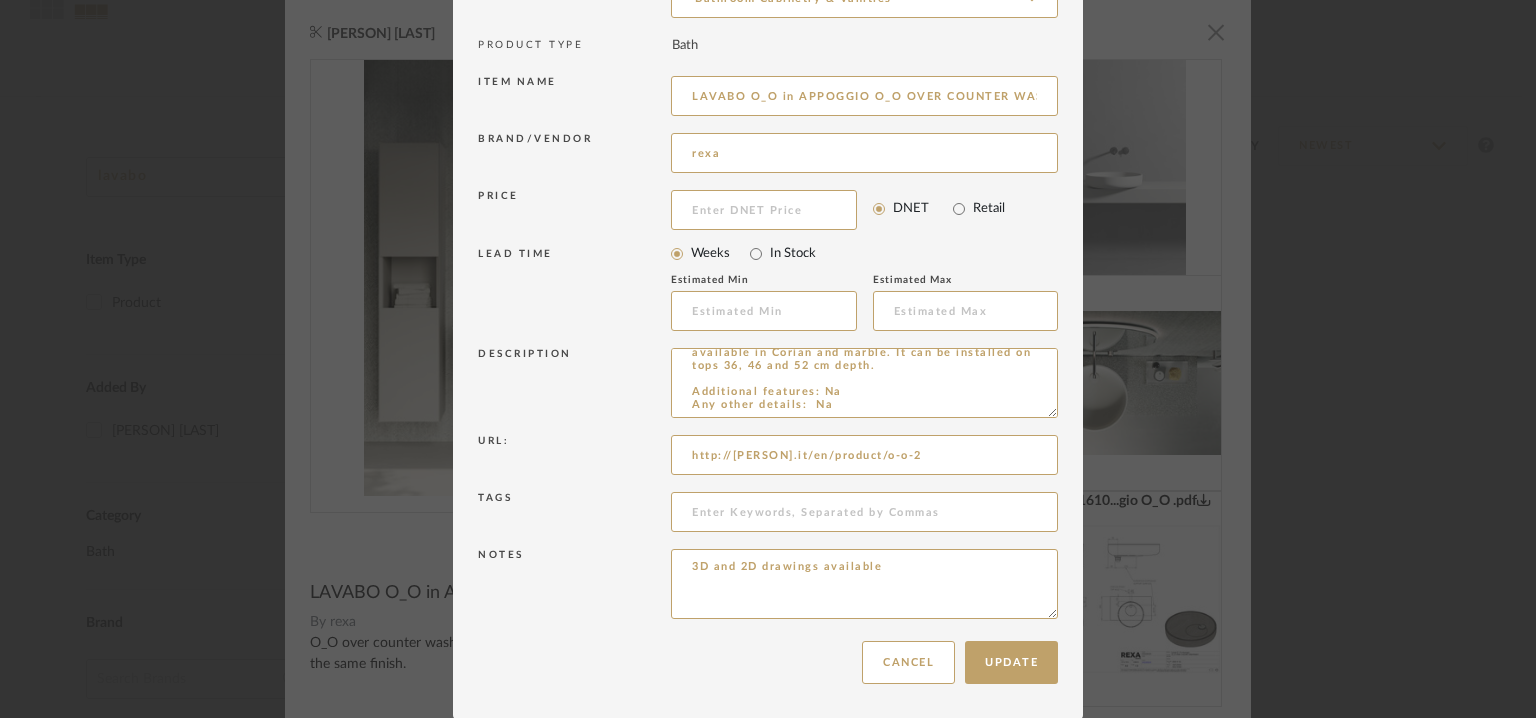 scroll, scrollTop: 116, scrollLeft: 0, axis: vertical 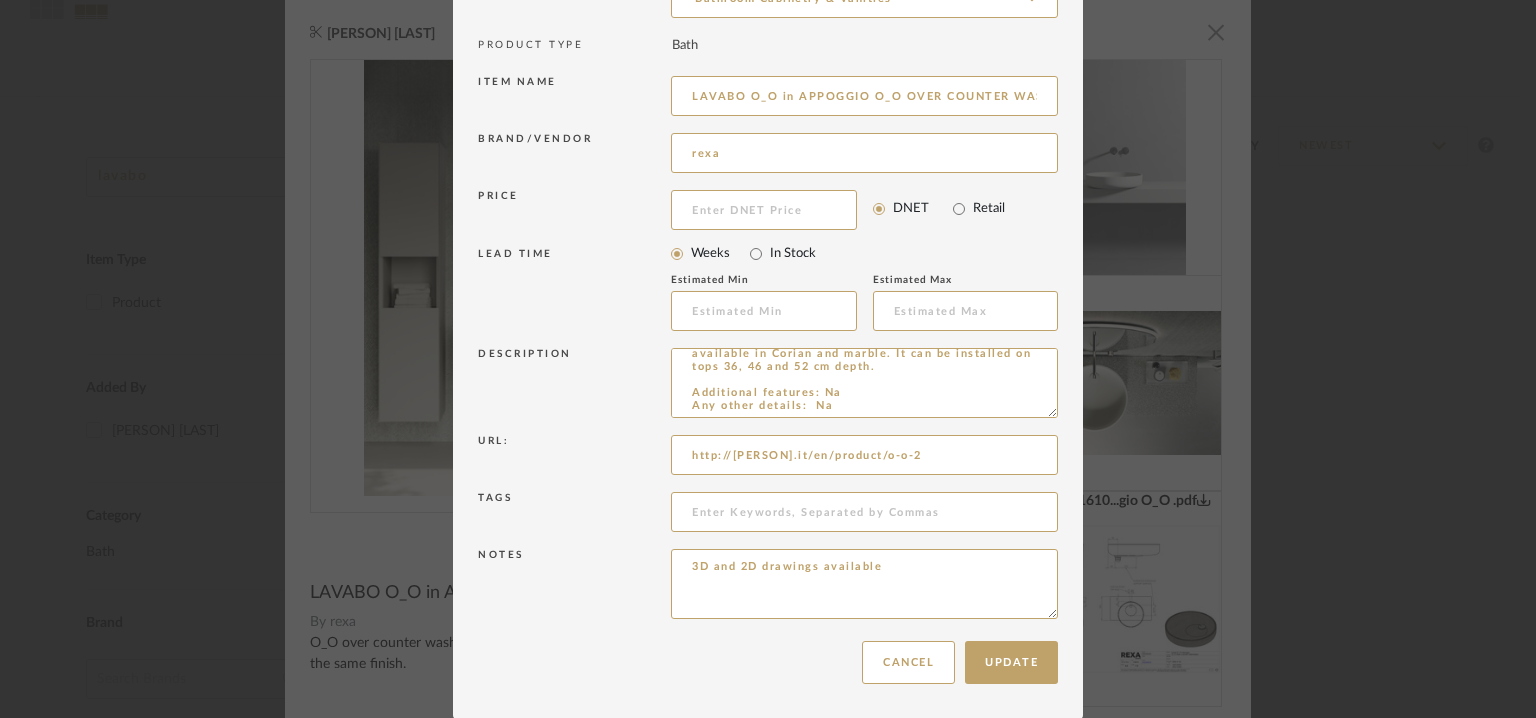 drag, startPoint x: 894, startPoint y: 564, endPoint x: 621, endPoint y: 565, distance: 273.00183 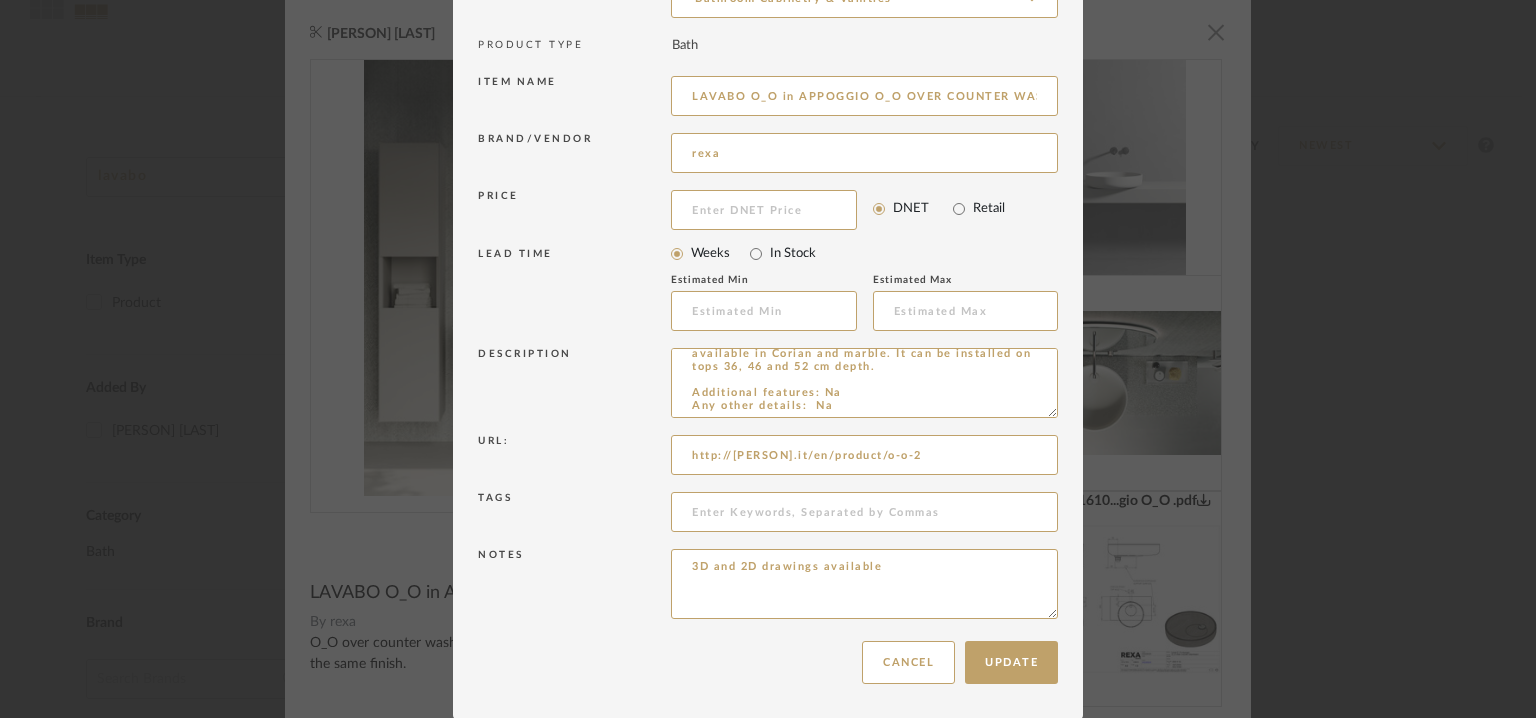 click on "Notes  3D and 2D drawings available" at bounding box center (768, 587) 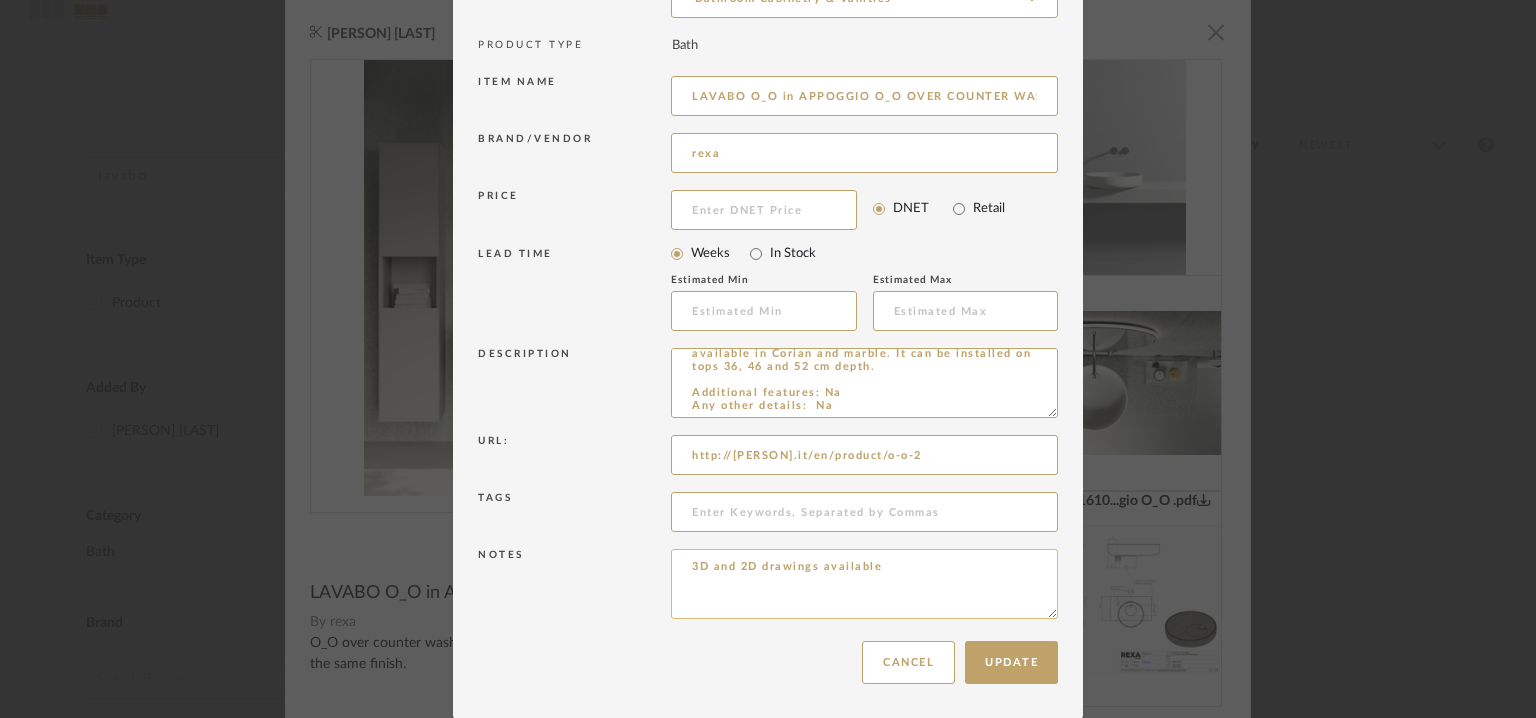 paste on "Price: Na
Lead time: No
Customizable:  No
3D available : yes
BIM available. No
Point of contact: To be established
Contact number:T +39 0434 593182
Email address:  info@example.com
Address: Via Maniago, 57/A
33080 San Quirino PN - Italy
Additional contact information:
Point of contact : To be established
Contact number : T +39 02 97107119
Email address : milano@example.com
Address : flagship store •Rexa Design Milano
Mo.1950 via Molino delle Armi, 14
20123 Milano - Italy" 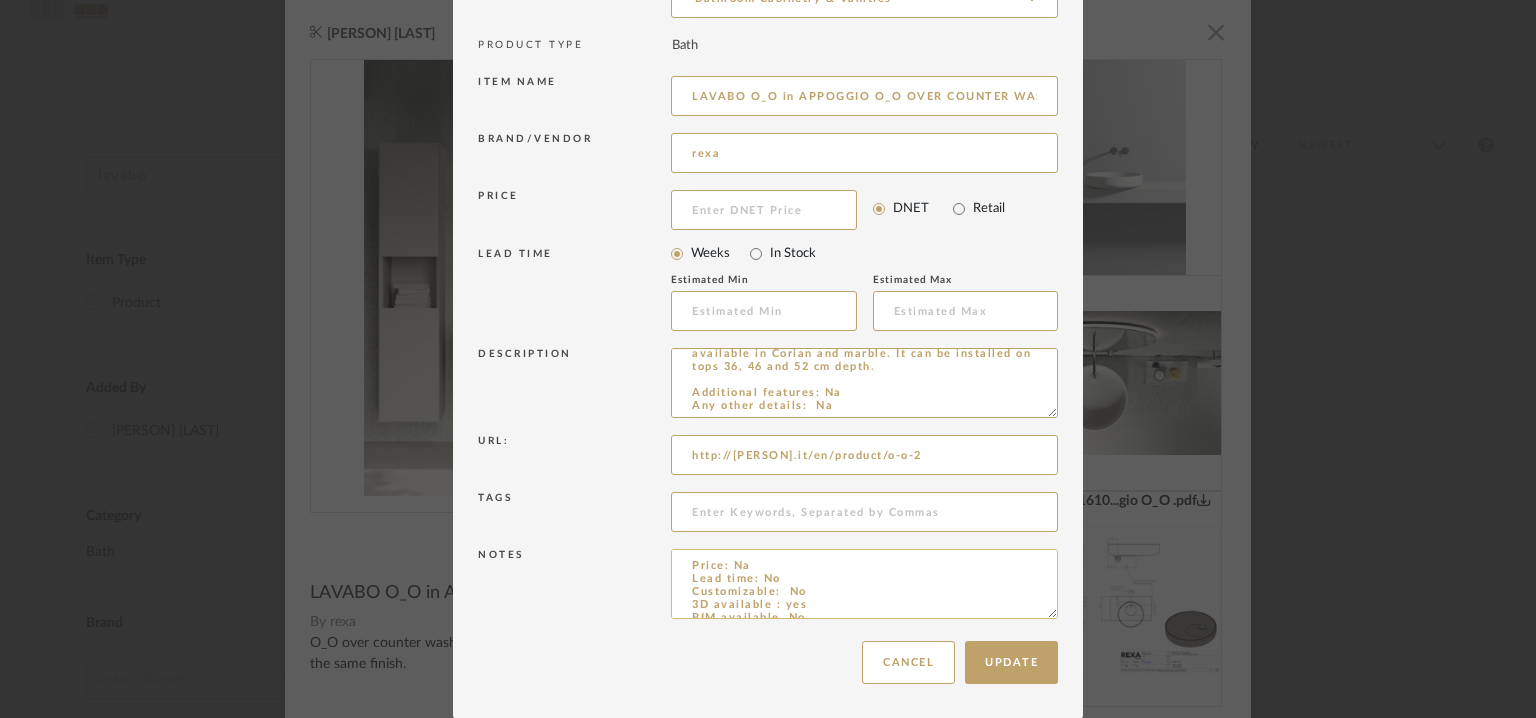 scroll, scrollTop: 0, scrollLeft: 0, axis: both 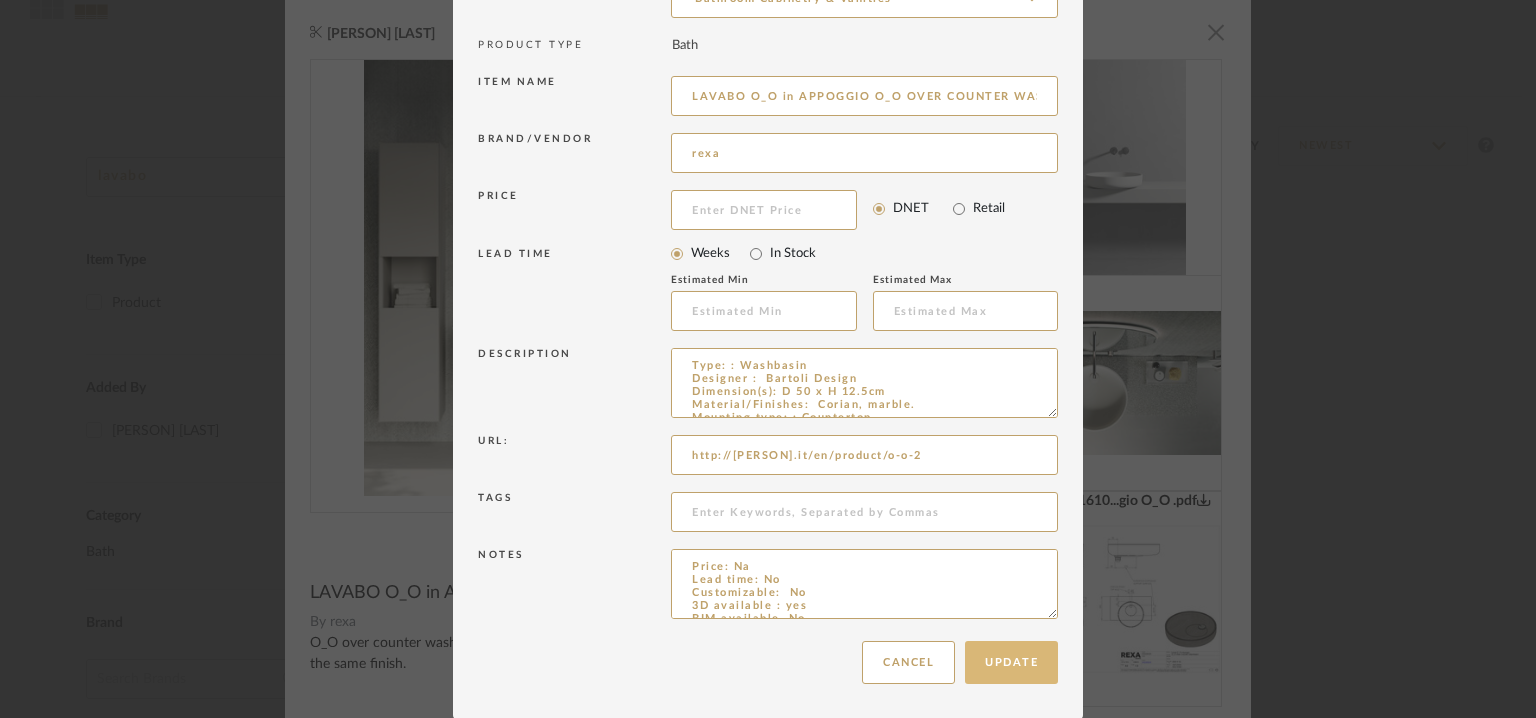type on "Price: Na
Lead time: No
Customizable:  No
3D available : yes
BIM available. No
Point of contact: To be established
Contact number:T +39 0434 593182
Email address:  info@example.com
Address: Via Maniago, 57/A
33080 San Quirino PN - Italy
Additional contact information:
Point of contact : To be established
Contact number : T +39 02 97107119
Email address : milano@example.com
Address : flagship store •Rexa Design Milano
Mo.1950 via Molino delle Armi, 14
20123 Milano - Italy" 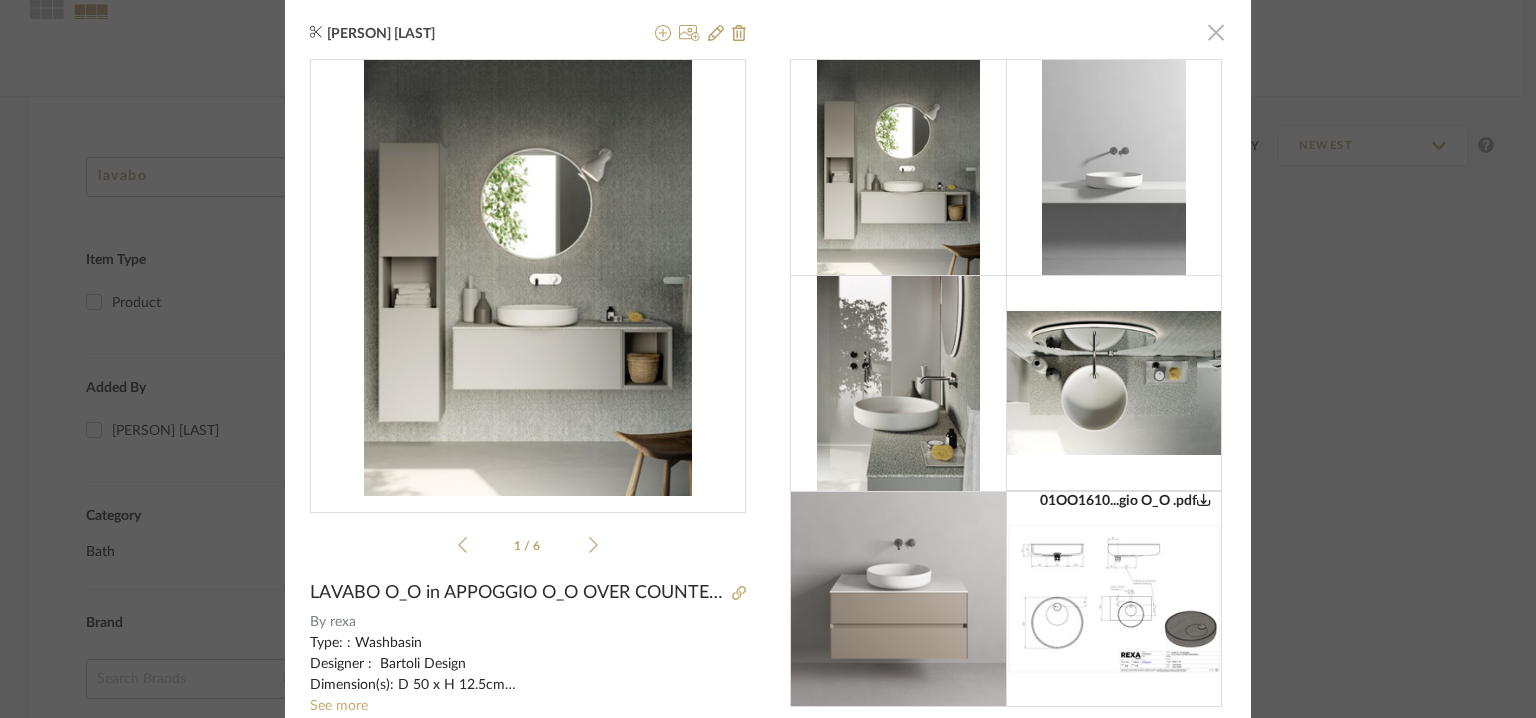 click 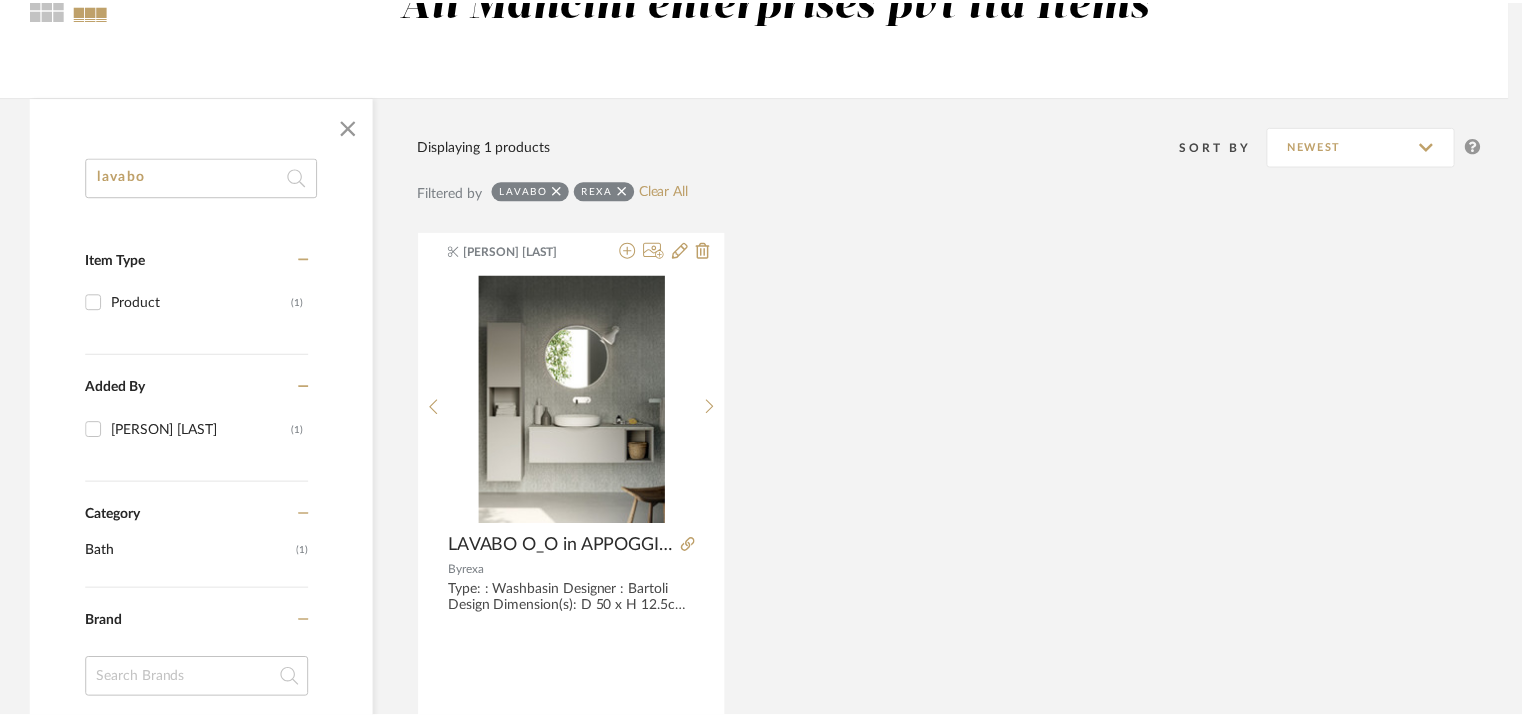 scroll, scrollTop: 211, scrollLeft: 0, axis: vertical 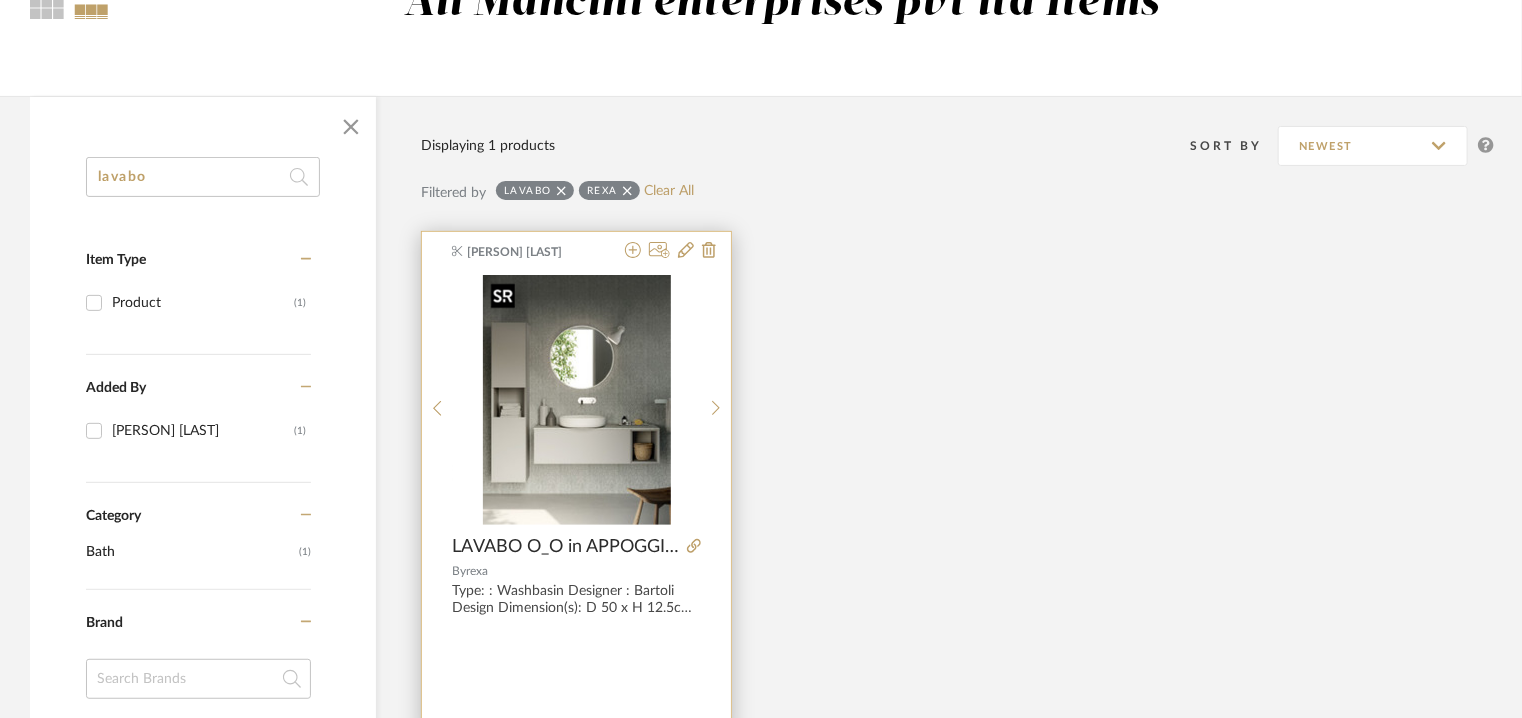 click at bounding box center (577, 400) 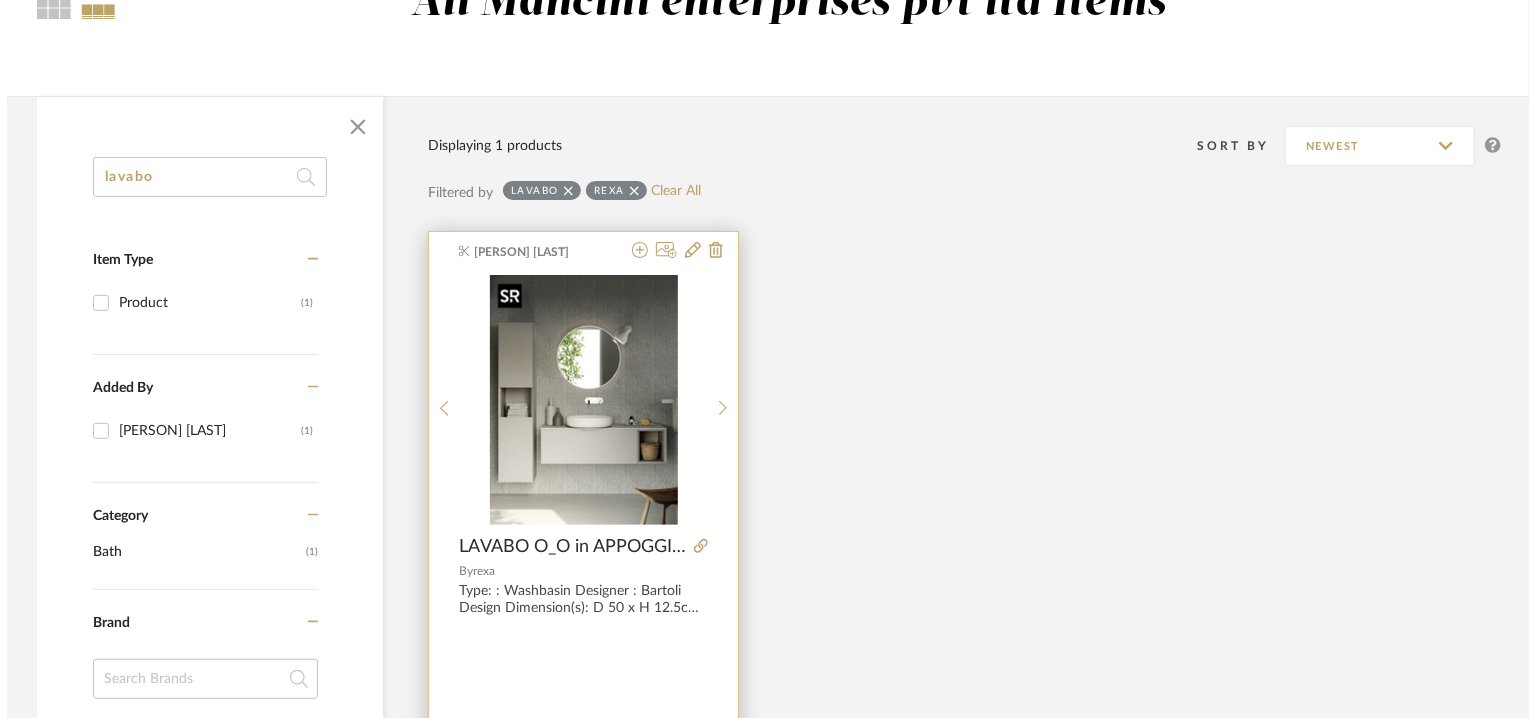 scroll, scrollTop: 0, scrollLeft: 0, axis: both 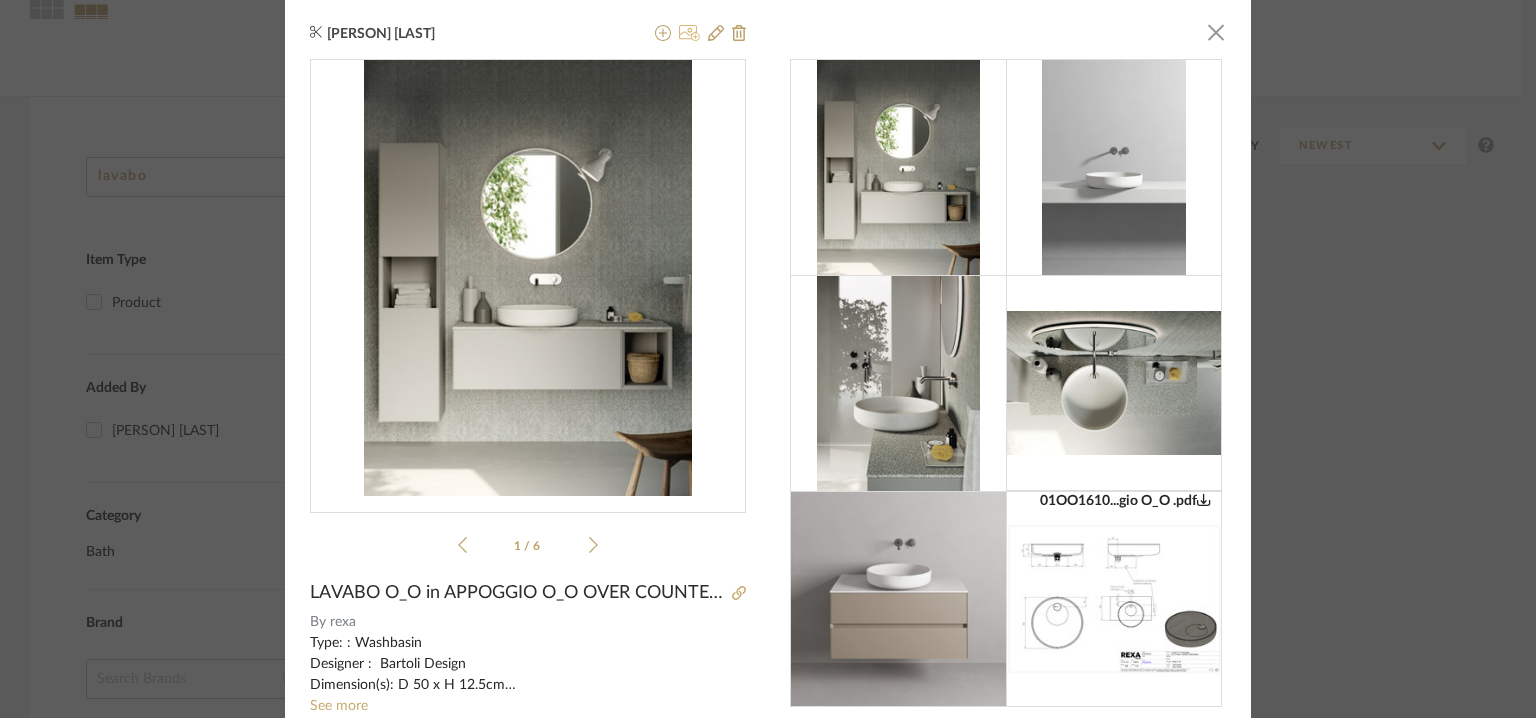 click 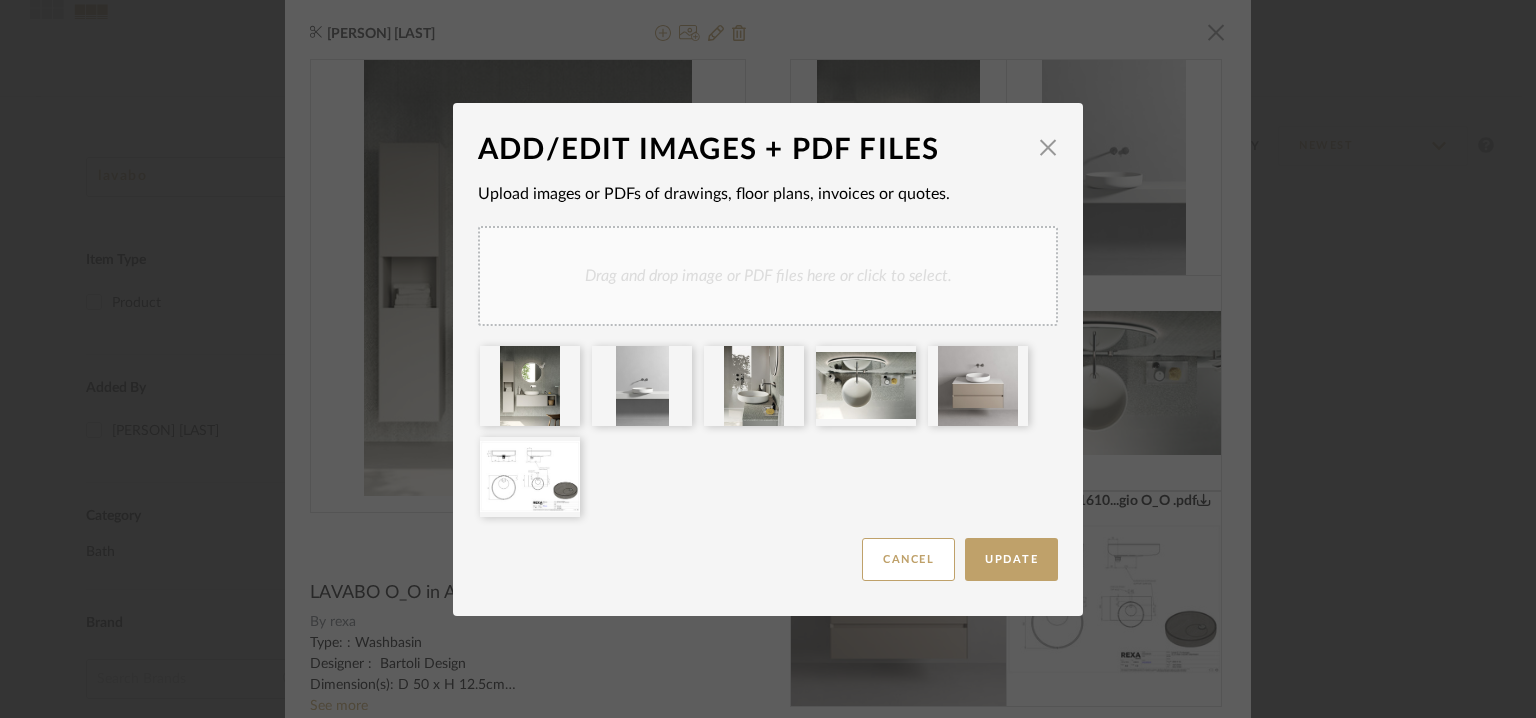 click on "Drag and drop image or PDF files here or click to select." at bounding box center (768, 276) 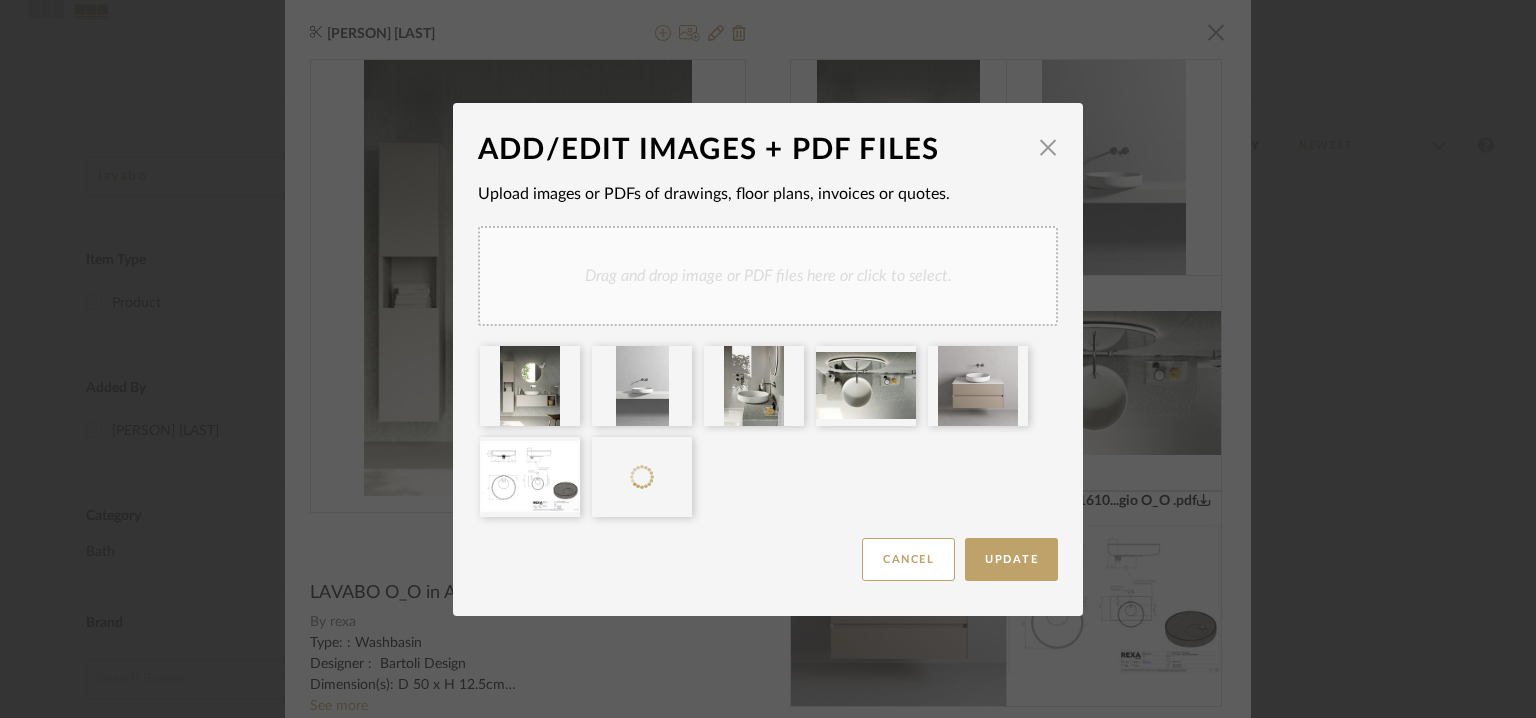 click on "Drag and drop image or PDF files here or click to select." at bounding box center (768, 276) 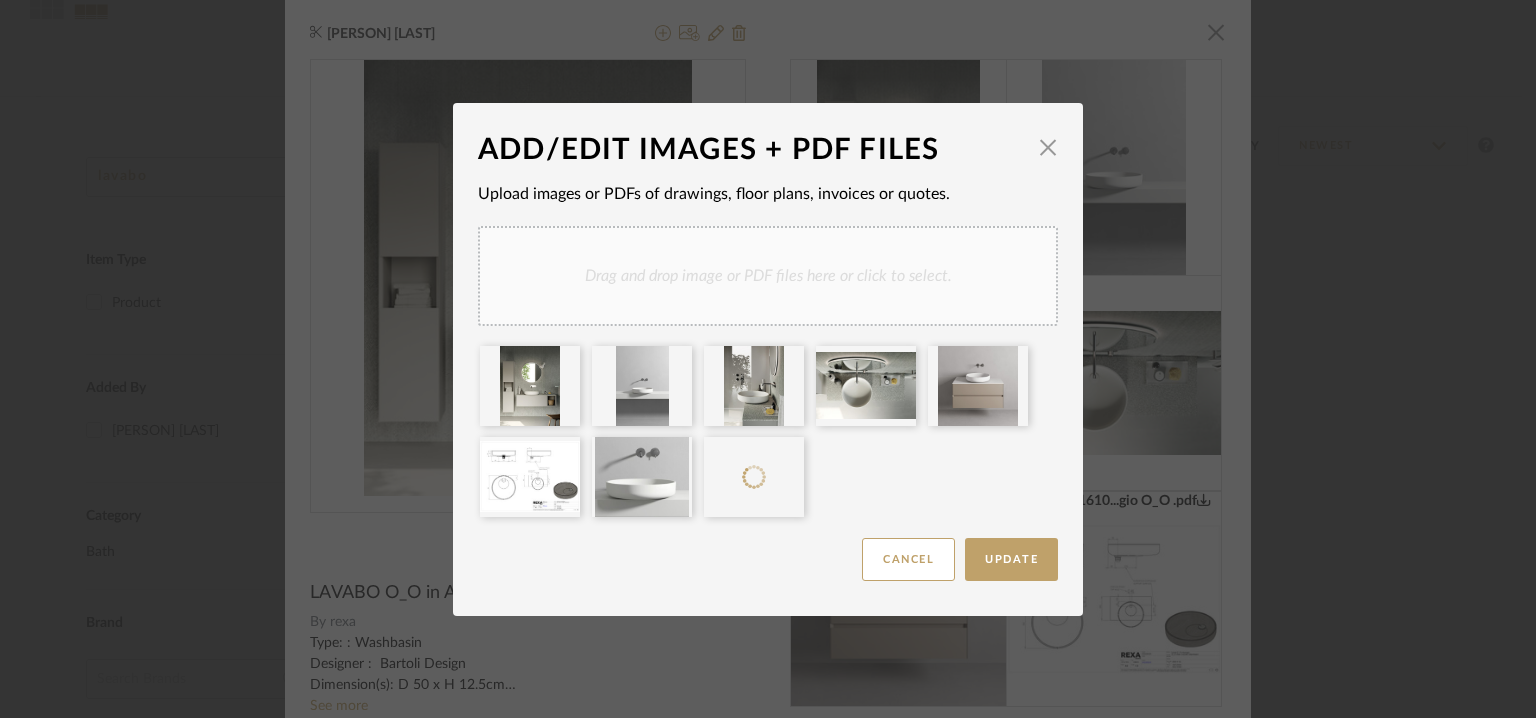 click on "Drag and drop image or PDF files here or click to select." at bounding box center (768, 276) 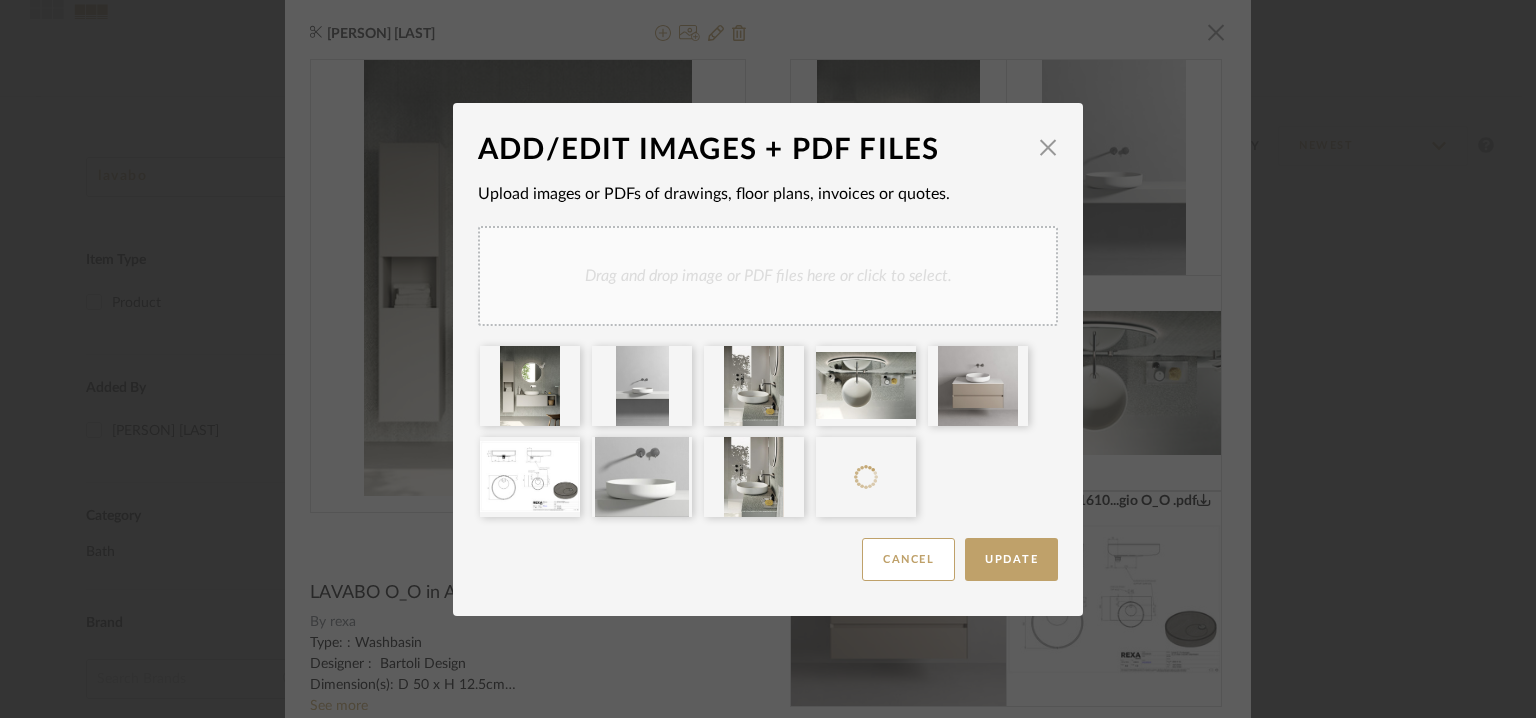 click on "Drag and drop image or PDF files here or click to select." at bounding box center [768, 276] 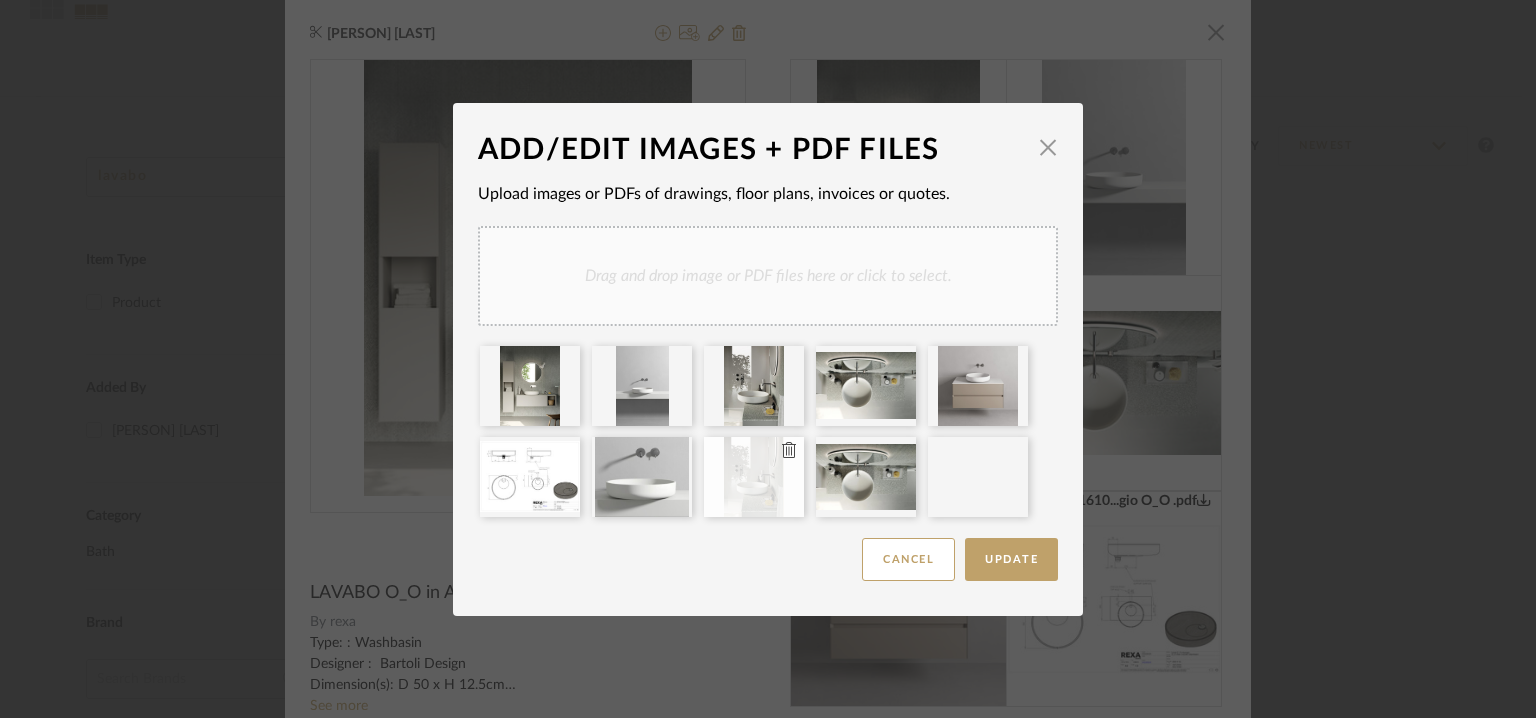 click 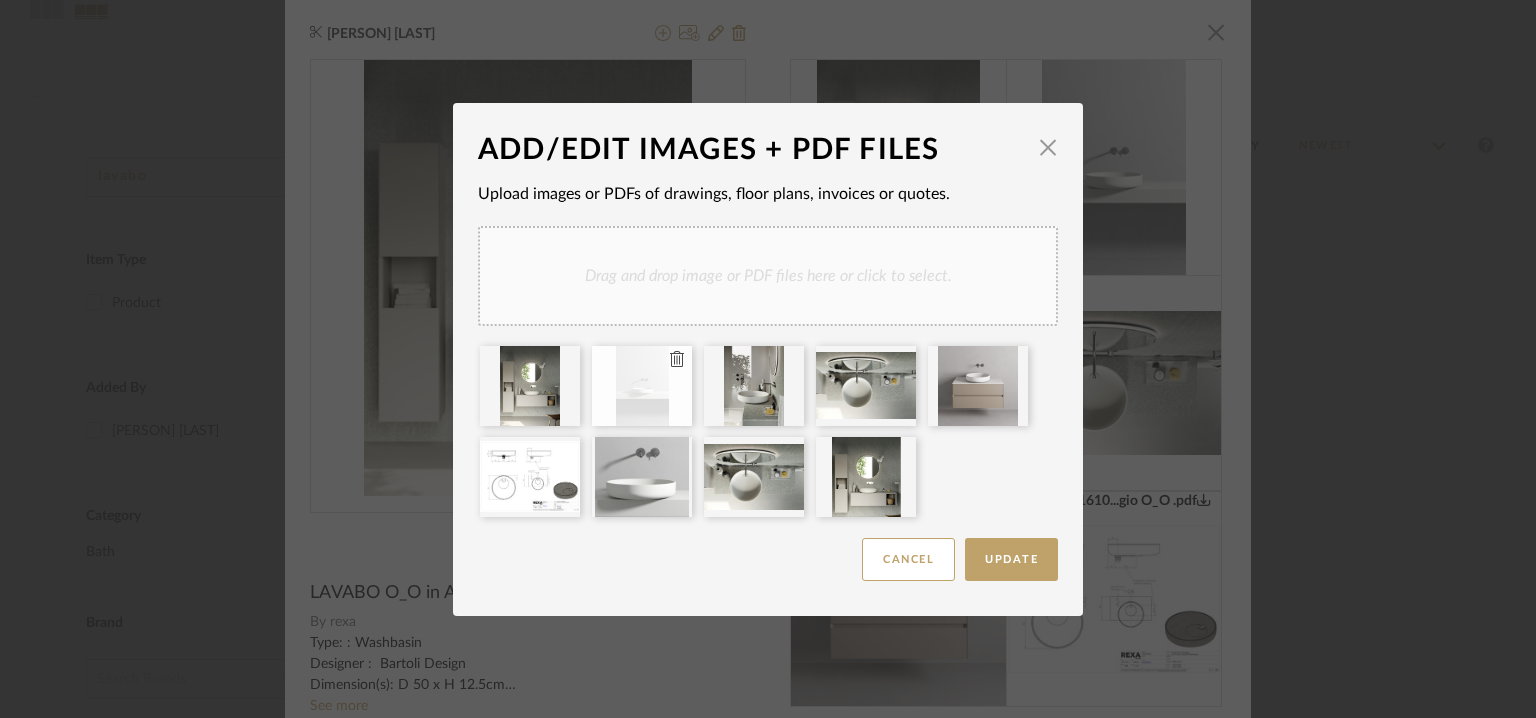 click 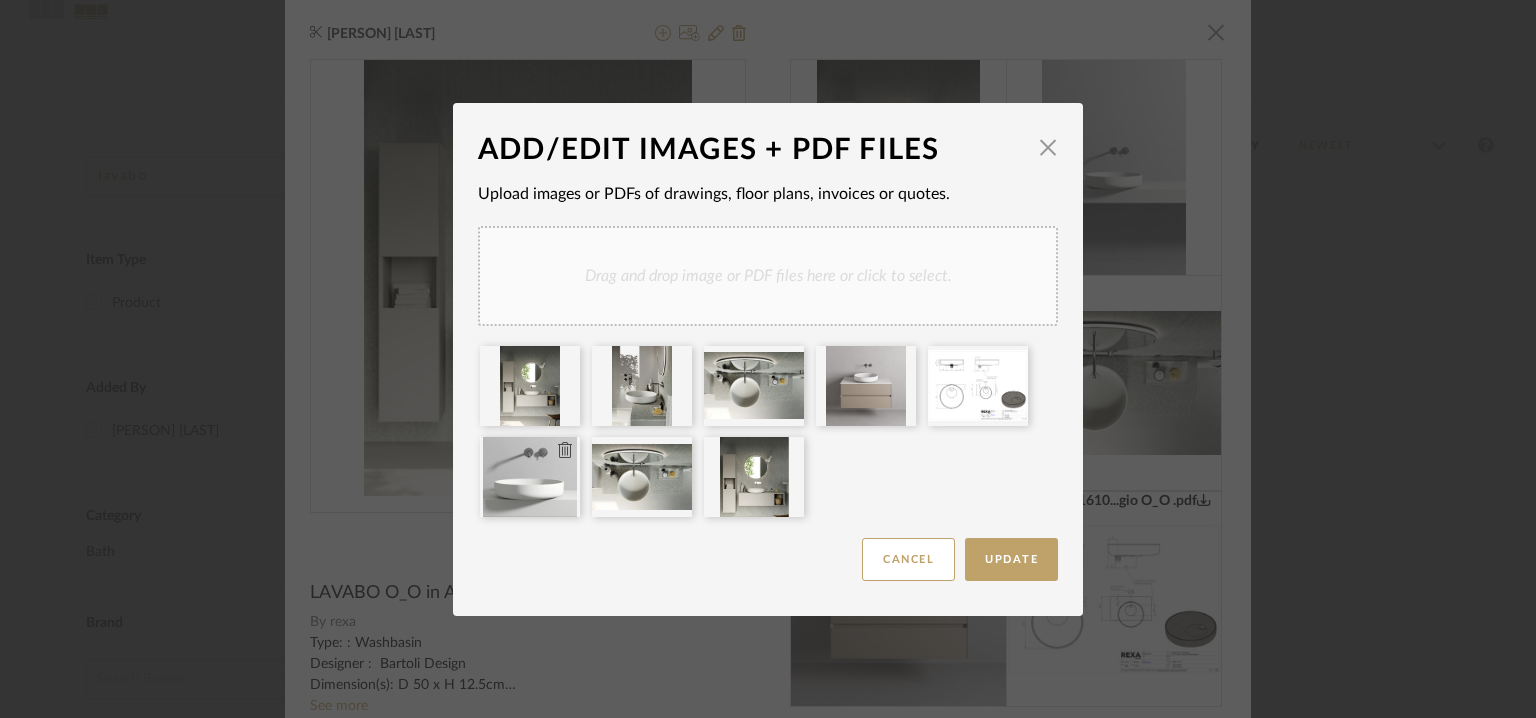 type 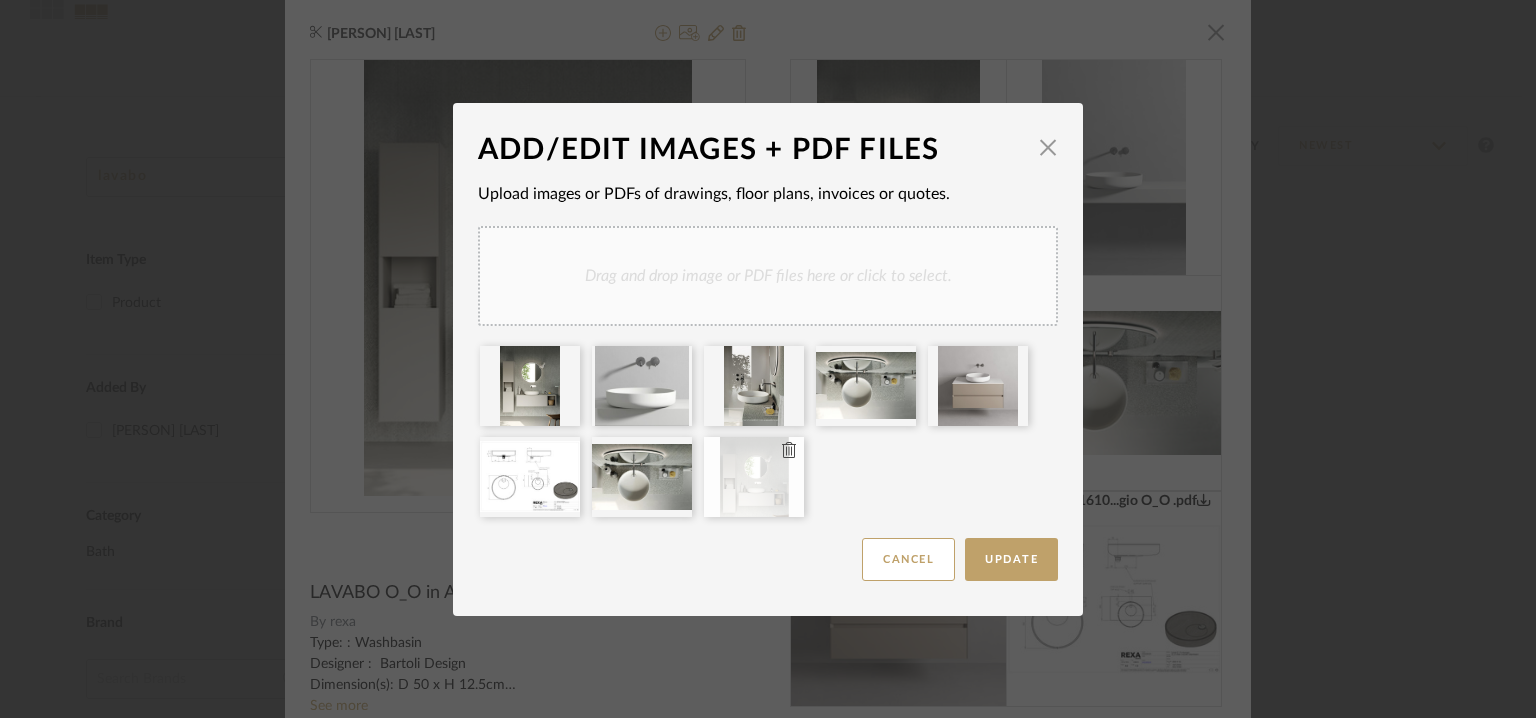 click 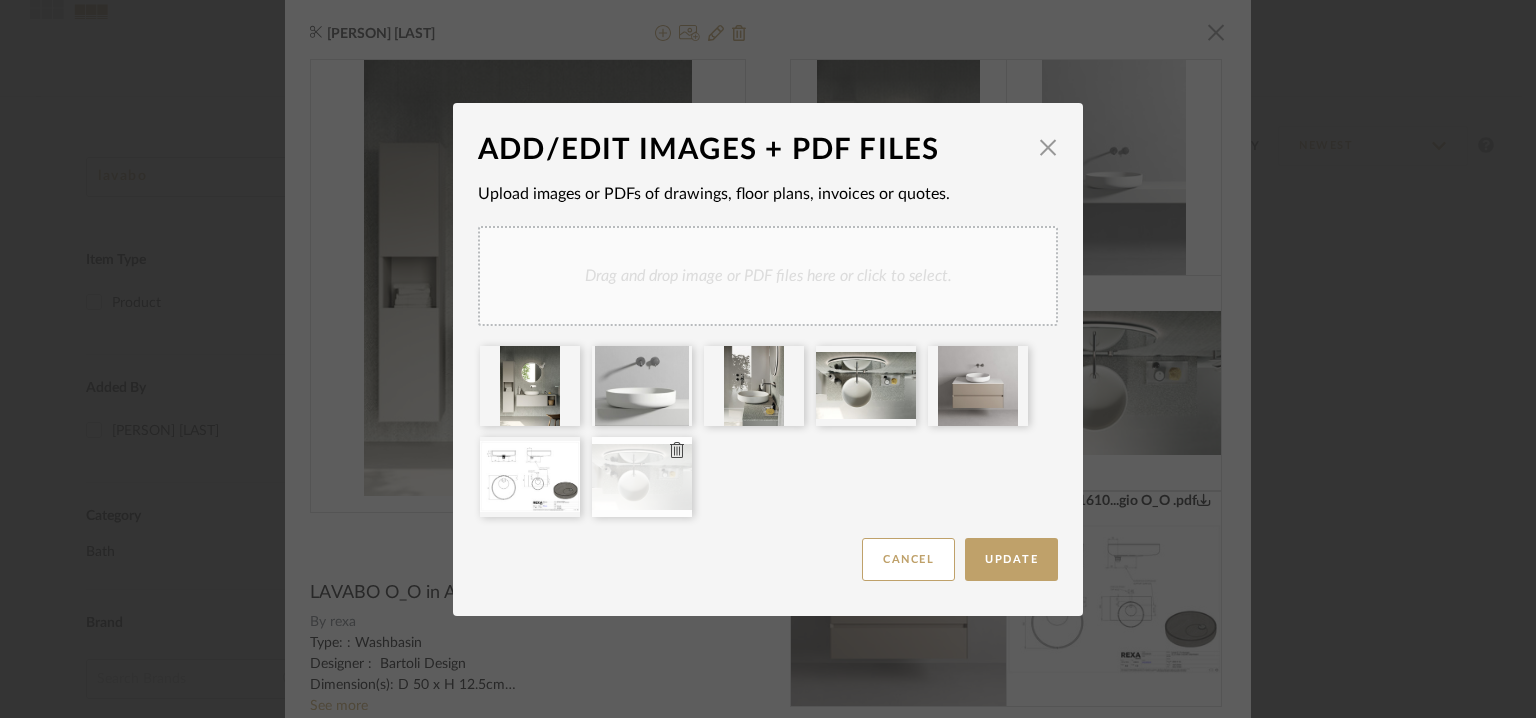 click 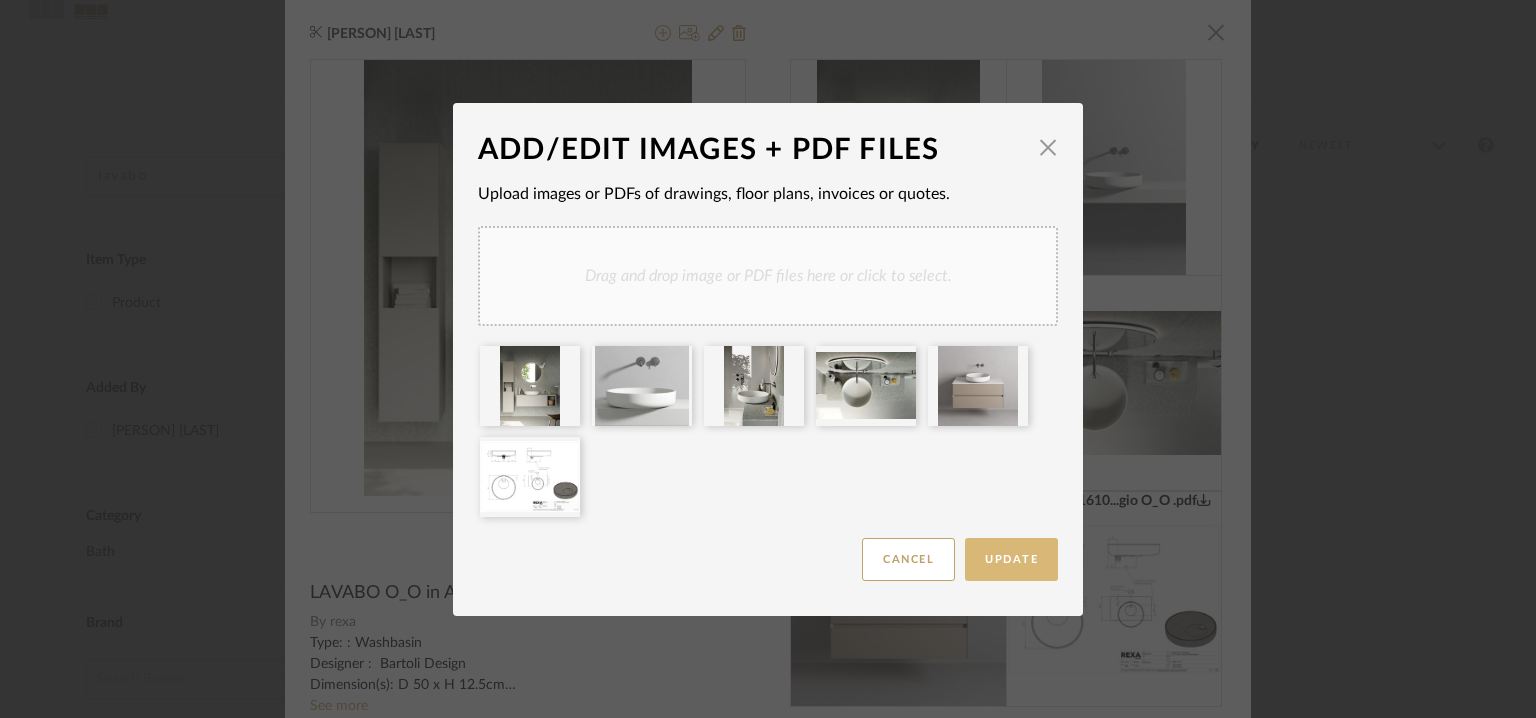 click on "Update" at bounding box center [1011, 559] 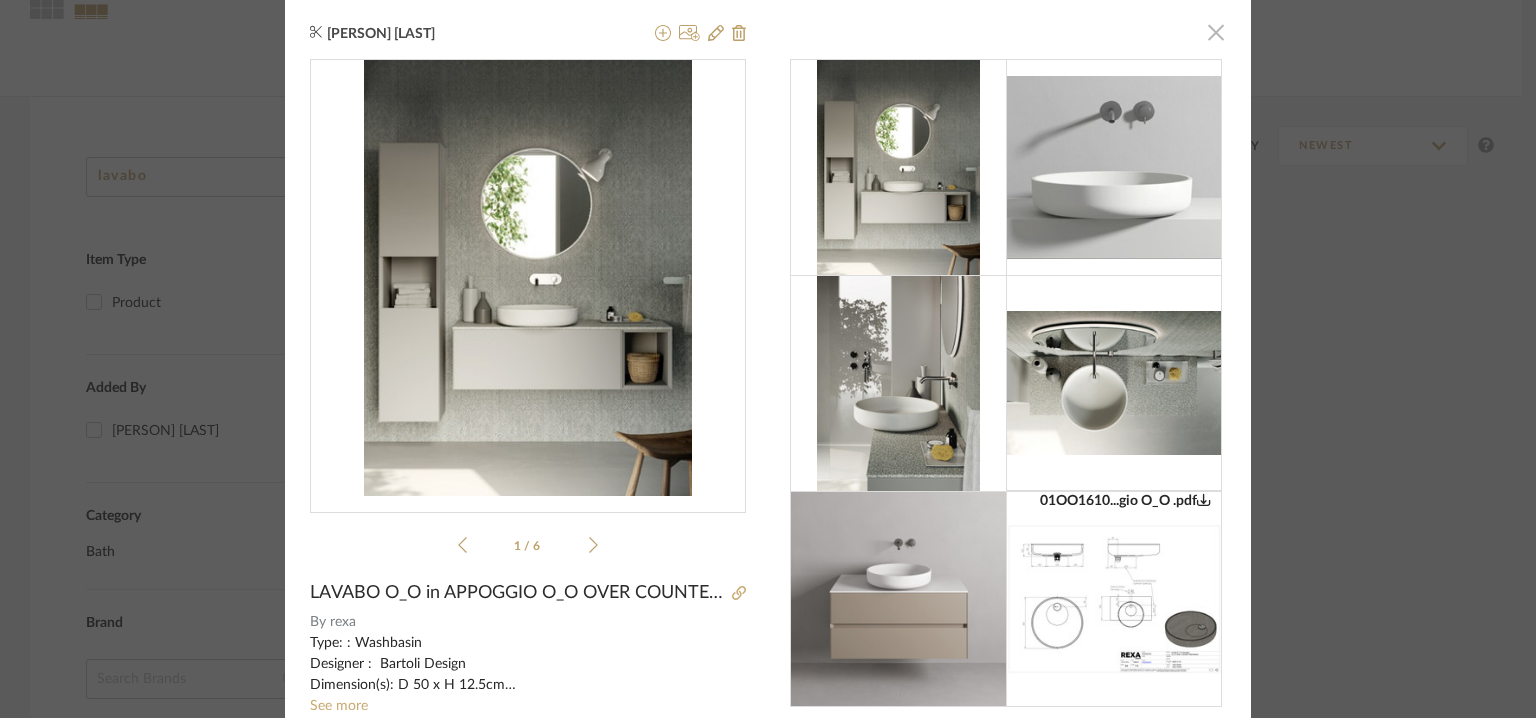 click 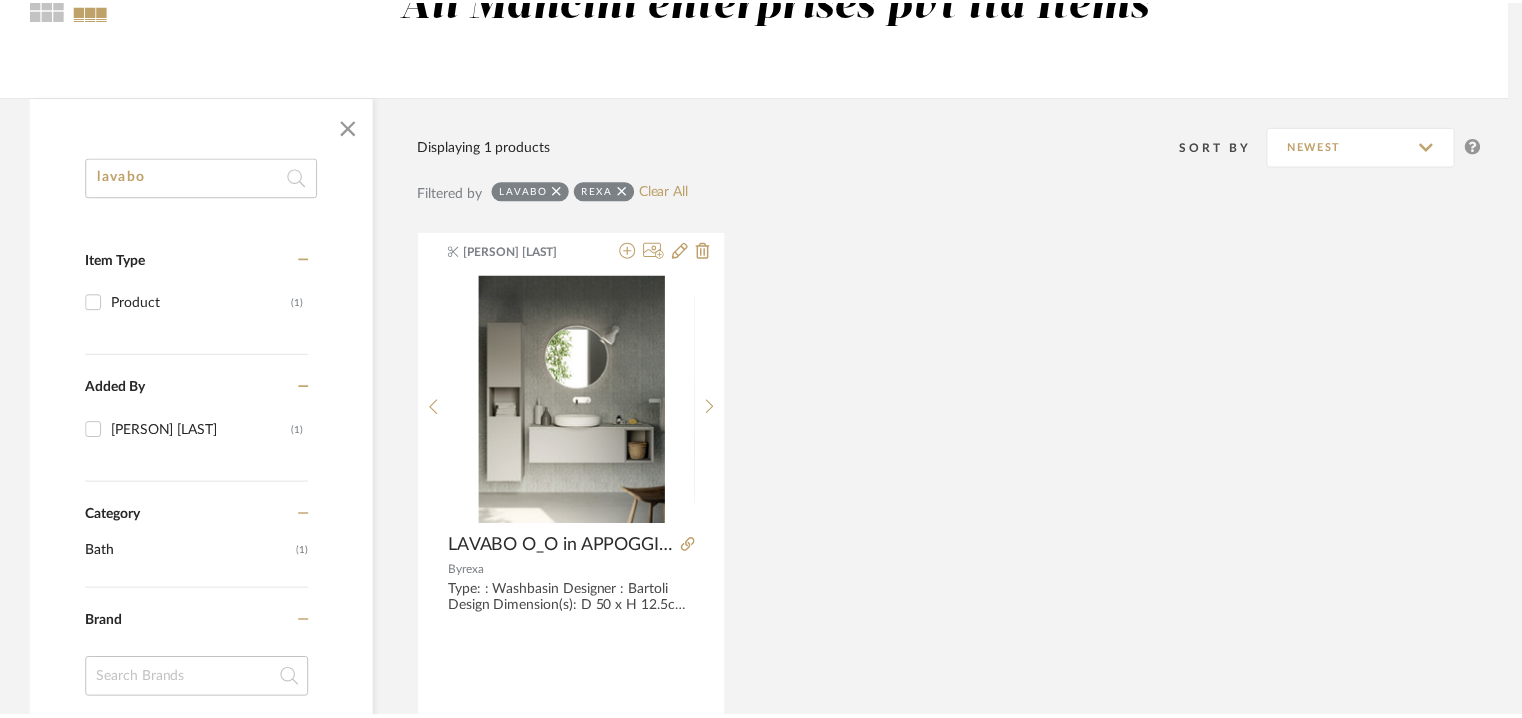 scroll, scrollTop: 211, scrollLeft: 0, axis: vertical 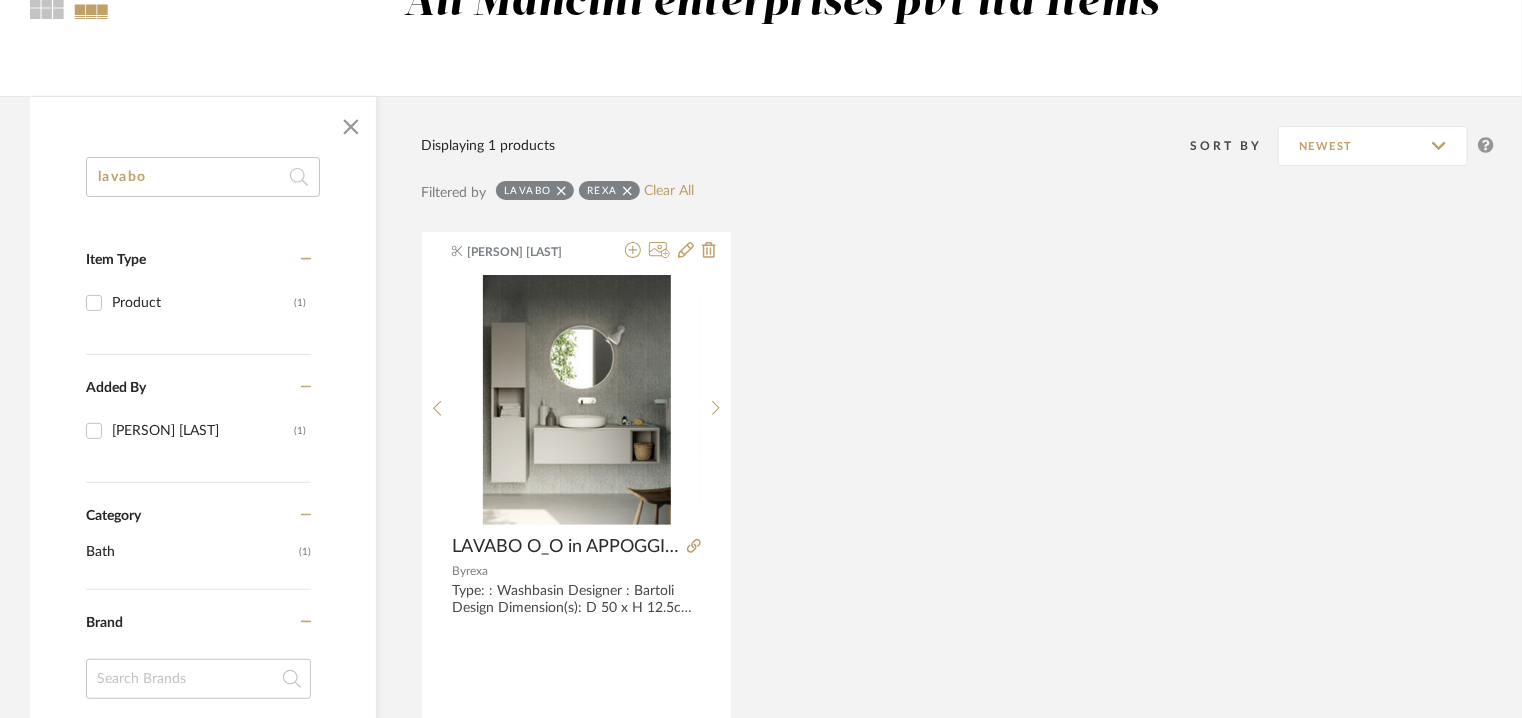 drag, startPoint x: 136, startPoint y: 173, endPoint x: 0, endPoint y: 150, distance: 137.93114 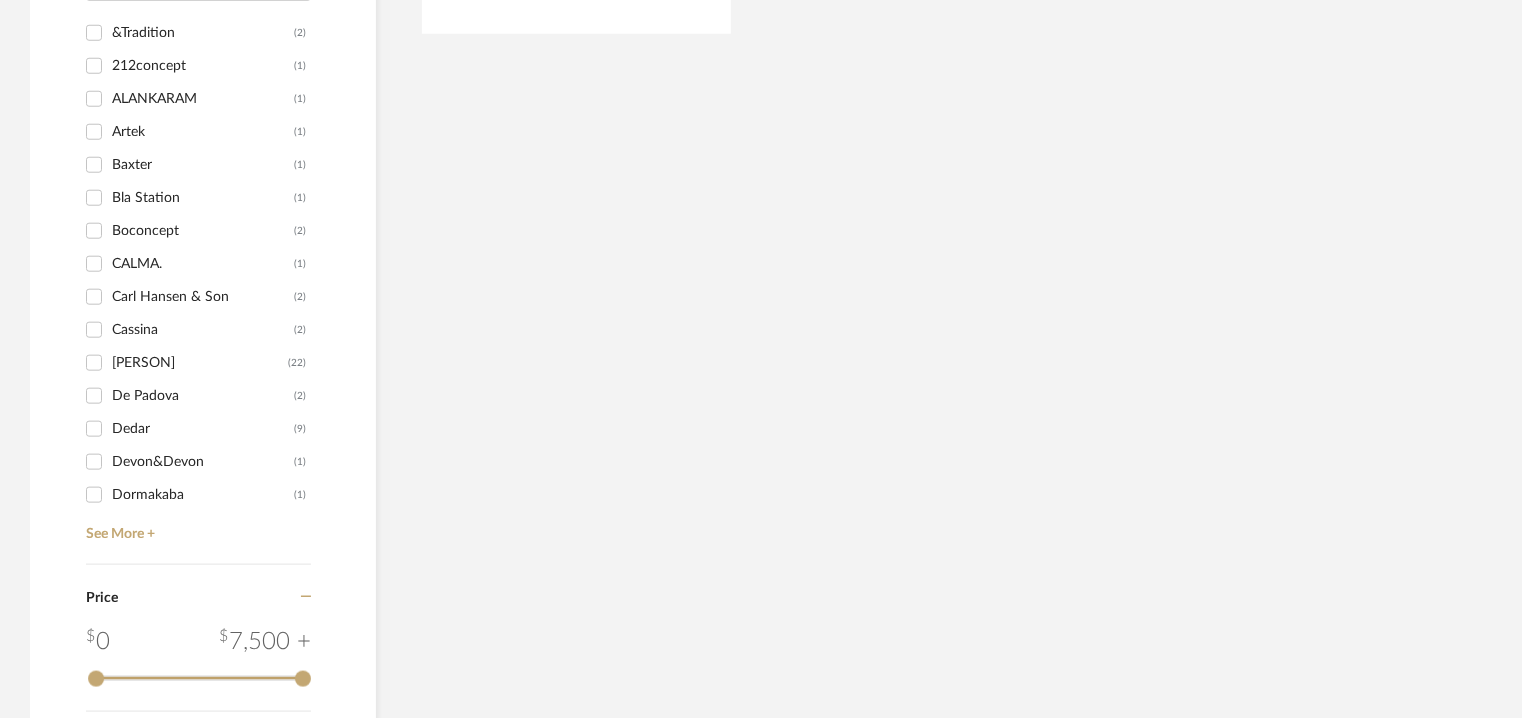 scroll, scrollTop: 911, scrollLeft: 0, axis: vertical 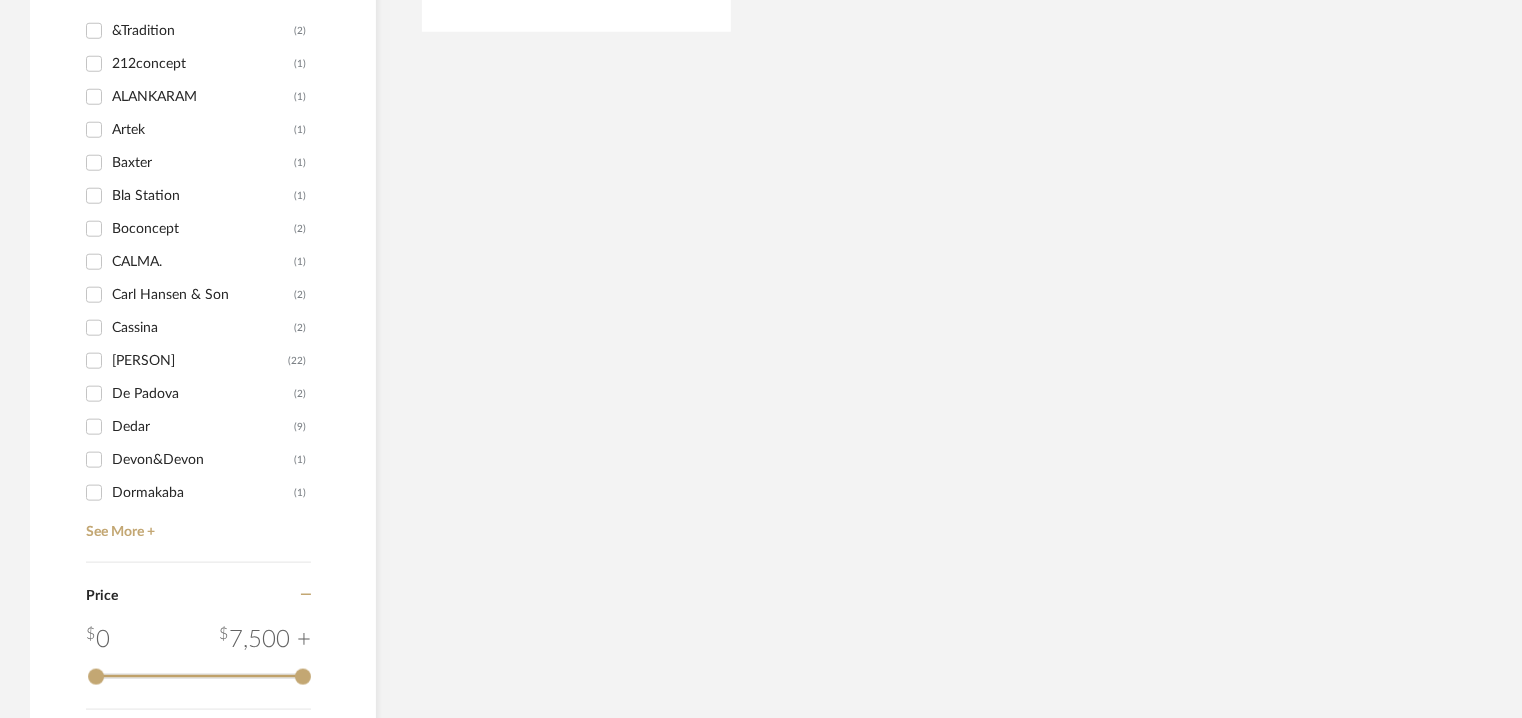 type on "compact" 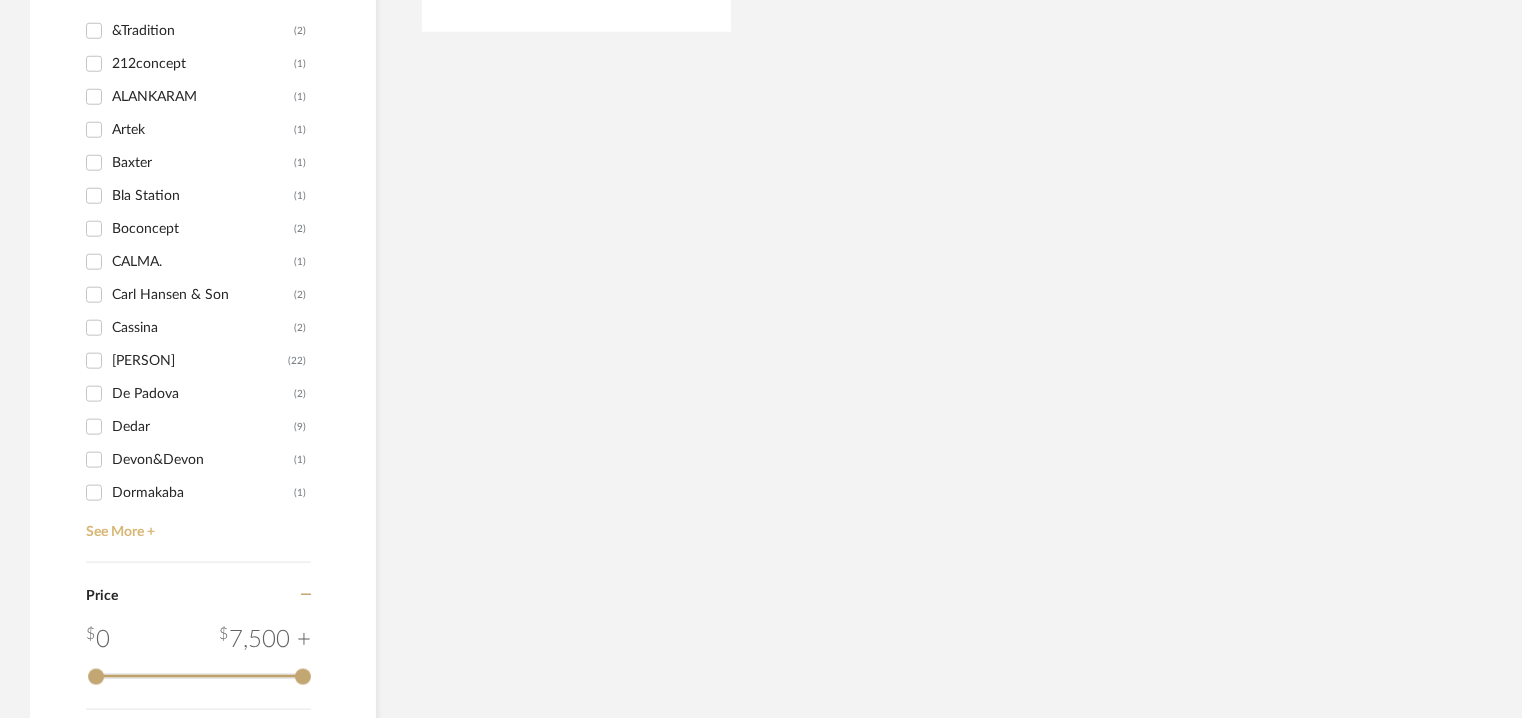 click on "See More +" 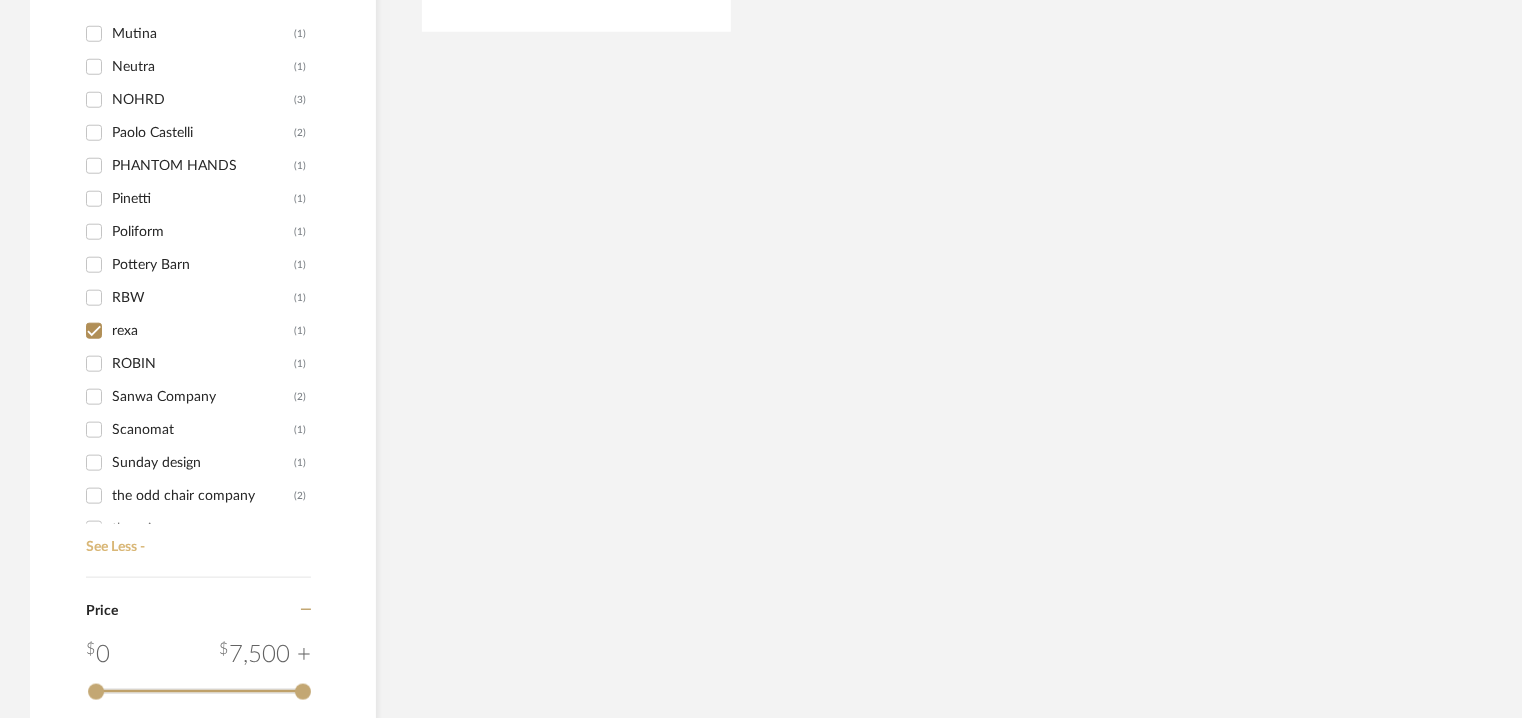 scroll, scrollTop: 1004, scrollLeft: 0, axis: vertical 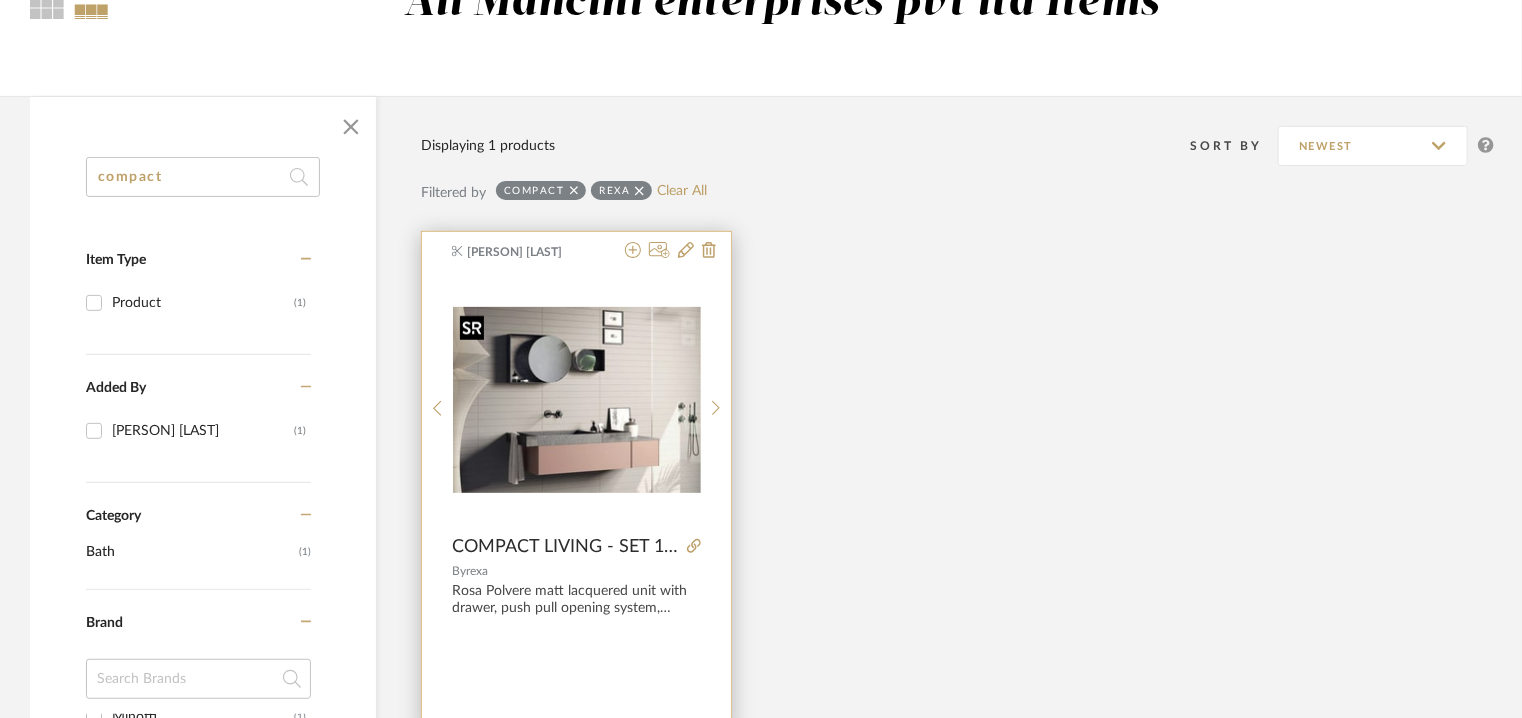 click at bounding box center [0, 0] 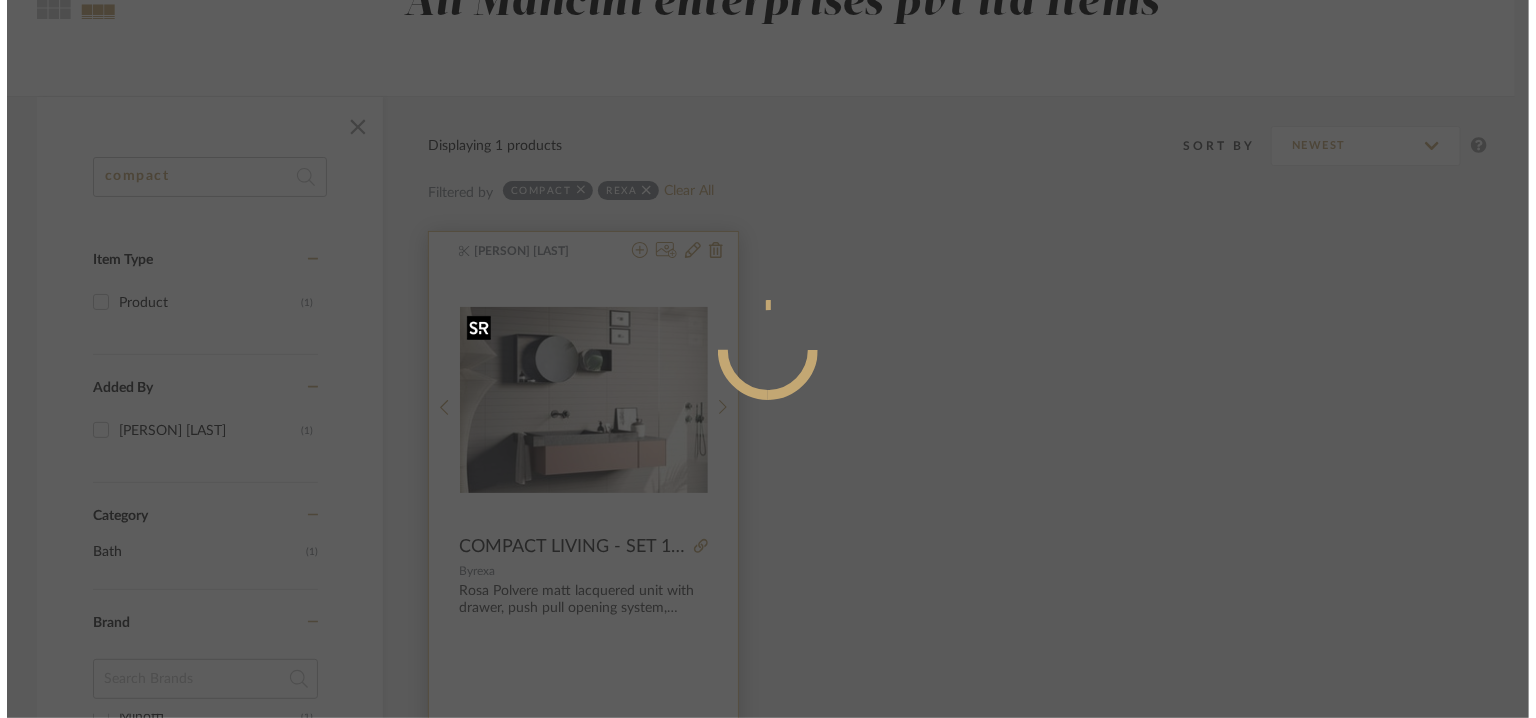 scroll, scrollTop: 0, scrollLeft: 0, axis: both 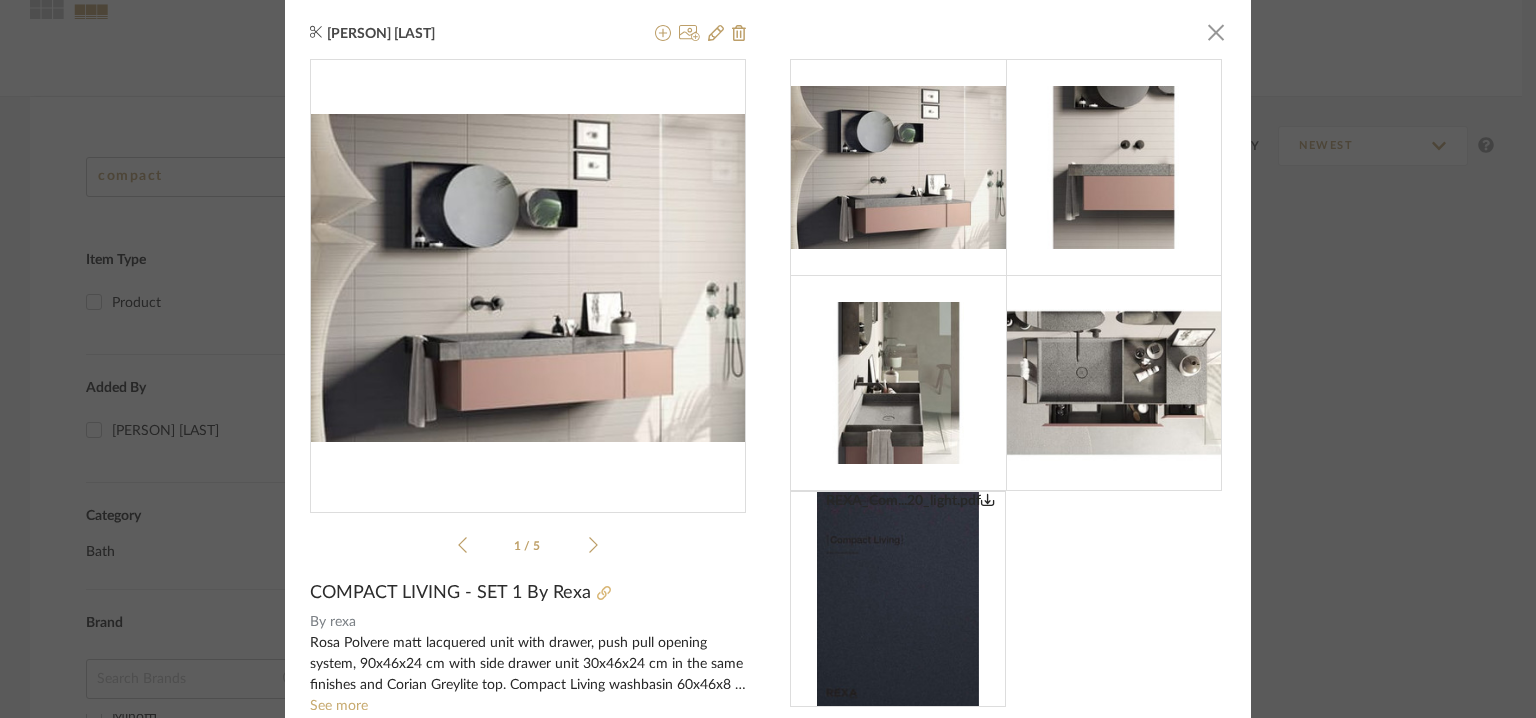 click 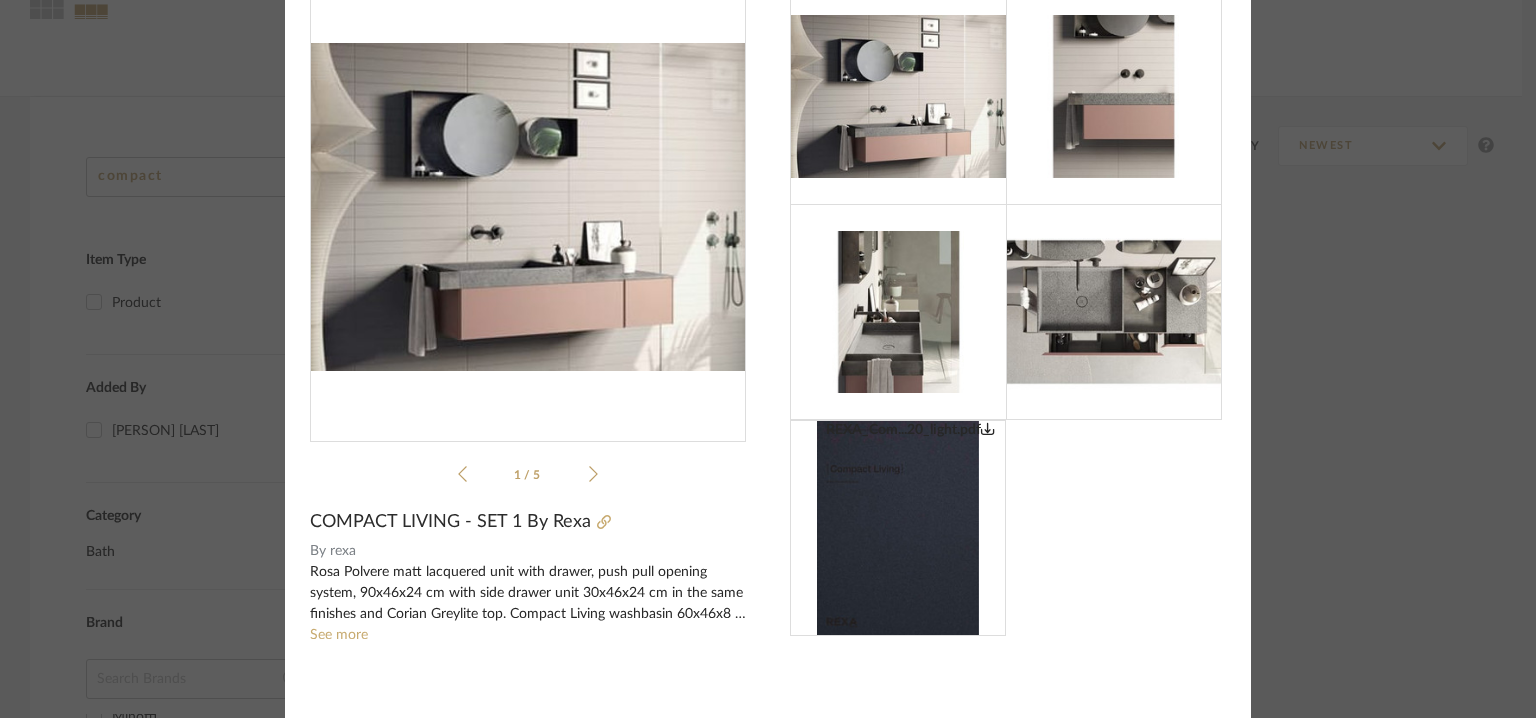 scroll, scrollTop: 143, scrollLeft: 0, axis: vertical 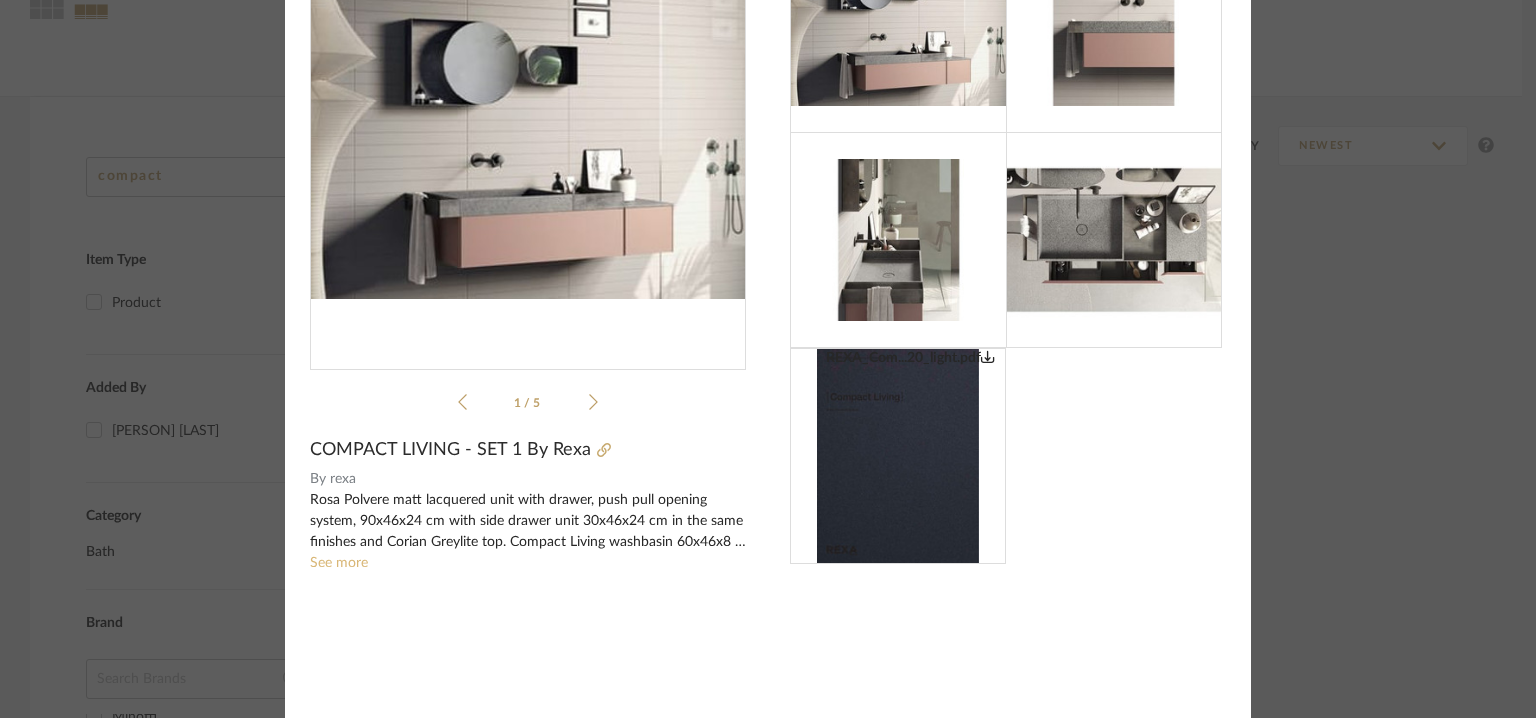 click on "See more" 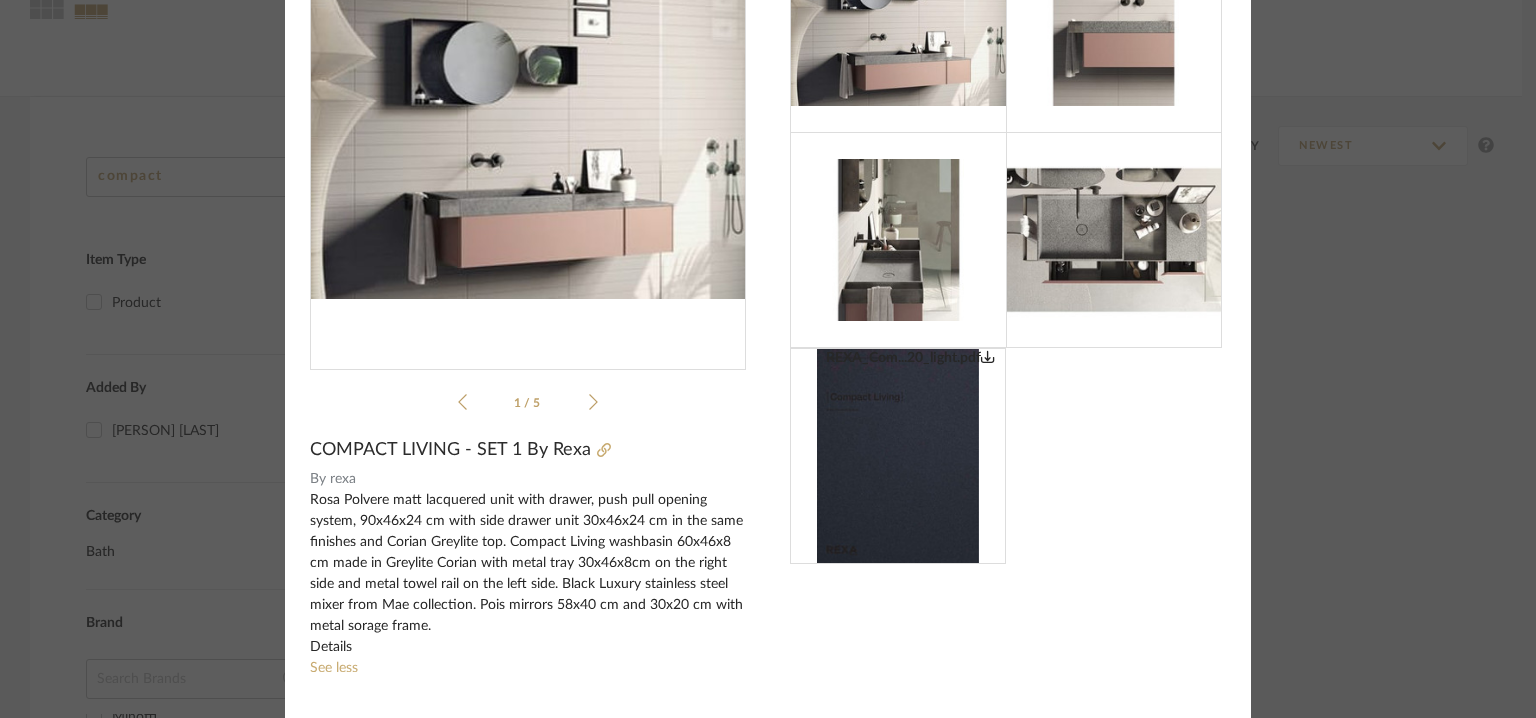 scroll, scrollTop: 153, scrollLeft: 0, axis: vertical 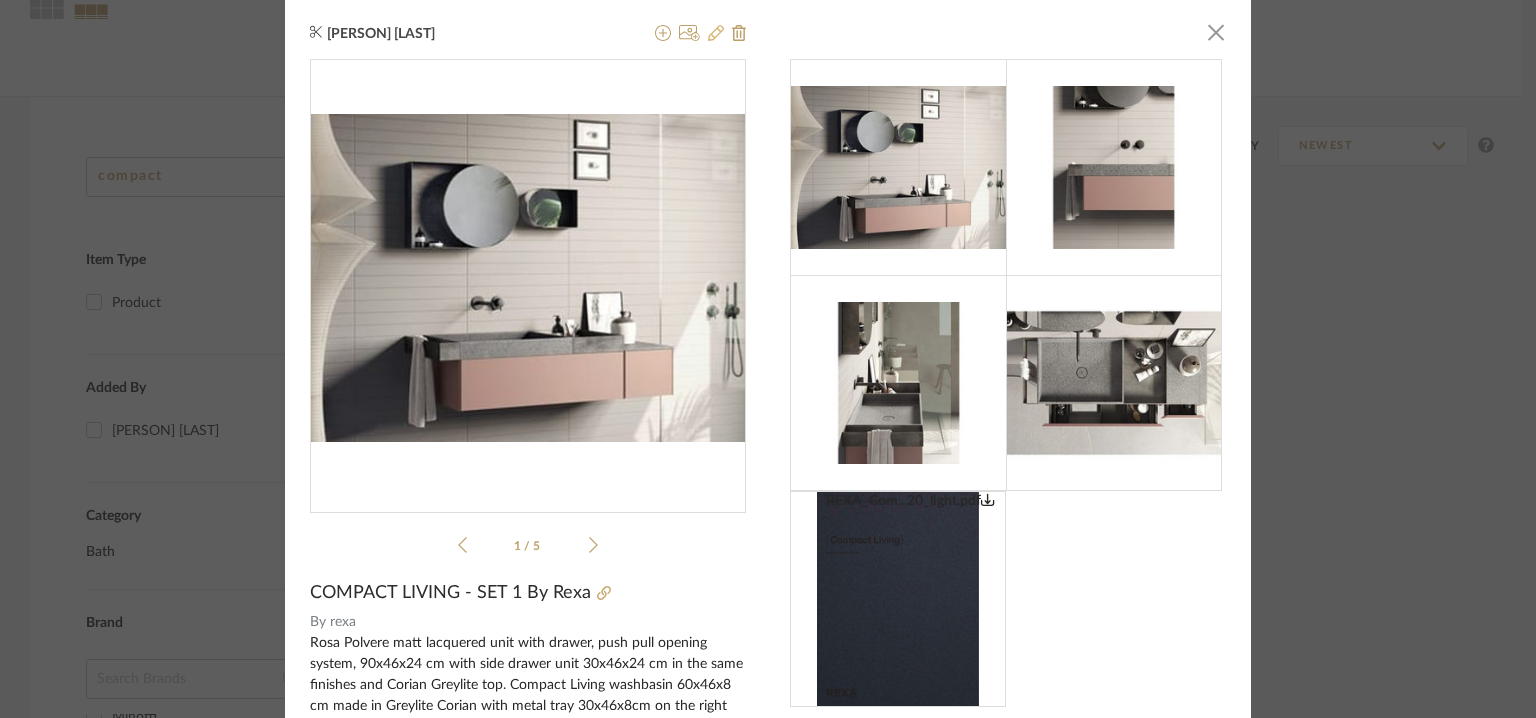 click 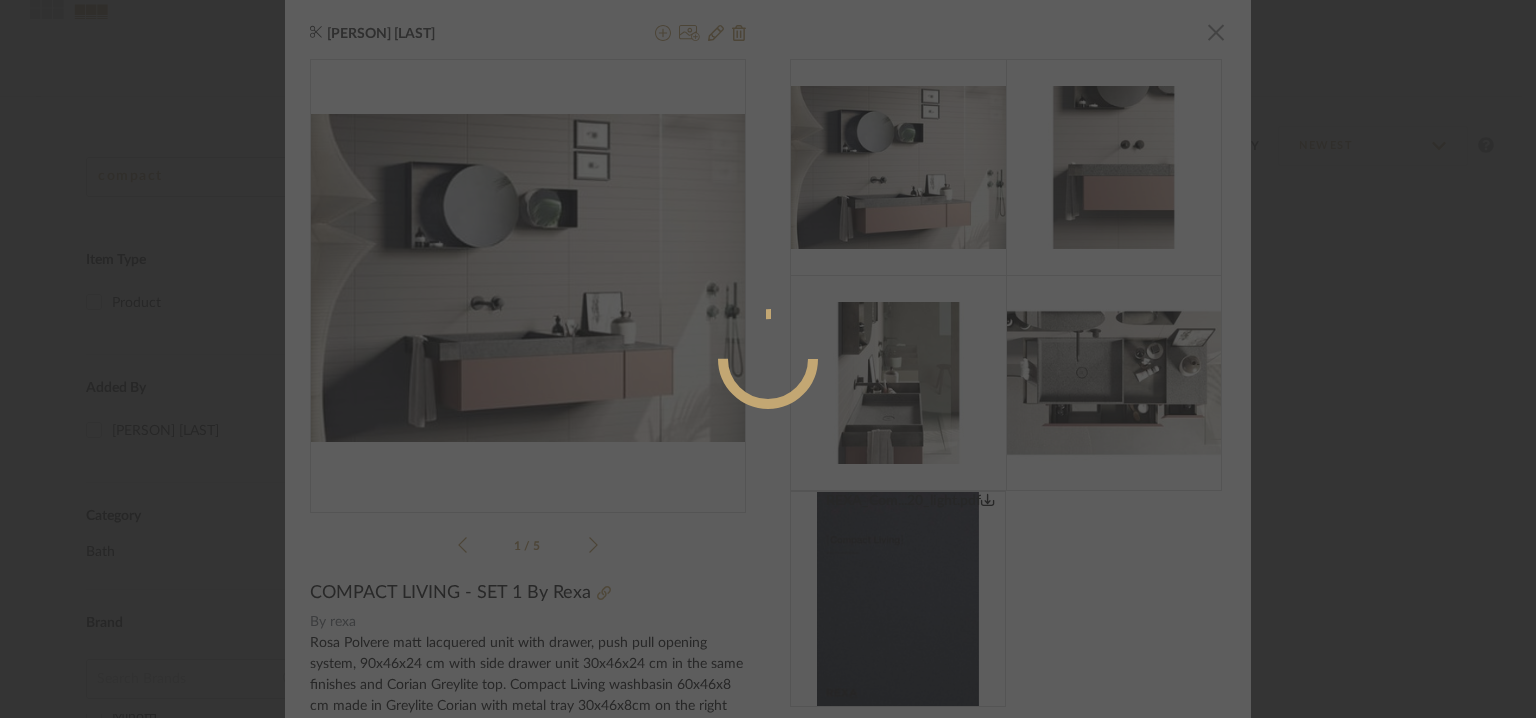 radio on "true" 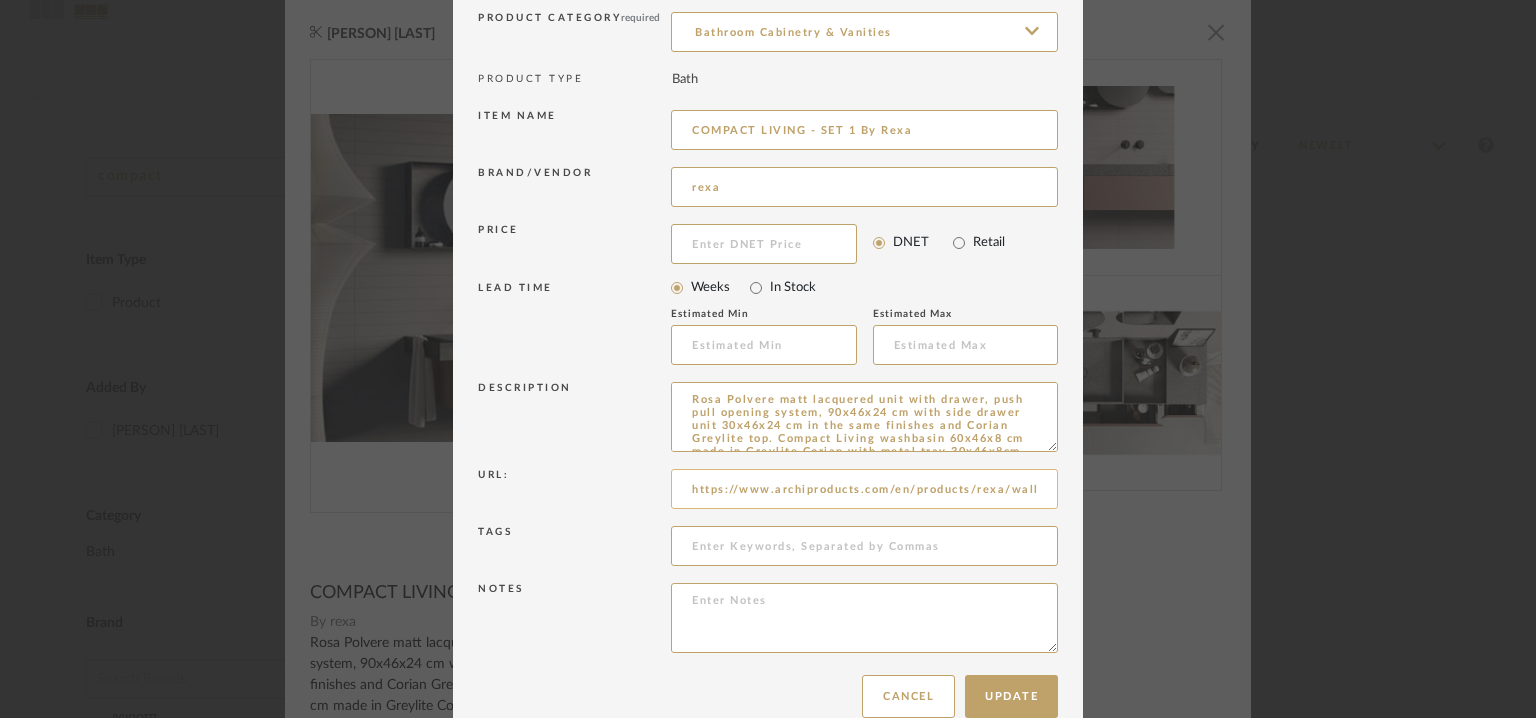 scroll, scrollTop: 192, scrollLeft: 0, axis: vertical 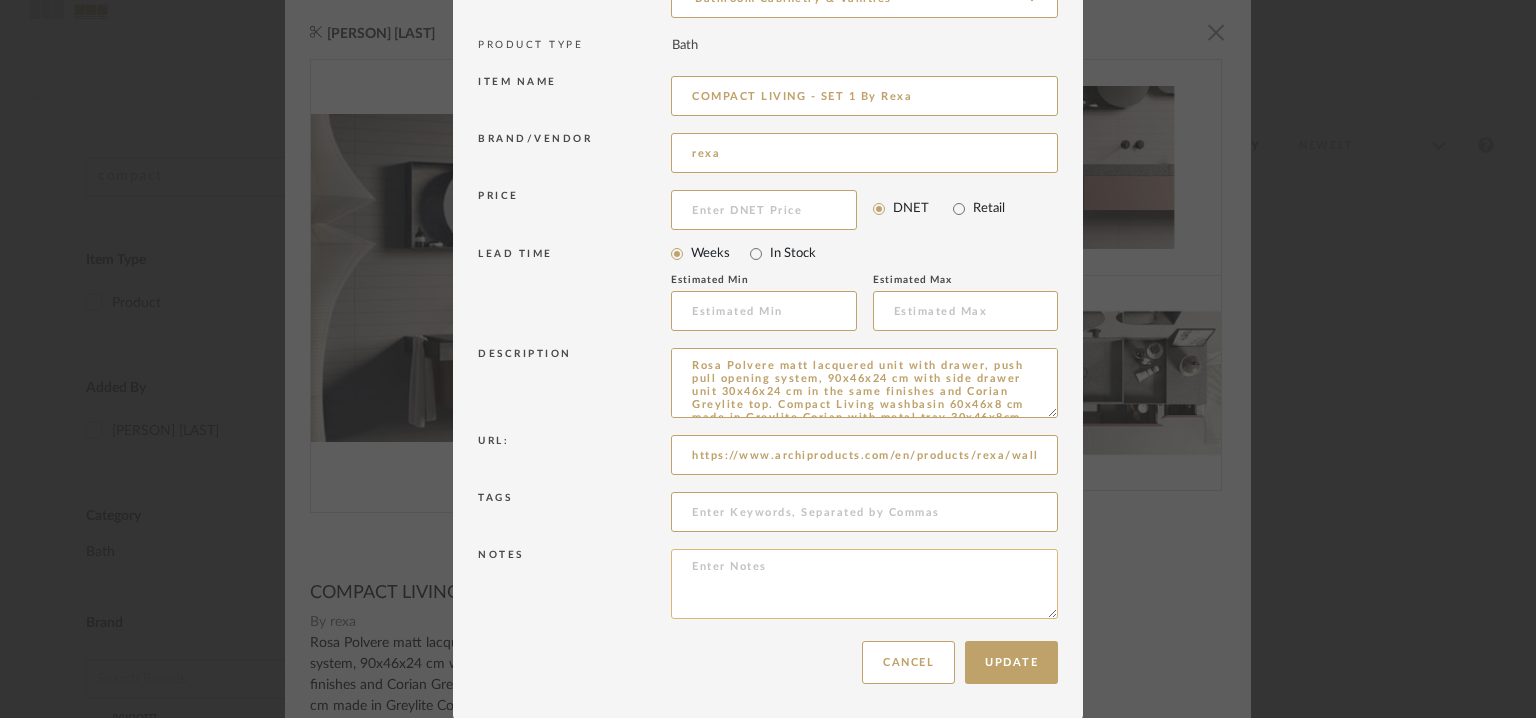 click at bounding box center (864, 584) 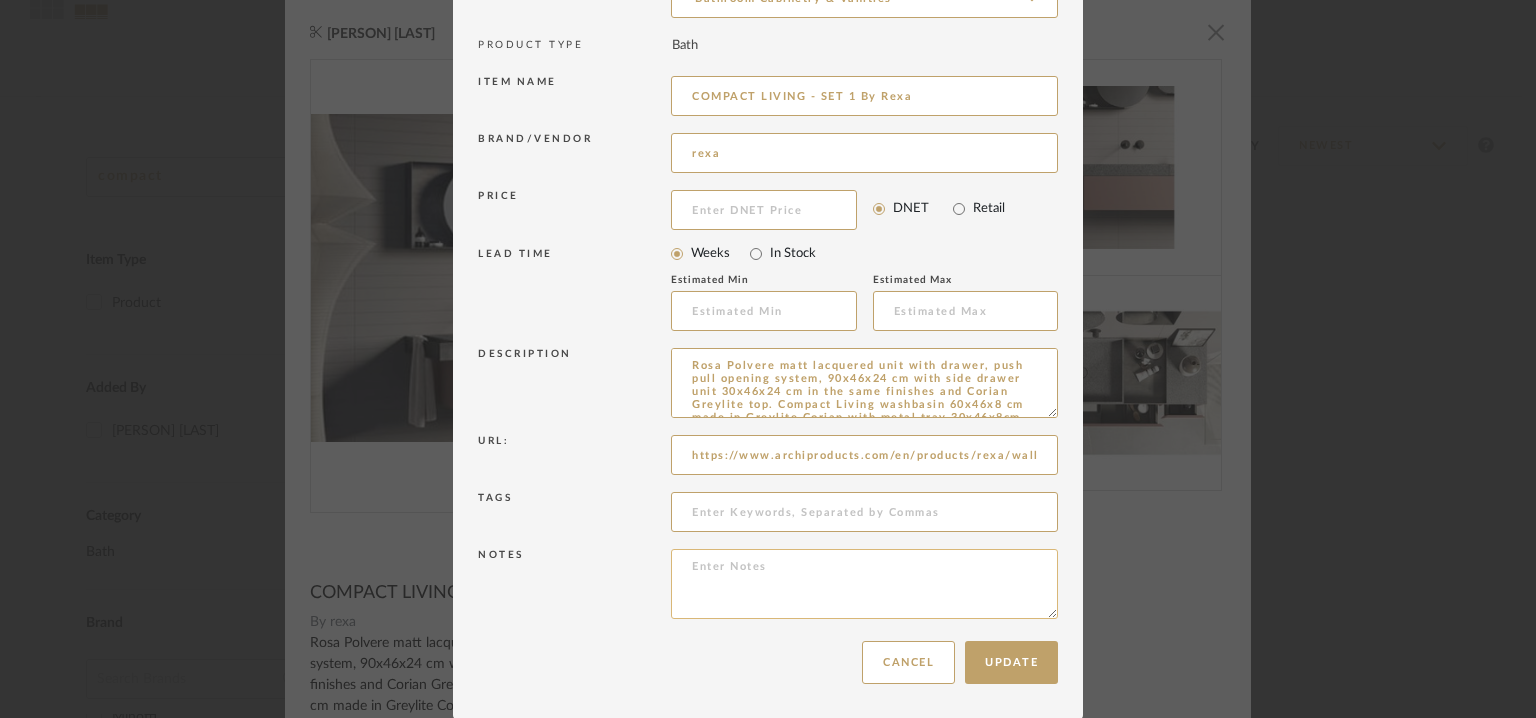 paste on "Price: Na
Lead time: No
Customizable:  No
3D available : yes
BIM available. No
Point of contact: To be established
Contact number:T +39 0434 593182
Email address:  info@example.com
Address: Via Maniago, 57/A
33080 San Quirino PN - Italy
Additional contact information:
Point of contact : To be established
Contact number : T +39 02 97107119
Email address : milano@example.com
Address : flagship store •Rexa Design Milano
Mo.1950 via Molino delle Armi, 14
20123 Milano - Italy" 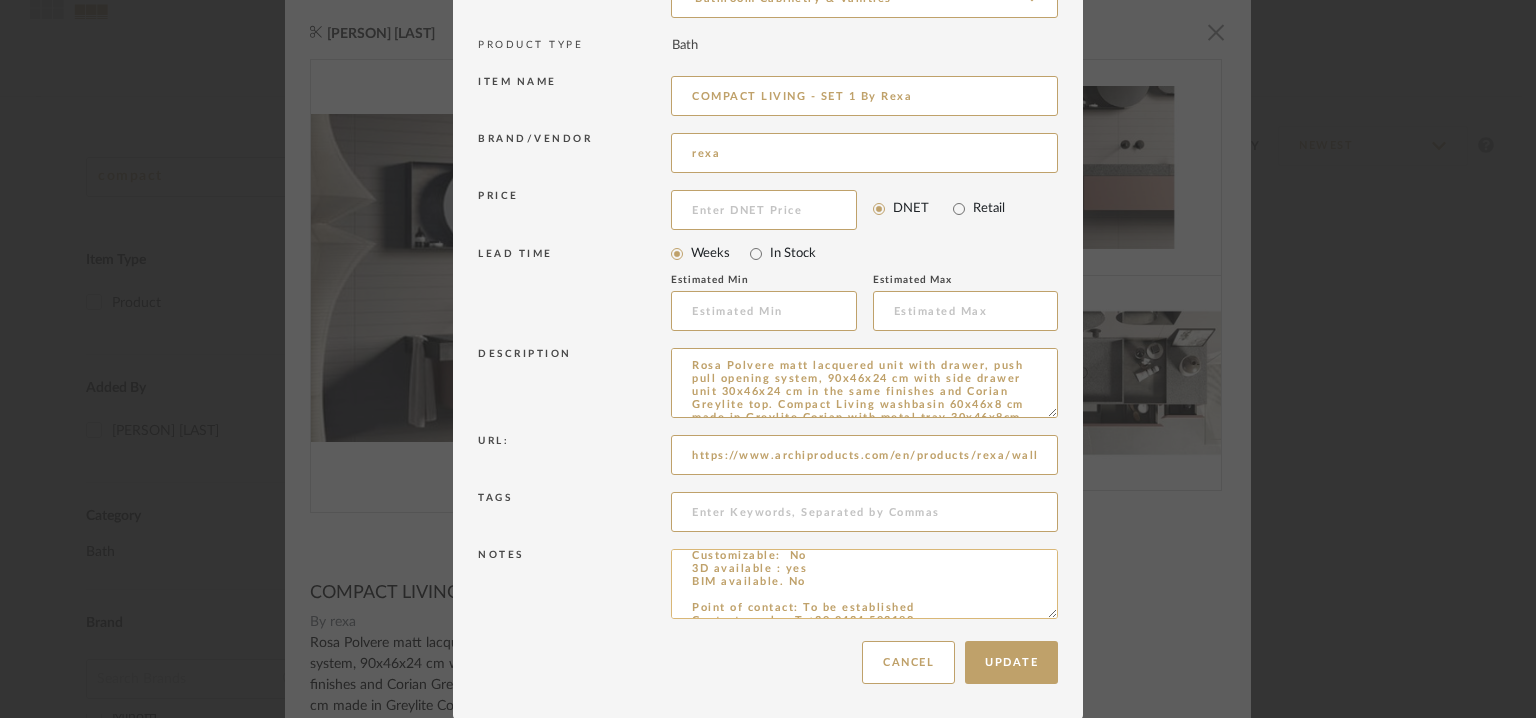 scroll, scrollTop: 1, scrollLeft: 0, axis: vertical 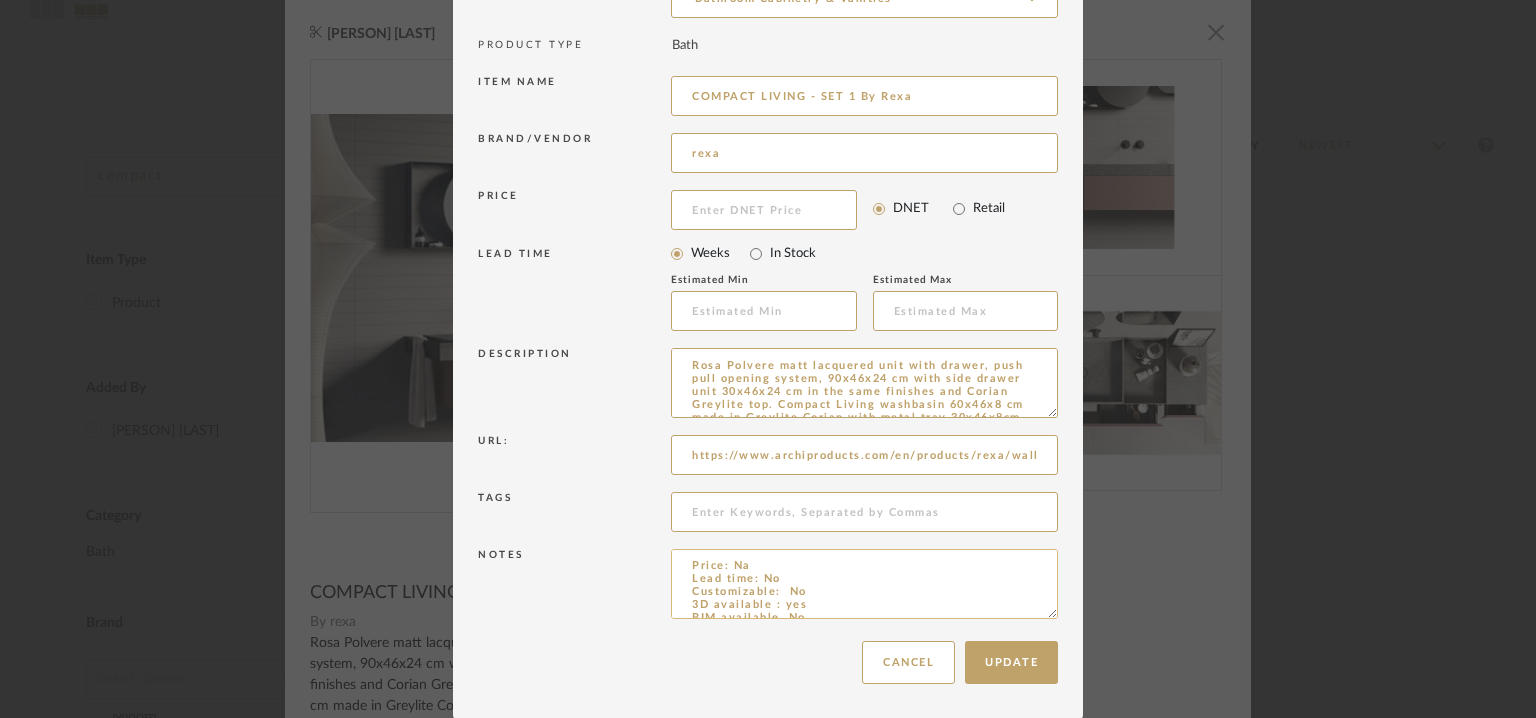 click on "Price: Na
Lead time: No
Customizable:  No
3D available : yes
BIM available. No
Point of contact: To be established
Contact number:T +39 0434 593182
Email address:  info@example.com
Address: Via Maniago, 57/A
33080 San Quirino PN - Italy
Additional contact information:
Point of contact : To be established
Contact number : T +39 02 97107119
Email address : milano@example.com
Address : flagship store •Rexa Design Milano
Mo.1950 via Molino delle Armi, 14
20123 Milano - Italy" at bounding box center (864, 584) 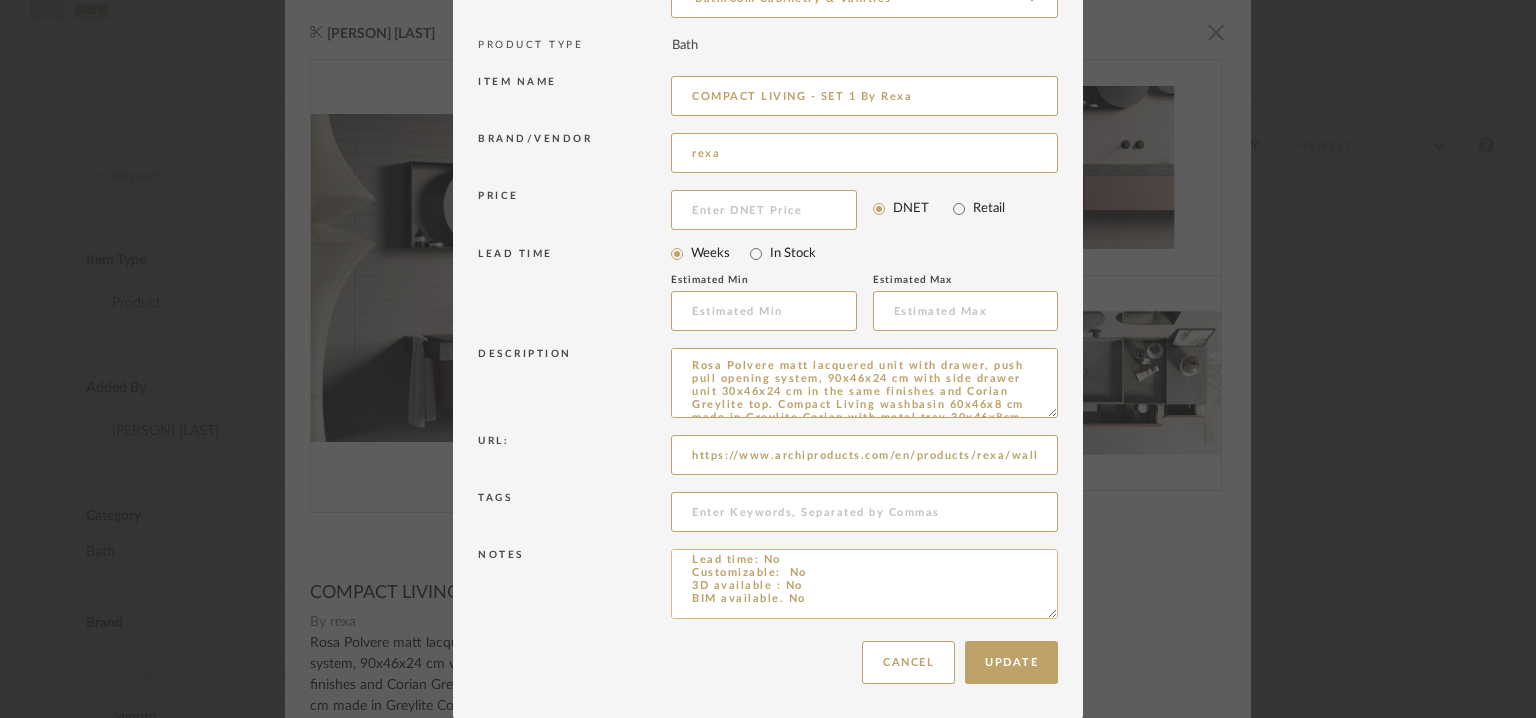scroll, scrollTop: 32, scrollLeft: 0, axis: vertical 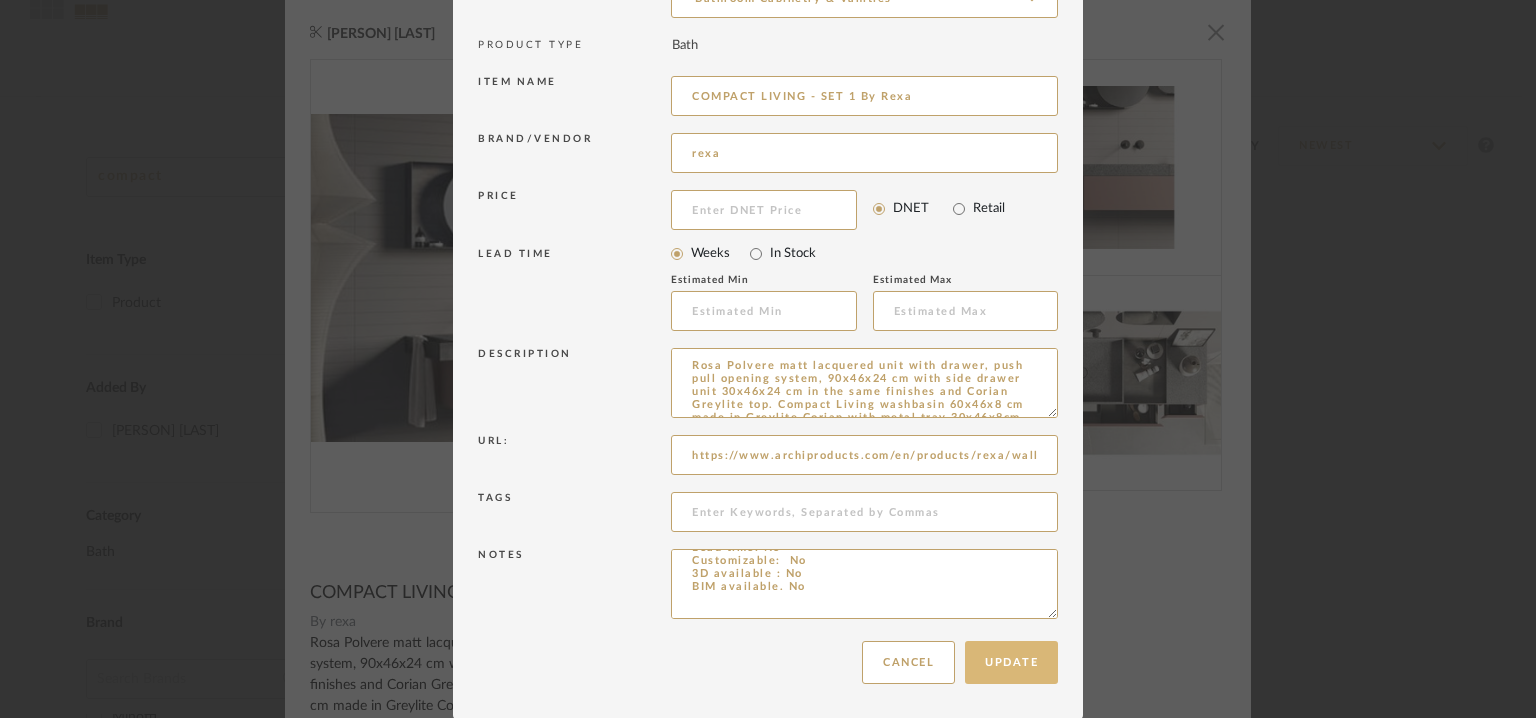 type on "Price: Na
Lead time: No
Customizable:  No
3D available : No
BIM available. No
Point of contact: To be established
Contact number:T +39 0434 593182
Email address:  info@rexadesign.it
Address: Via Maniago, 57/A
33080 San Quirino PN - Italy
Additional contact information:
Point of contact : To be established
Contact number : T +39 02 97107119
Email address : milano@rexadesign.it
Address : flagship store •Rexa Design Milano
Mo.1950 via Molino delle Armi, 14
20123 Milano - Italy" 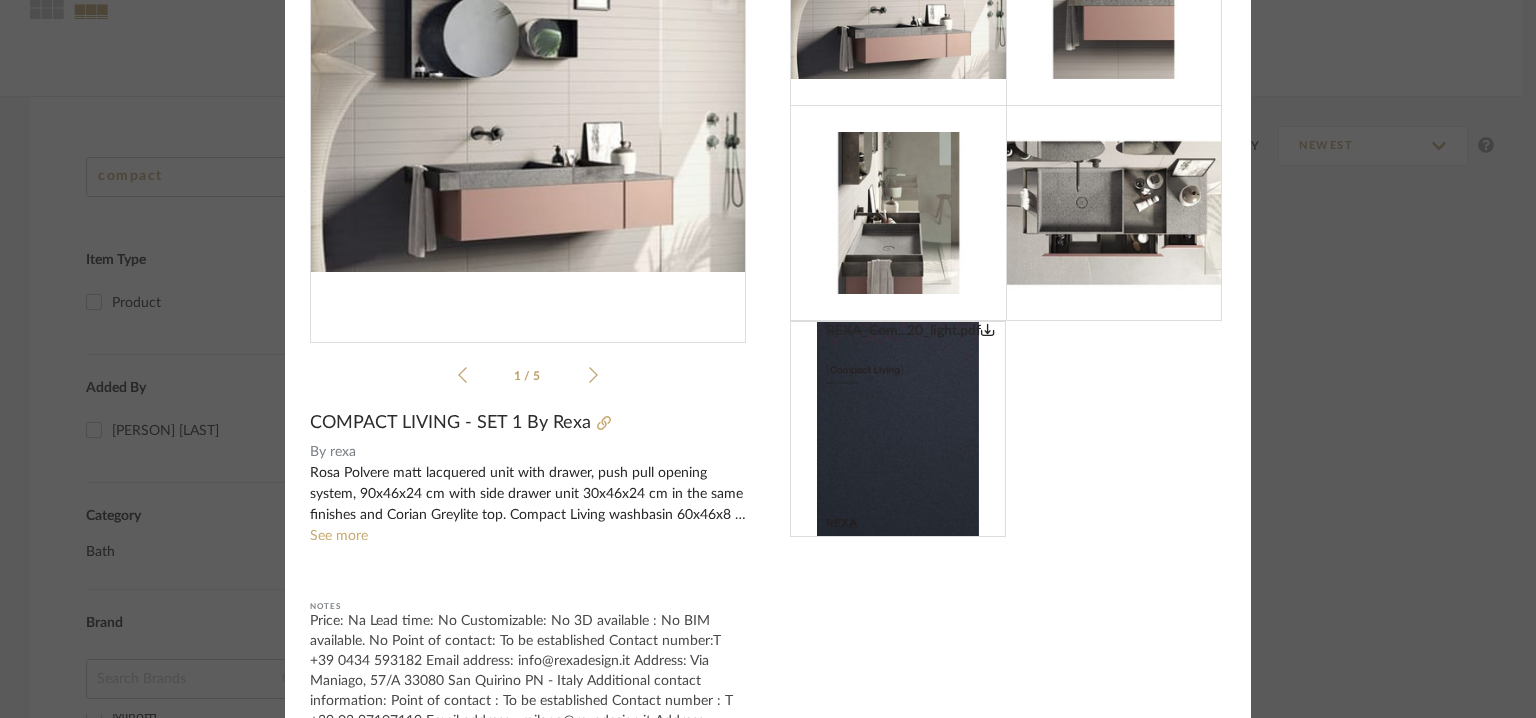 scroll, scrollTop: 200, scrollLeft: 0, axis: vertical 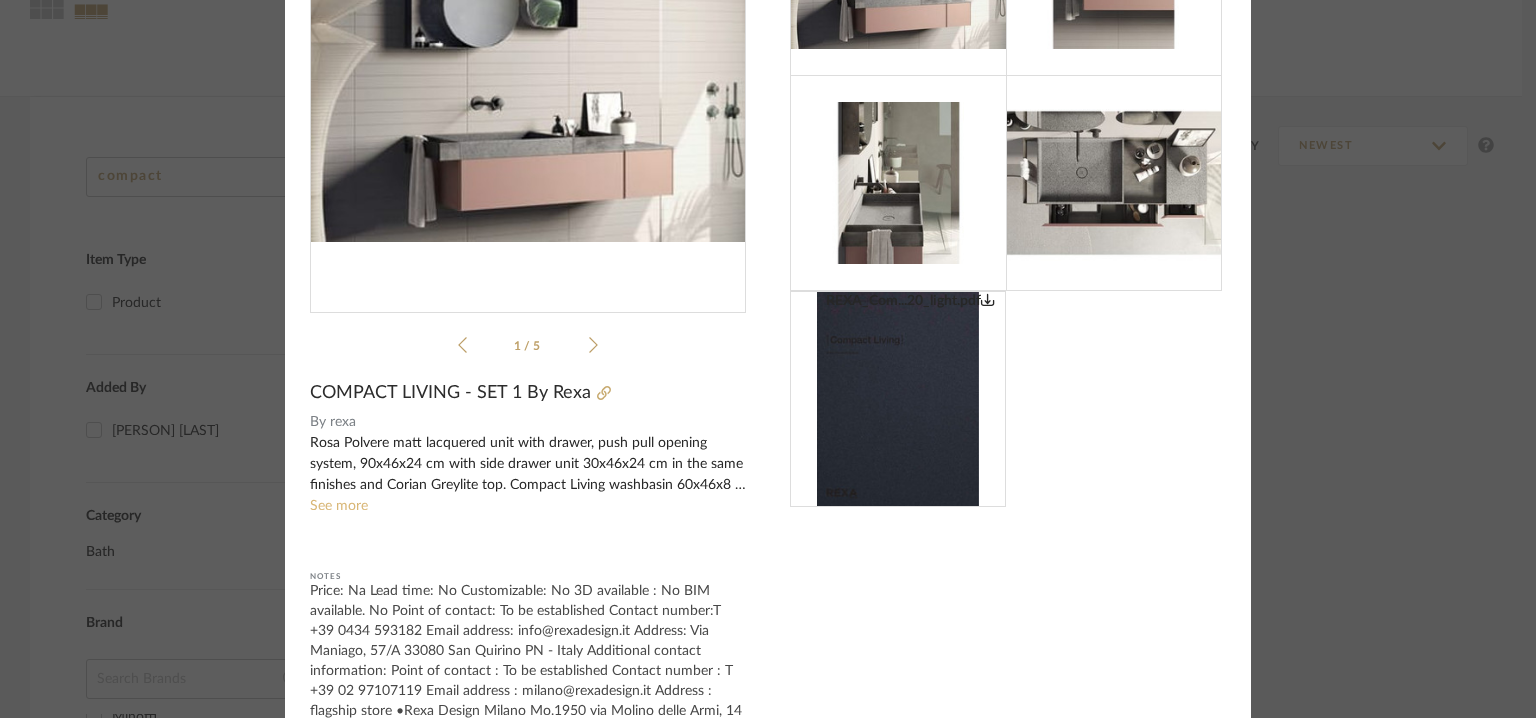 click on "See more" 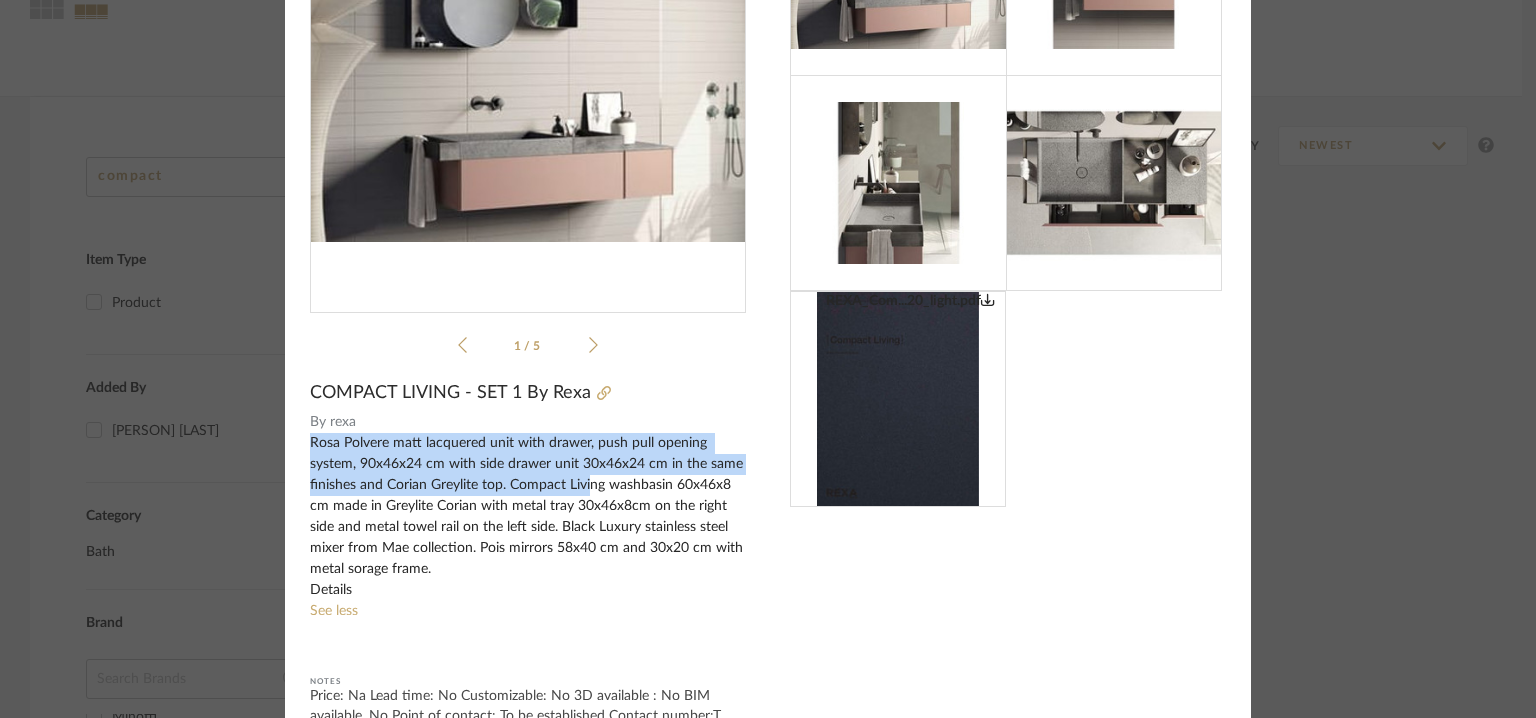 drag, startPoint x: 307, startPoint y: 437, endPoint x: 582, endPoint y: 492, distance: 280.44608 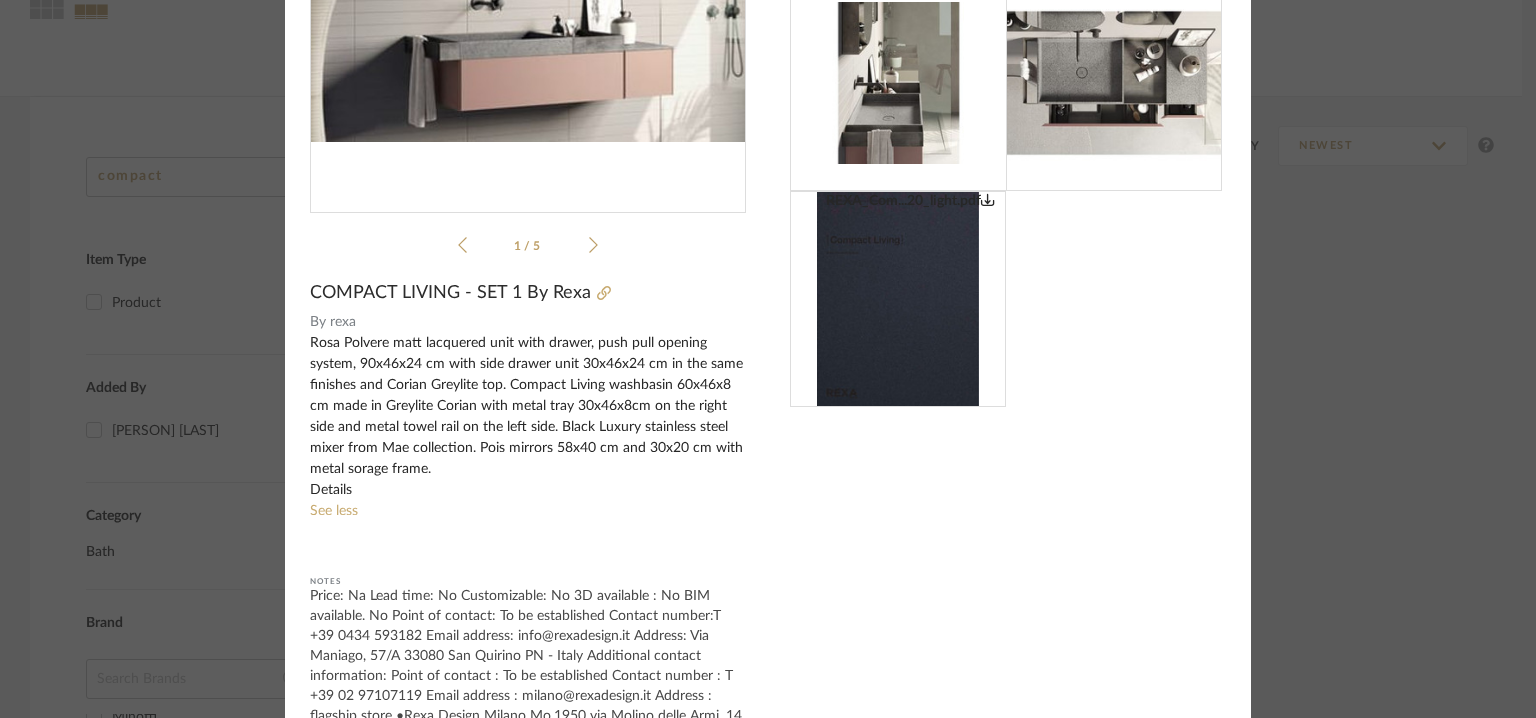 click on "Rosa Polvere matt lacquered unit with drawer, push pull opening system, 90x46x24 cm with side drawer unit 30x46x24 cm in the same finishes and Corian Greylite top.‎ Compact Living washbasin 60x46x8 cm made in Greylite Corian with metal tray 30x46x8cm on the right side and metal towel rail on the left side.‎ Black Luxury stainless steel mixer from Mae collection.‎ Pois mirrors 58x40 cm and 30x20 cm with metal sorage frame.‎
Details" 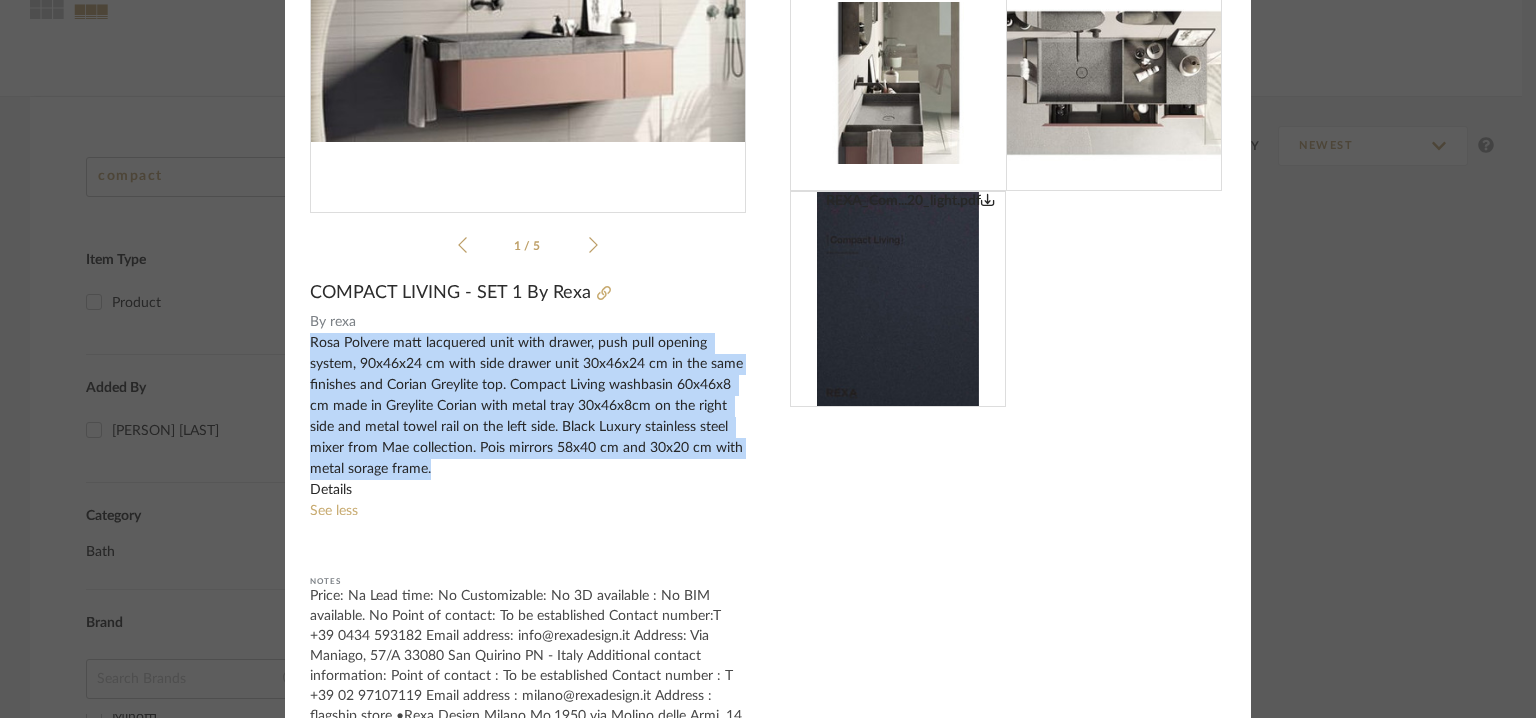 drag, startPoint x: 441, startPoint y: 474, endPoint x: 300, endPoint y: 336, distance: 197.29419 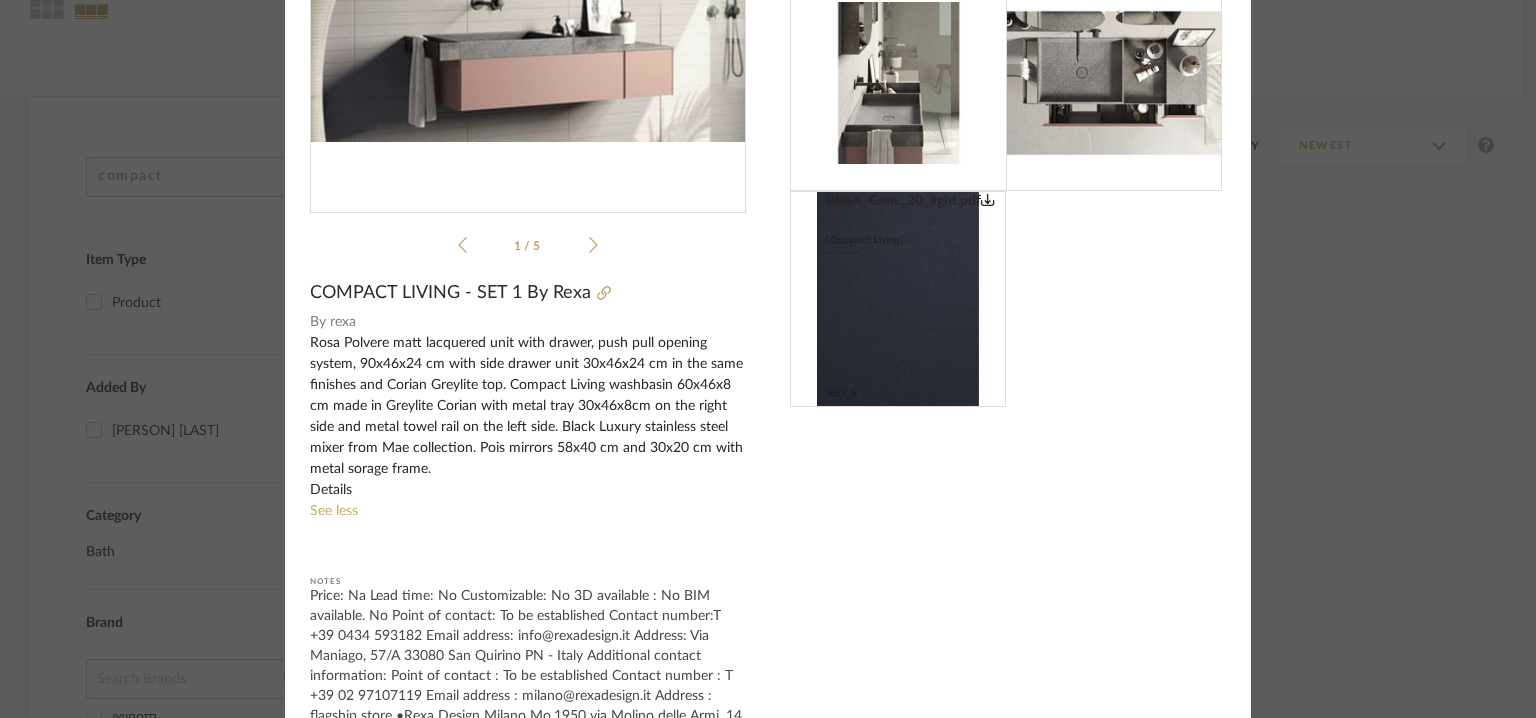 click on "REXA_Com...20_light.pdf" at bounding box center (1008, 252) 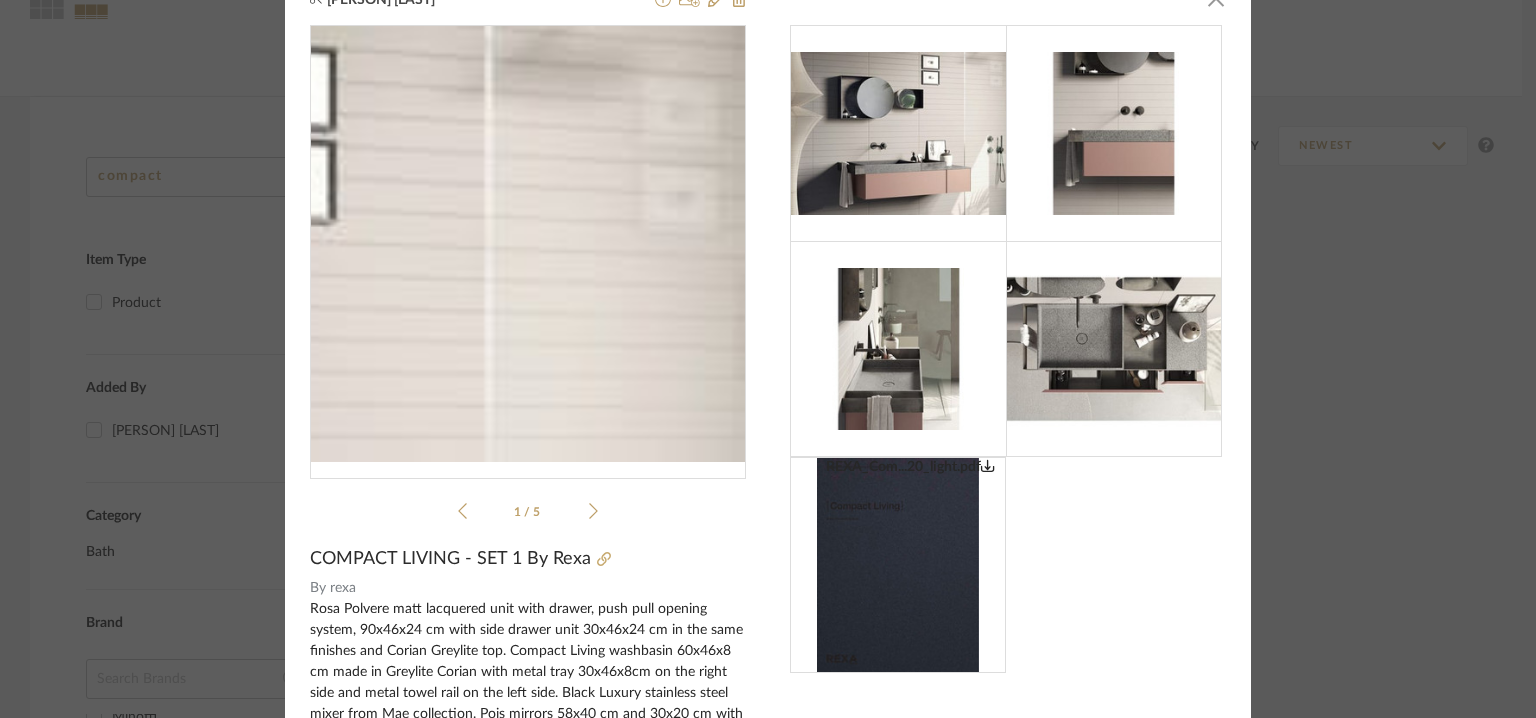 scroll, scrollTop: 0, scrollLeft: 0, axis: both 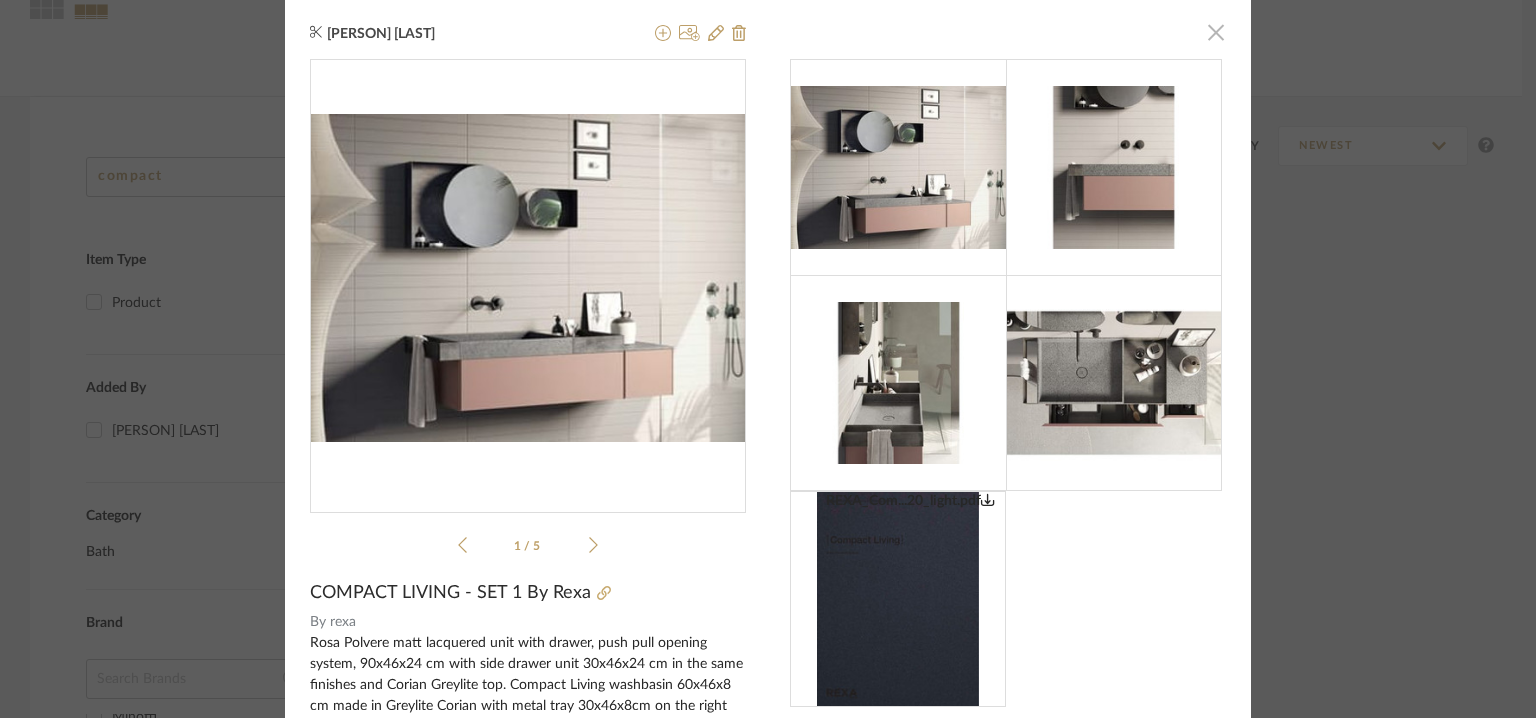 drag, startPoint x: 1208, startPoint y: 24, endPoint x: 922, endPoint y: 20, distance: 286.02798 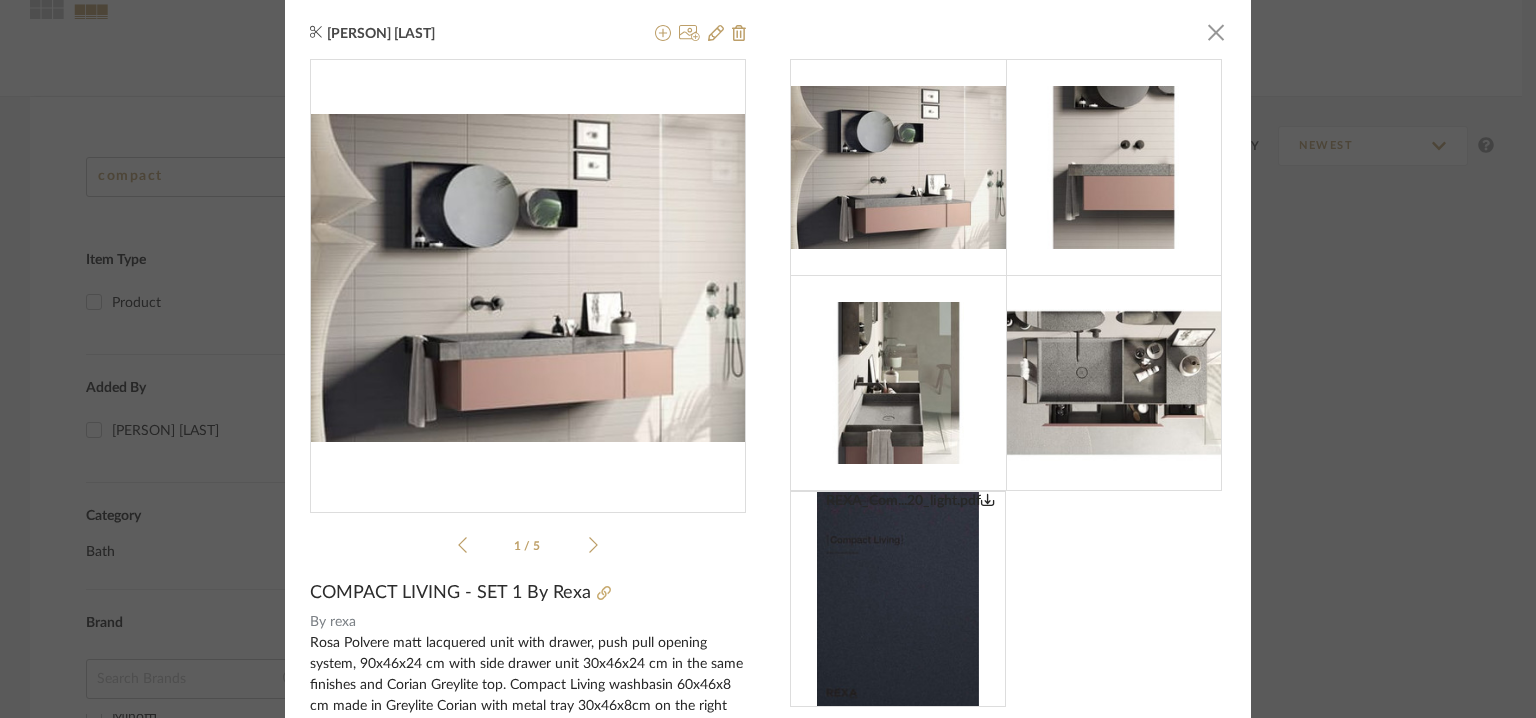 click 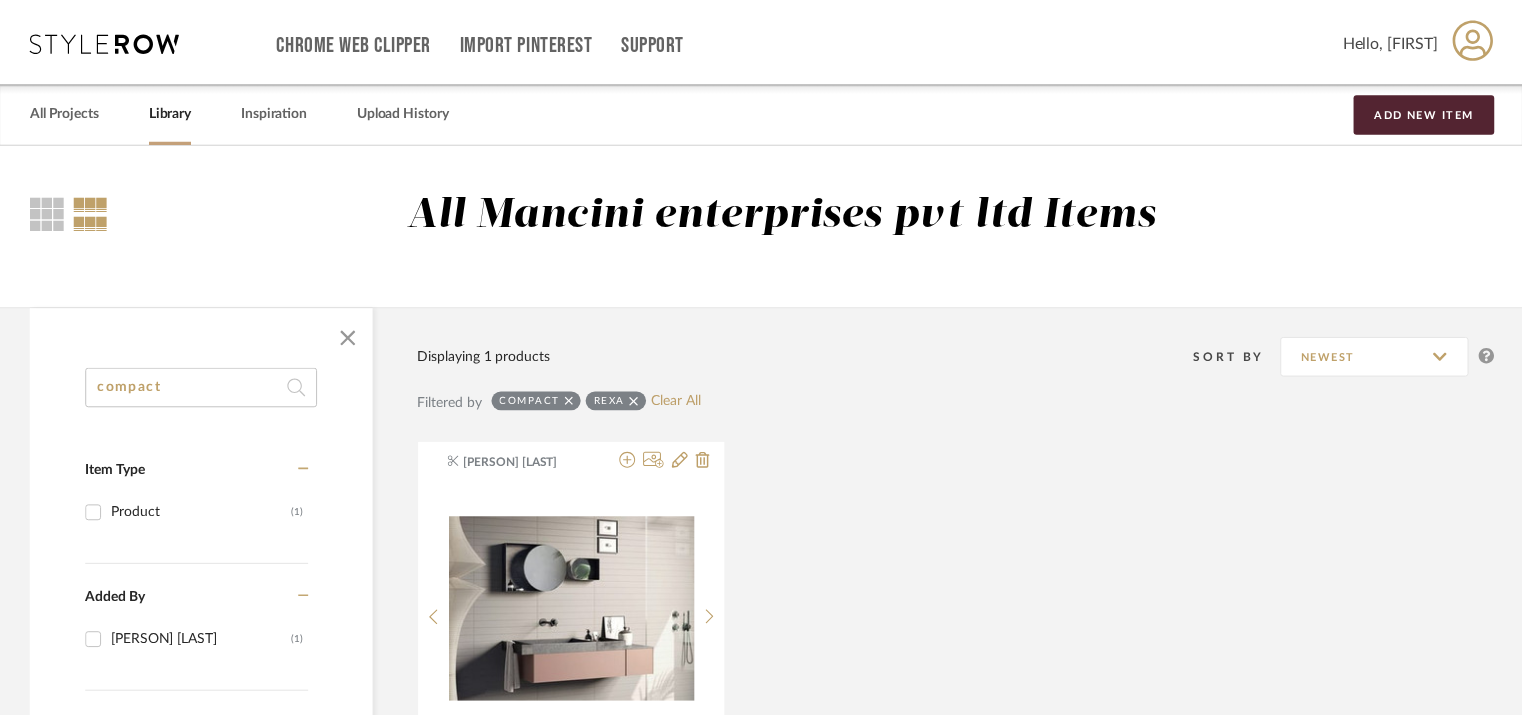 scroll, scrollTop: 211, scrollLeft: 0, axis: vertical 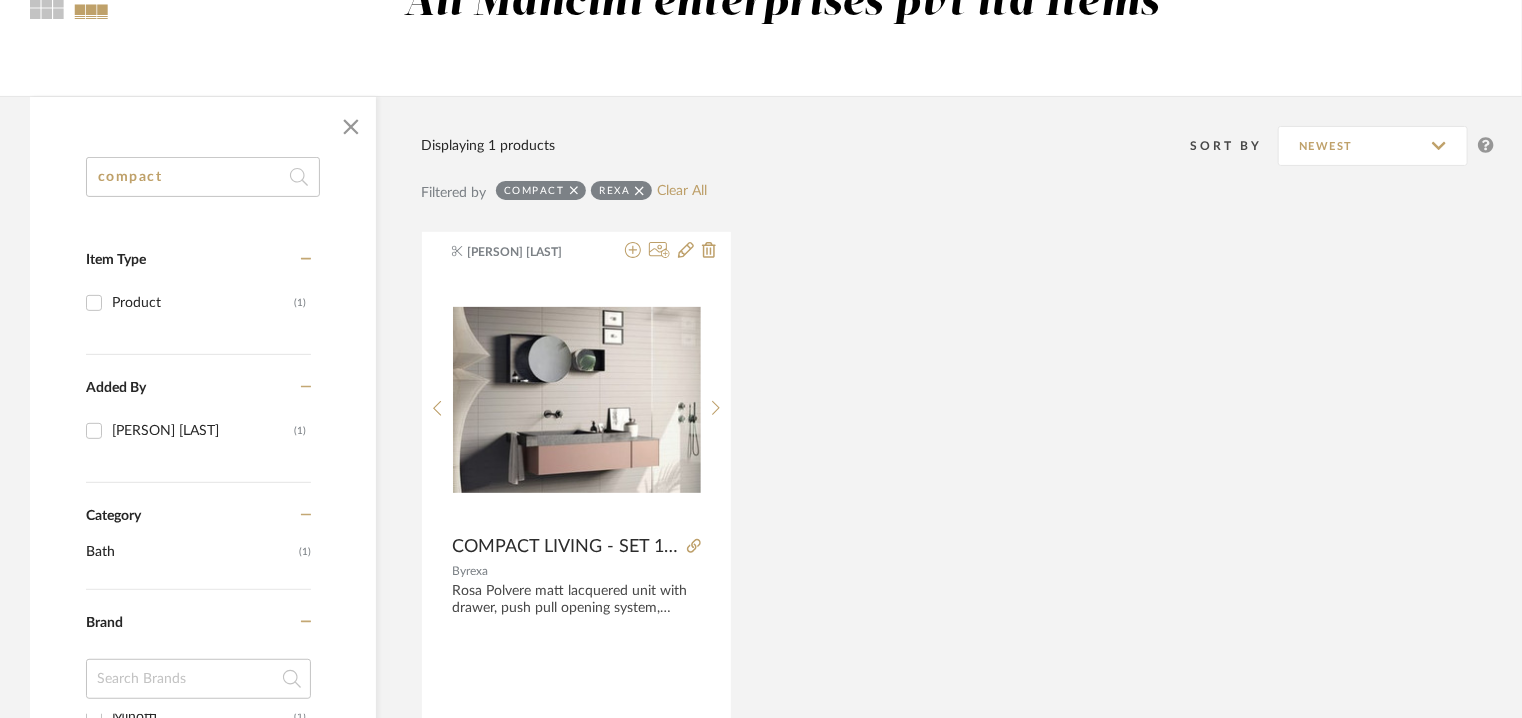 drag, startPoint x: 187, startPoint y: 179, endPoint x: 0, endPoint y: 189, distance: 187.26718 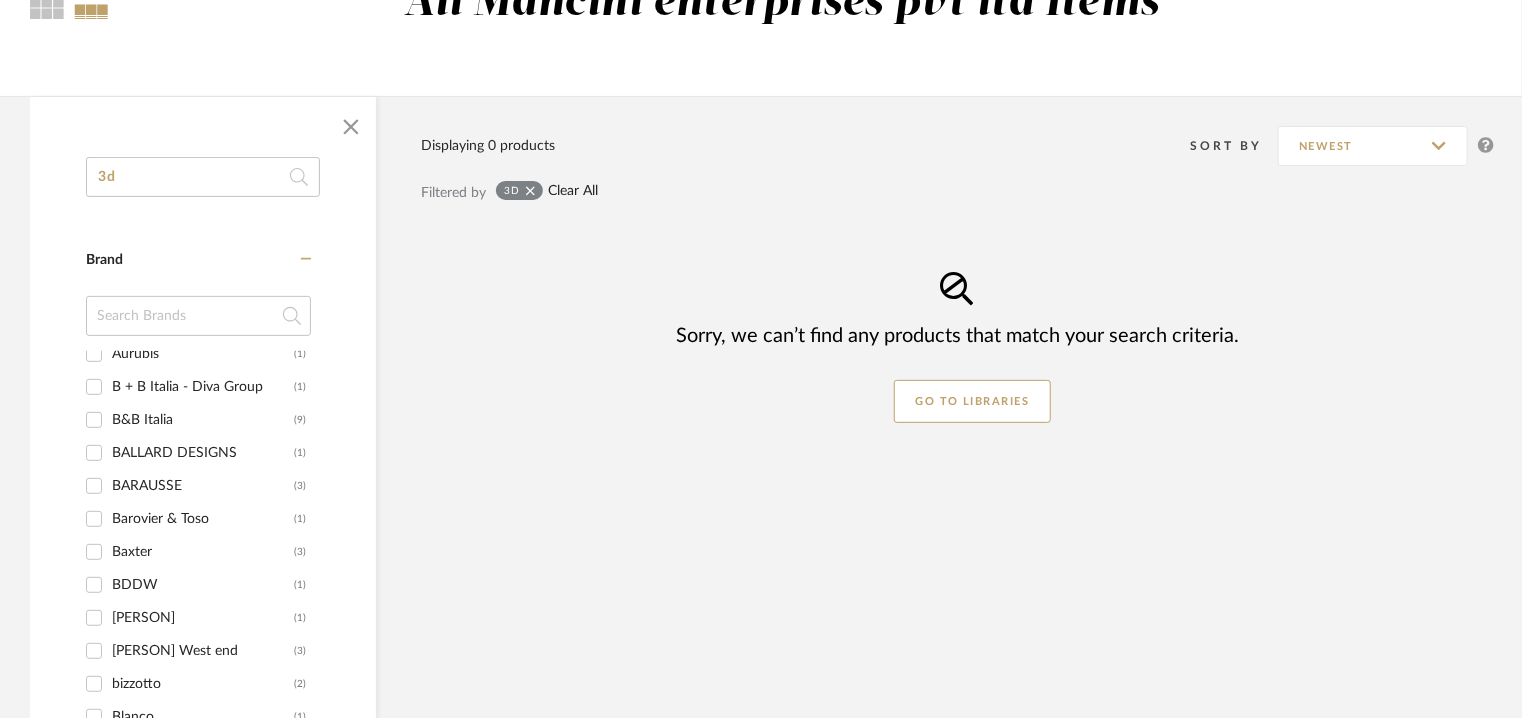 type on "3d" 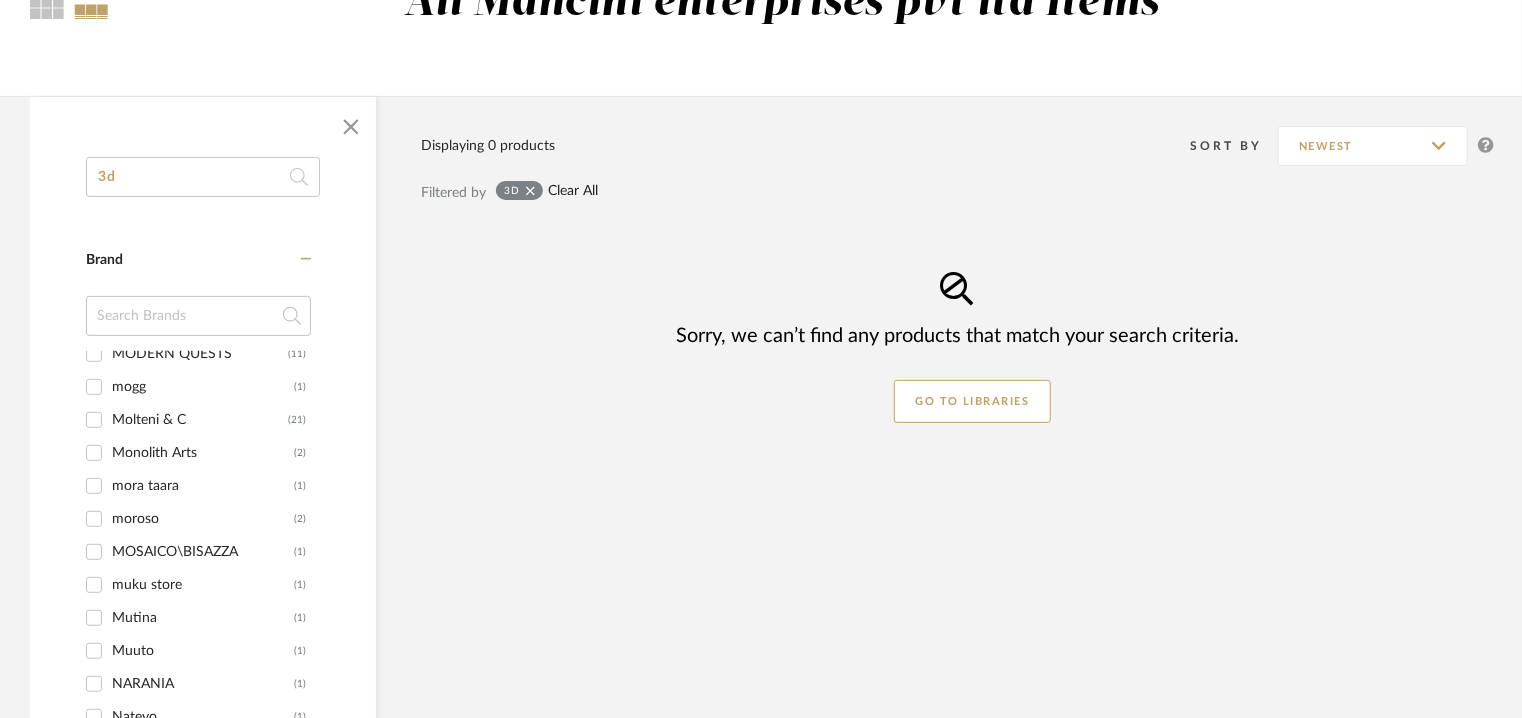 click on "Clear All" 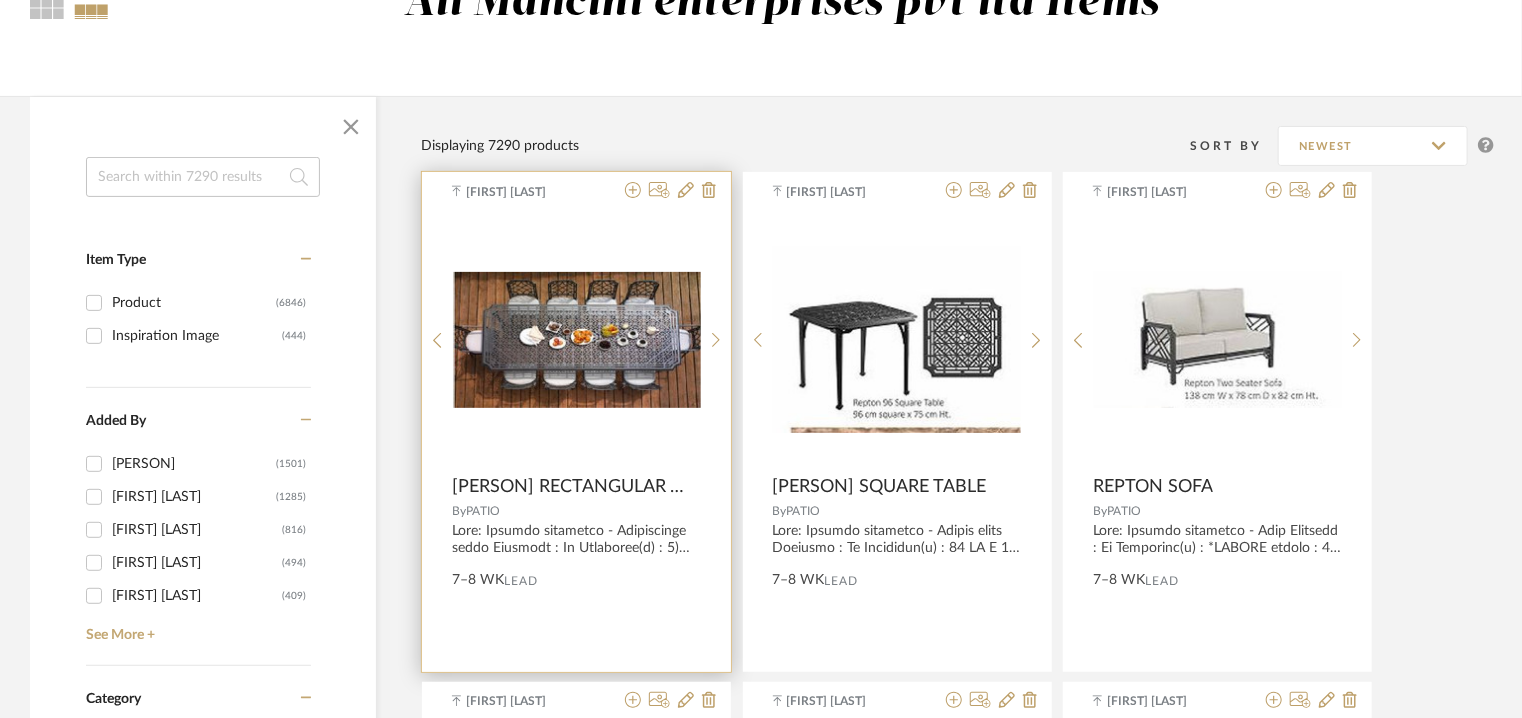 scroll, scrollTop: 23642, scrollLeft: 0, axis: vertical 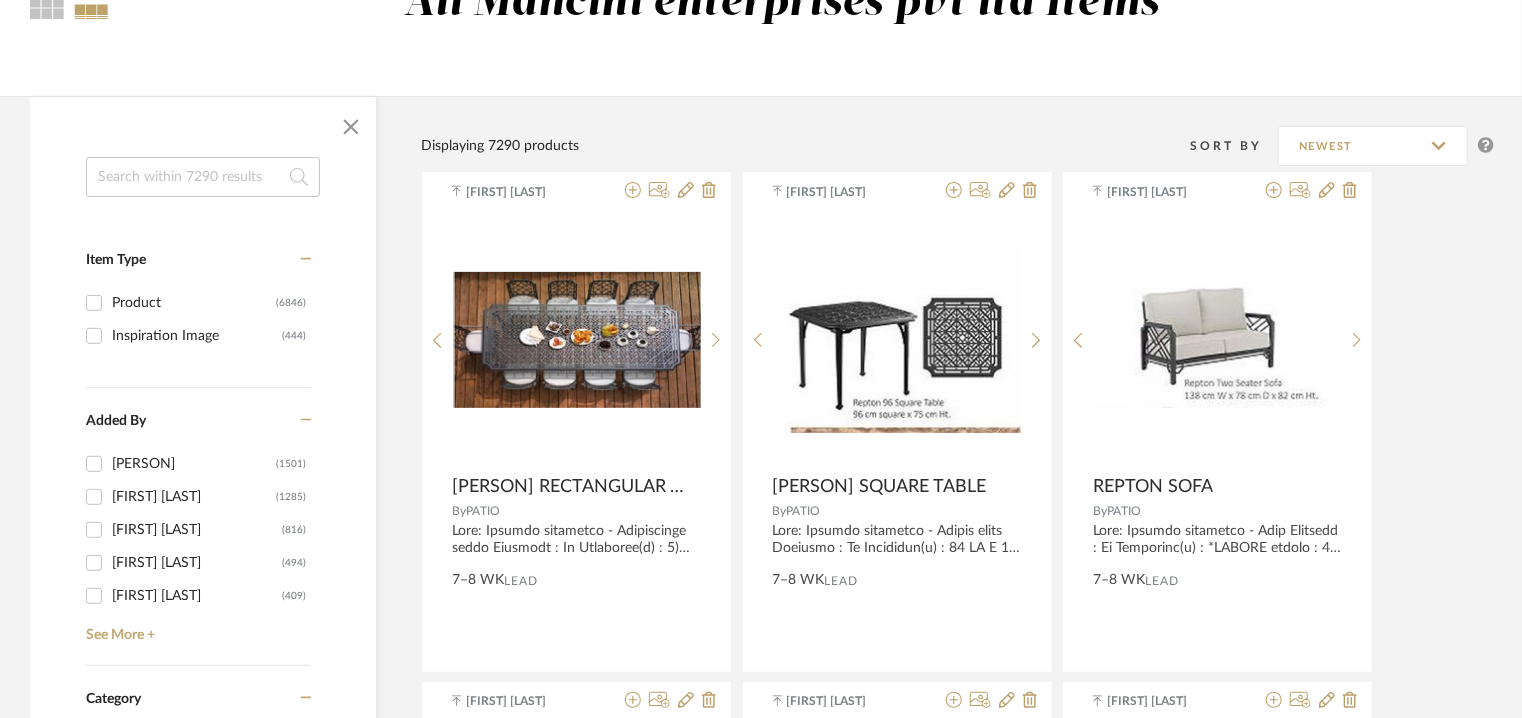 click 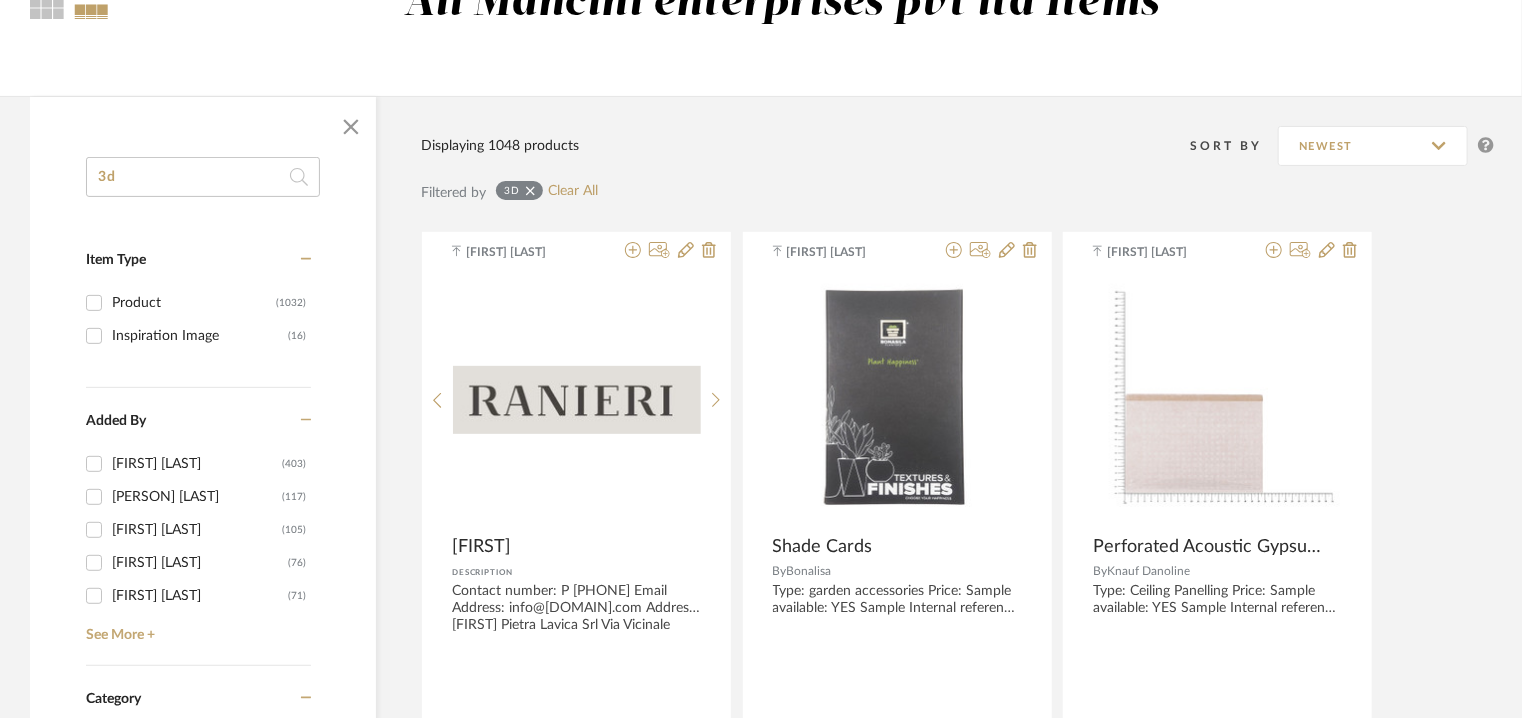 scroll, scrollTop: 6515, scrollLeft: 0, axis: vertical 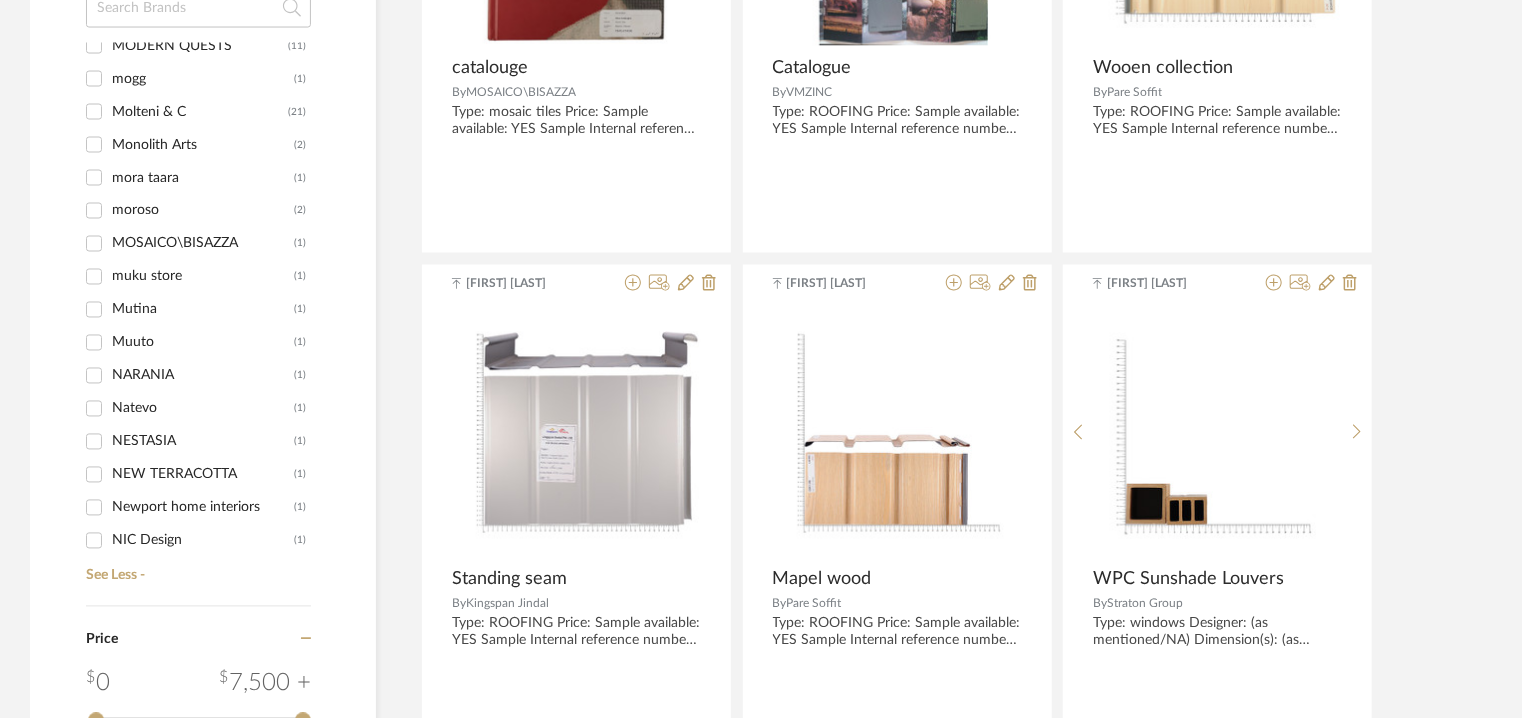 type on "3d" 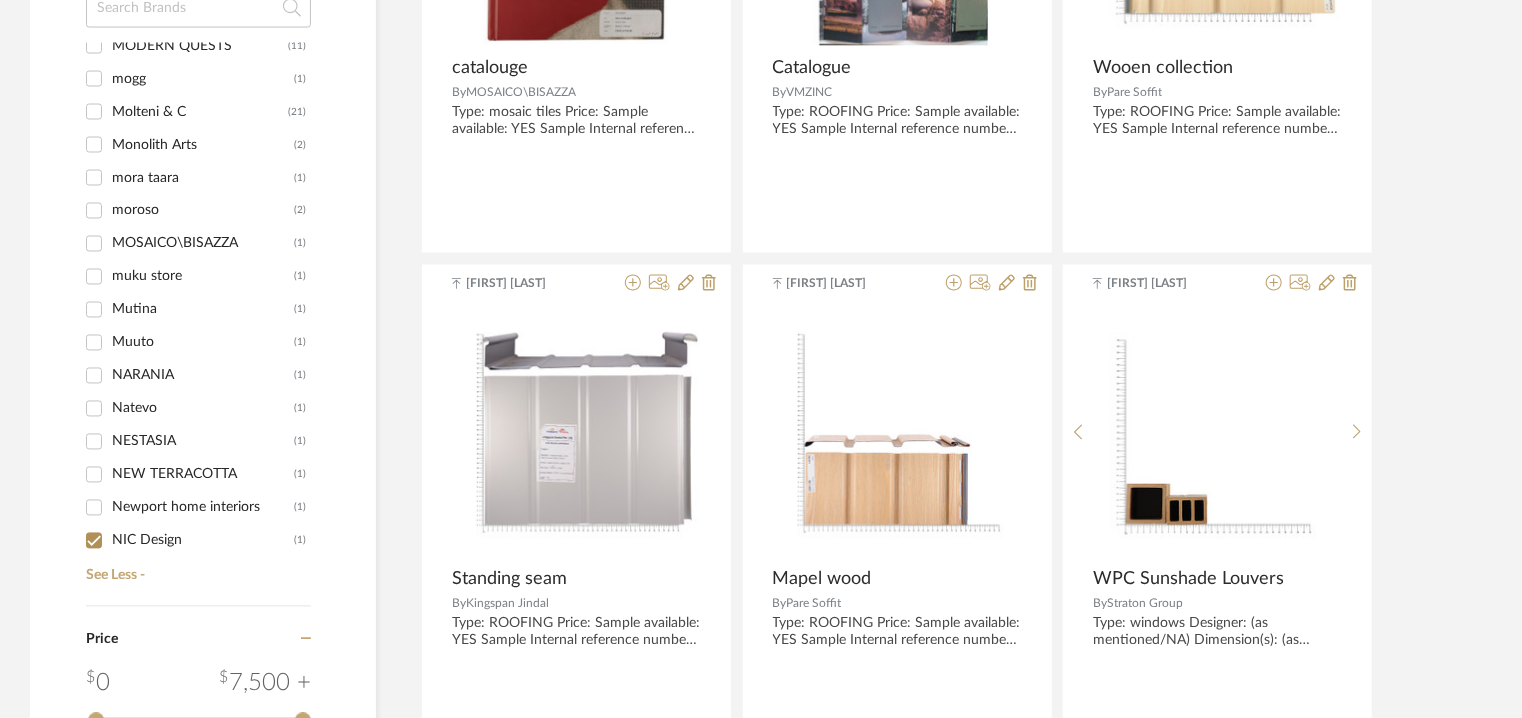checkbox on "true" 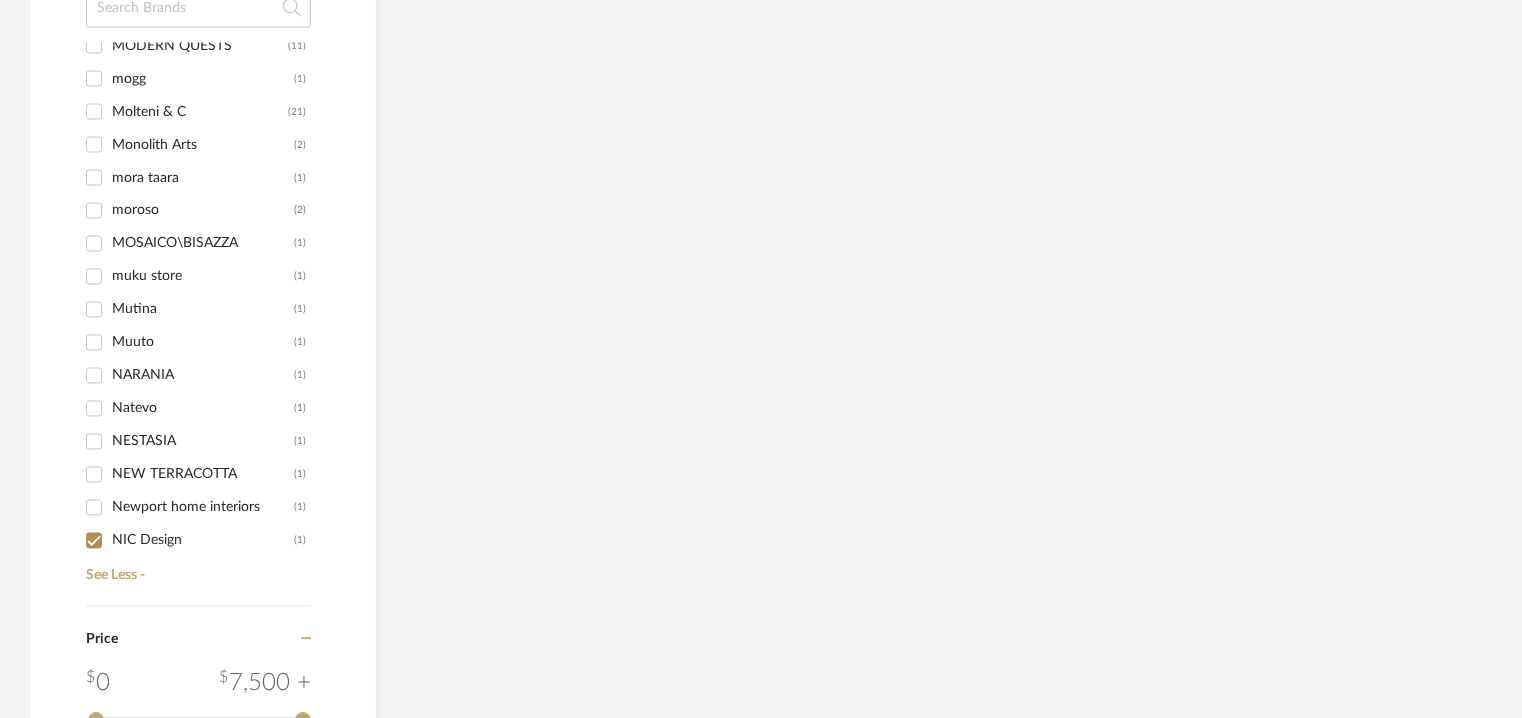 scroll, scrollTop: 882, scrollLeft: 0, axis: vertical 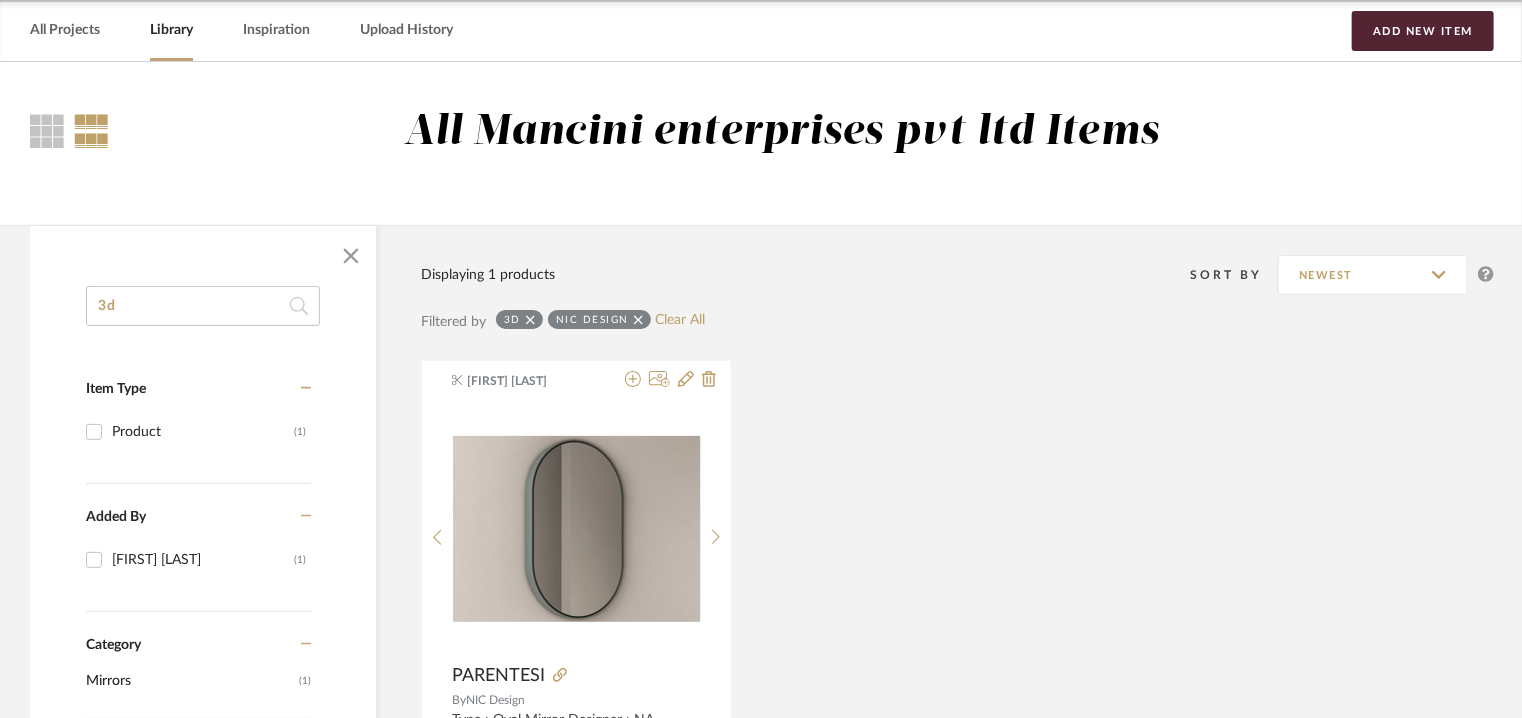 drag, startPoint x: 152, startPoint y: 299, endPoint x: 92, endPoint y: 299, distance: 60 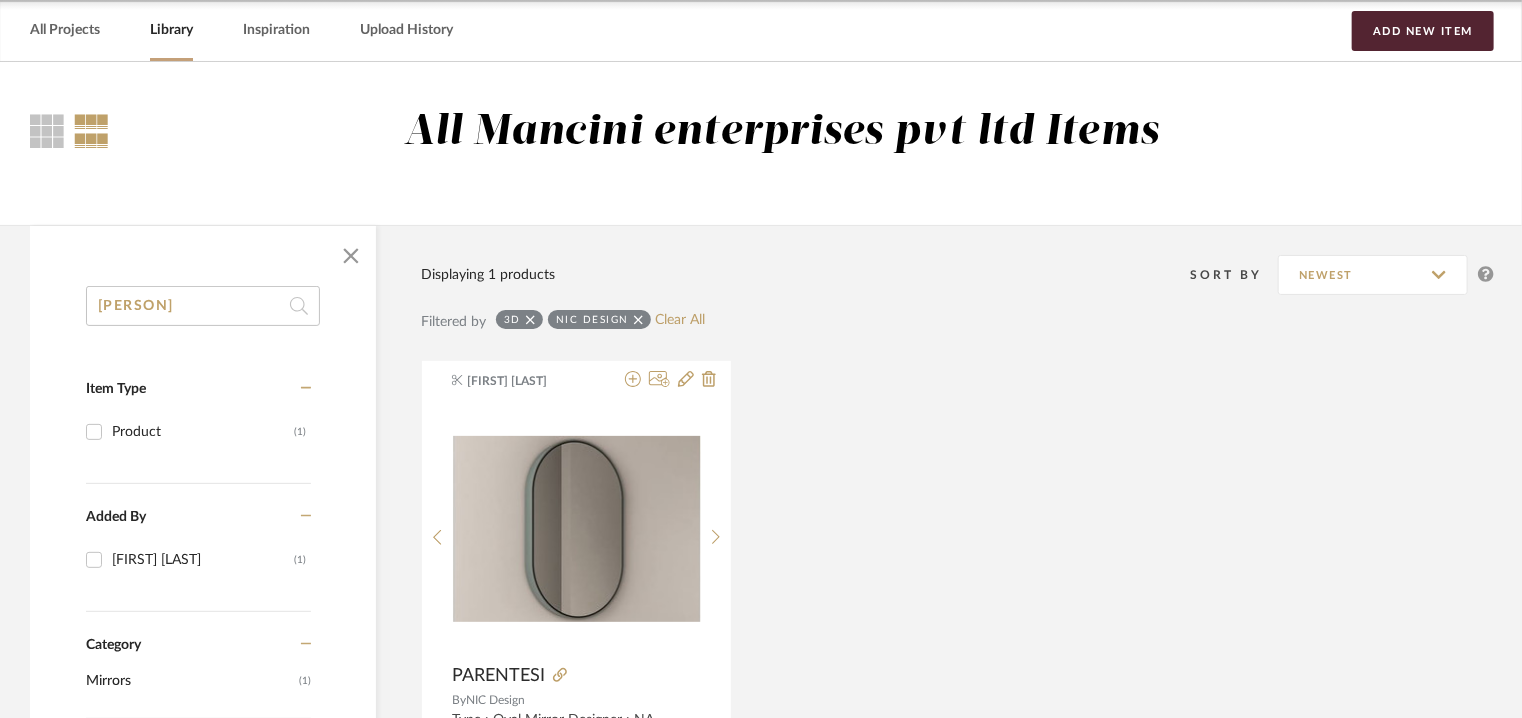 scroll, scrollTop: 0, scrollLeft: 33, axis: horizontal 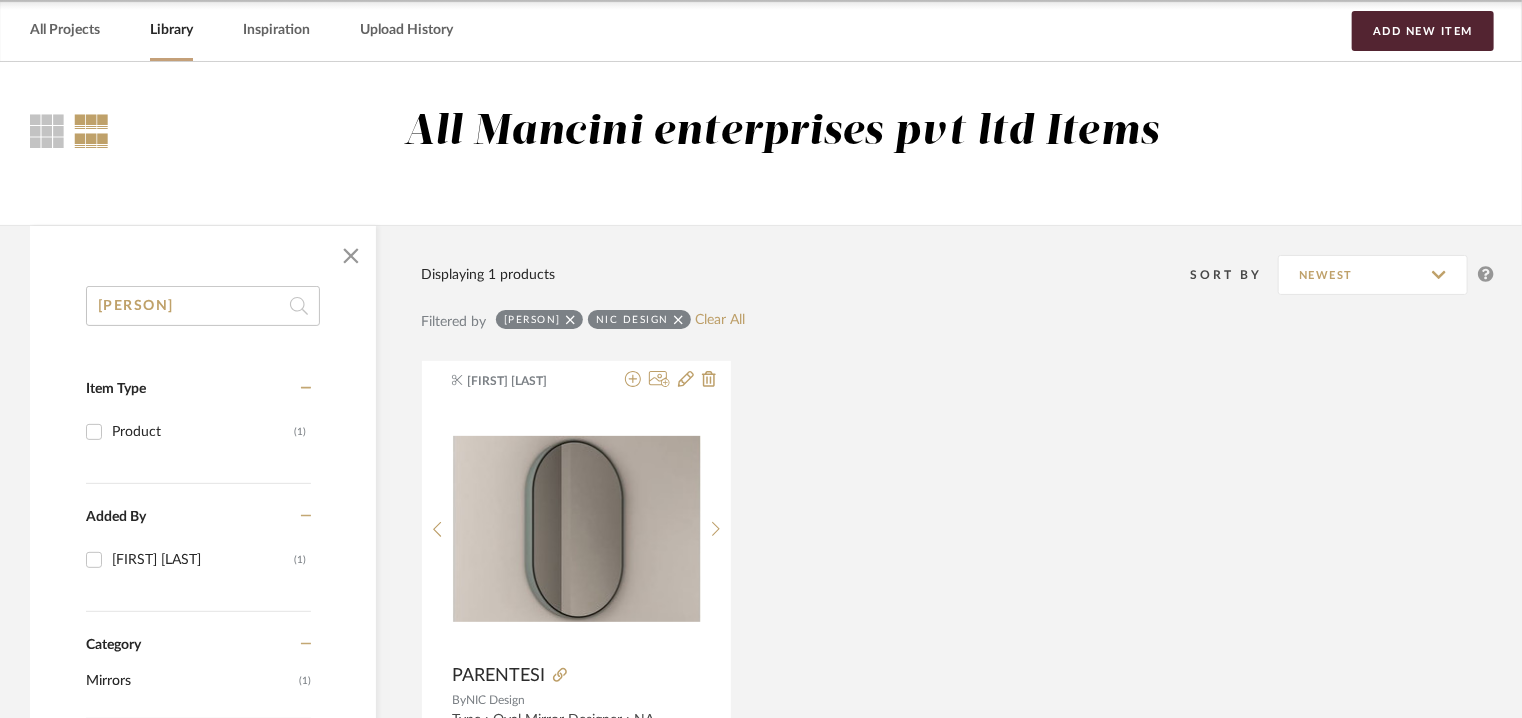 type on "[PERSON]" 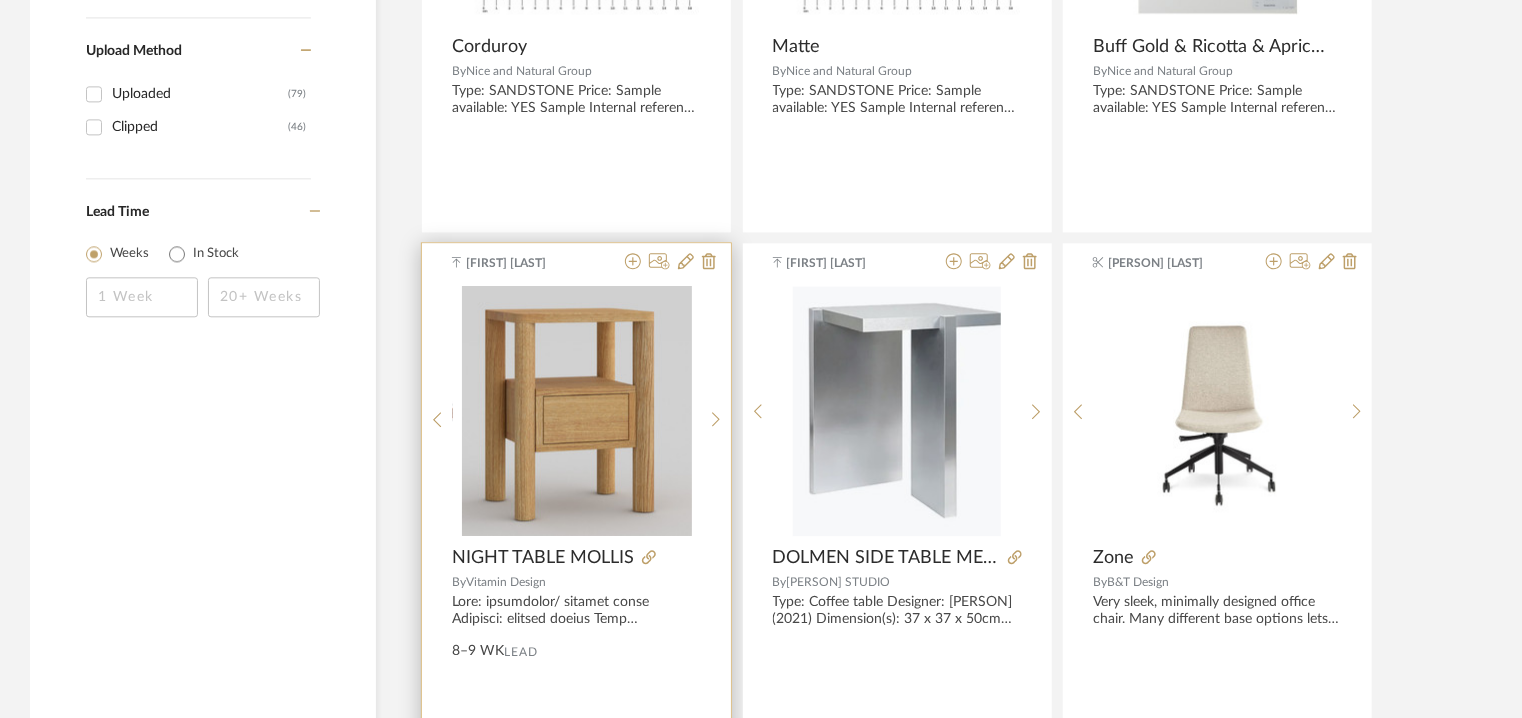 scroll, scrollTop: 1882, scrollLeft: 0, axis: vertical 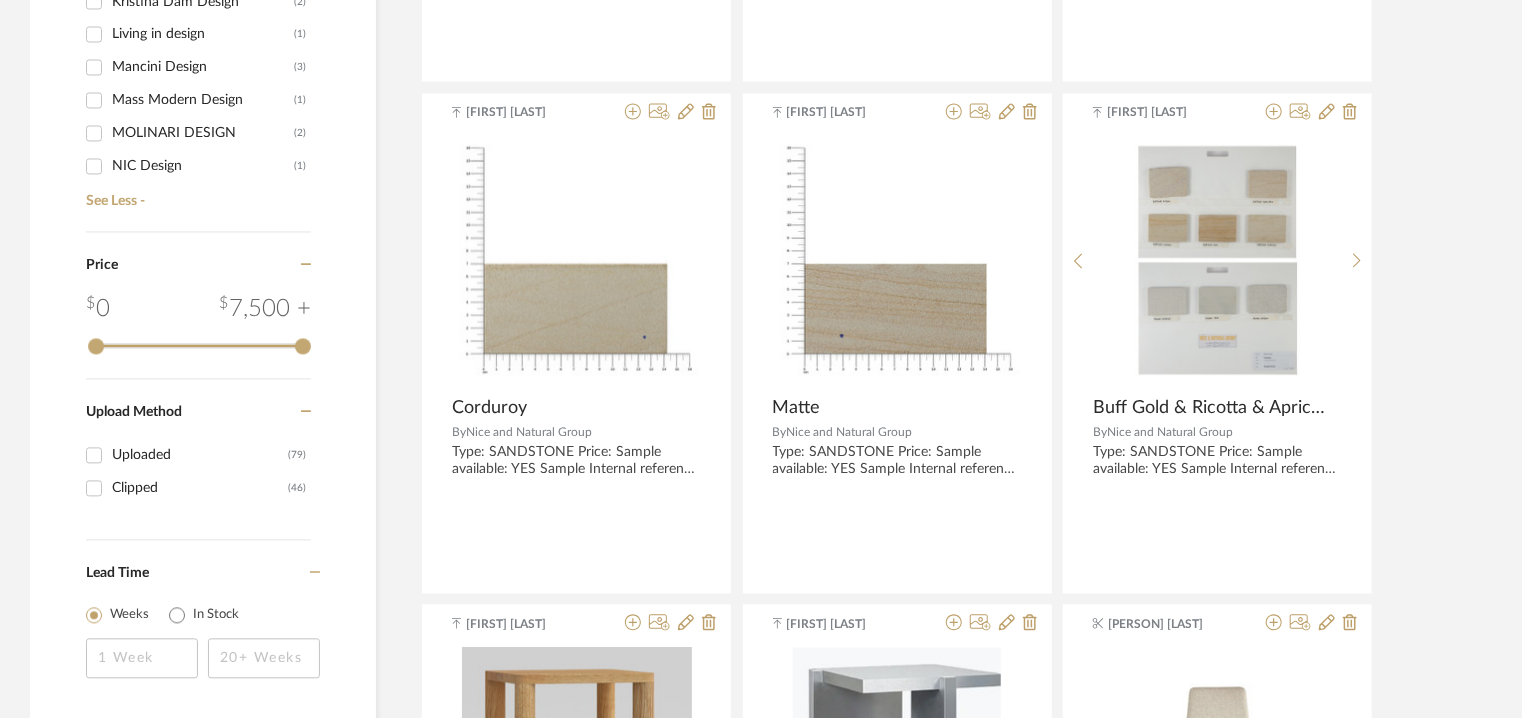 click on "NIC Design" at bounding box center (203, 167) 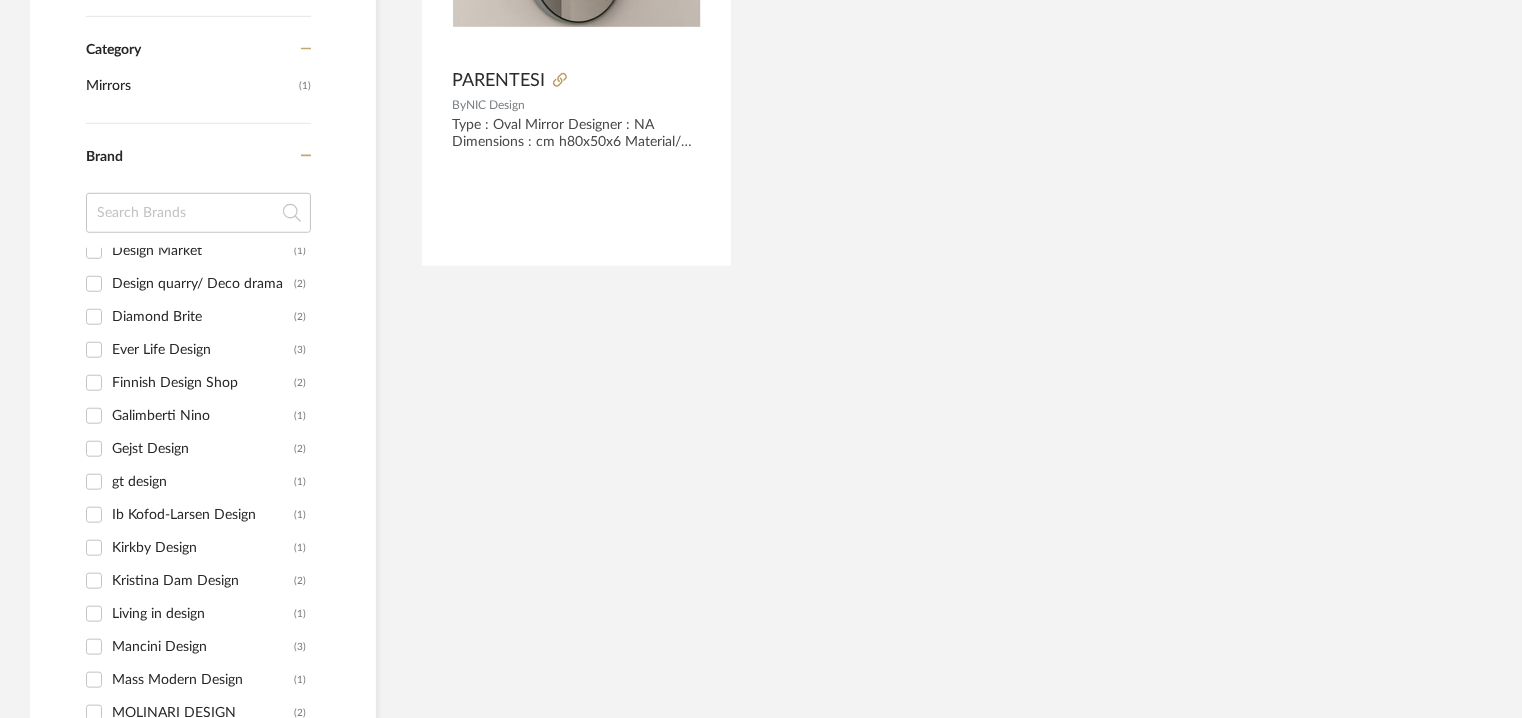 scroll, scrollTop: 656, scrollLeft: 0, axis: vertical 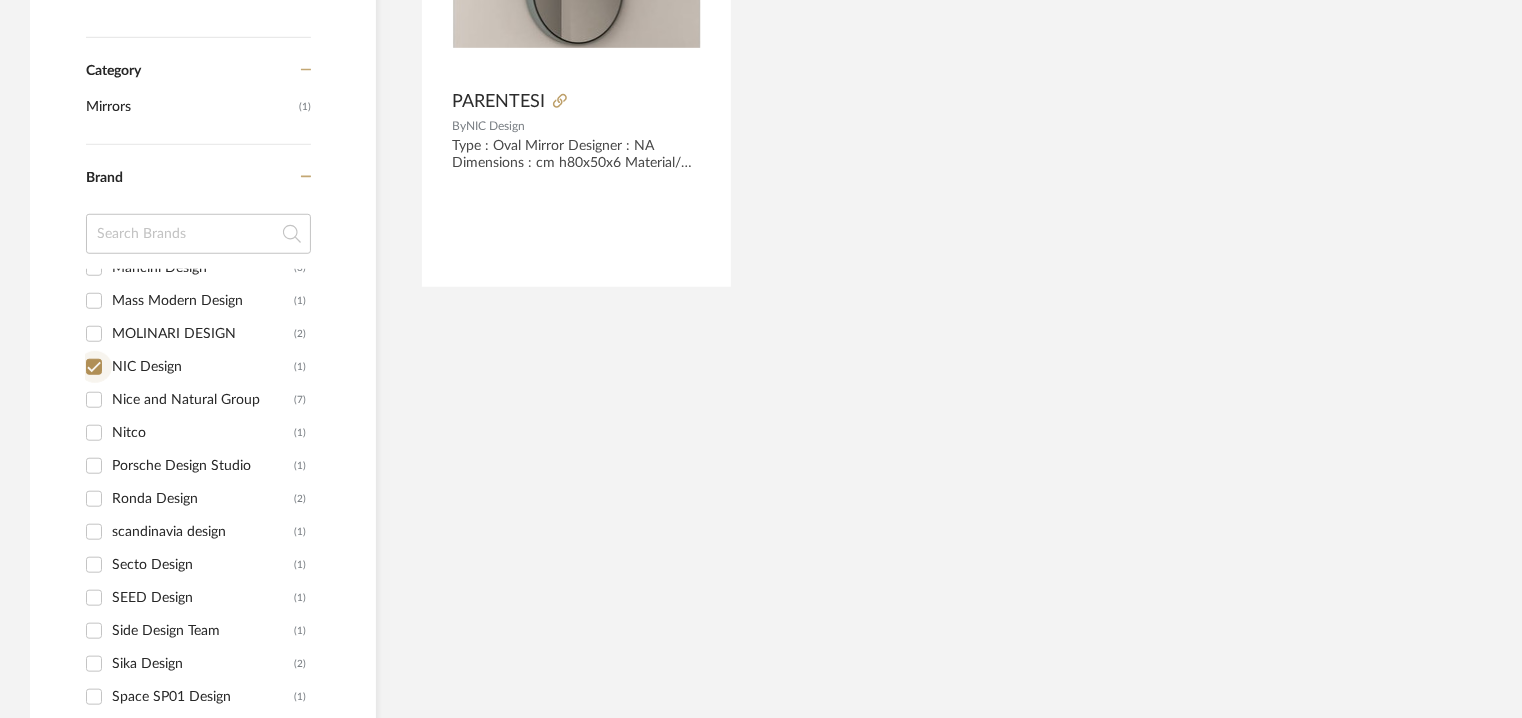 click on "NIC Design  (1)" at bounding box center [94, 367] 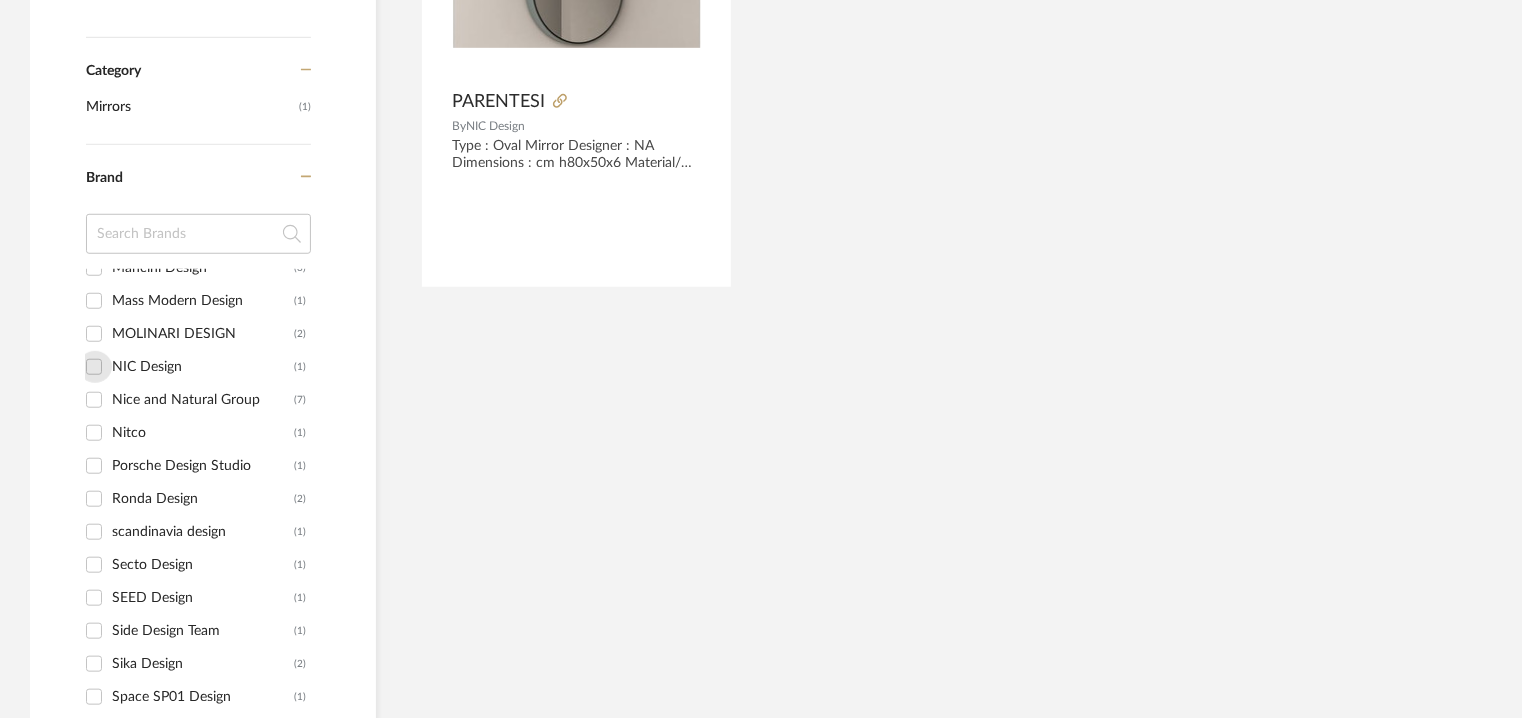 checkbox on "false" 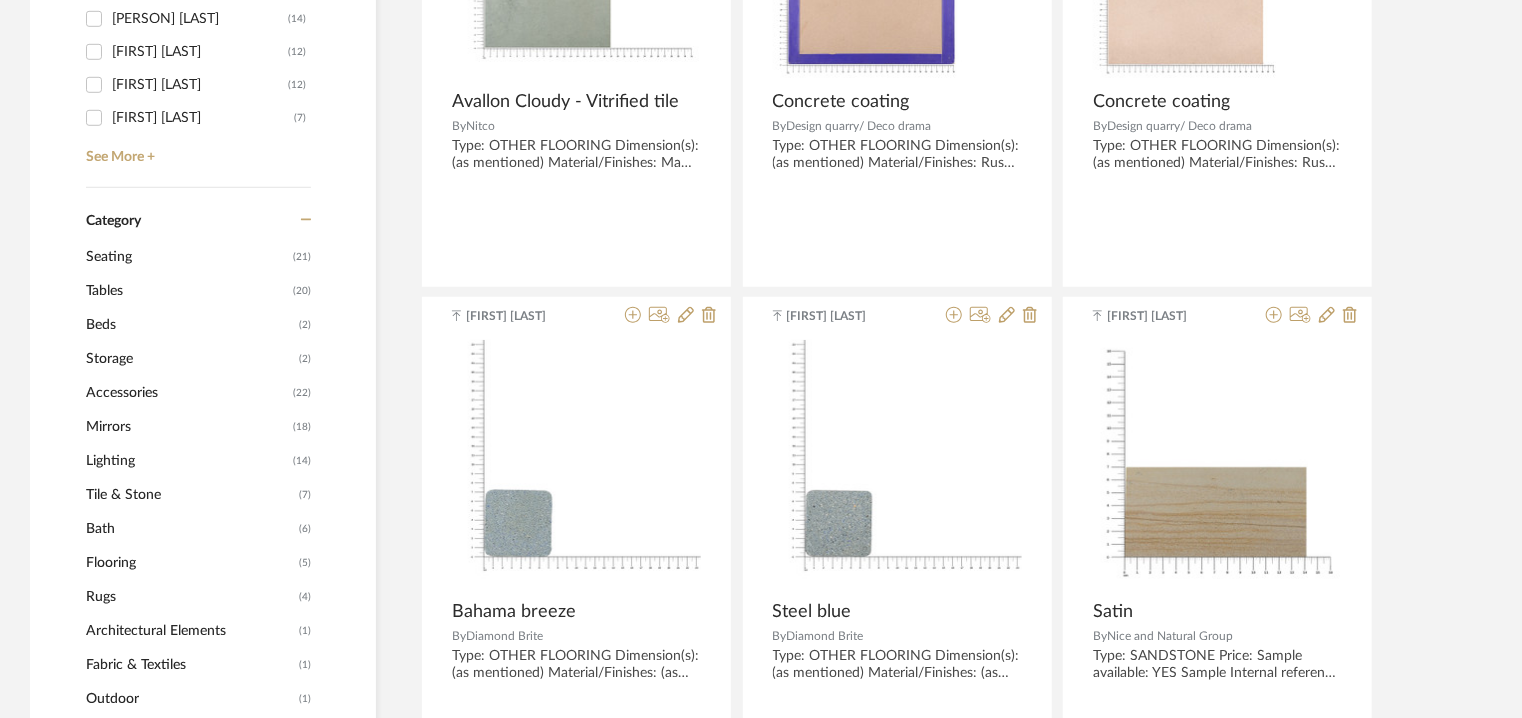 scroll, scrollTop: 1040, scrollLeft: 0, axis: vertical 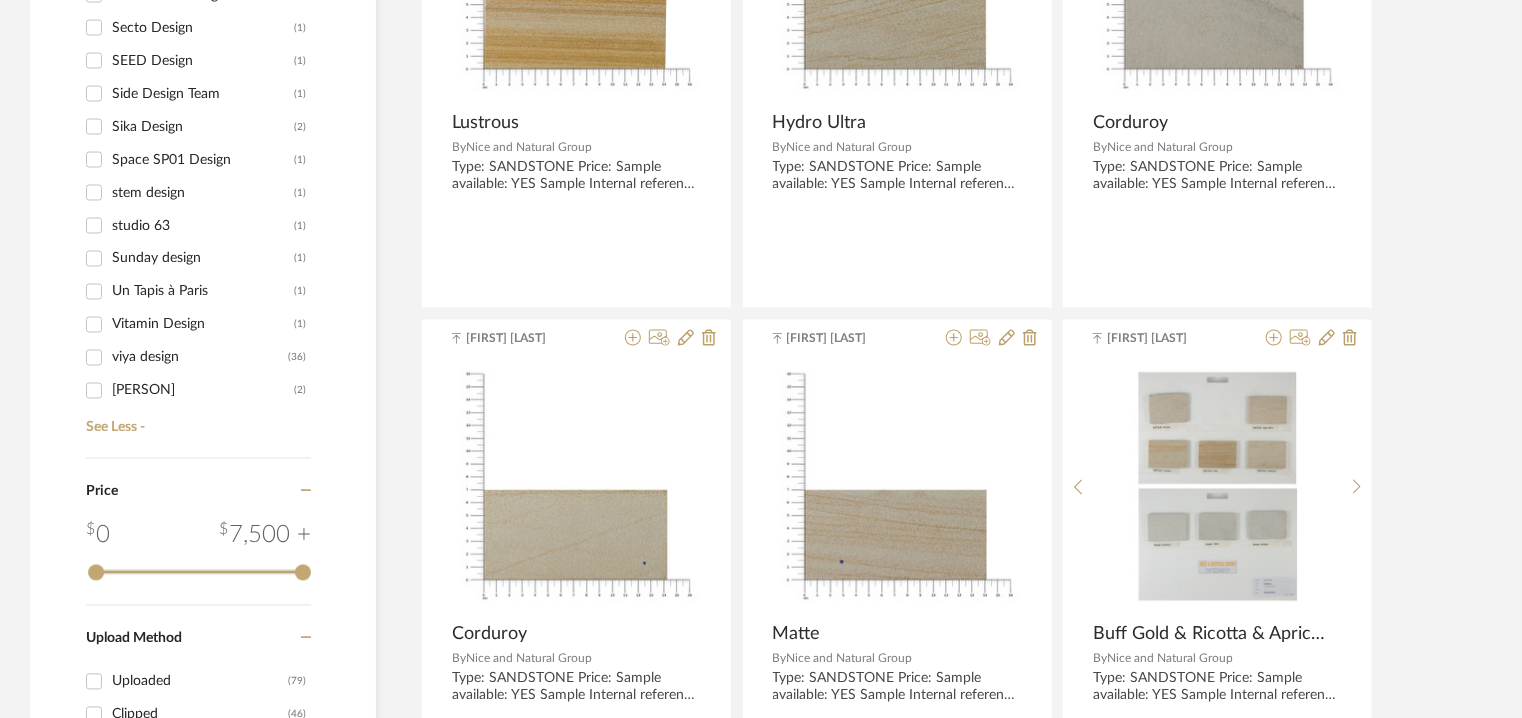 click on "studio 63" at bounding box center (203, 226) 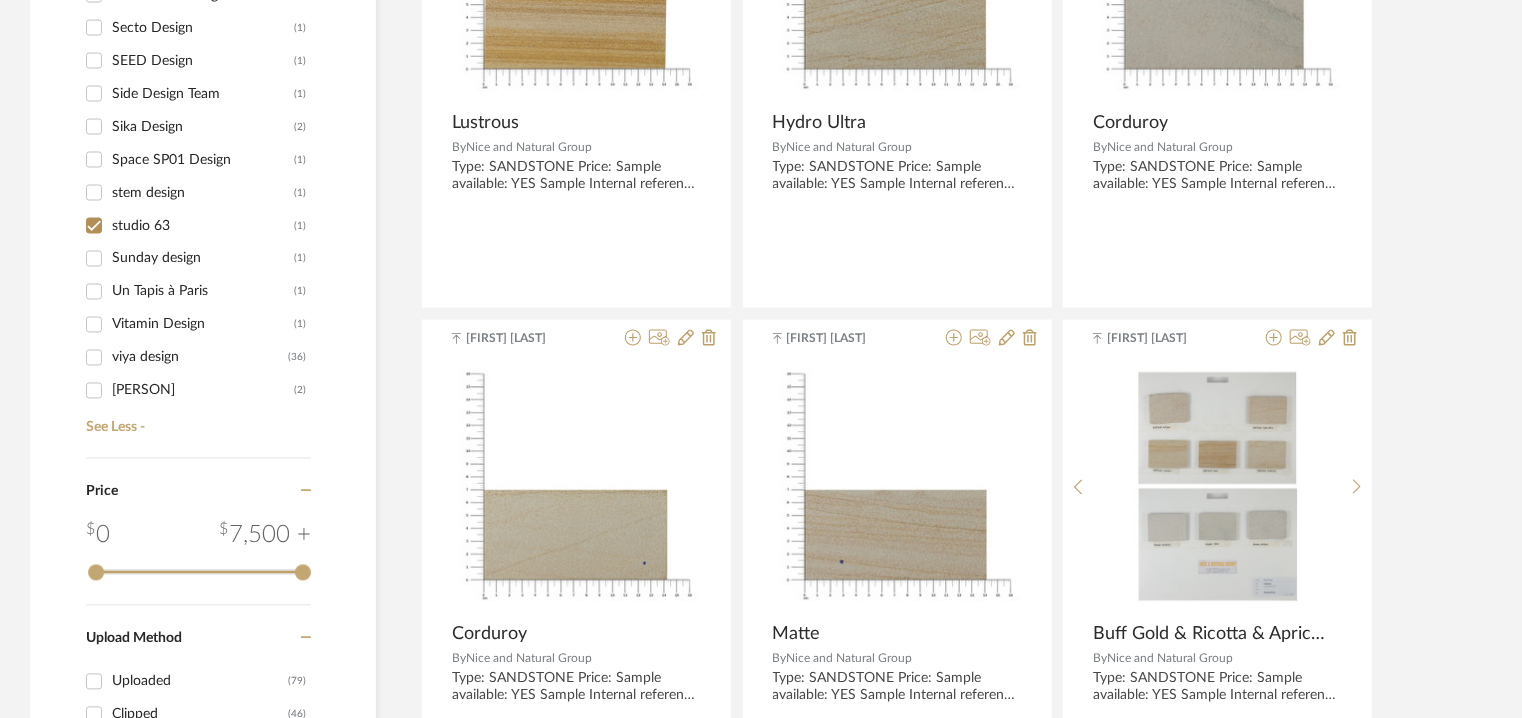 checkbox on "true" 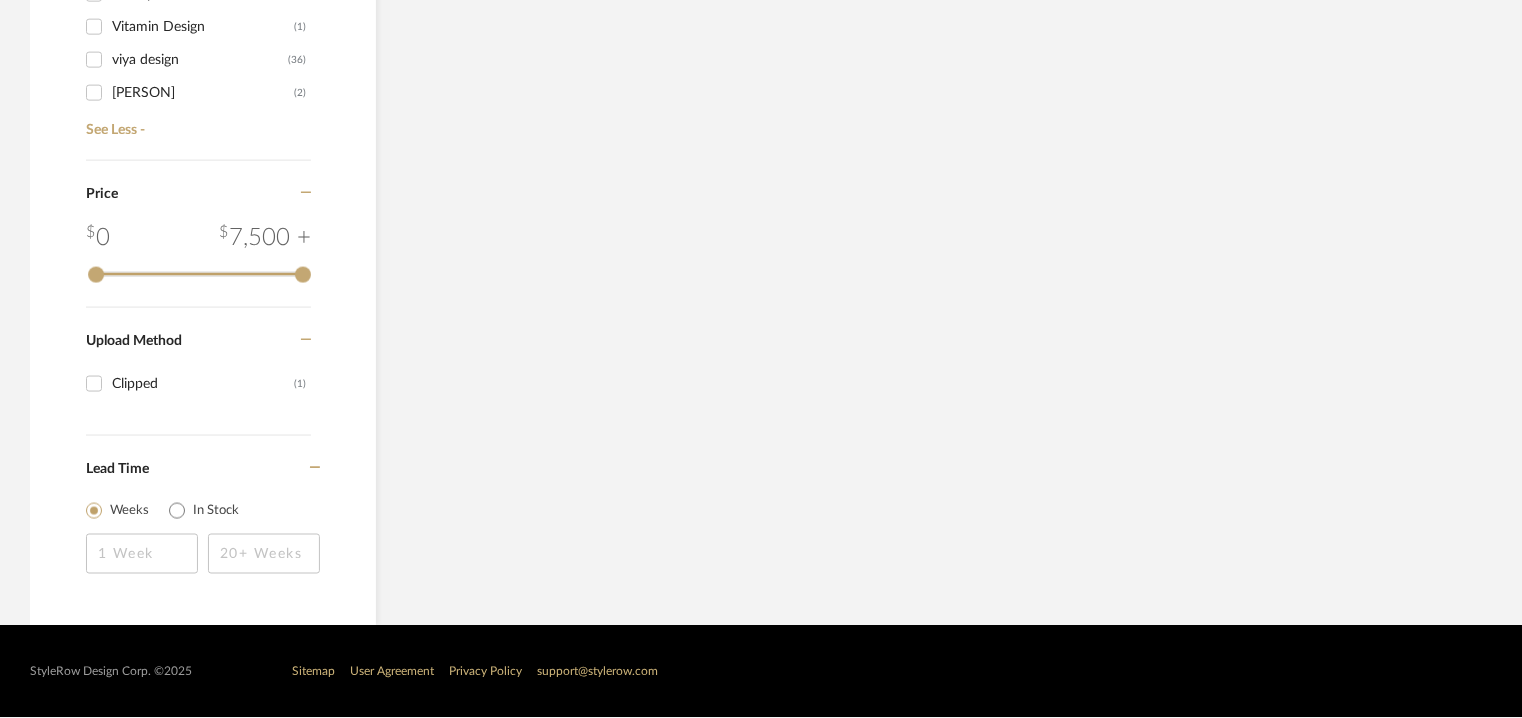 scroll, scrollTop: 1030, scrollLeft: 0, axis: vertical 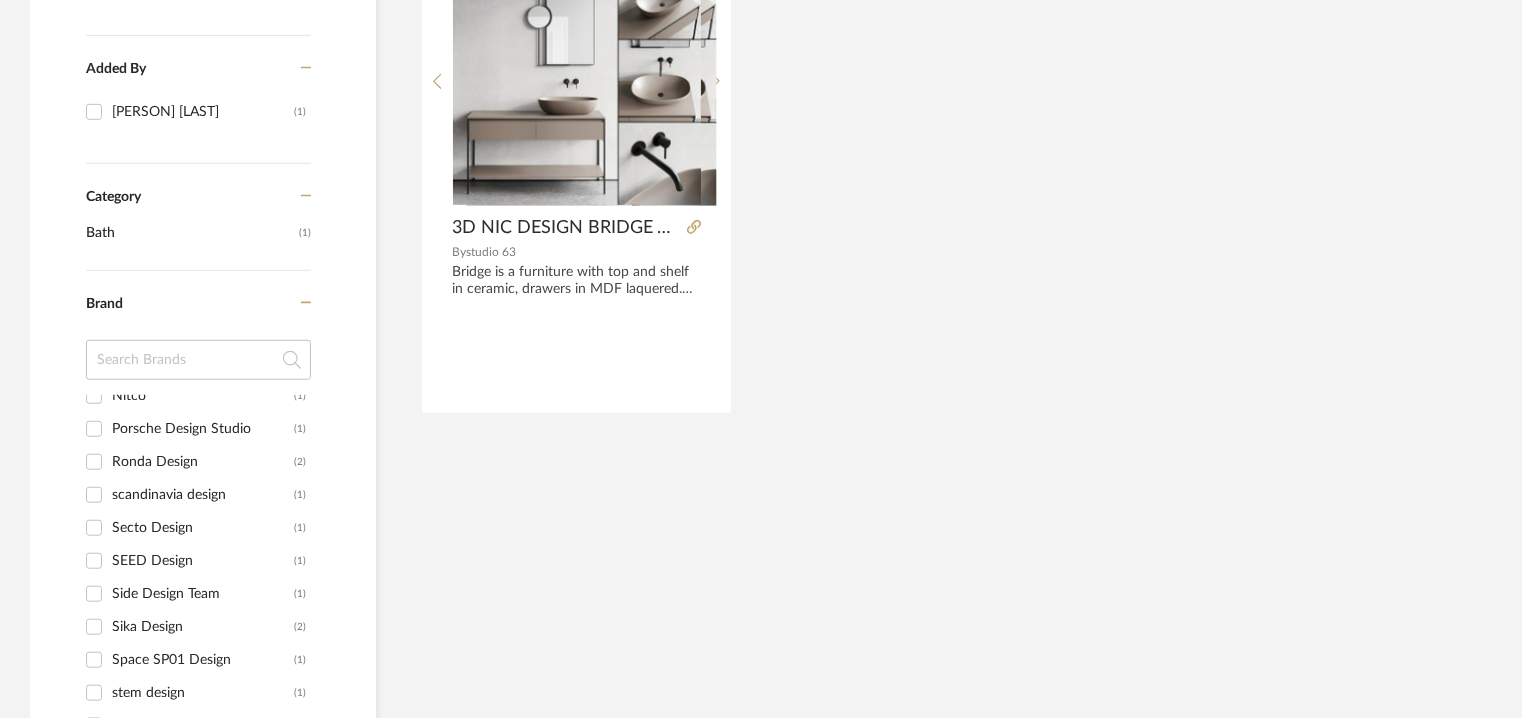click on "[FIRST]...[LAST].pdf THE-[LAST]...[LAST].pdf [FIRST]...[LAST].pdf" at bounding box center [577, 81] 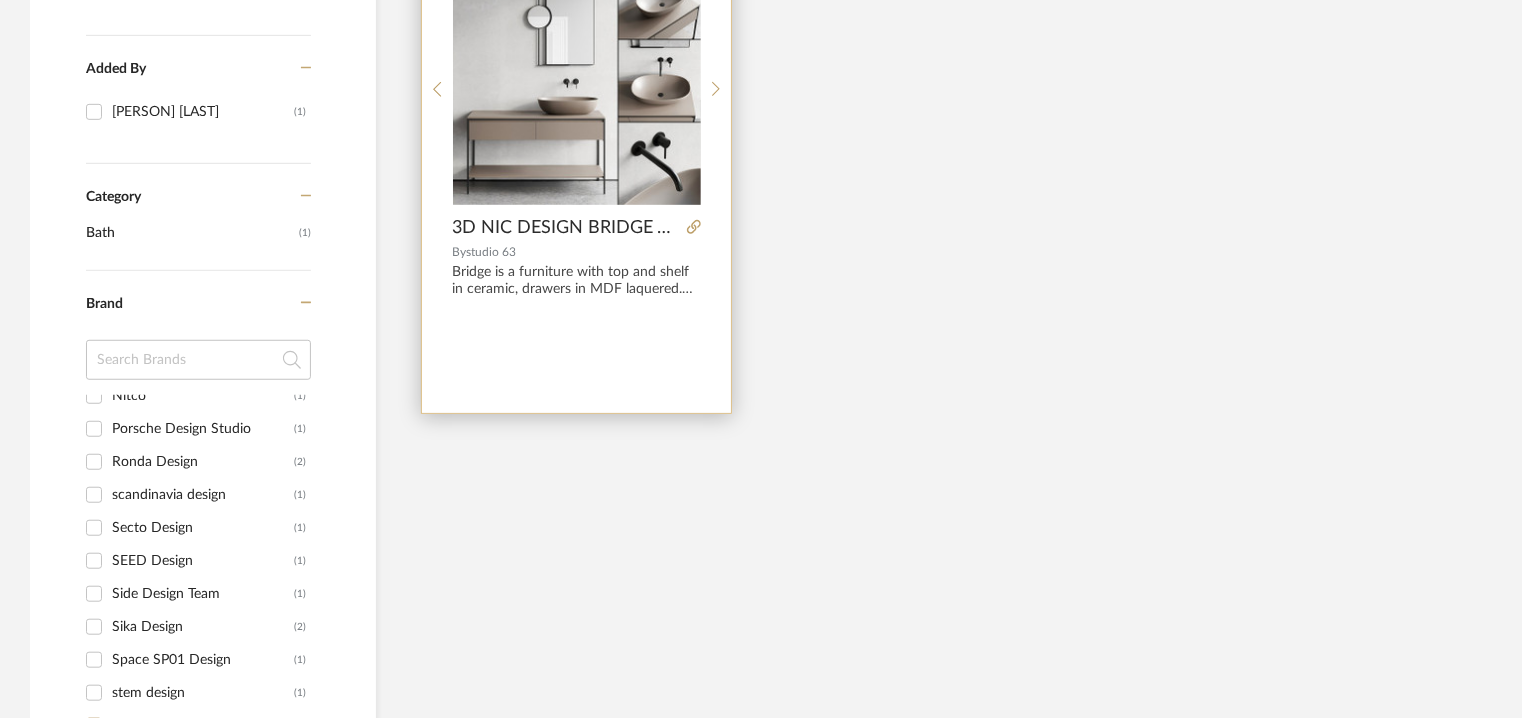 click at bounding box center (577, 81) 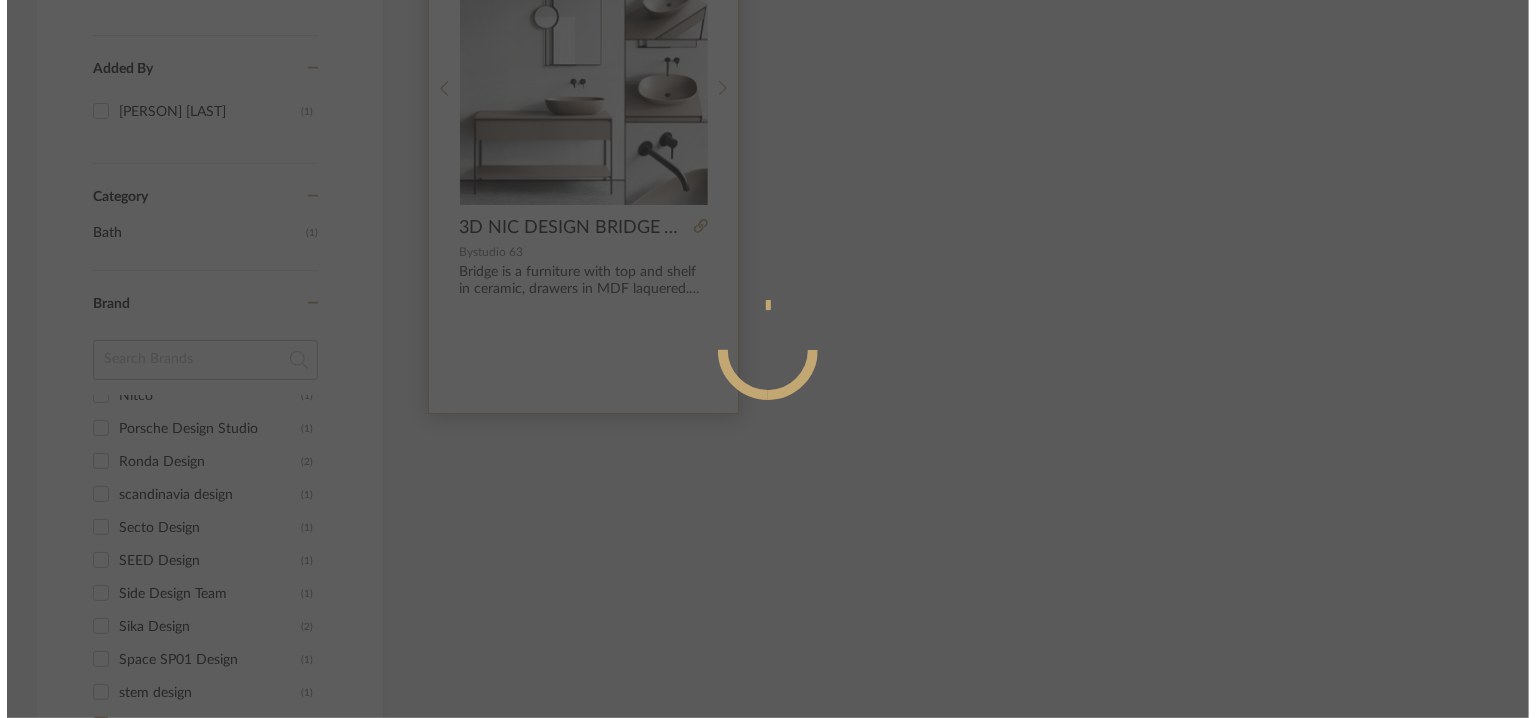scroll, scrollTop: 0, scrollLeft: 0, axis: both 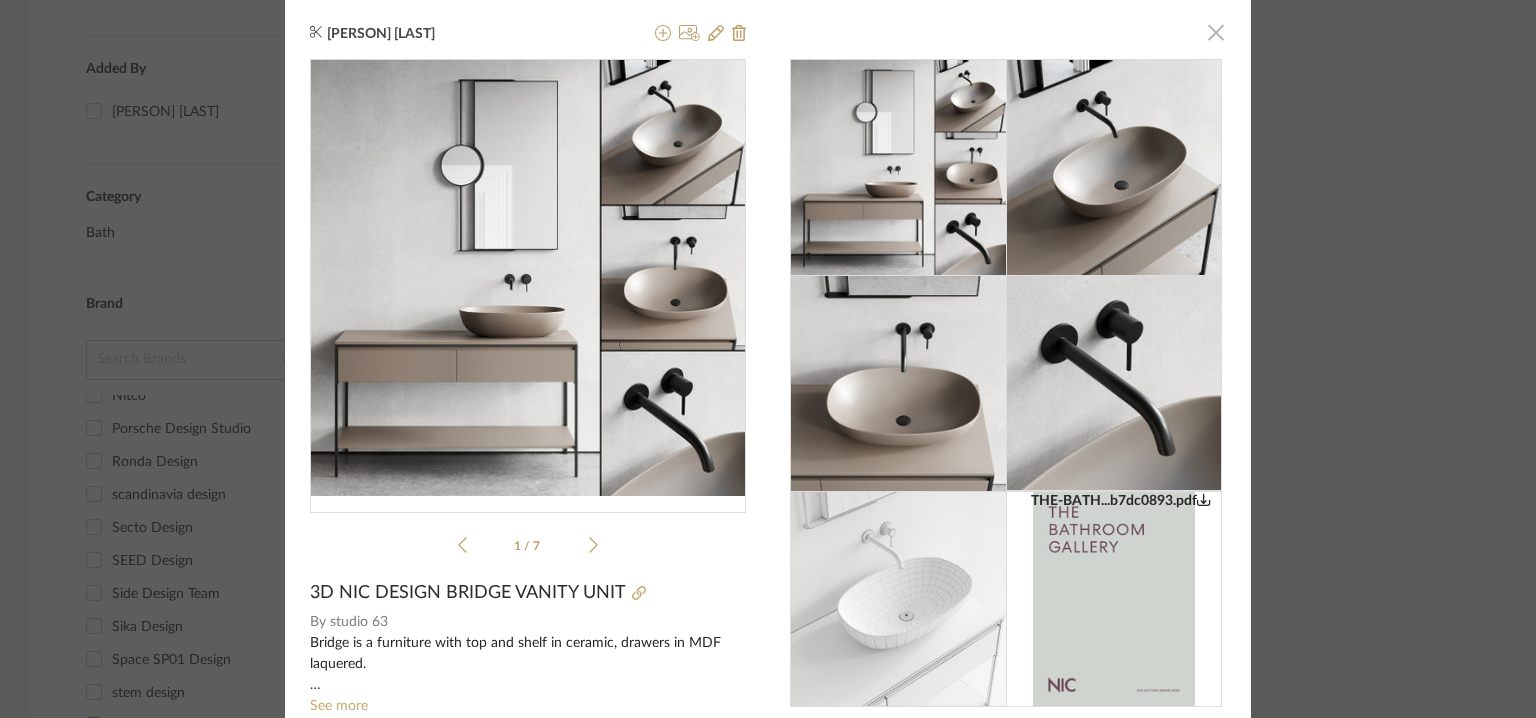 click 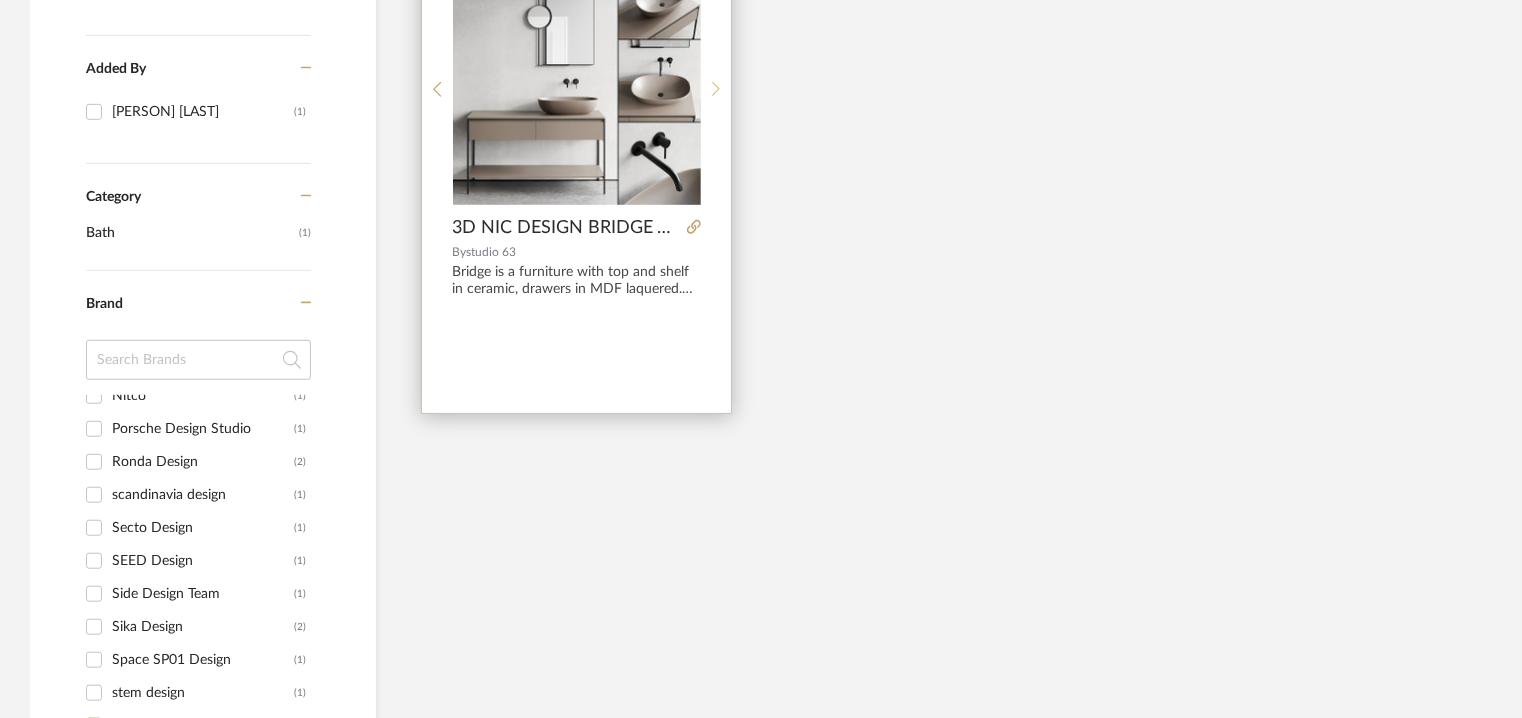 scroll, scrollTop: 230, scrollLeft: 0, axis: vertical 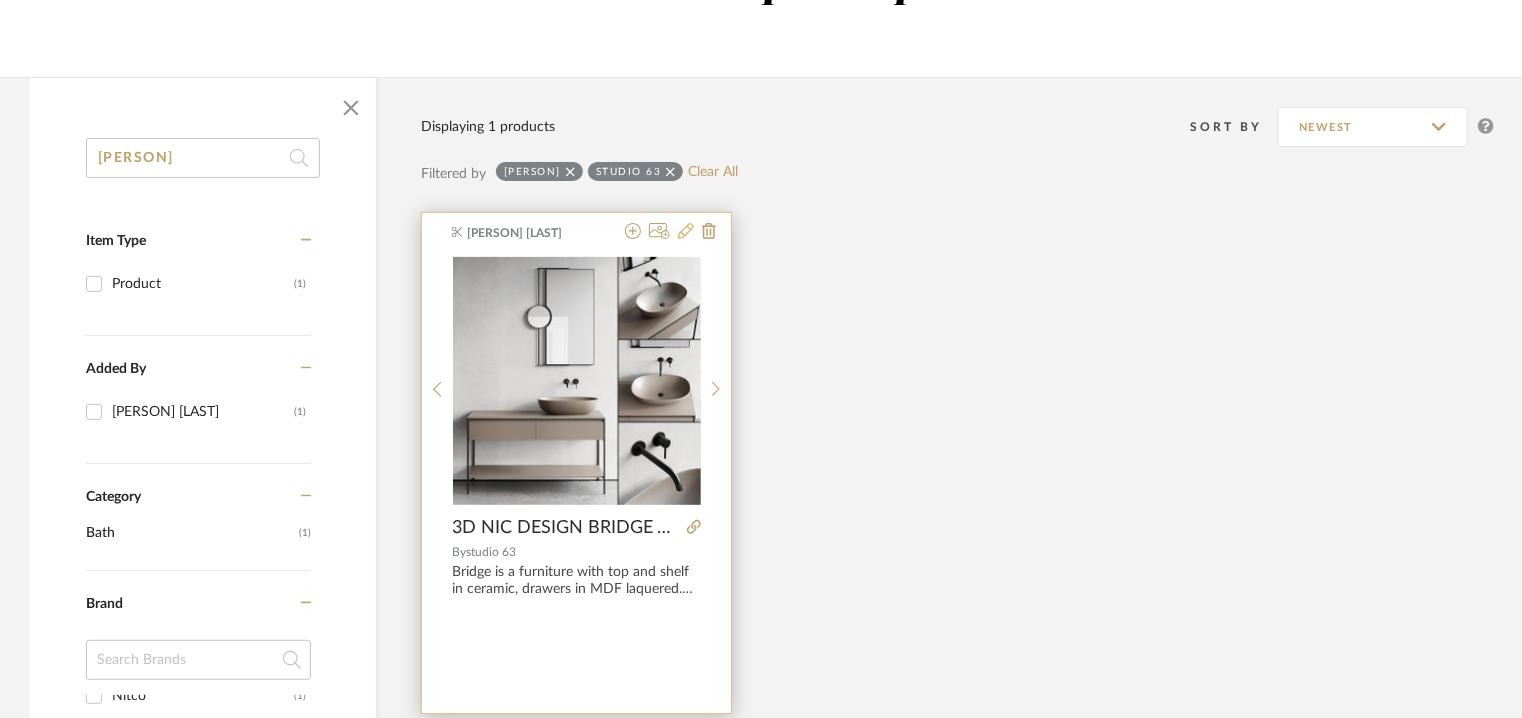 click 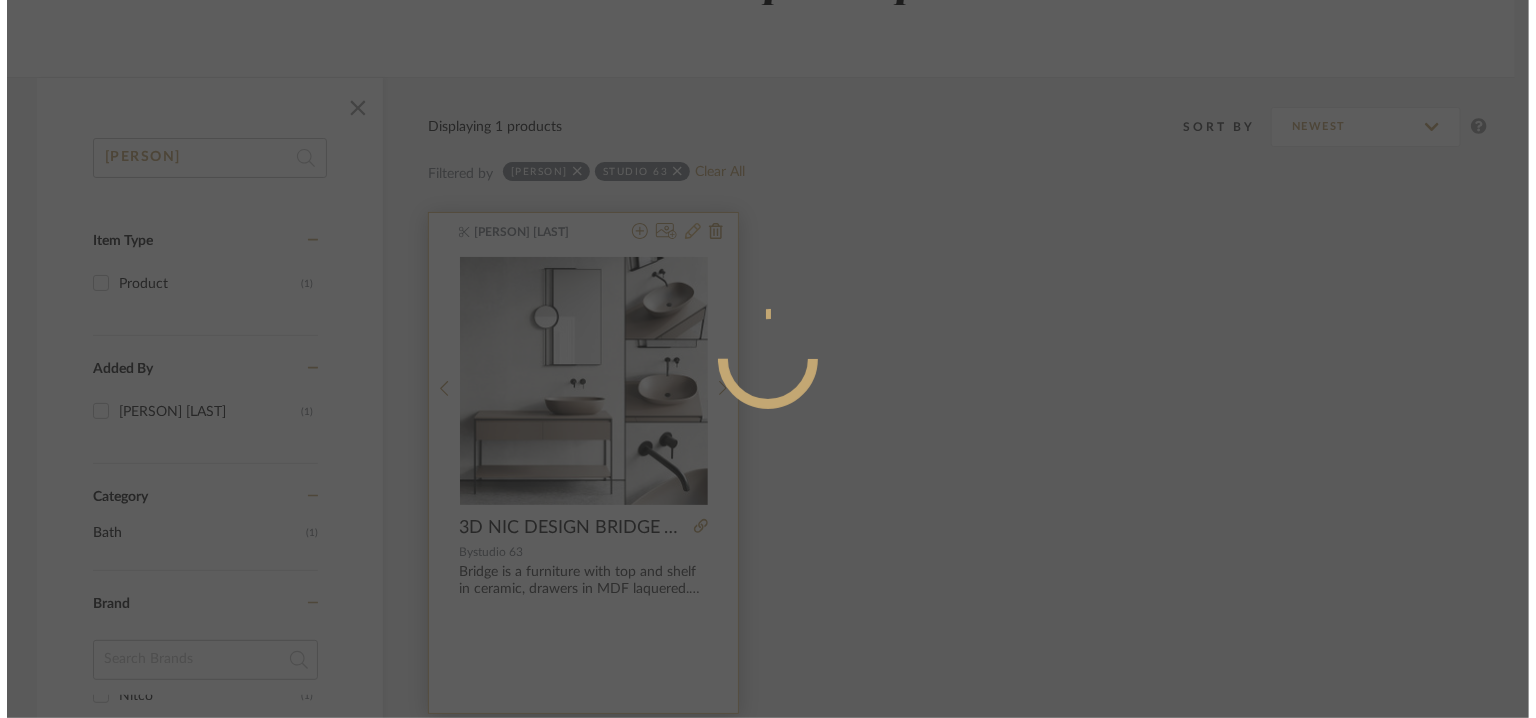 scroll, scrollTop: 0, scrollLeft: 0, axis: both 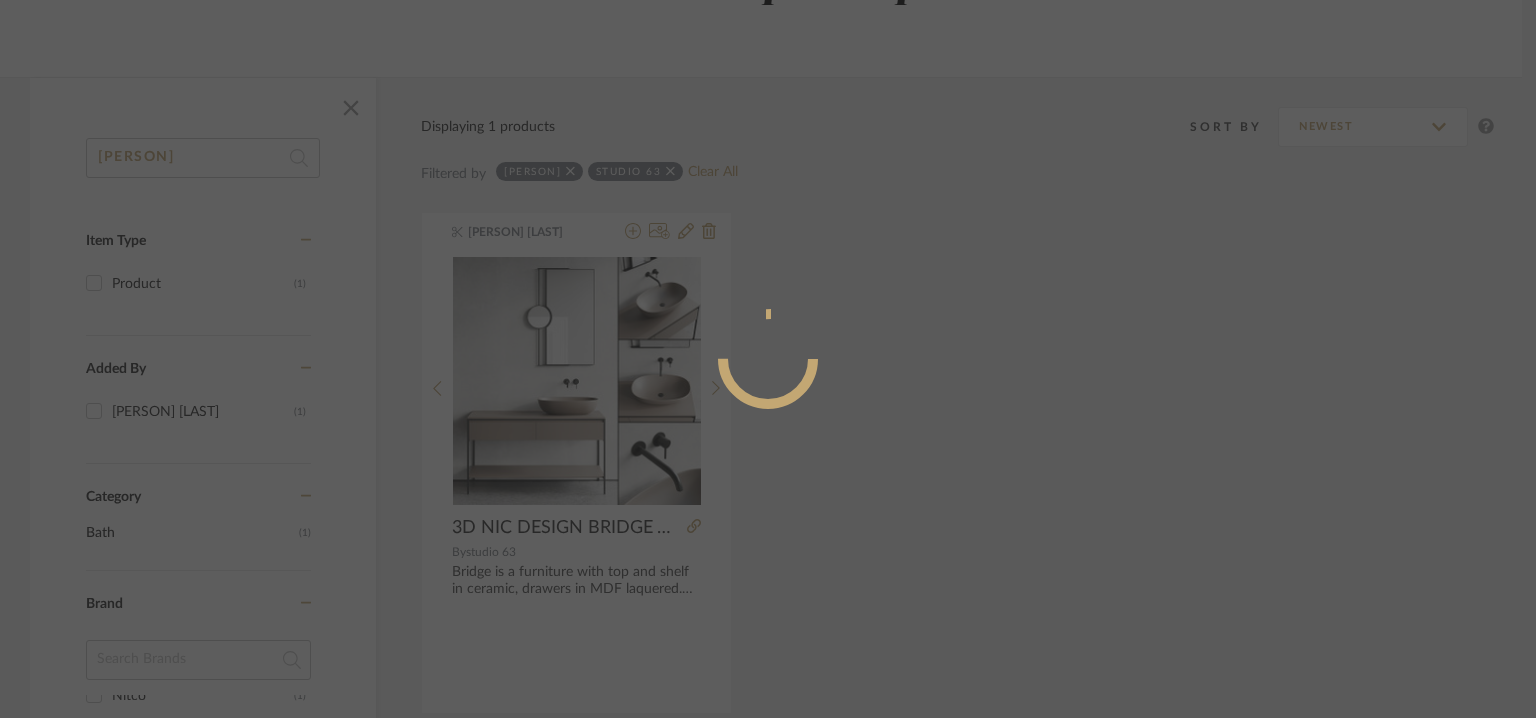 radio on "true" 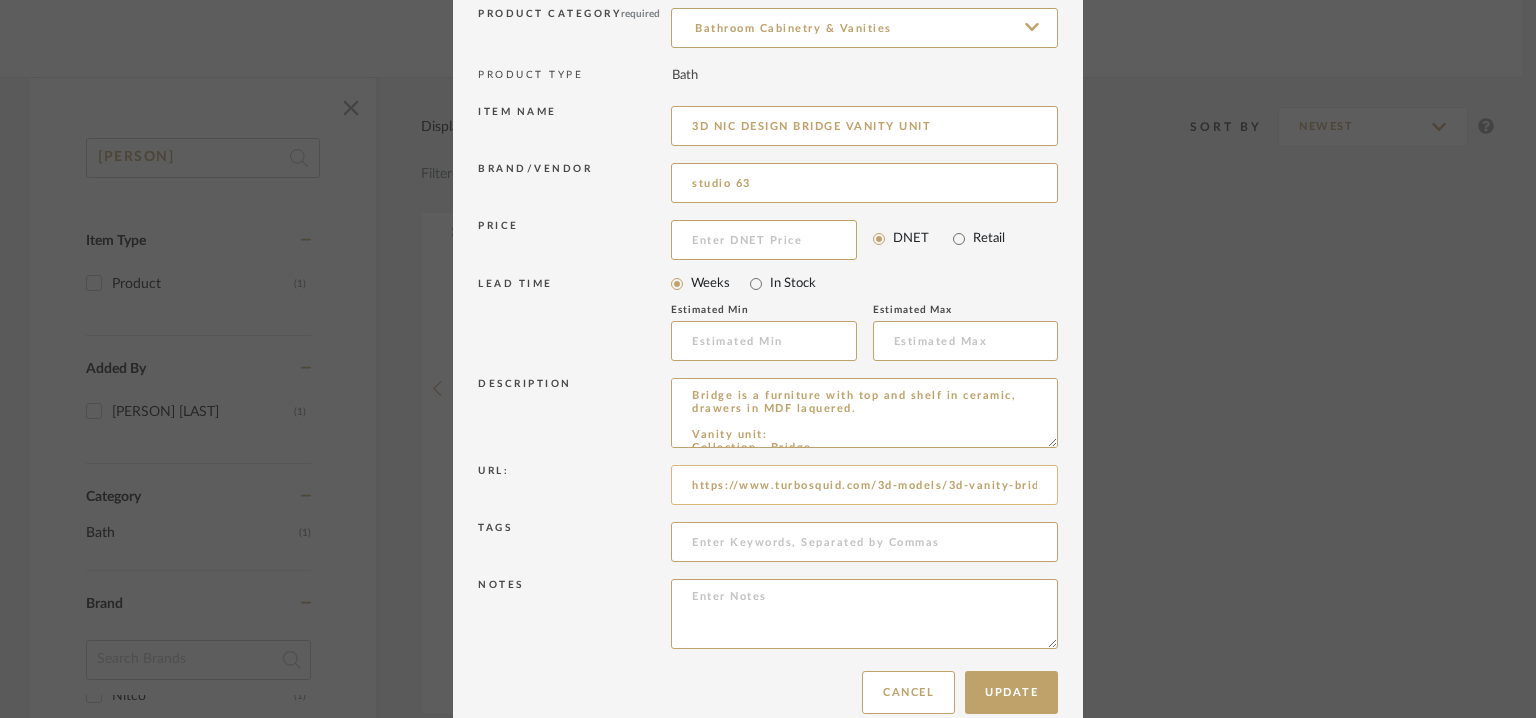 scroll, scrollTop: 192, scrollLeft: 0, axis: vertical 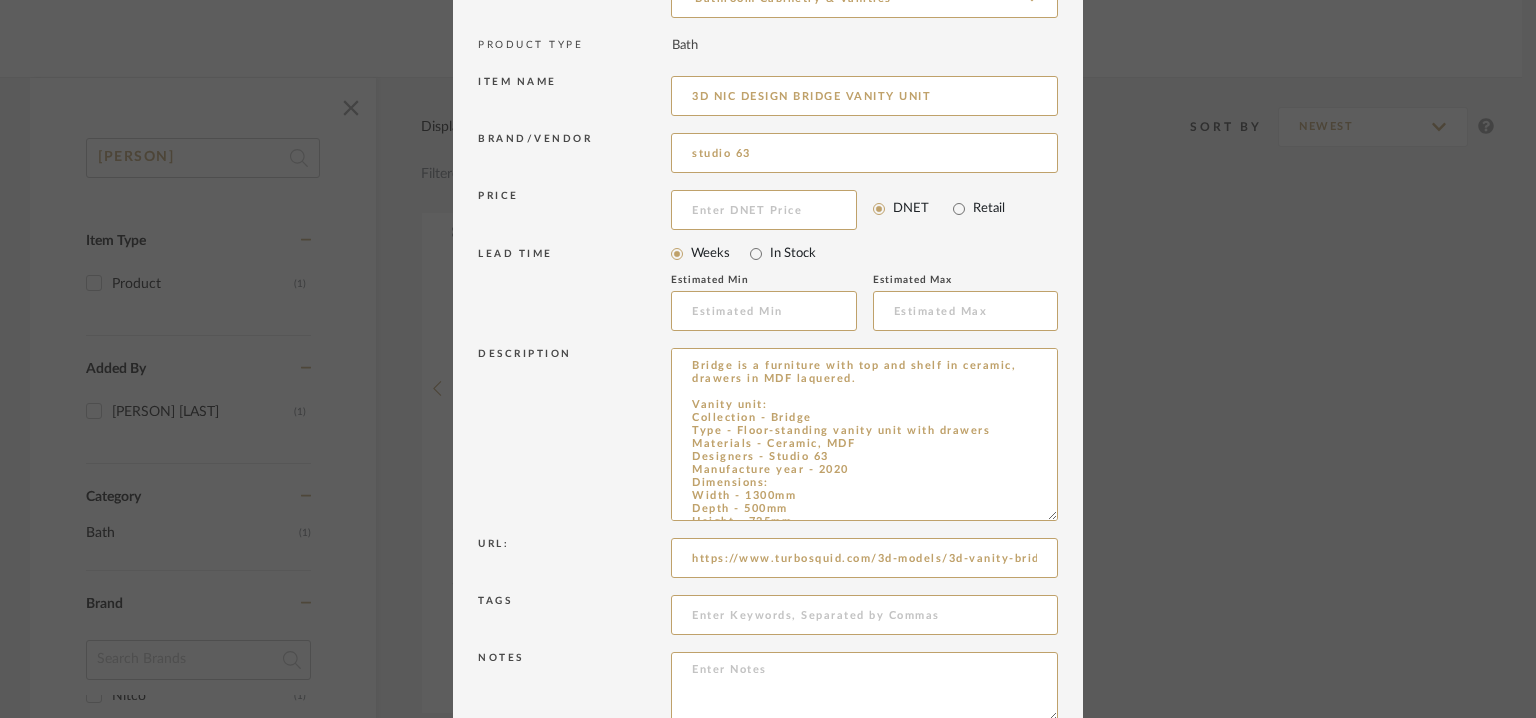 drag, startPoint x: 1041, startPoint y: 408, endPoint x: 1103, endPoint y: 761, distance: 358.4034 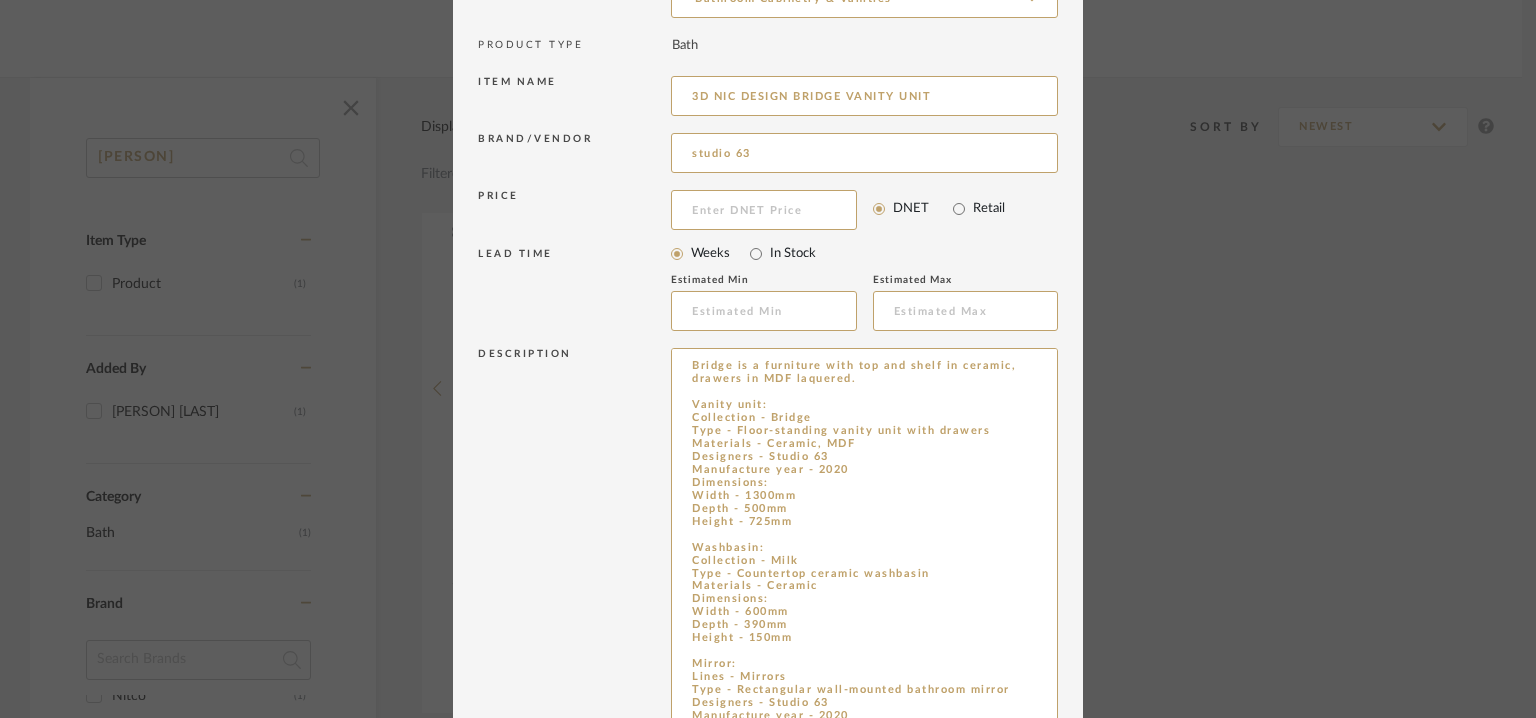 scroll, scrollTop: 488, scrollLeft: 0, axis: vertical 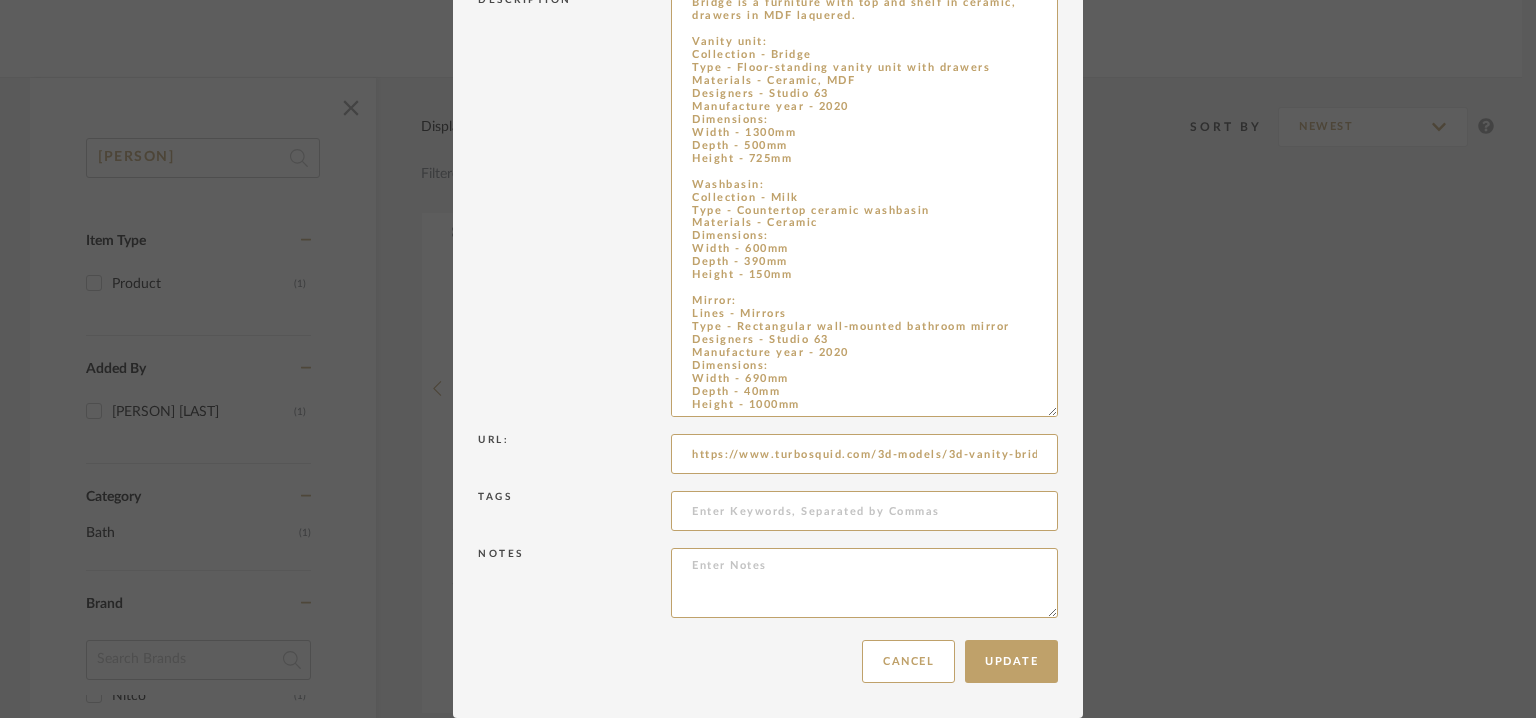 drag, startPoint x: 680, startPoint y: 362, endPoint x: 944, endPoint y: 776, distance: 491.0112 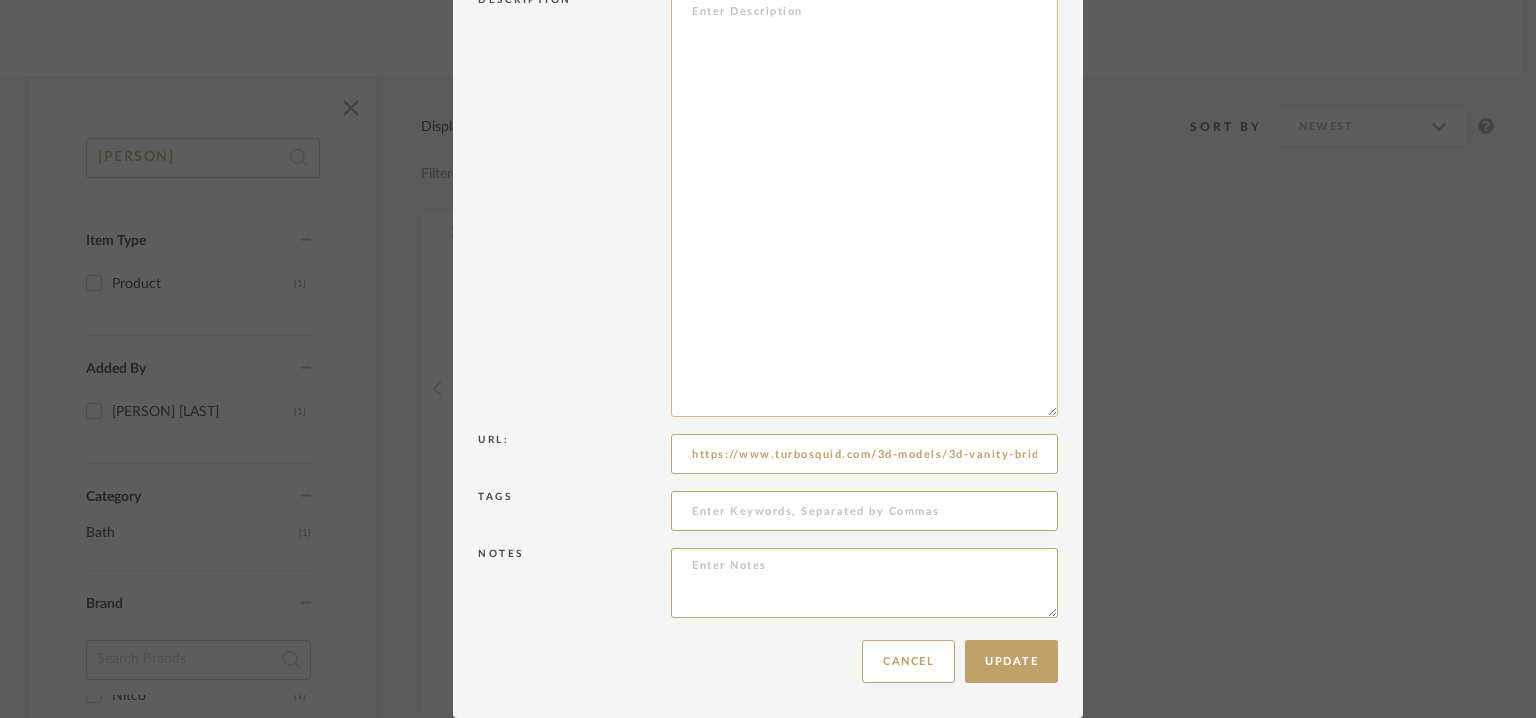 scroll, scrollTop: 0, scrollLeft: 0, axis: both 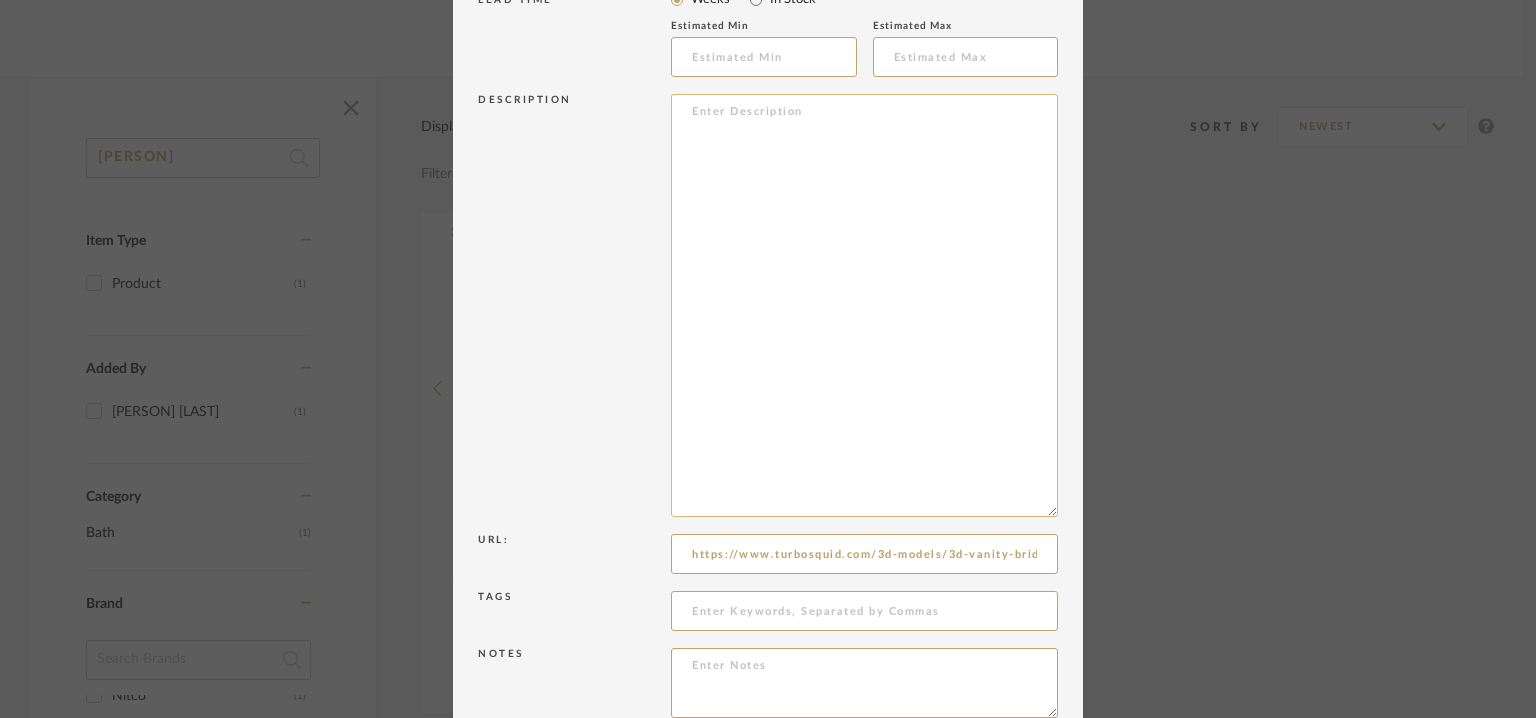 paste on "Type: : Vanity
Designer : Studio 63 (2020)
Dimension(s):
Vanity : W 1300 x D 500 x H 725mm
Wash basin : W 600 x D 390 x H 150mm
Mirror : W 690 x D 40 x H 1000mm
Material/Finishes:
Vanity unit : Ceramic, MDF.
Mounting type: : Floor standing vanity unit with drawers.
Countertop ceramic washbasin.
Wall mounted bathroom mirror.
Valve type: Na
Installation requirements: NA
Product description :
Vanity unit: Collection - Bridge.
Washbasin: Collection - Milk
Mirror: Lines - Mirrors
Additional features: Na
Any other details: Na" 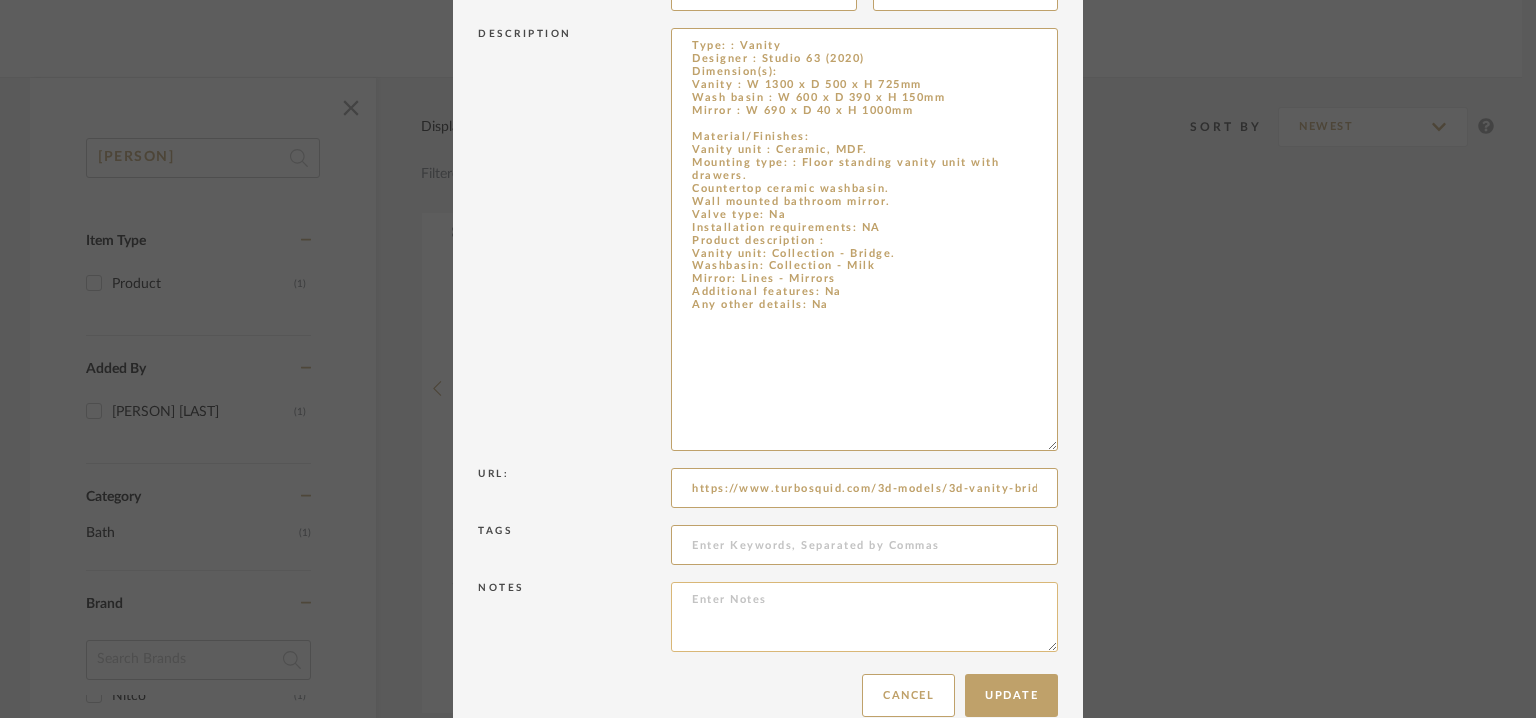 scroll, scrollTop: 546, scrollLeft: 0, axis: vertical 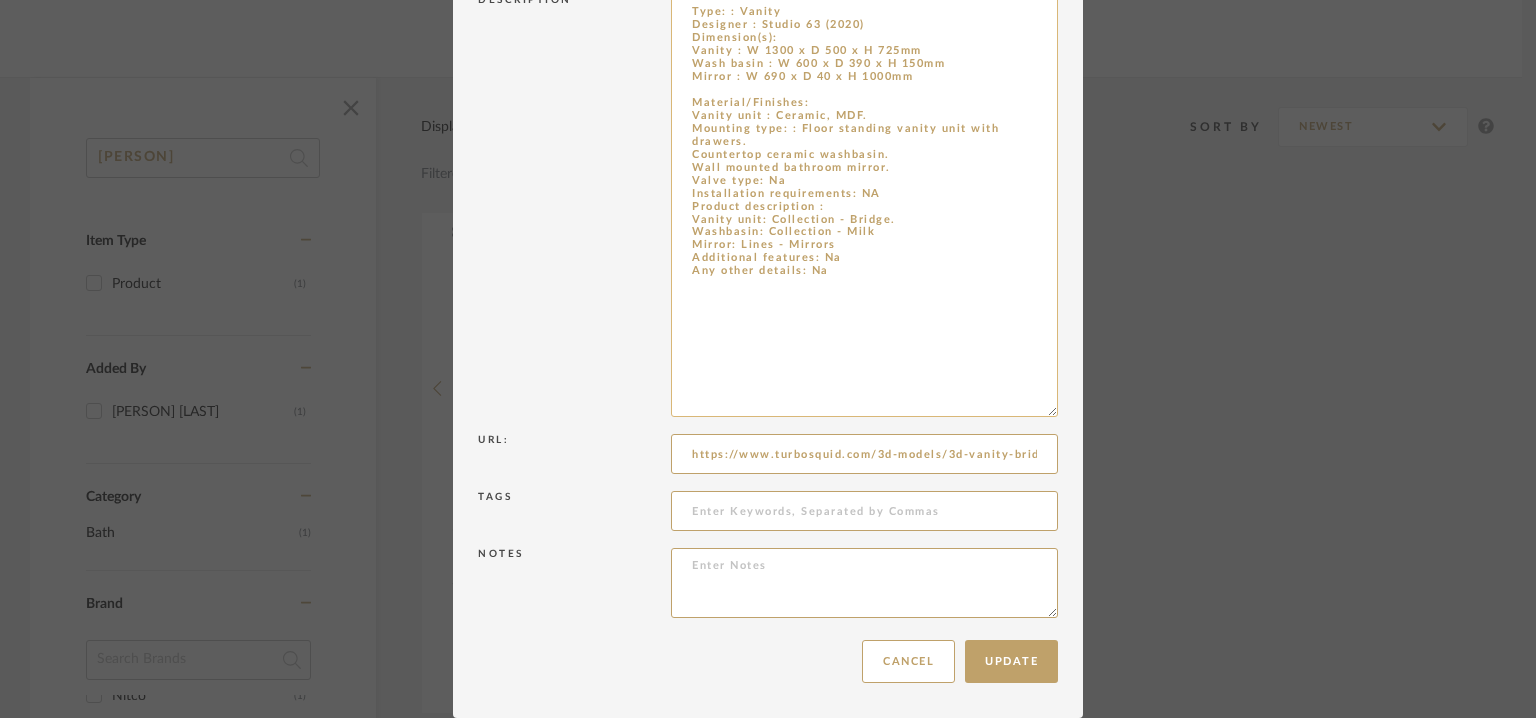type on "Type: : Vanity
Designer : Studio 63 (2020)
Dimension(s):
Vanity : W 1300 x D 500 x H 725mm
Wash basin : W 600 x D 390 x H 150mm
Mirror : W 690 x D 40 x H 1000mm
Material/Finishes:
Vanity unit : Ceramic, MDF.
Mounting type: : Floor standing vanity unit with drawers.
Countertop ceramic washbasin.
Wall mounted bathroom mirror.
Valve type: Na
Installation requirements: NA
Product description :
Vanity unit: Collection - Bridge.
Washbasin: Collection - Milk
Mirror: Lines - Mirrors
Additional features: Na
Any other details: Na" 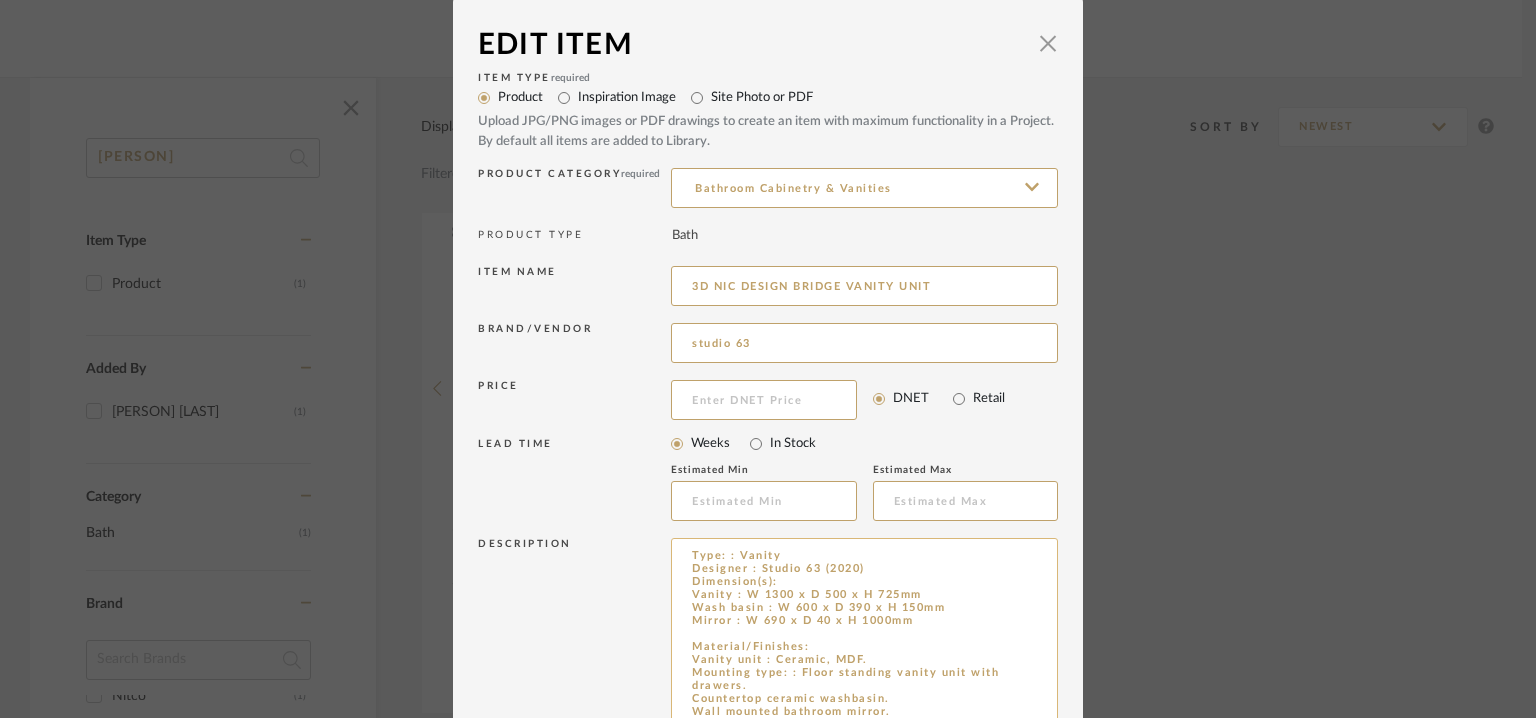 scroll, scrollTop: 0, scrollLeft: 0, axis: both 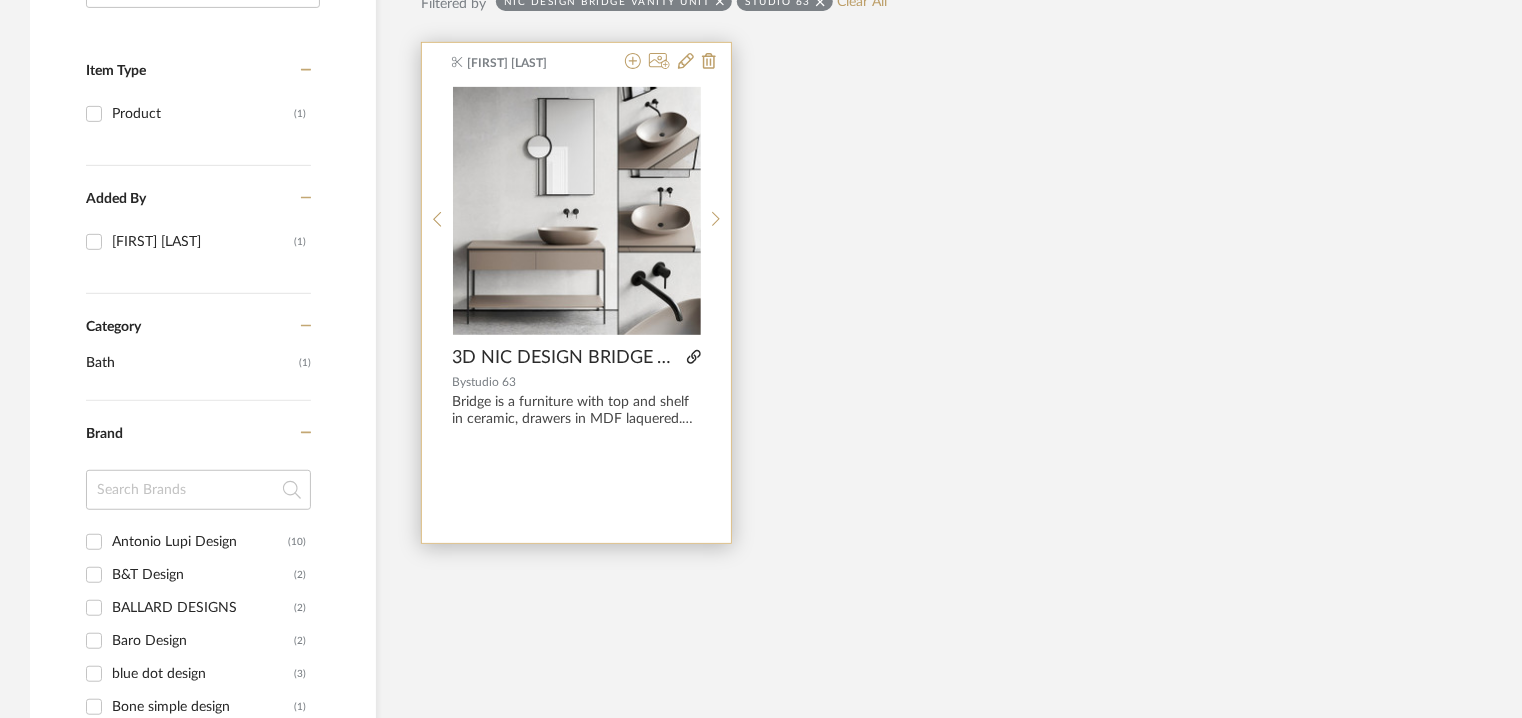 click 